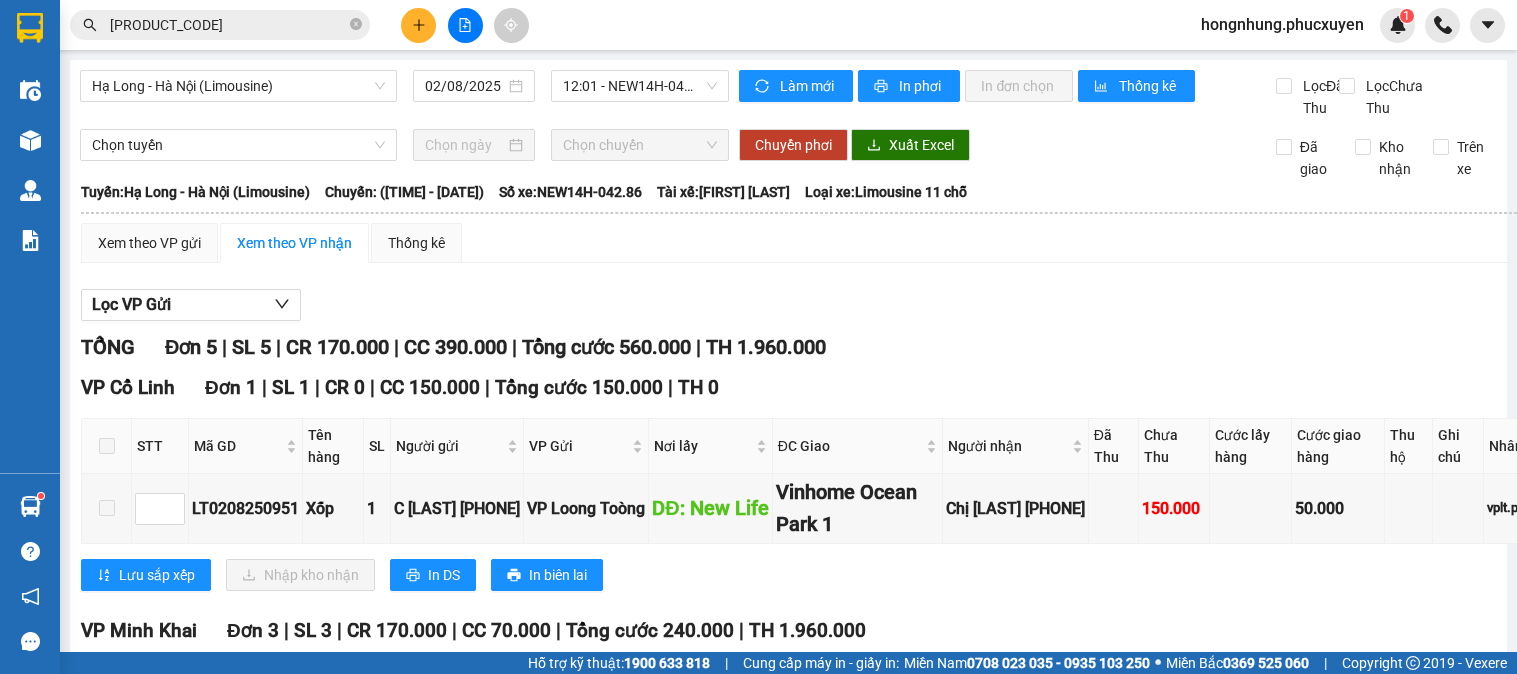 scroll, scrollTop: 0, scrollLeft: 0, axis: both 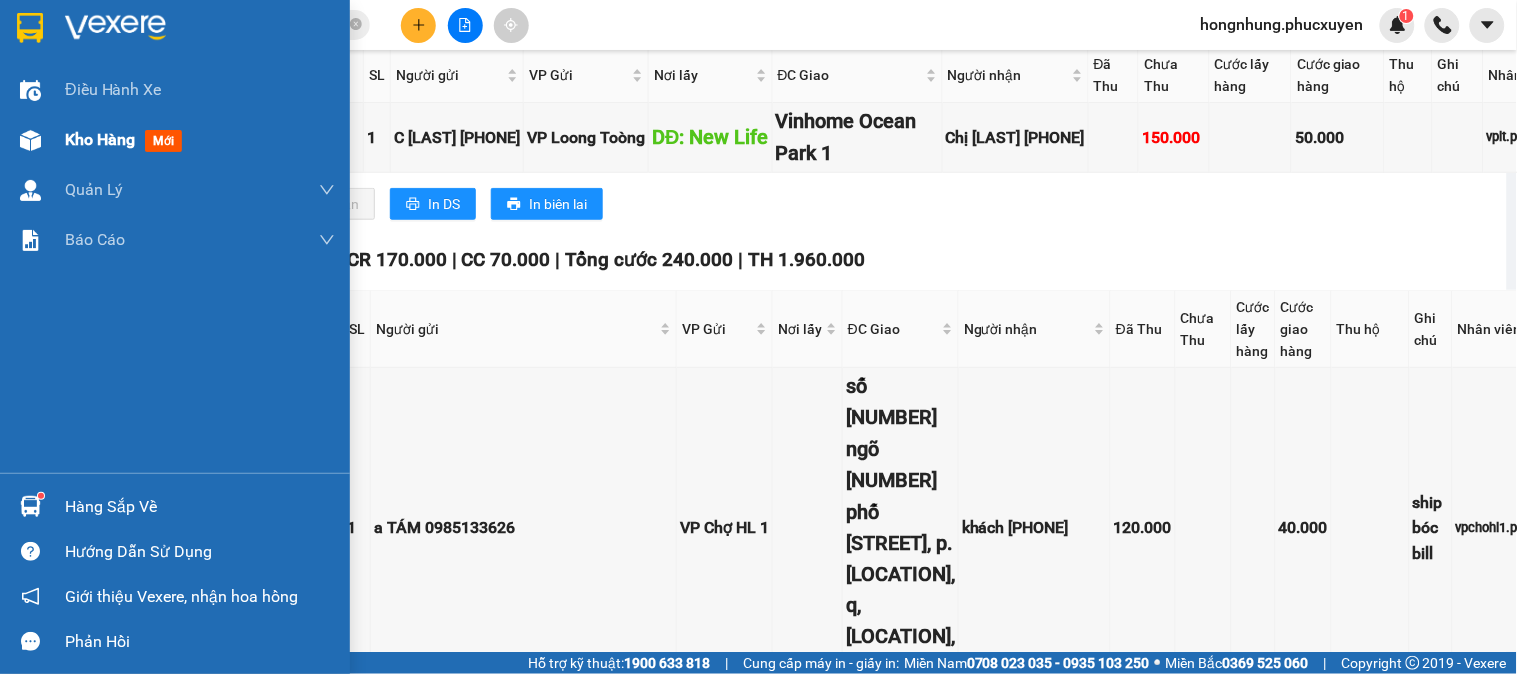 click at bounding box center (30, 140) 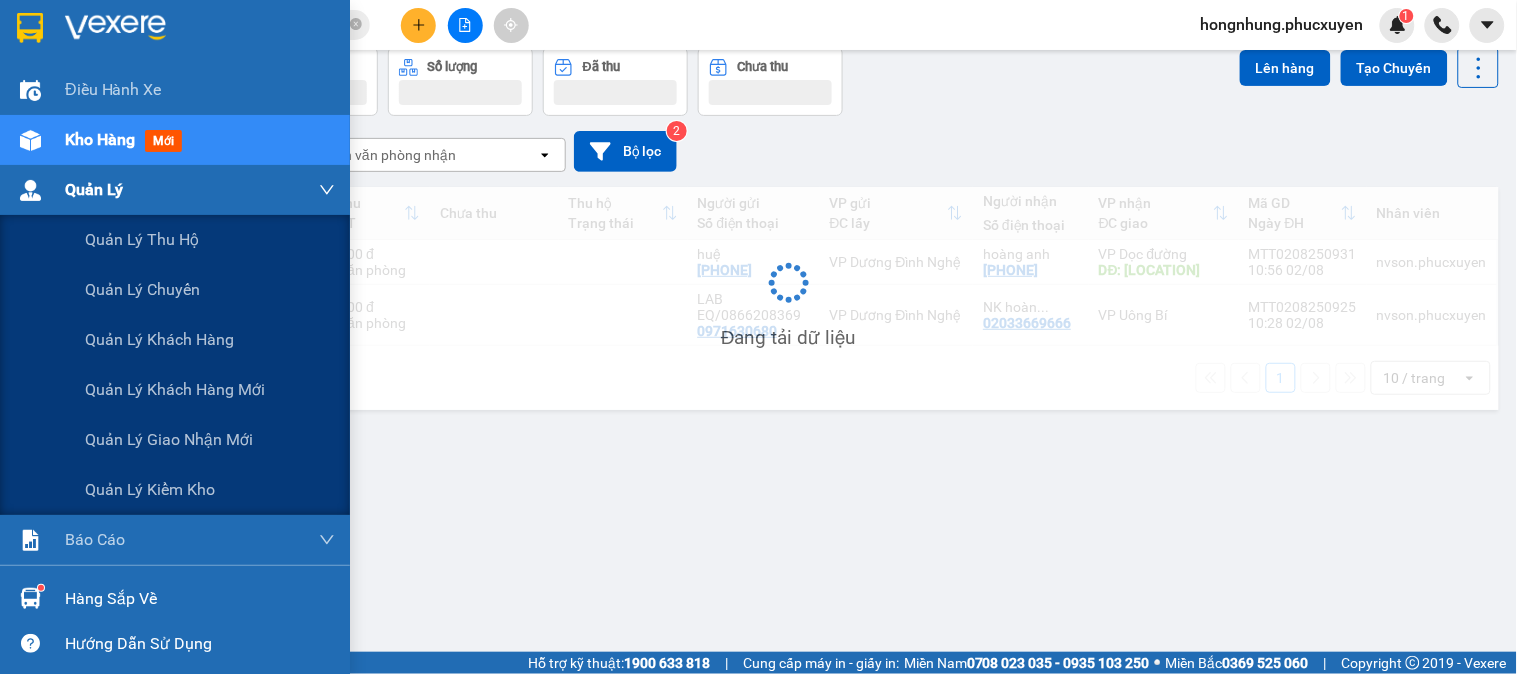 scroll, scrollTop: 92, scrollLeft: 0, axis: vertical 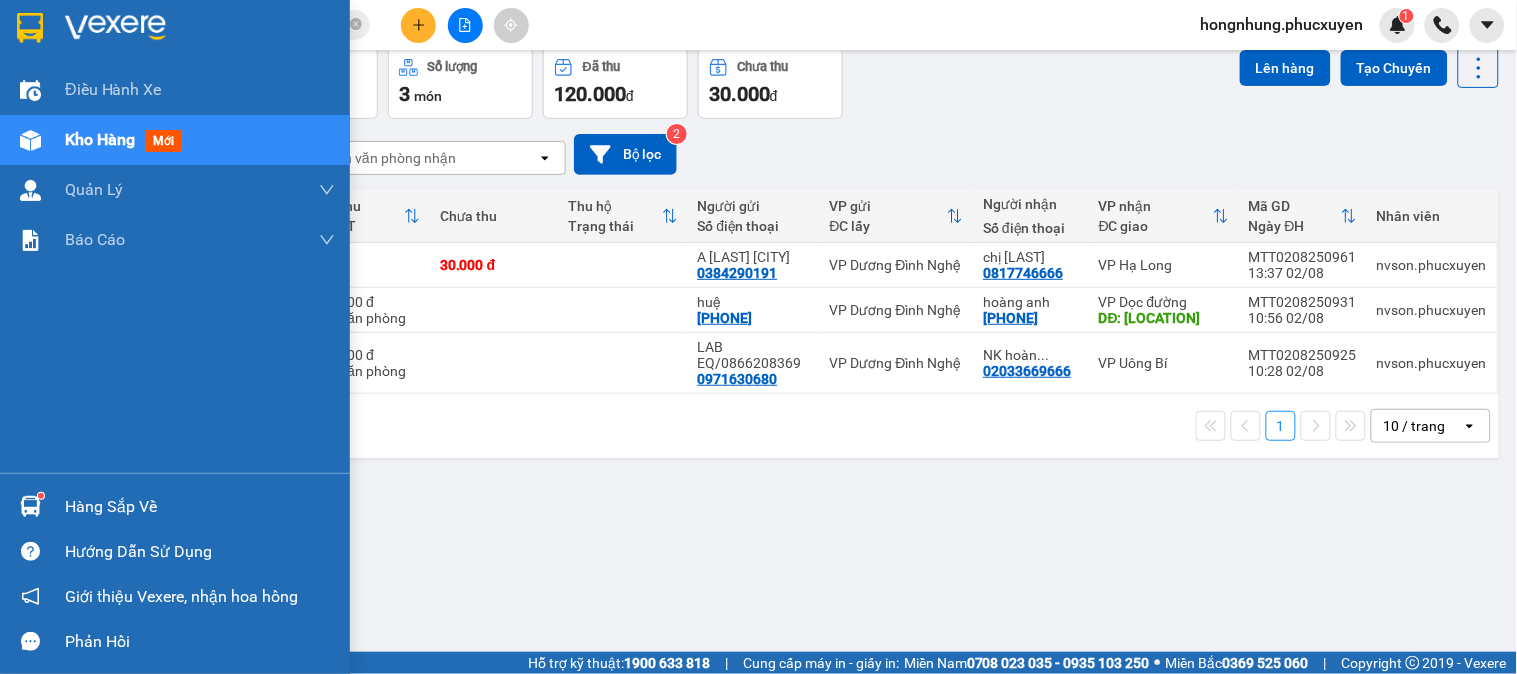 click at bounding box center [30, 506] 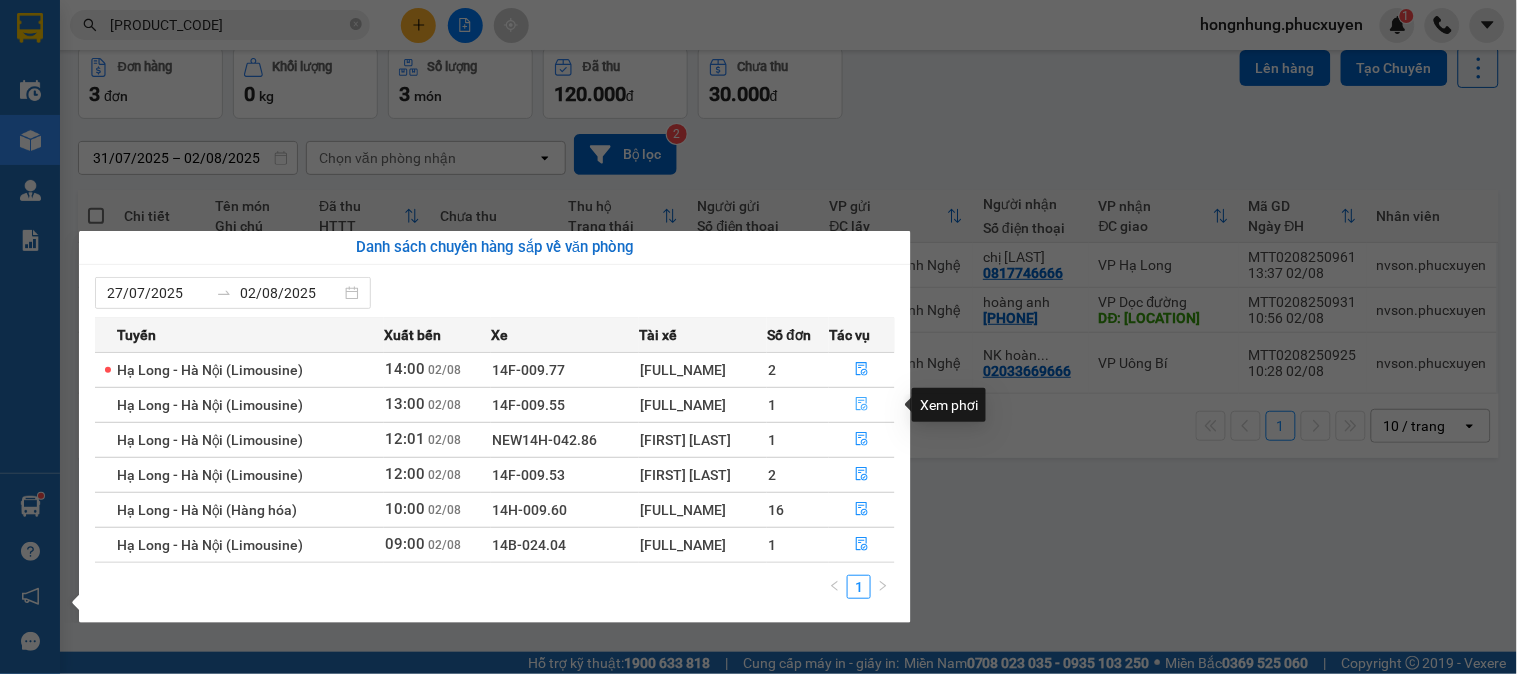 click 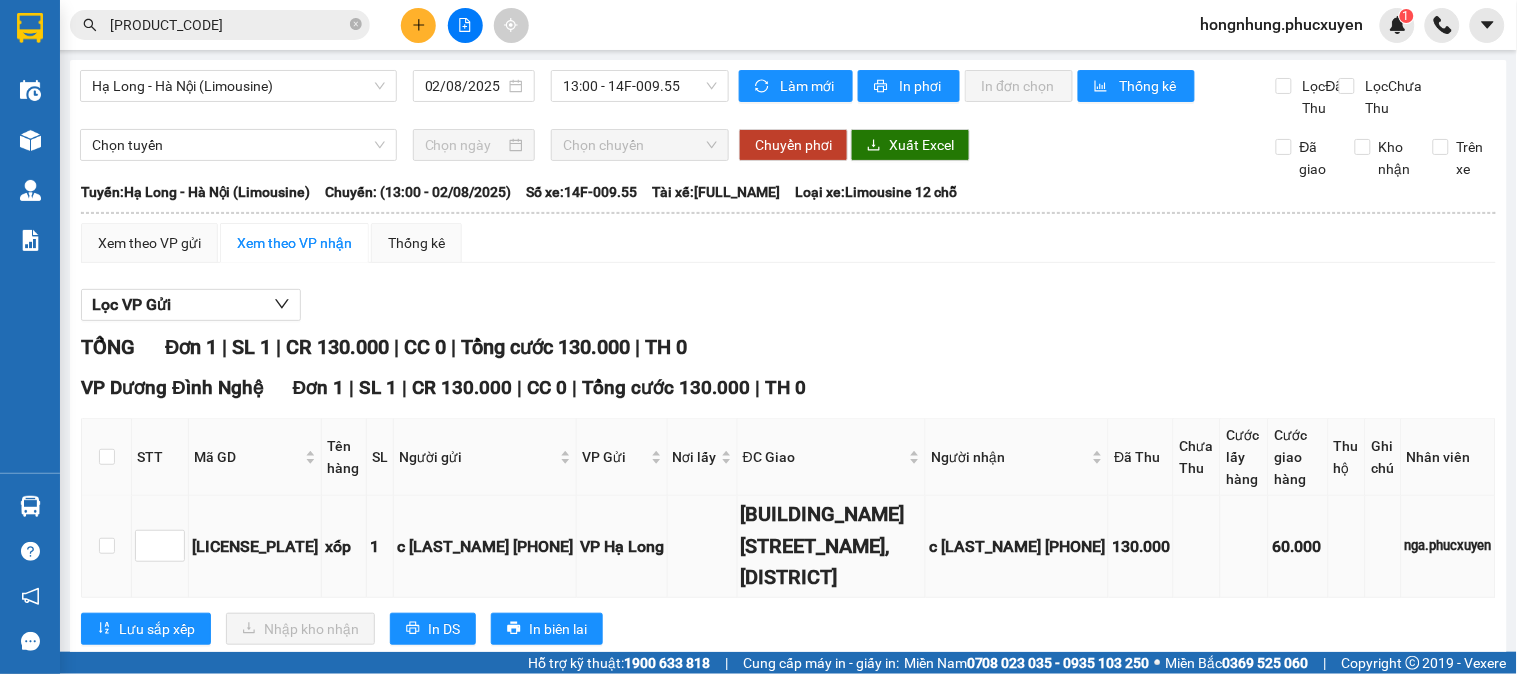 scroll, scrollTop: 102, scrollLeft: 0, axis: vertical 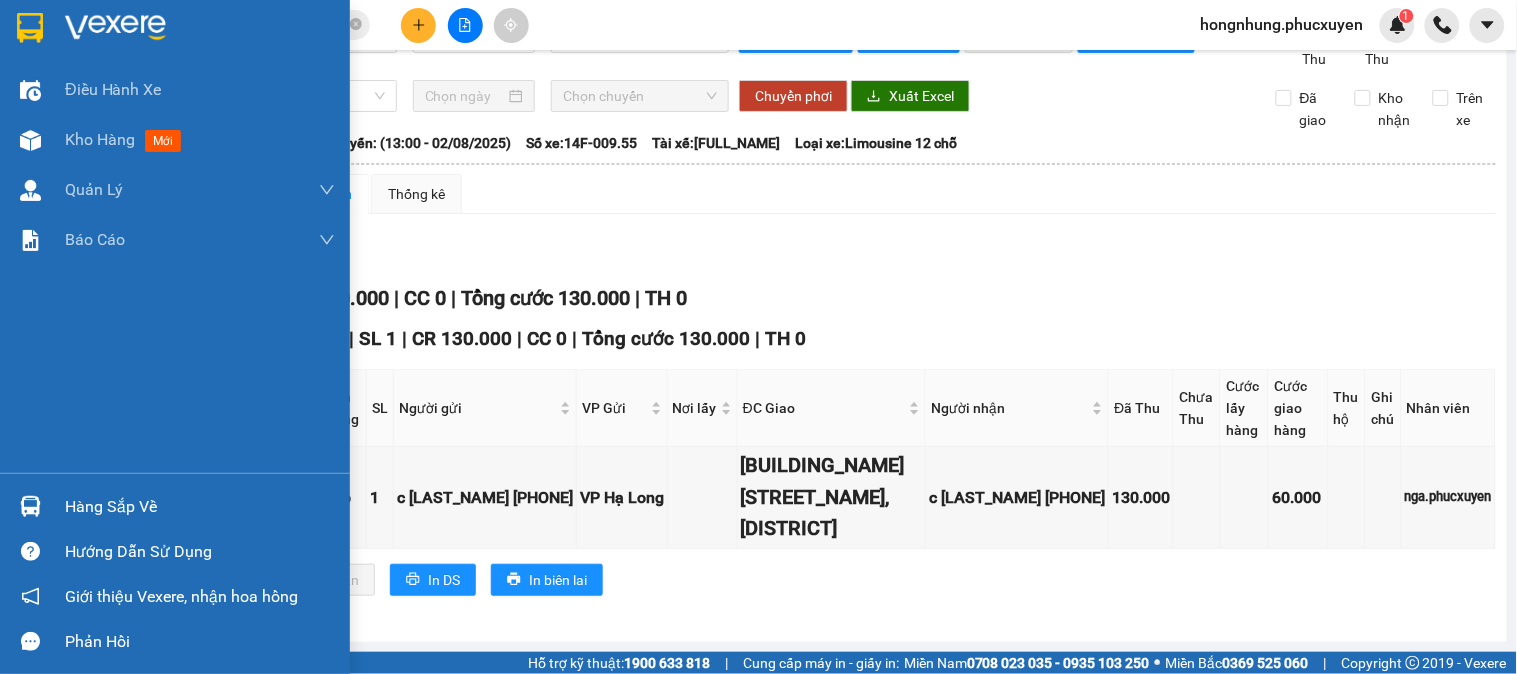 click at bounding box center [30, 506] 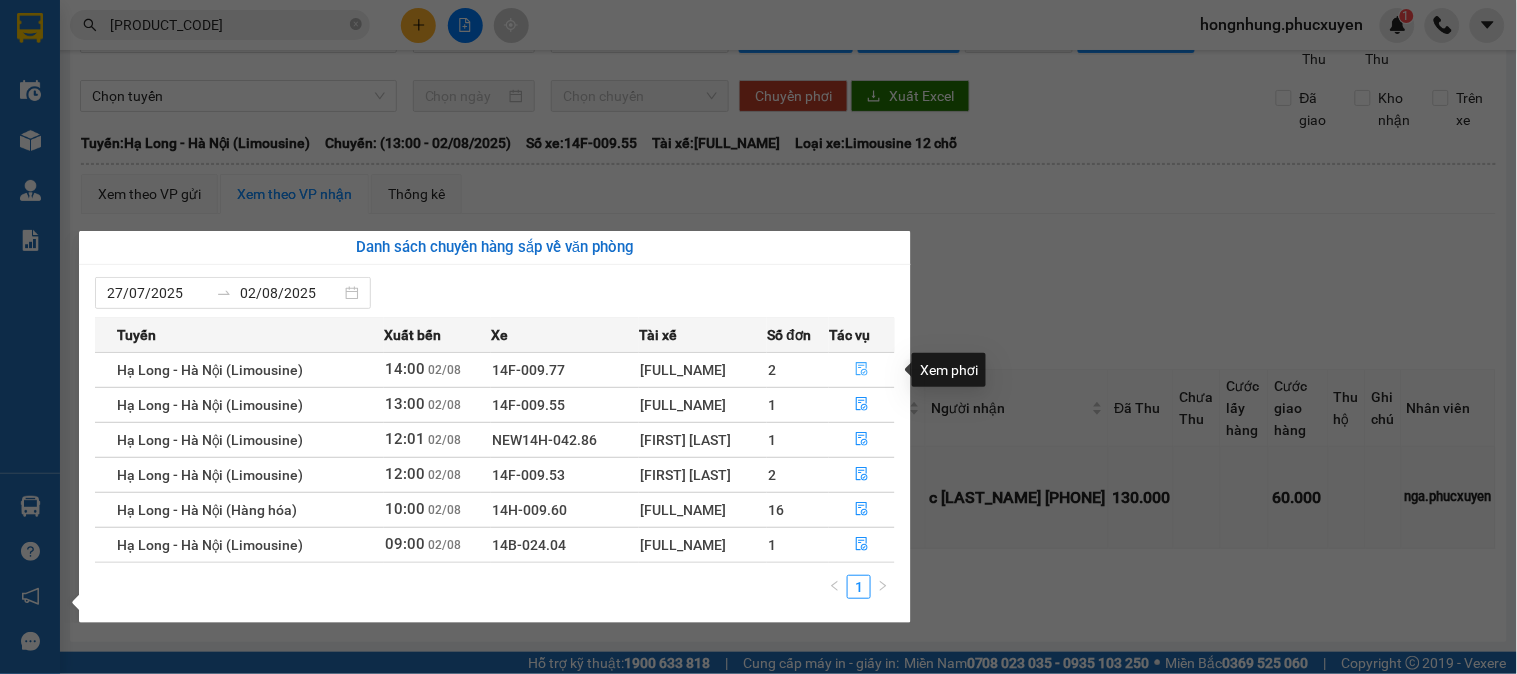 click 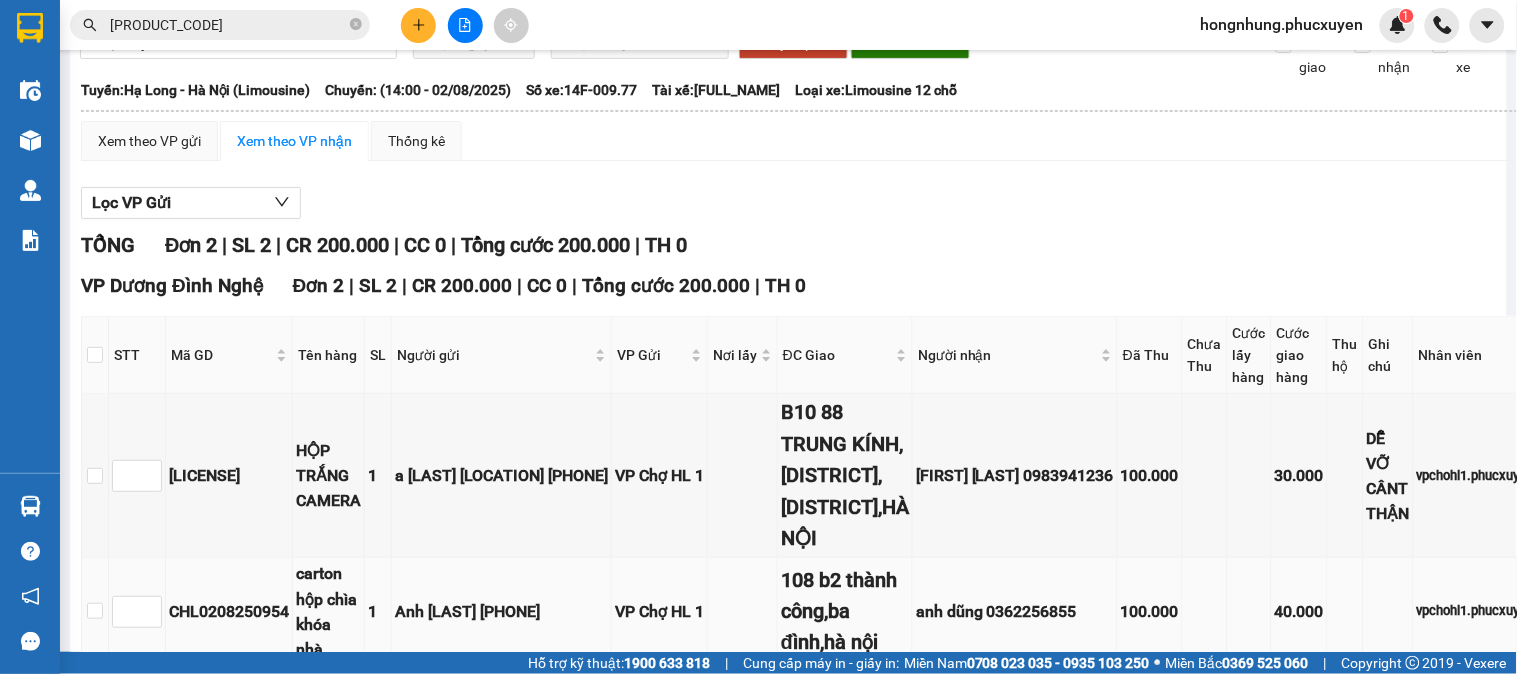 scroll, scrollTop: 314, scrollLeft: 0, axis: vertical 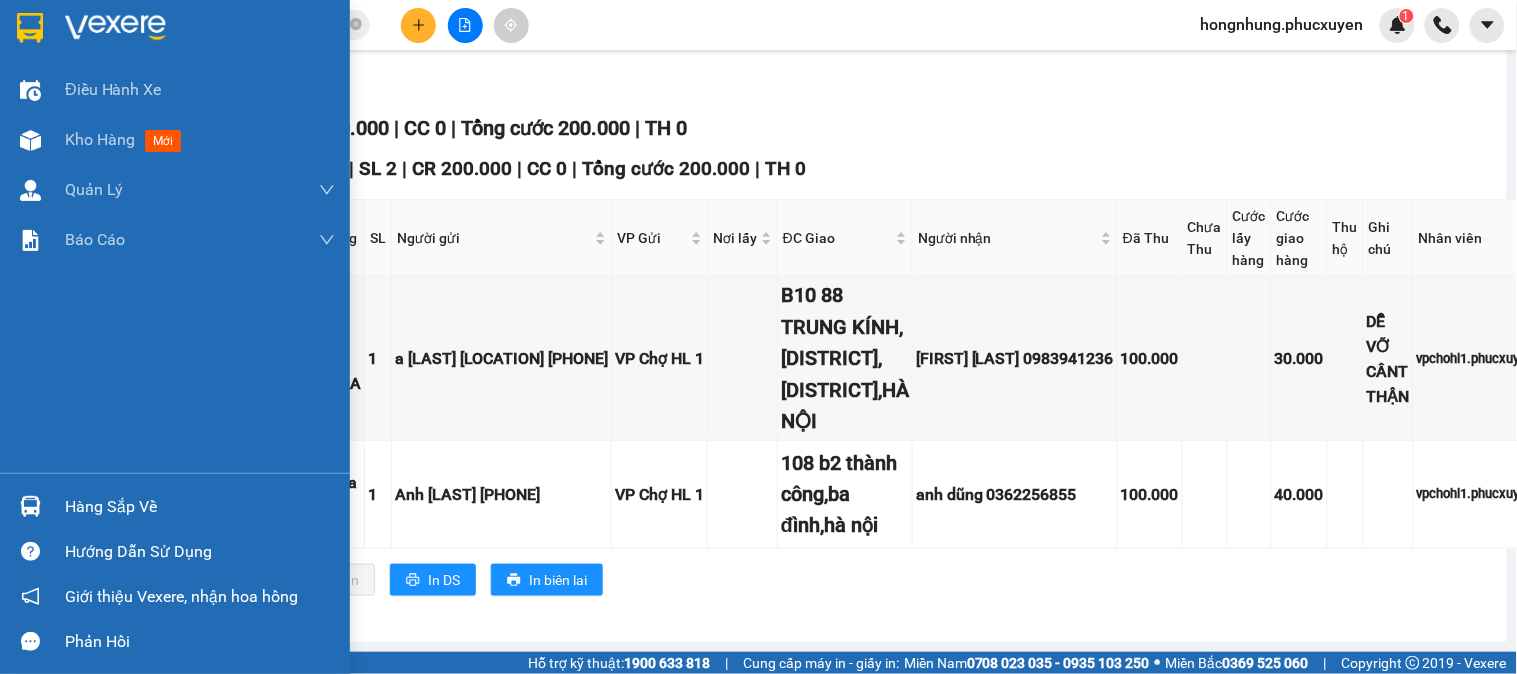 click on "Hàng sắp về" at bounding box center [175, 506] 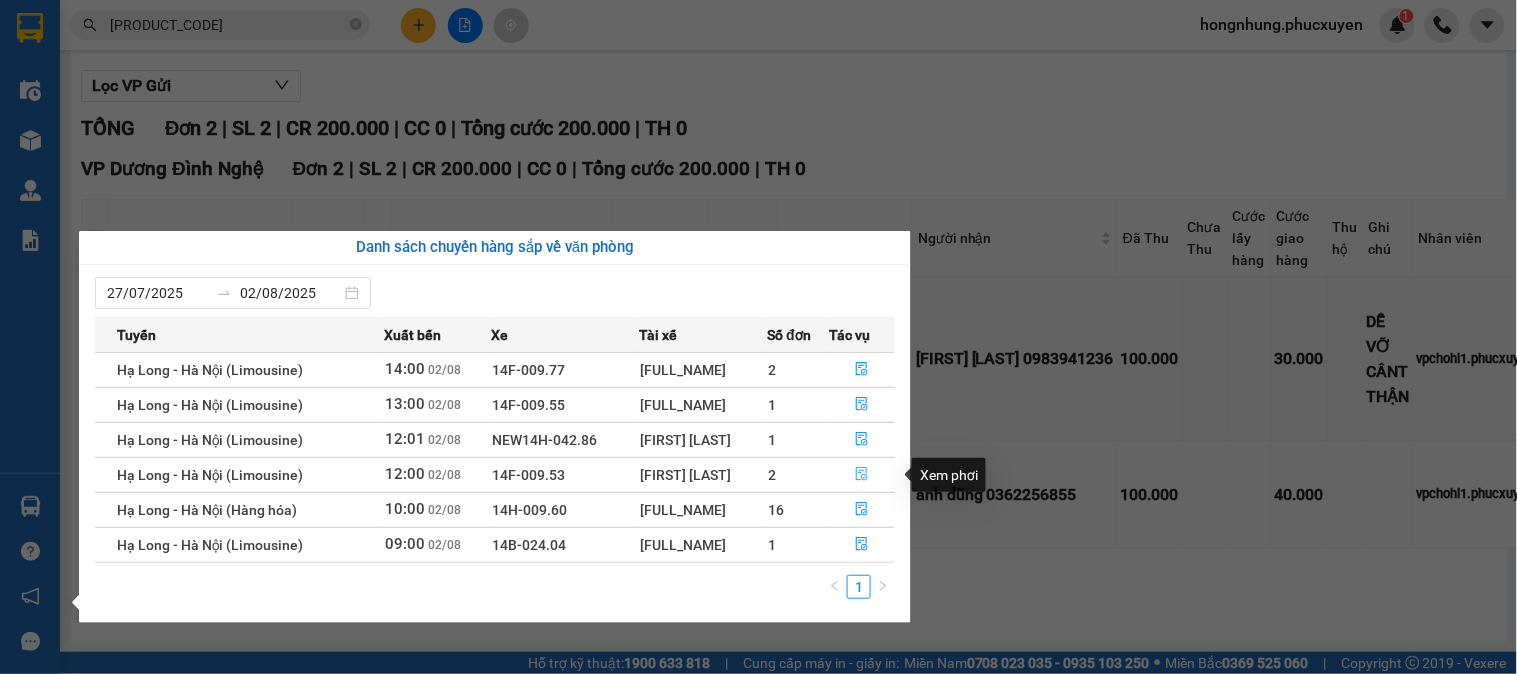 click 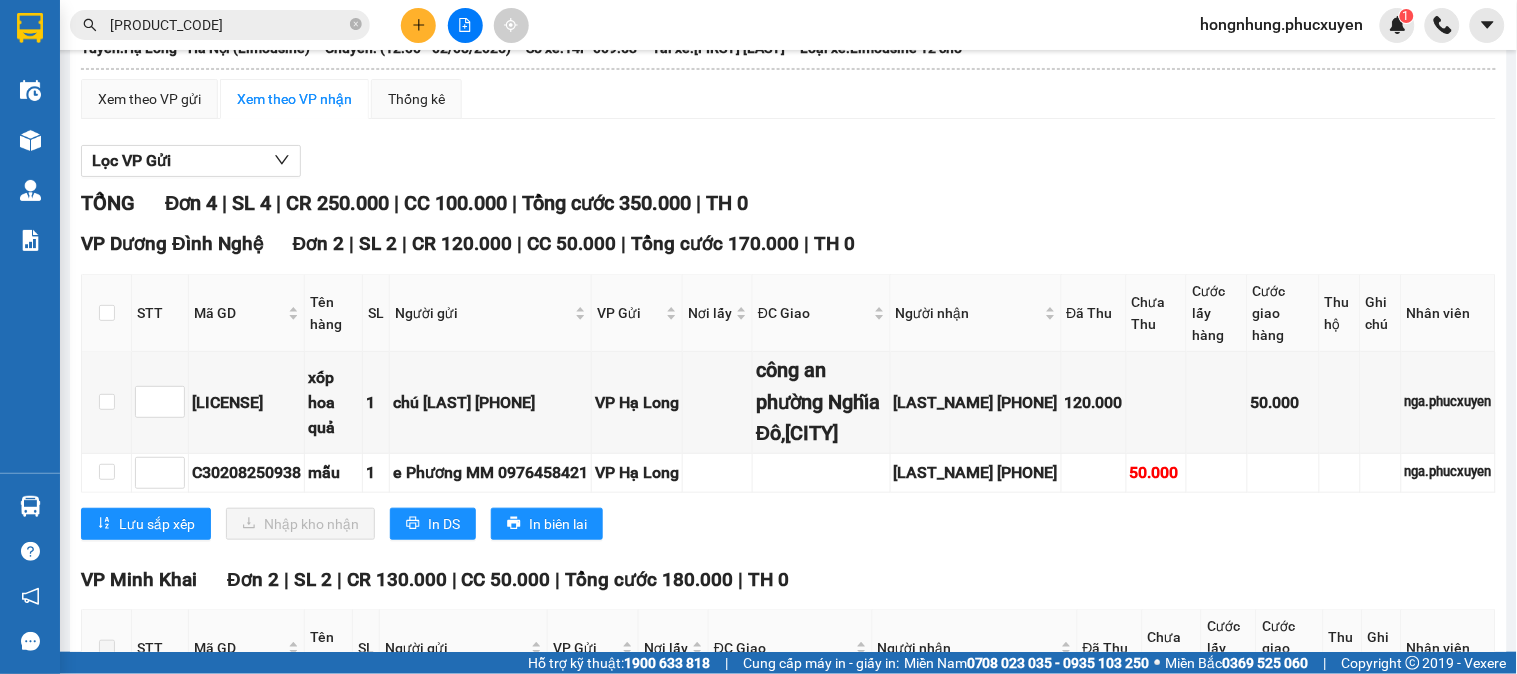 scroll, scrollTop: 0, scrollLeft: 0, axis: both 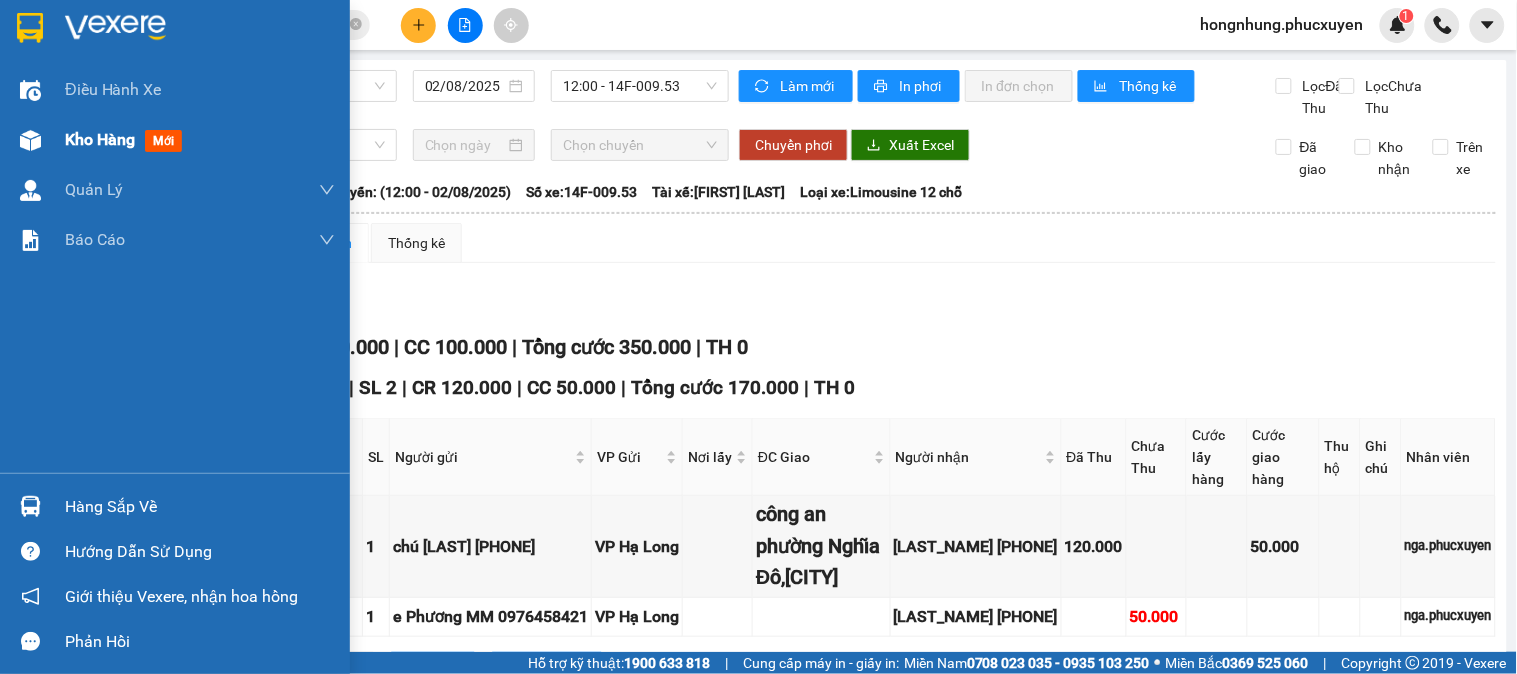 click at bounding box center [30, 140] 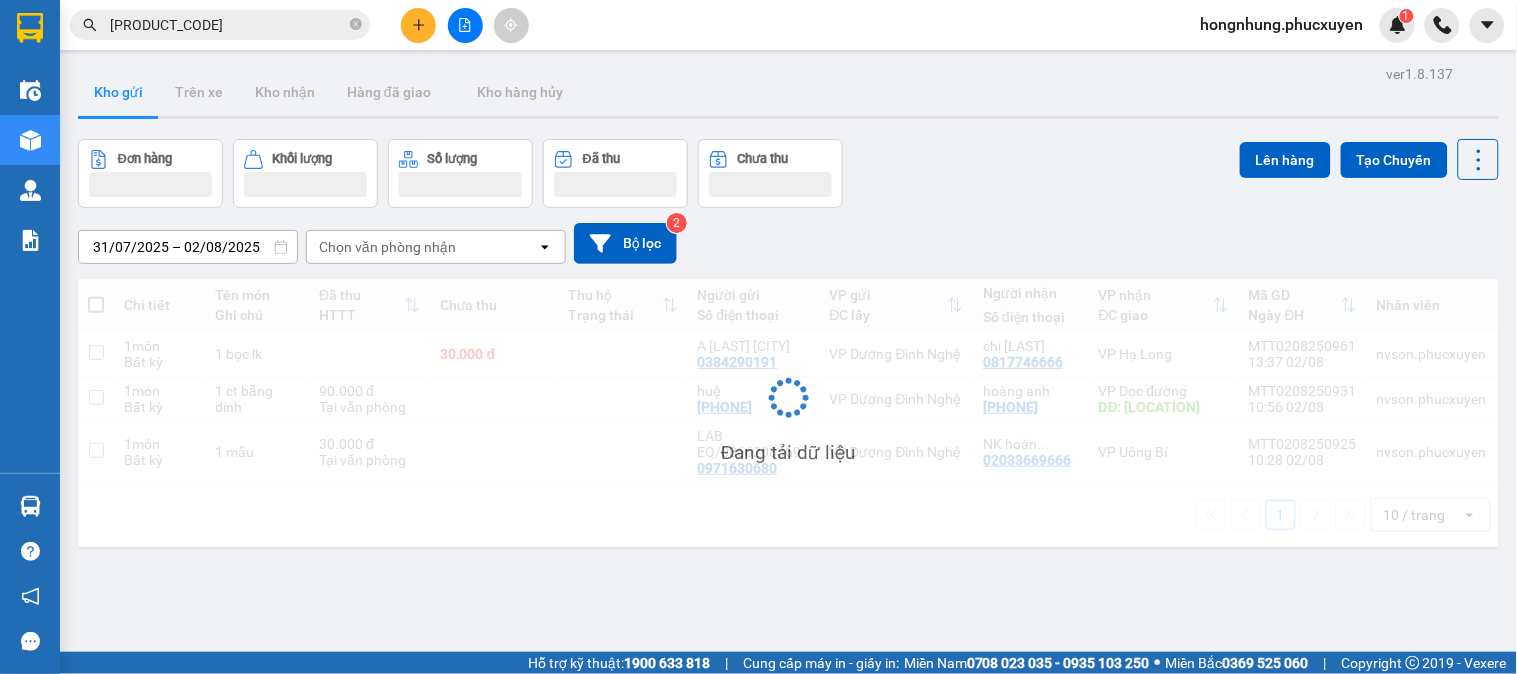 scroll, scrollTop: 0, scrollLeft: 0, axis: both 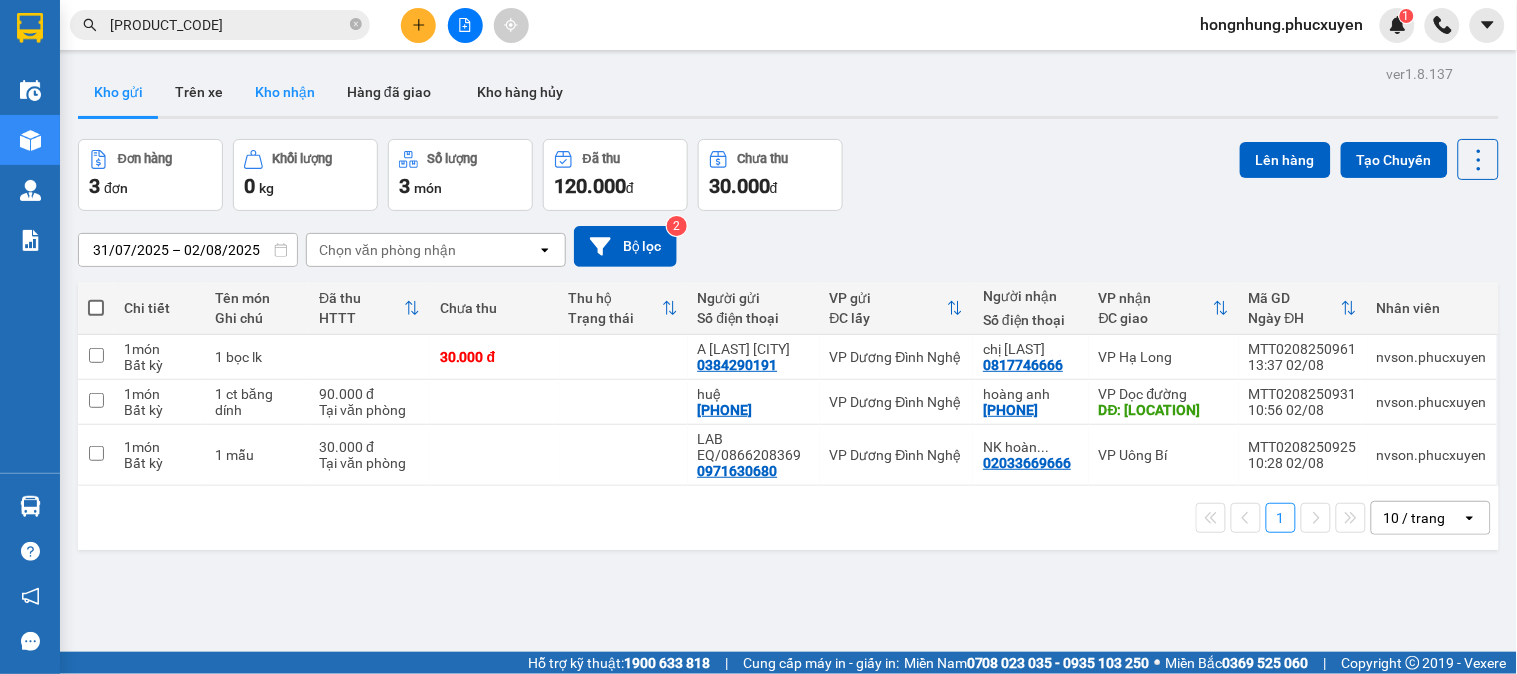 click on "Kho nhận" at bounding box center (285, 92) 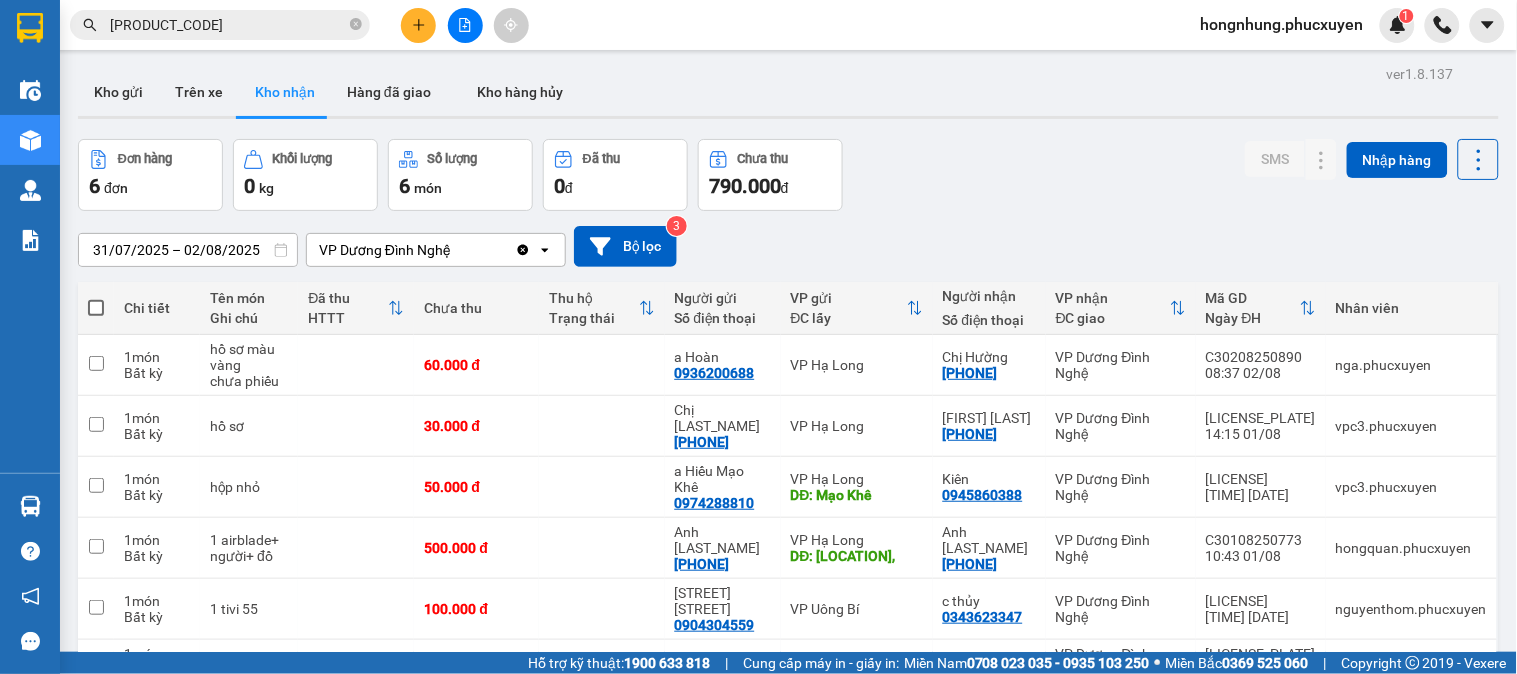 scroll, scrollTop: 92, scrollLeft: 0, axis: vertical 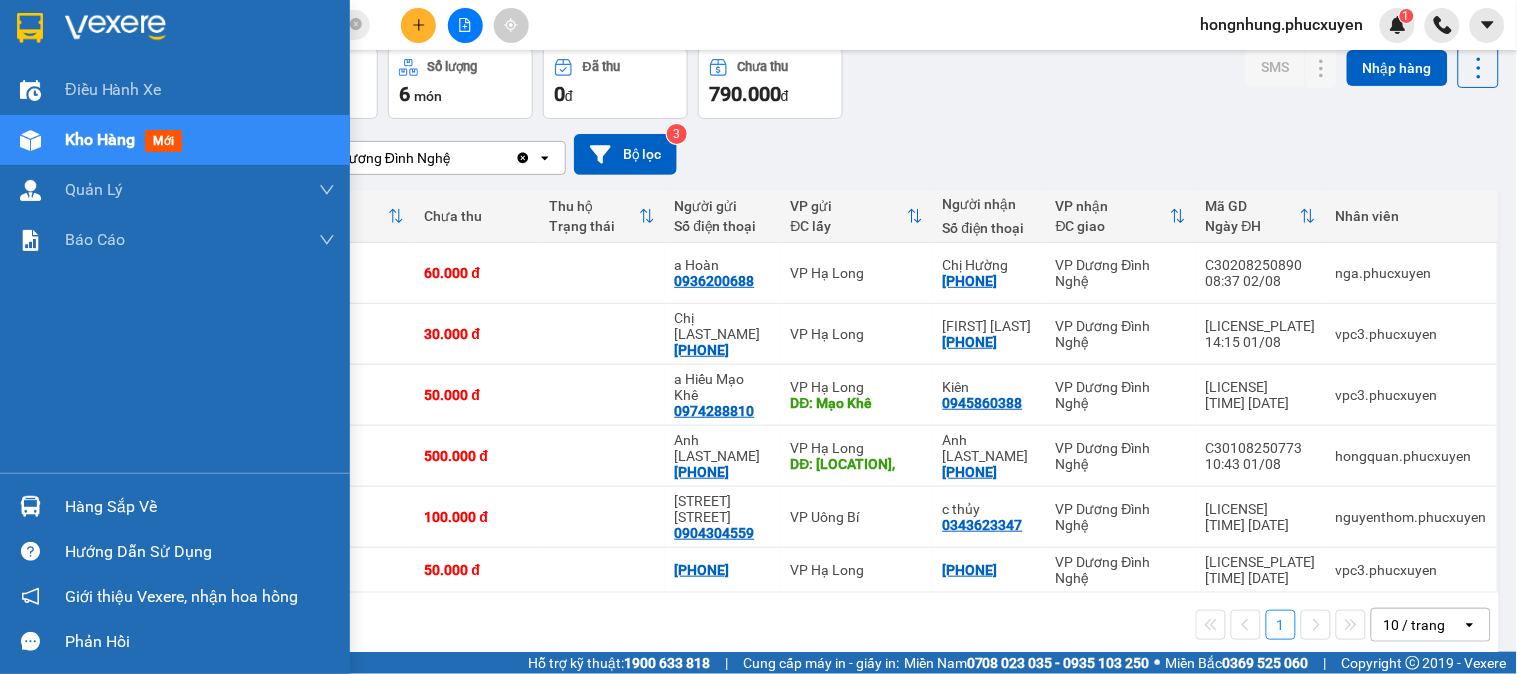 click at bounding box center (30, 506) 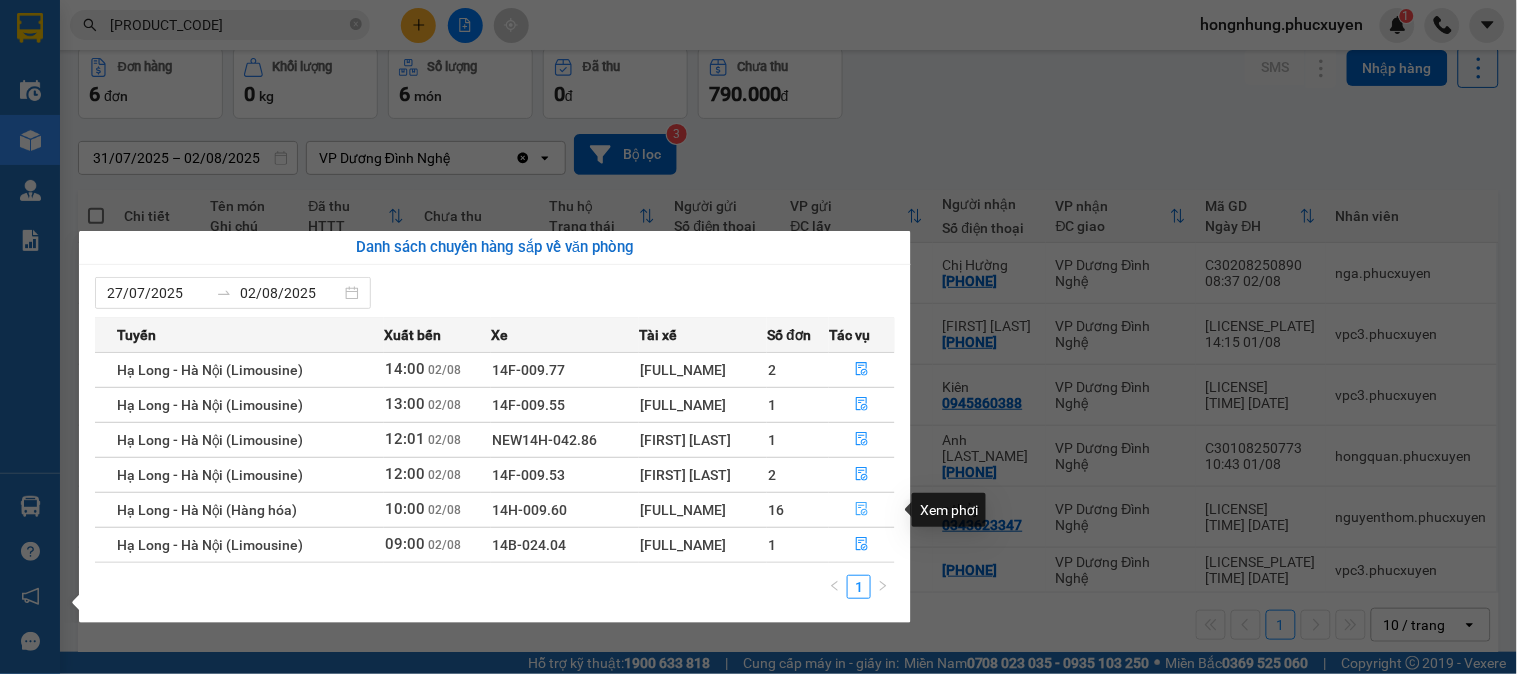 click 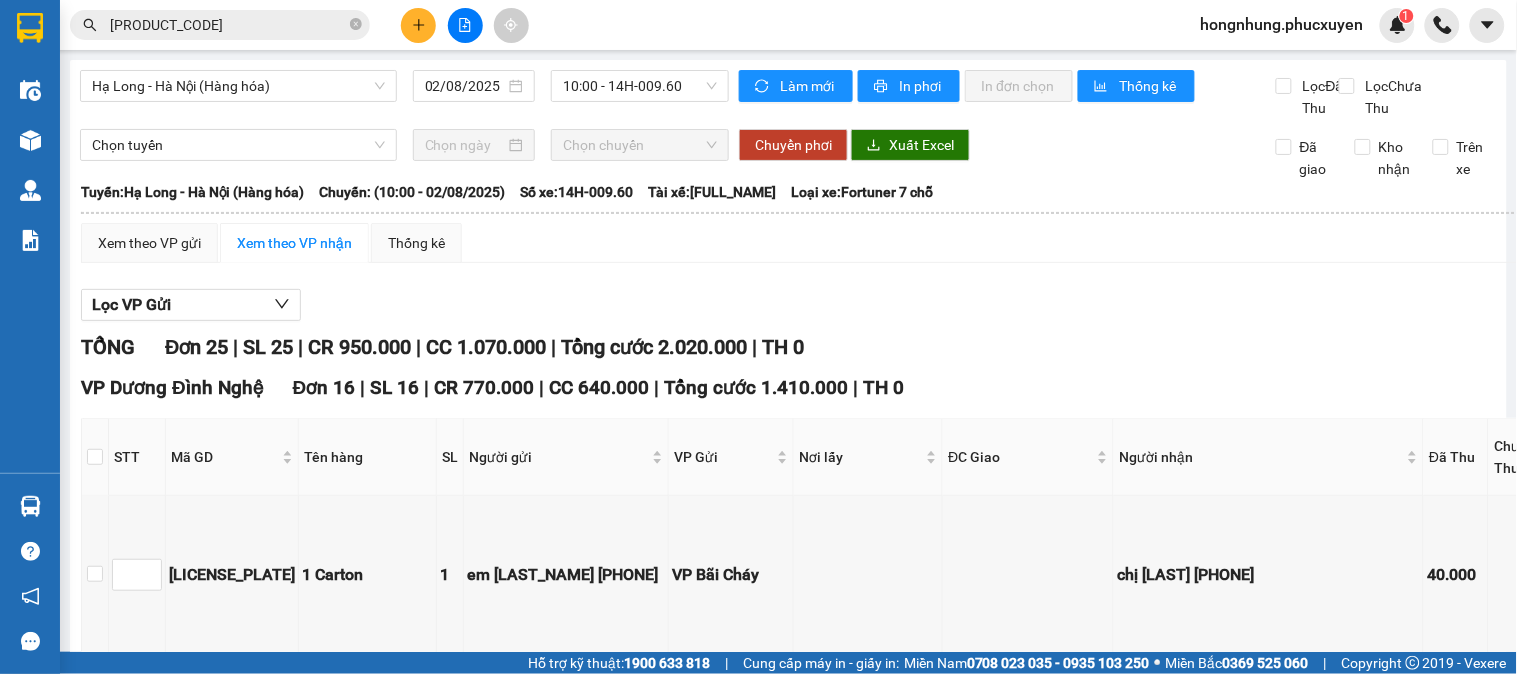 scroll, scrollTop: 333, scrollLeft: 0, axis: vertical 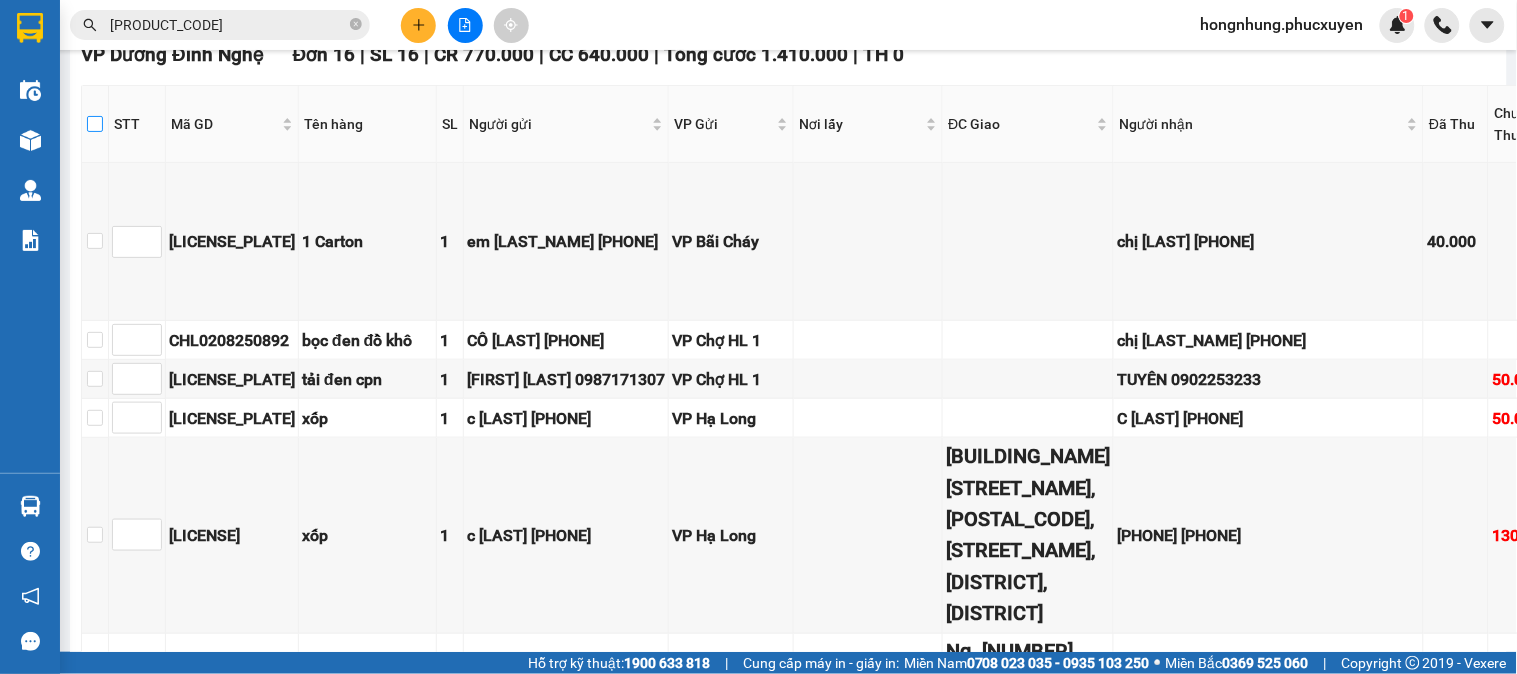 click at bounding box center [95, 124] 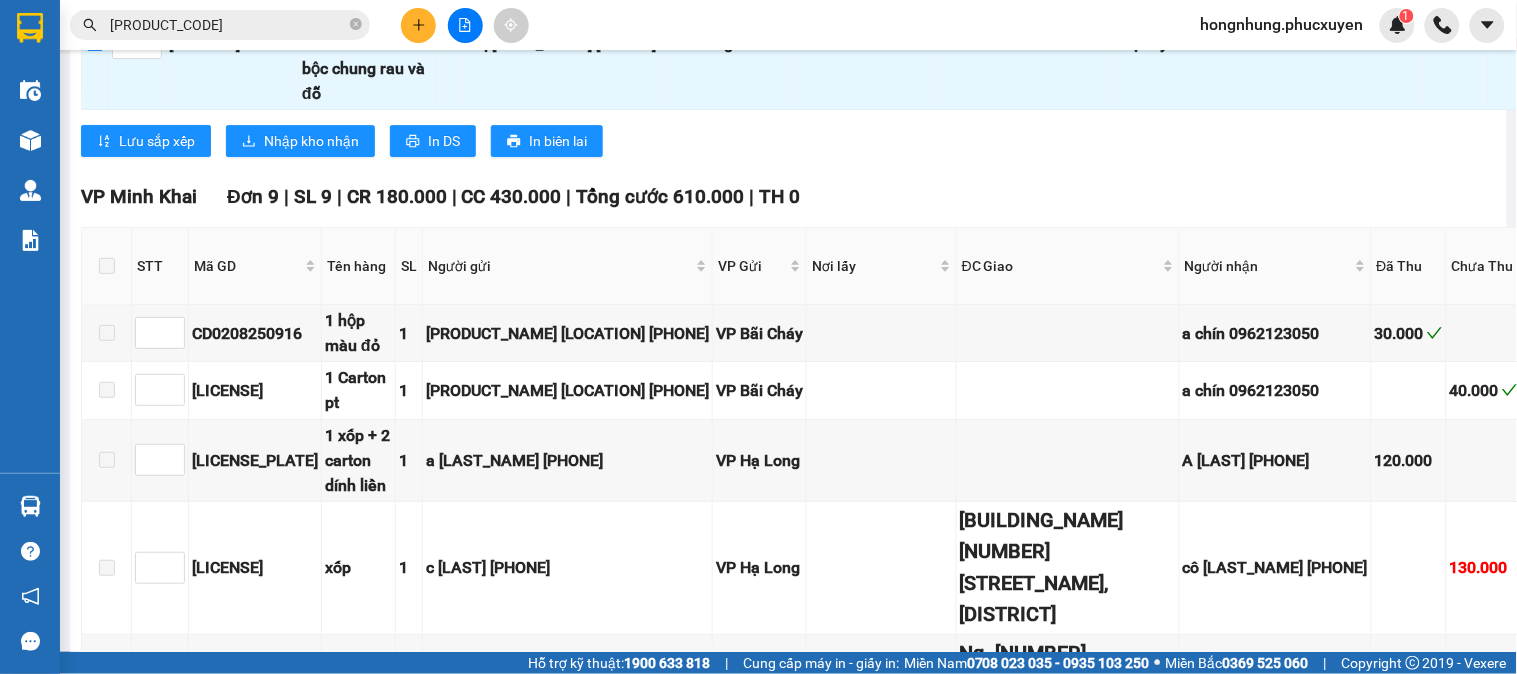 scroll, scrollTop: 1333, scrollLeft: 0, axis: vertical 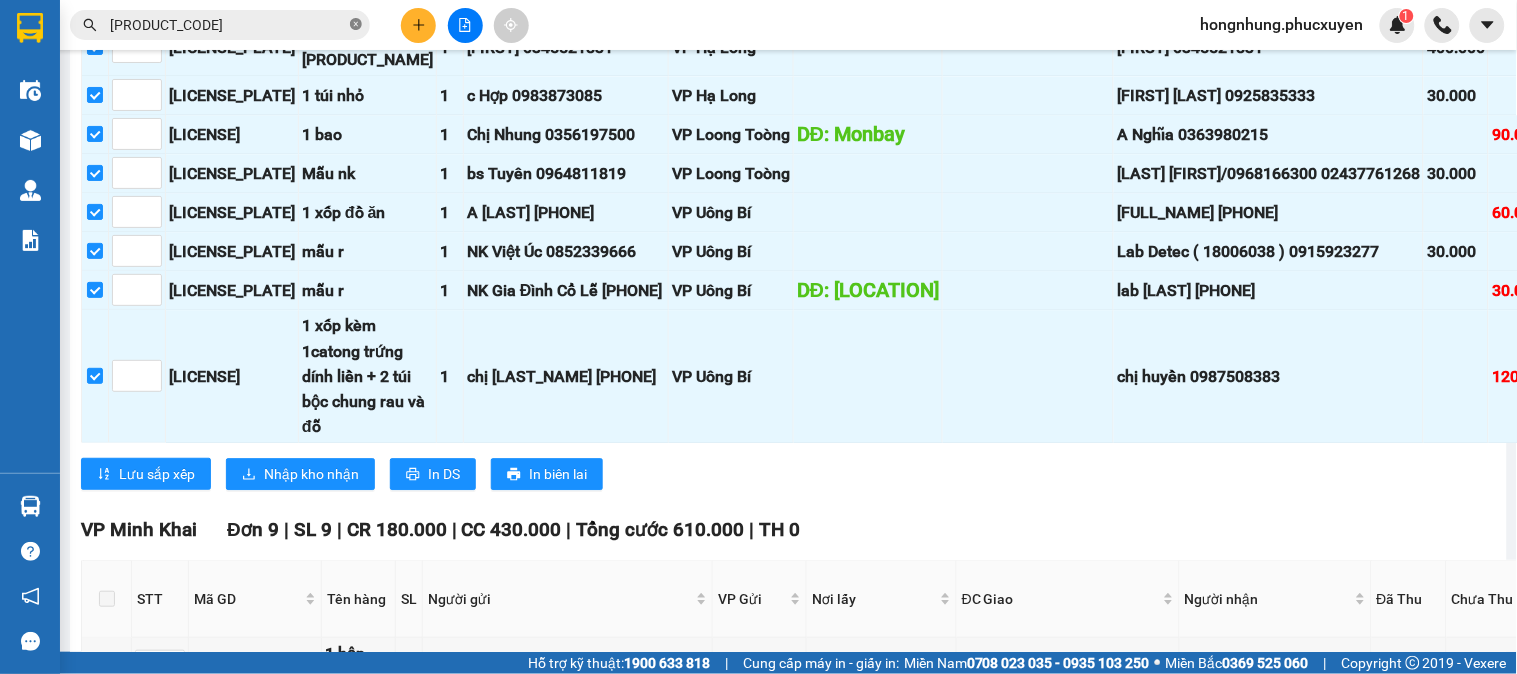 click 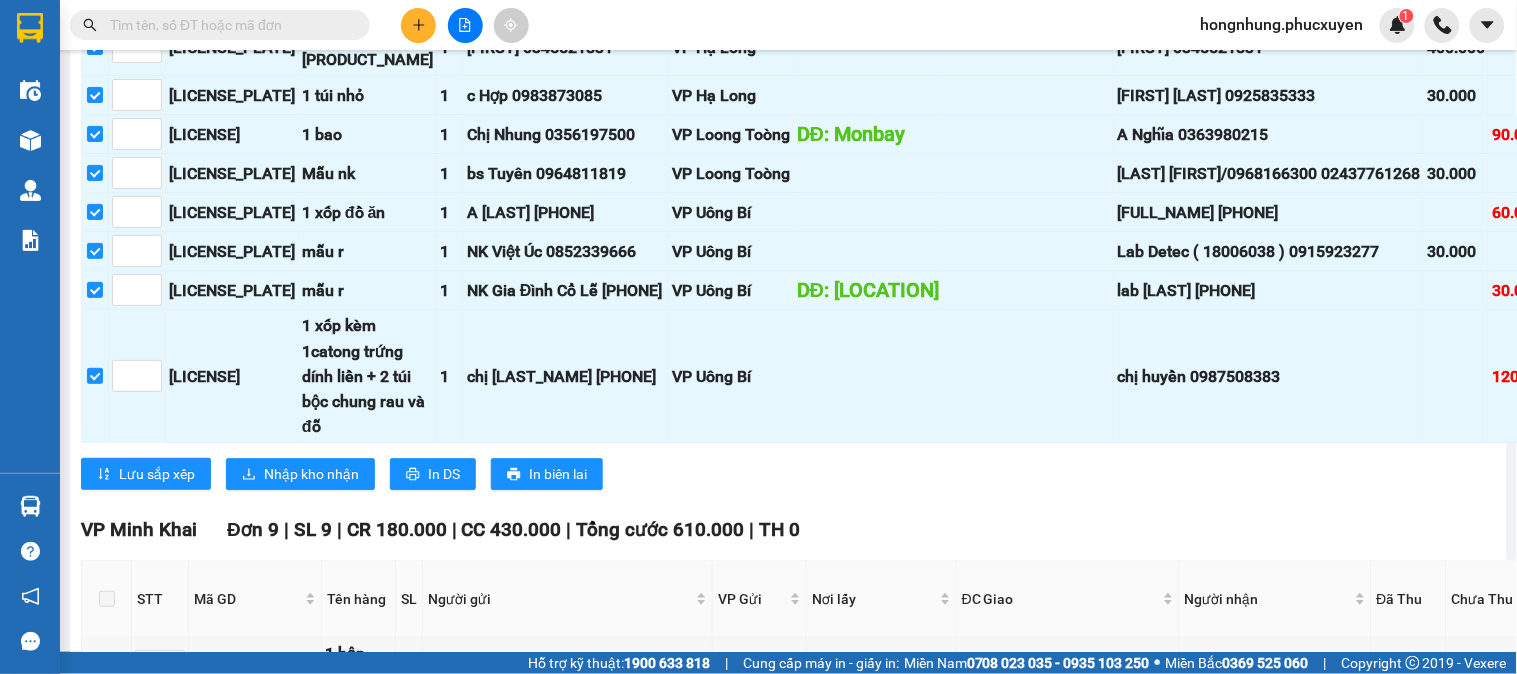 click at bounding box center [228, 25] 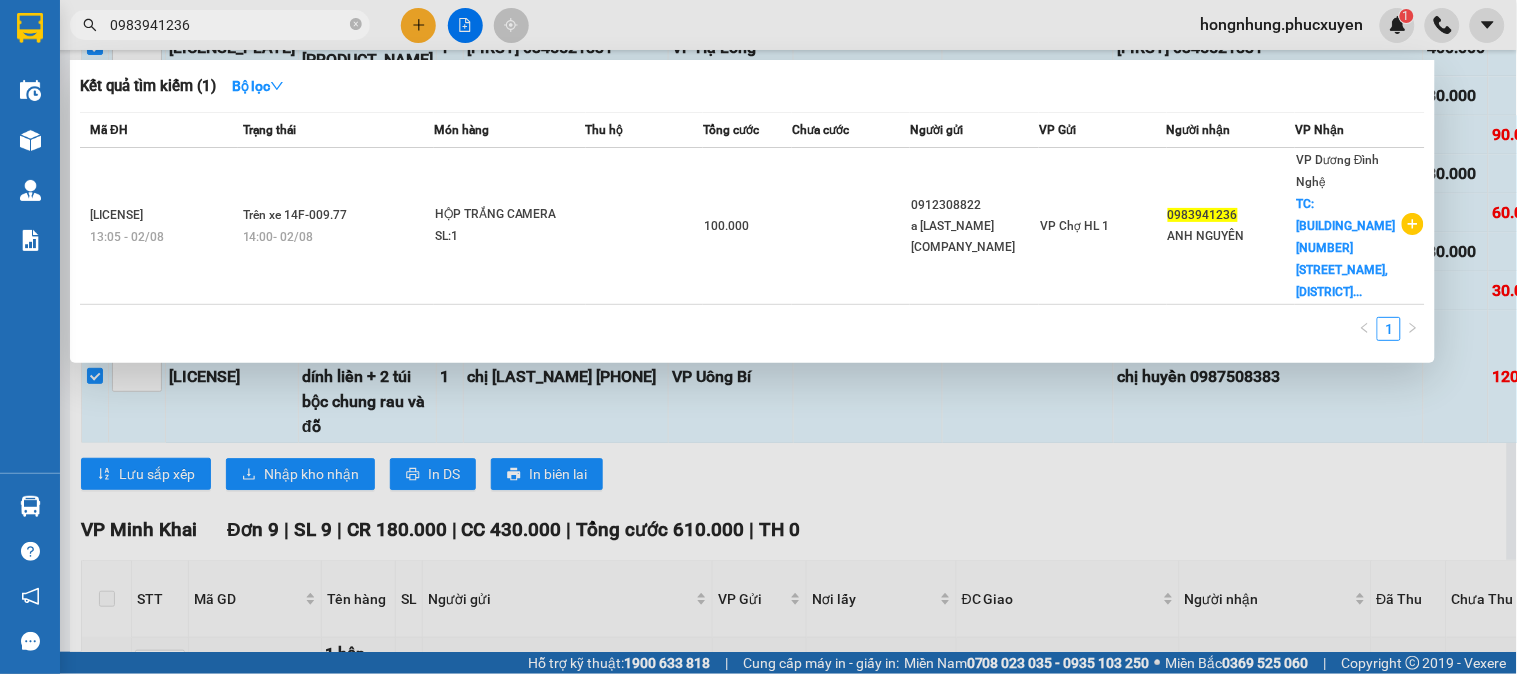 type on "0983941236" 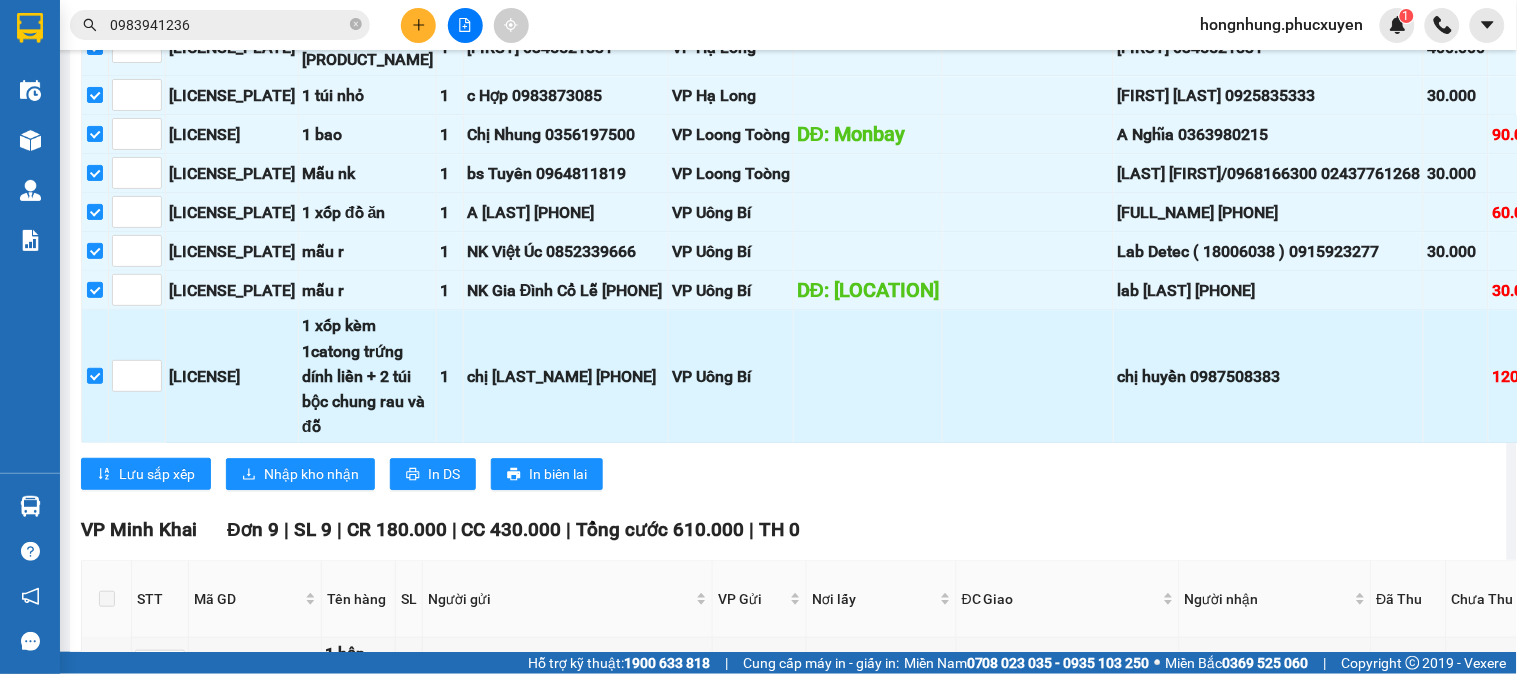 scroll, scrollTop: 1666, scrollLeft: 0, axis: vertical 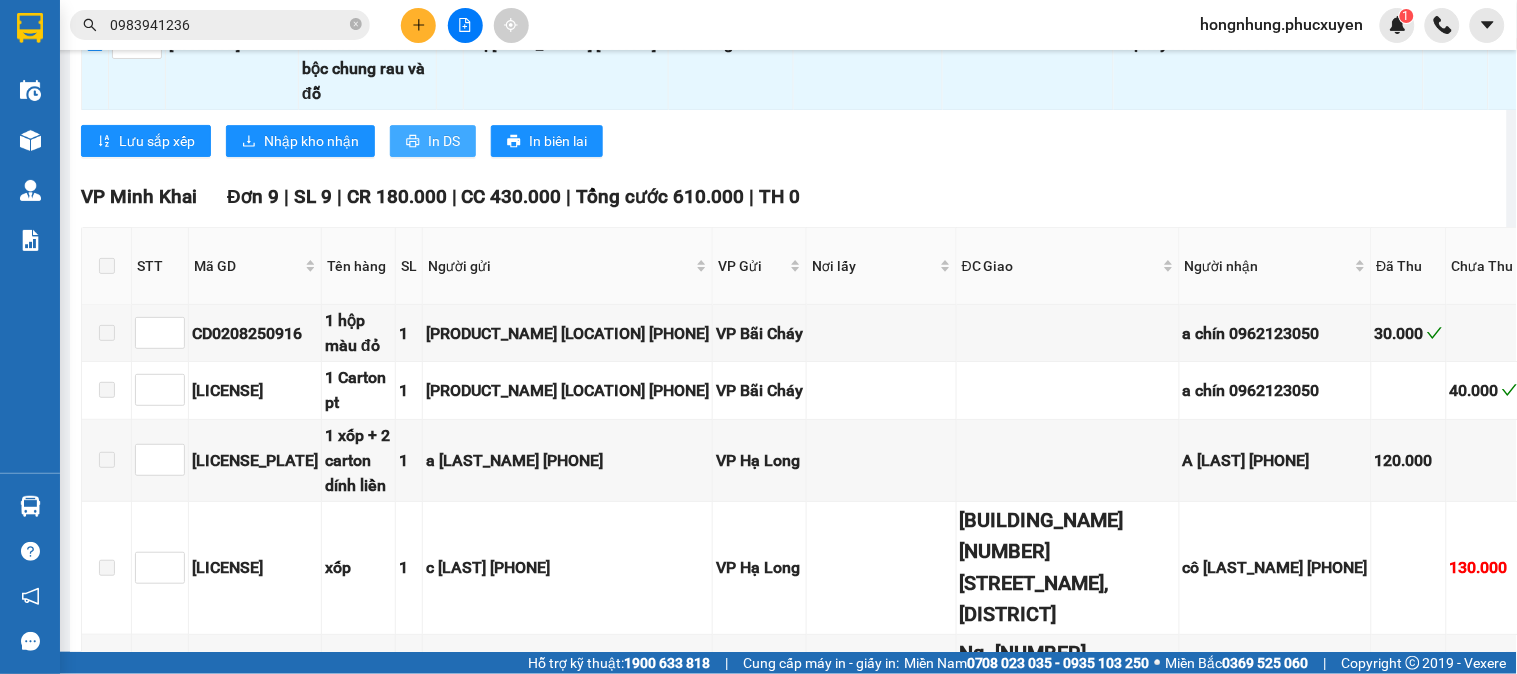 click on "In DS" at bounding box center [444, 141] 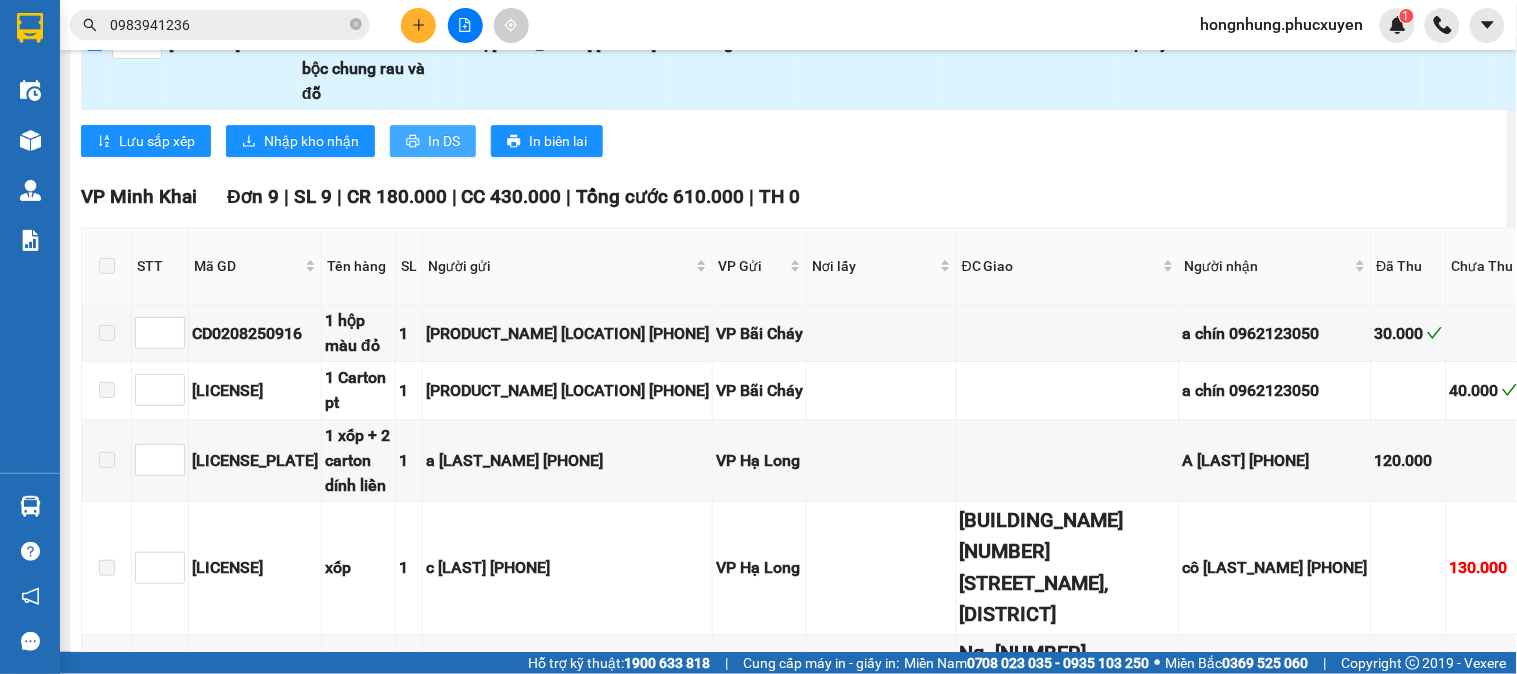 scroll, scrollTop: 0, scrollLeft: 0, axis: both 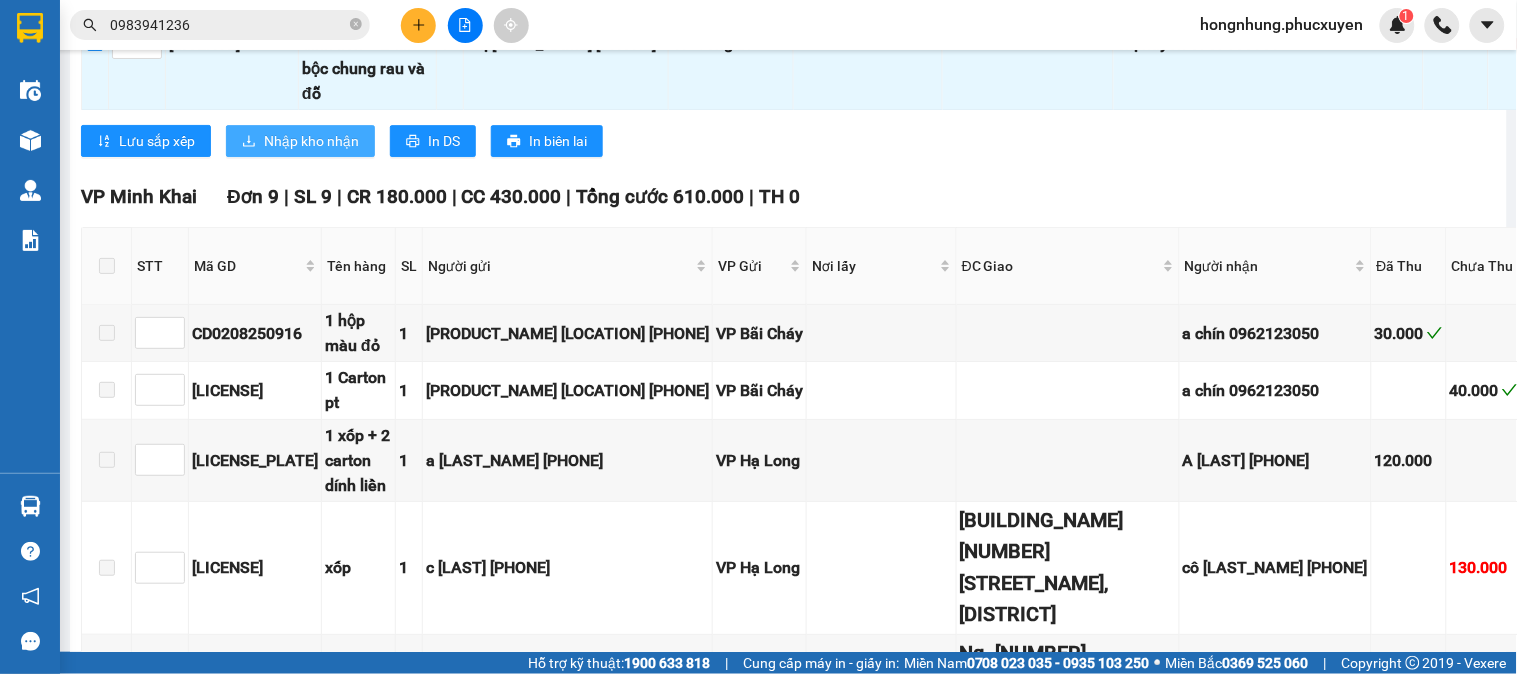 click on "Nhập kho nhận" at bounding box center (311, 141) 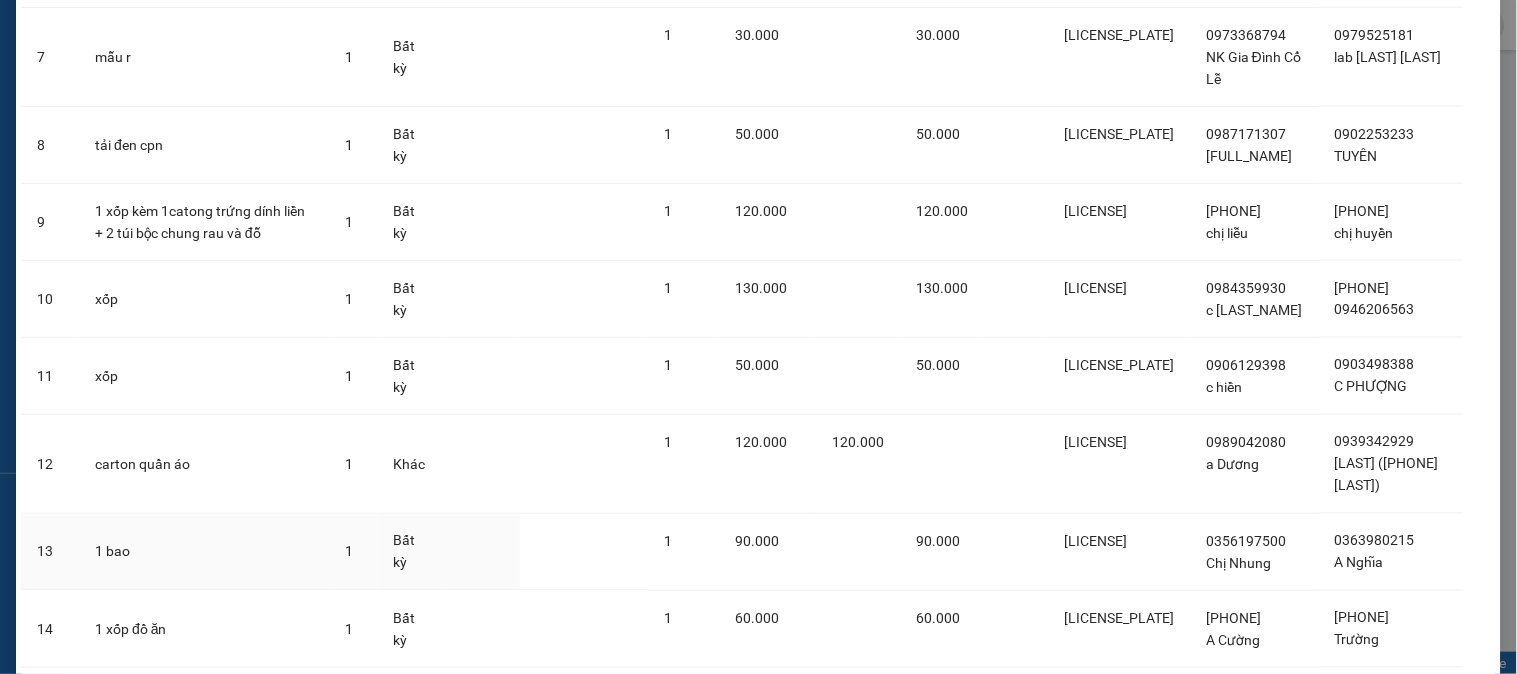 scroll, scrollTop: 982, scrollLeft: 0, axis: vertical 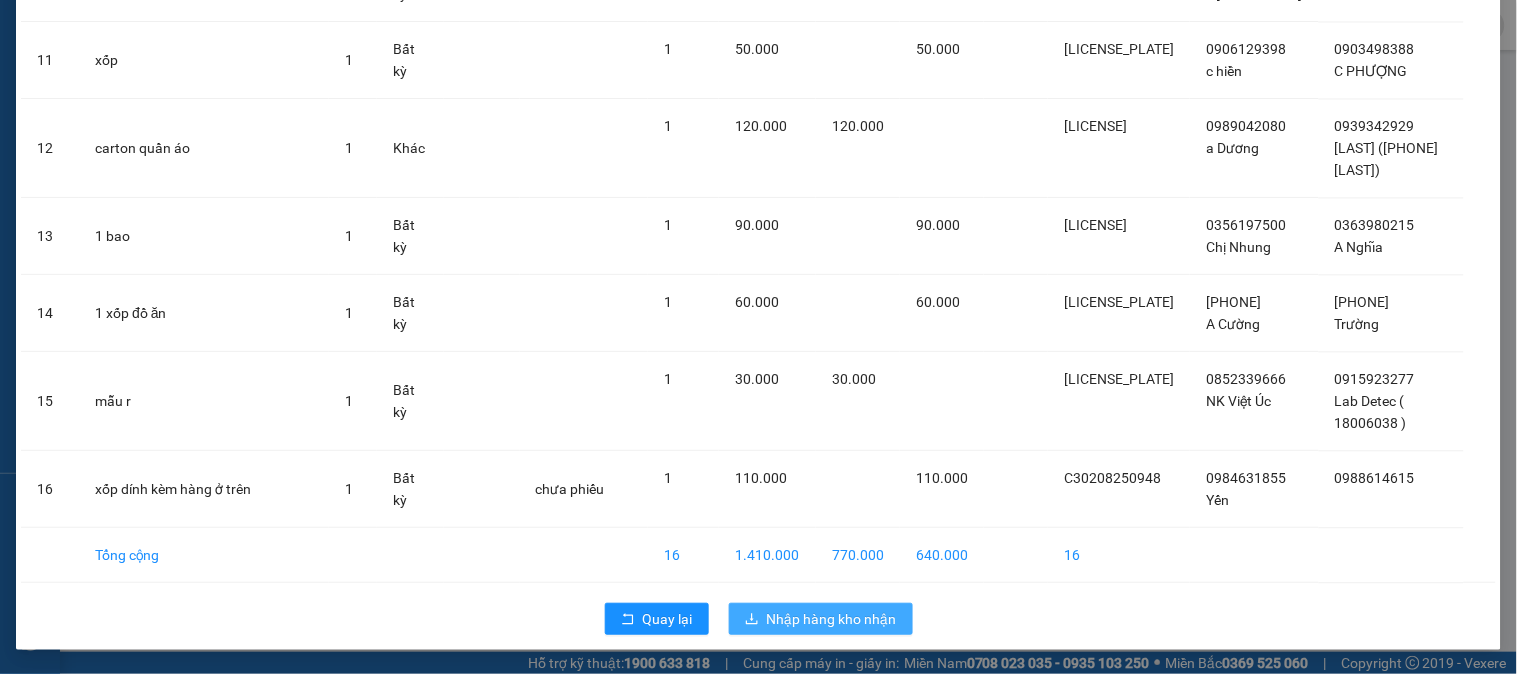 click on "Nhập hàng kho nhận" at bounding box center [832, 619] 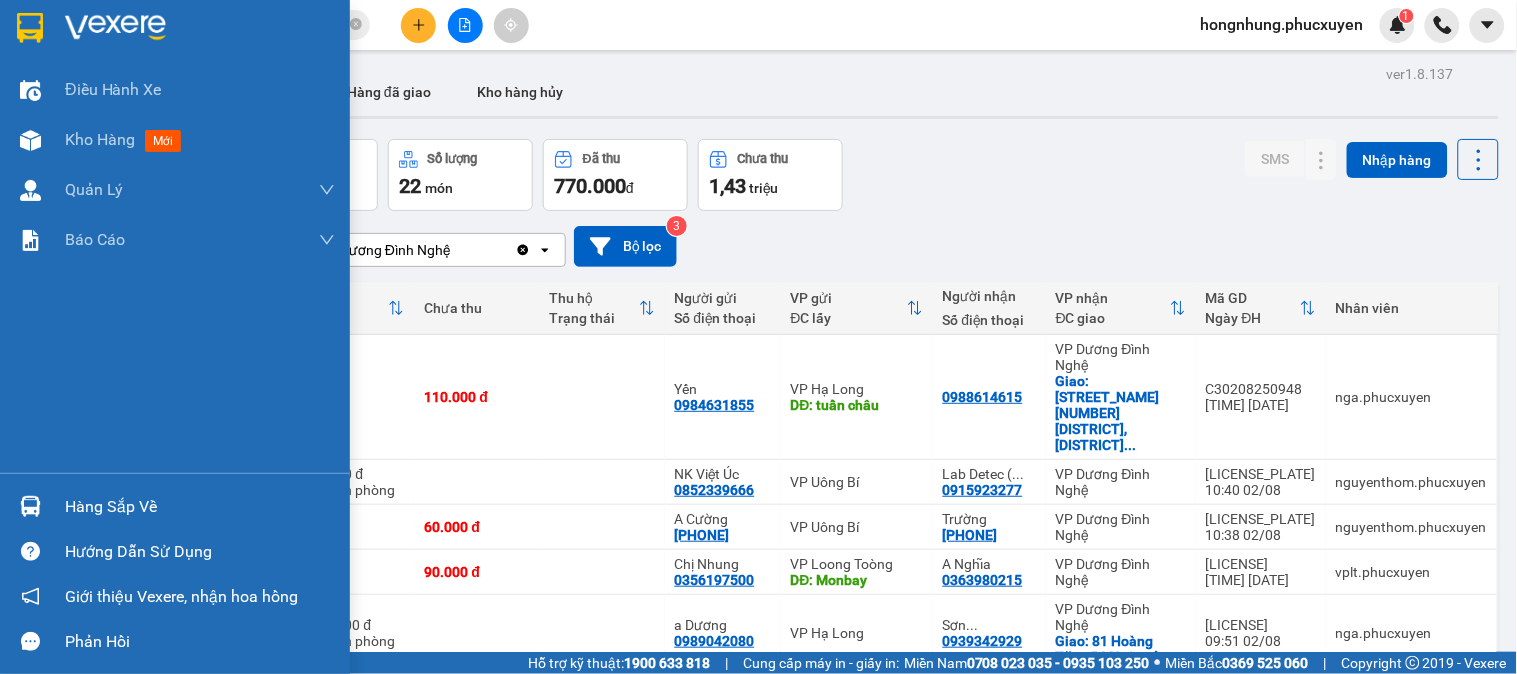 click at bounding box center (30, 506) 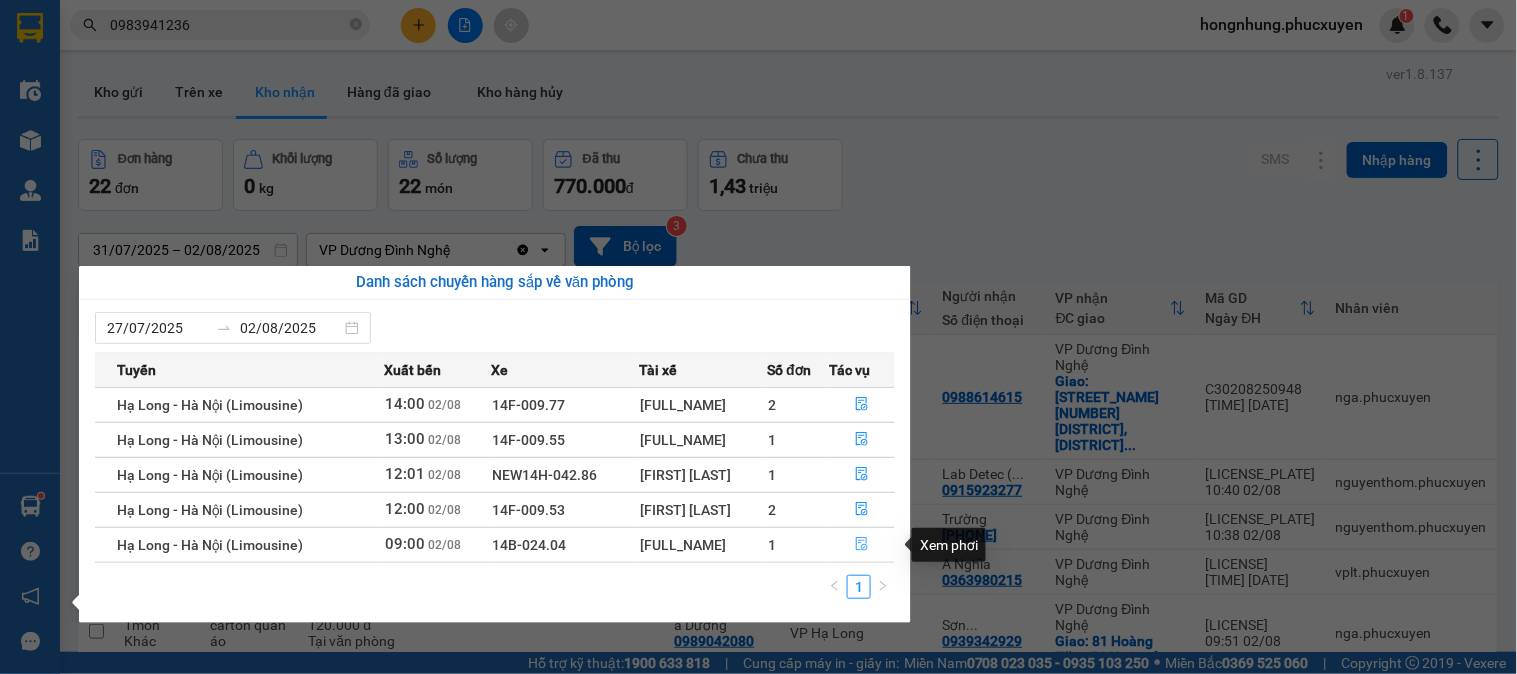 click 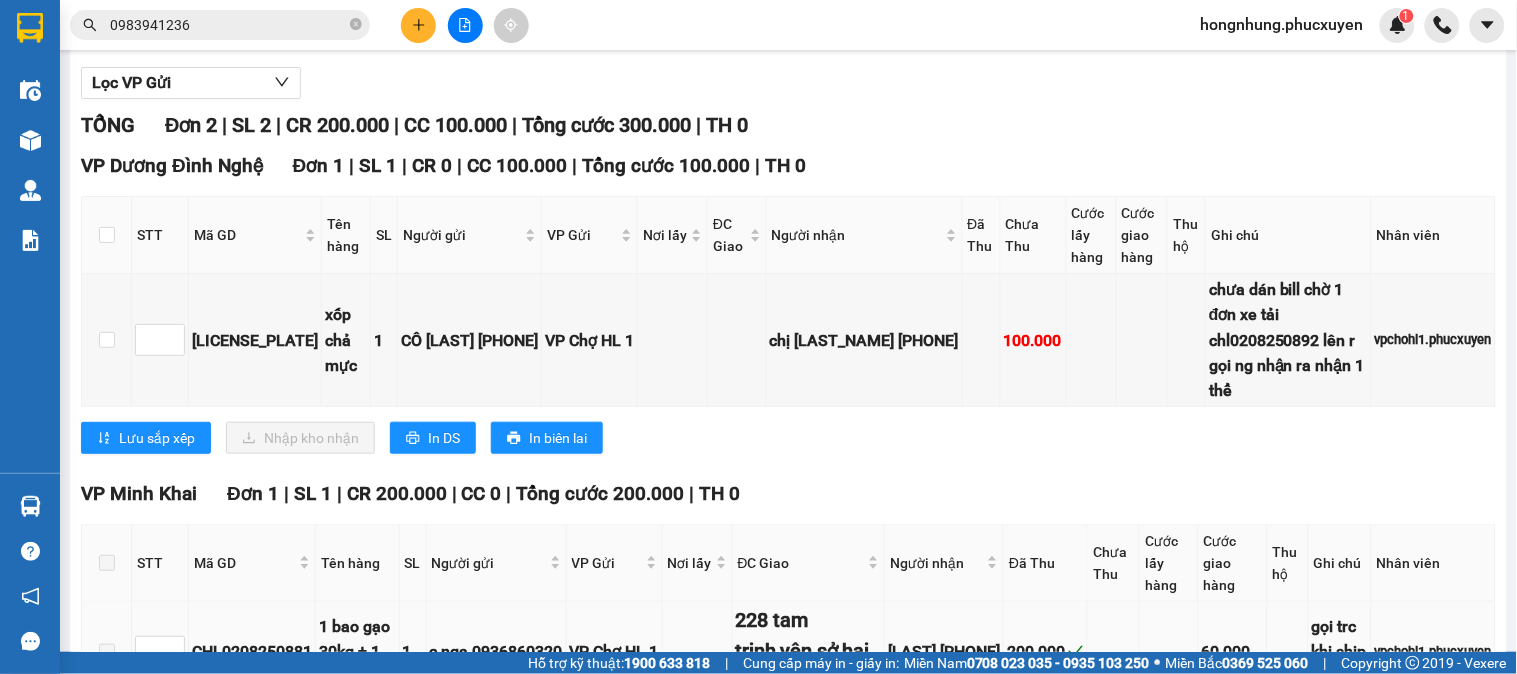 scroll, scrollTop: 333, scrollLeft: 0, axis: vertical 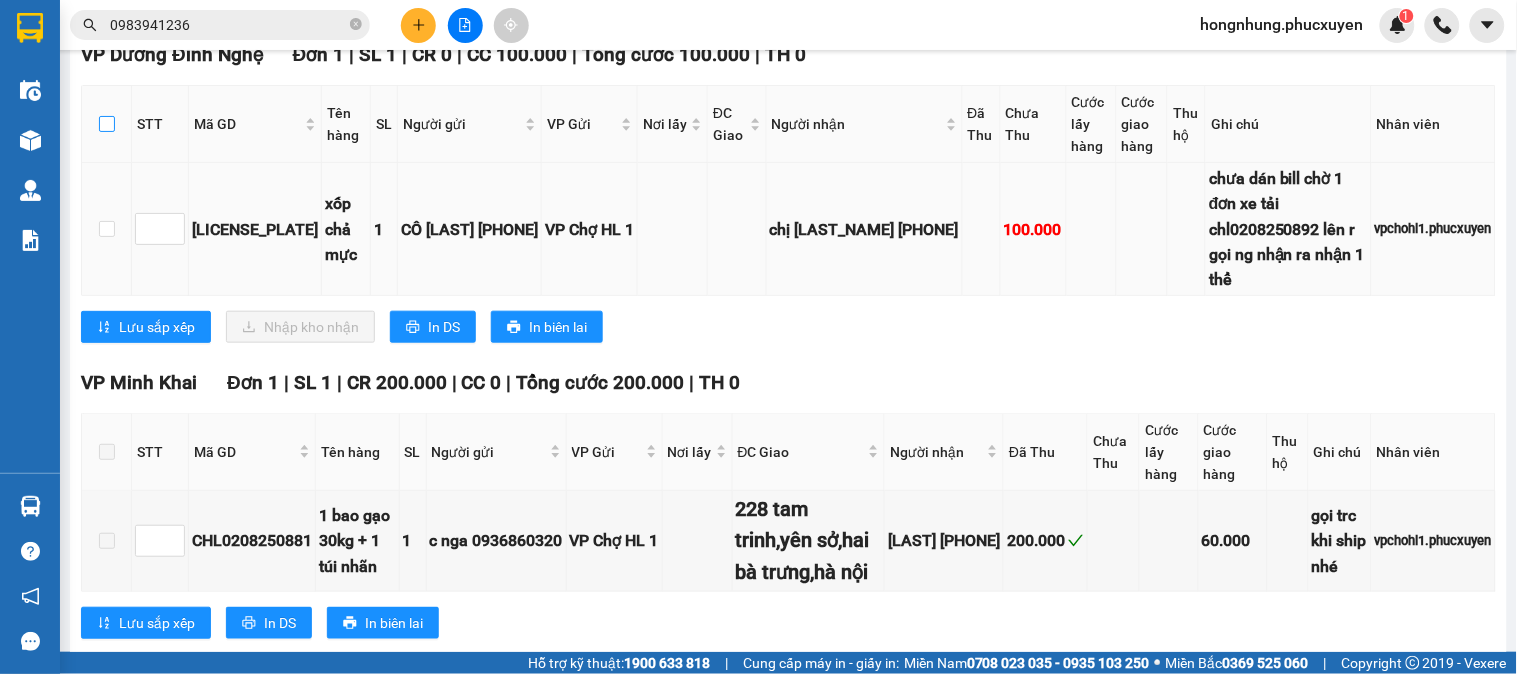 drag, startPoint x: 108, startPoint y: 152, endPoint x: 177, endPoint y: 200, distance: 84.05355 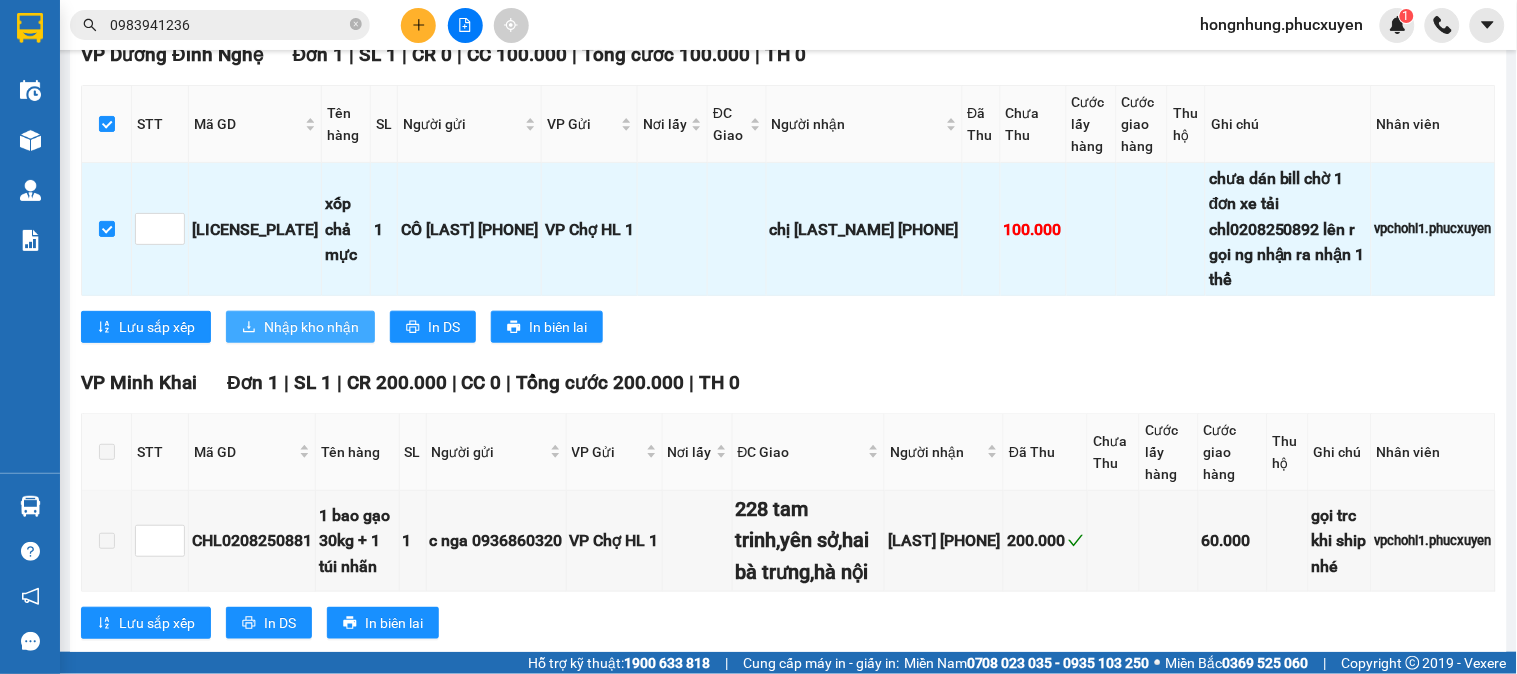 click on "Nhập kho nhận" at bounding box center [311, 327] 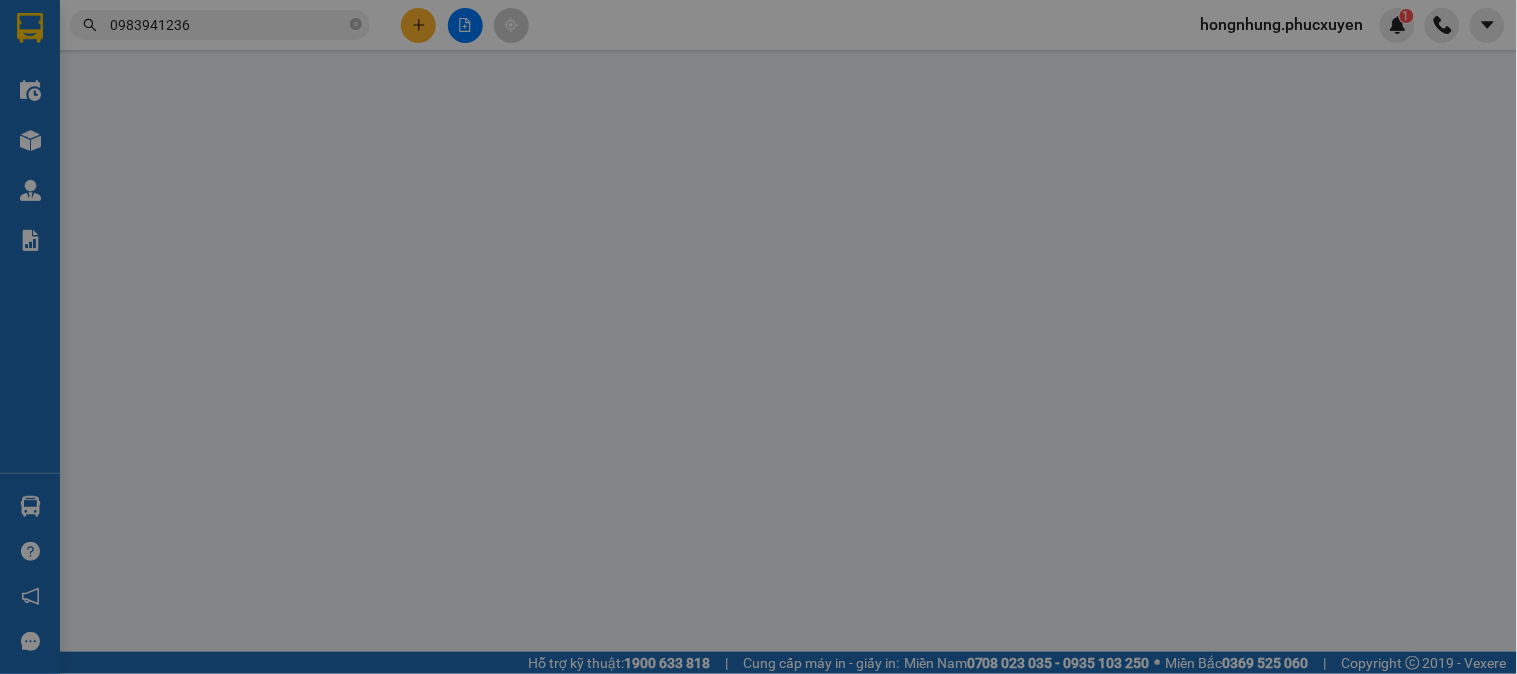 scroll, scrollTop: 0, scrollLeft: 0, axis: both 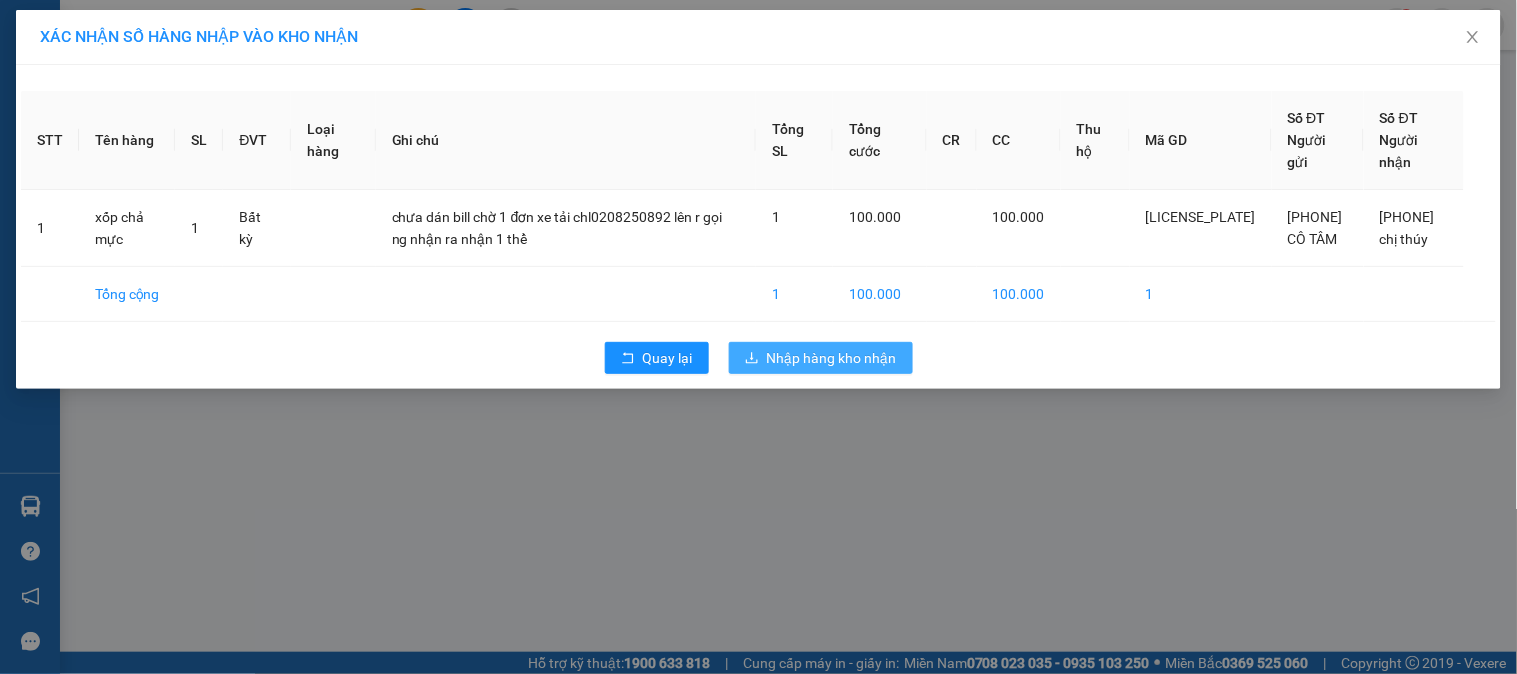 click on "Nhập hàng kho nhận" at bounding box center [832, 358] 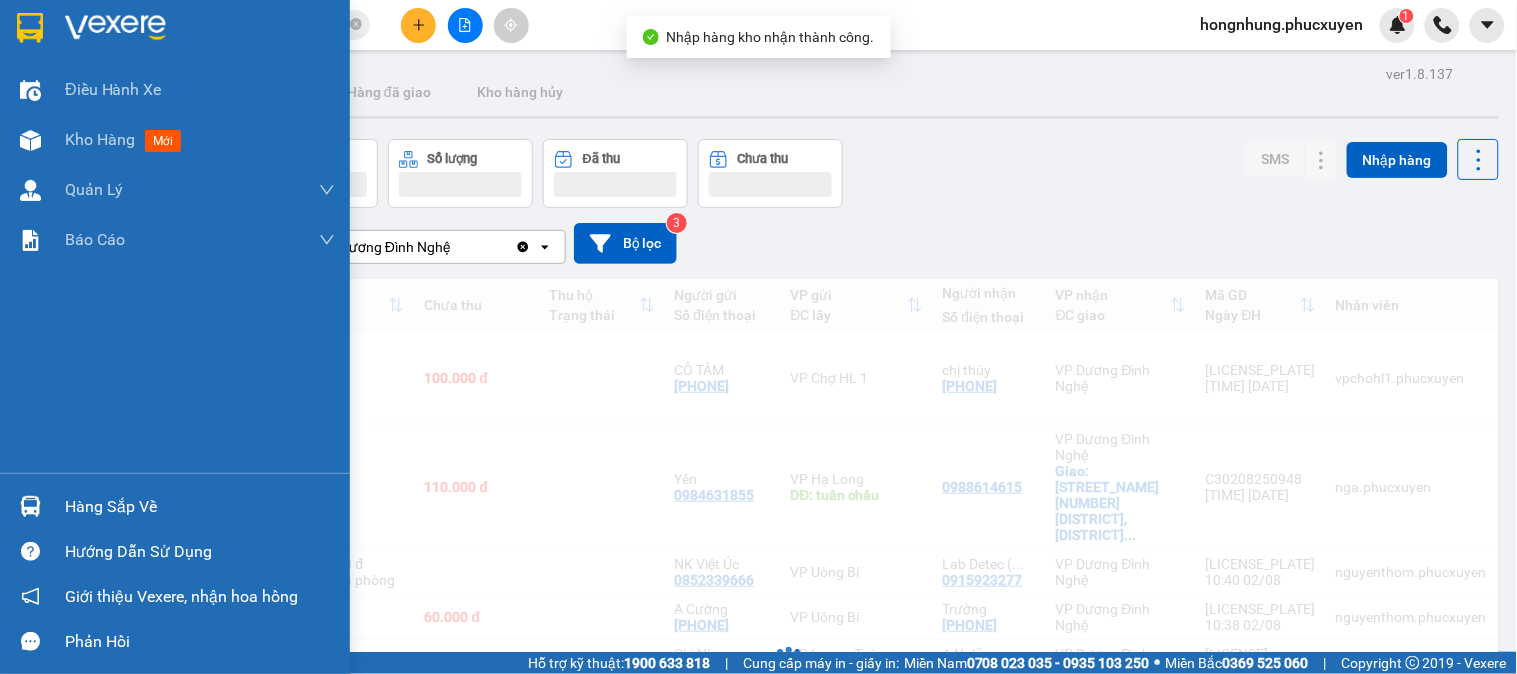 click at bounding box center [30, 506] 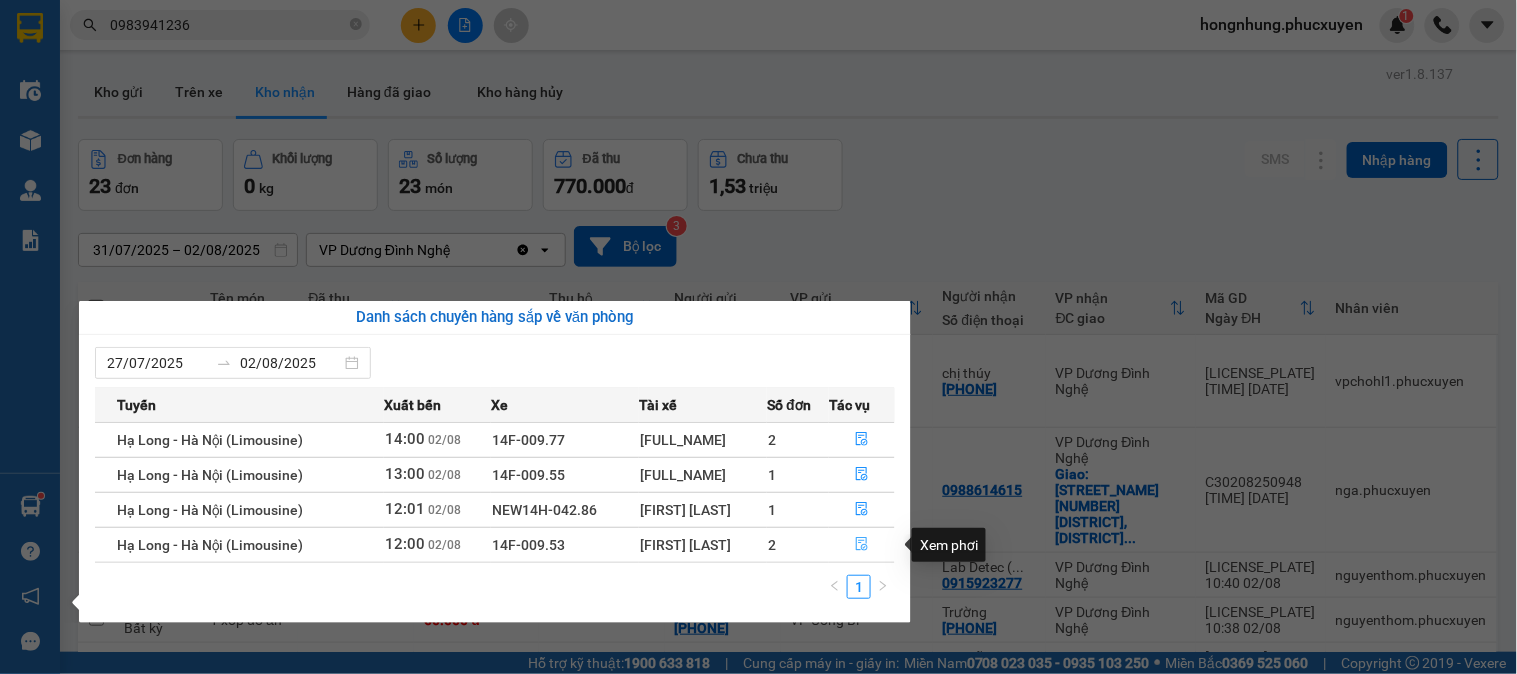 click at bounding box center [862, 545] 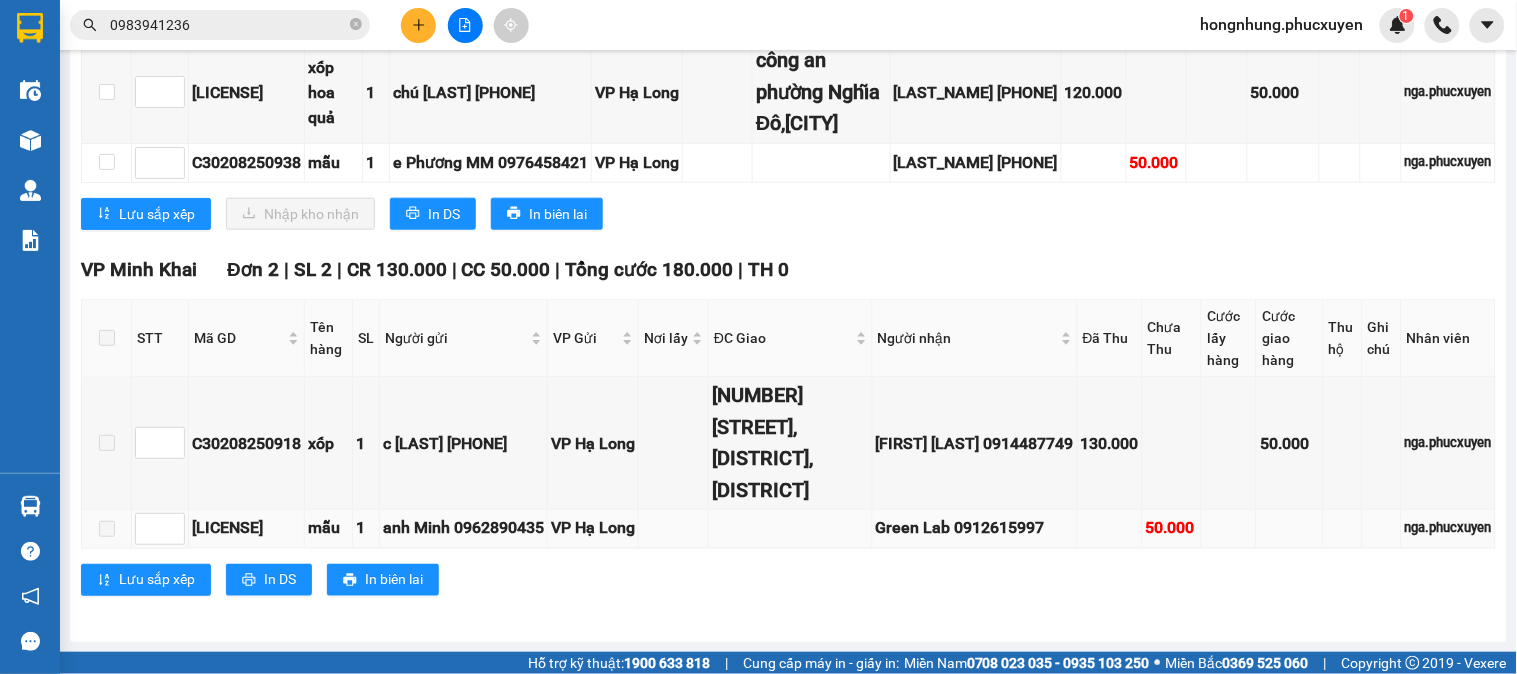scroll, scrollTop: 366, scrollLeft: 0, axis: vertical 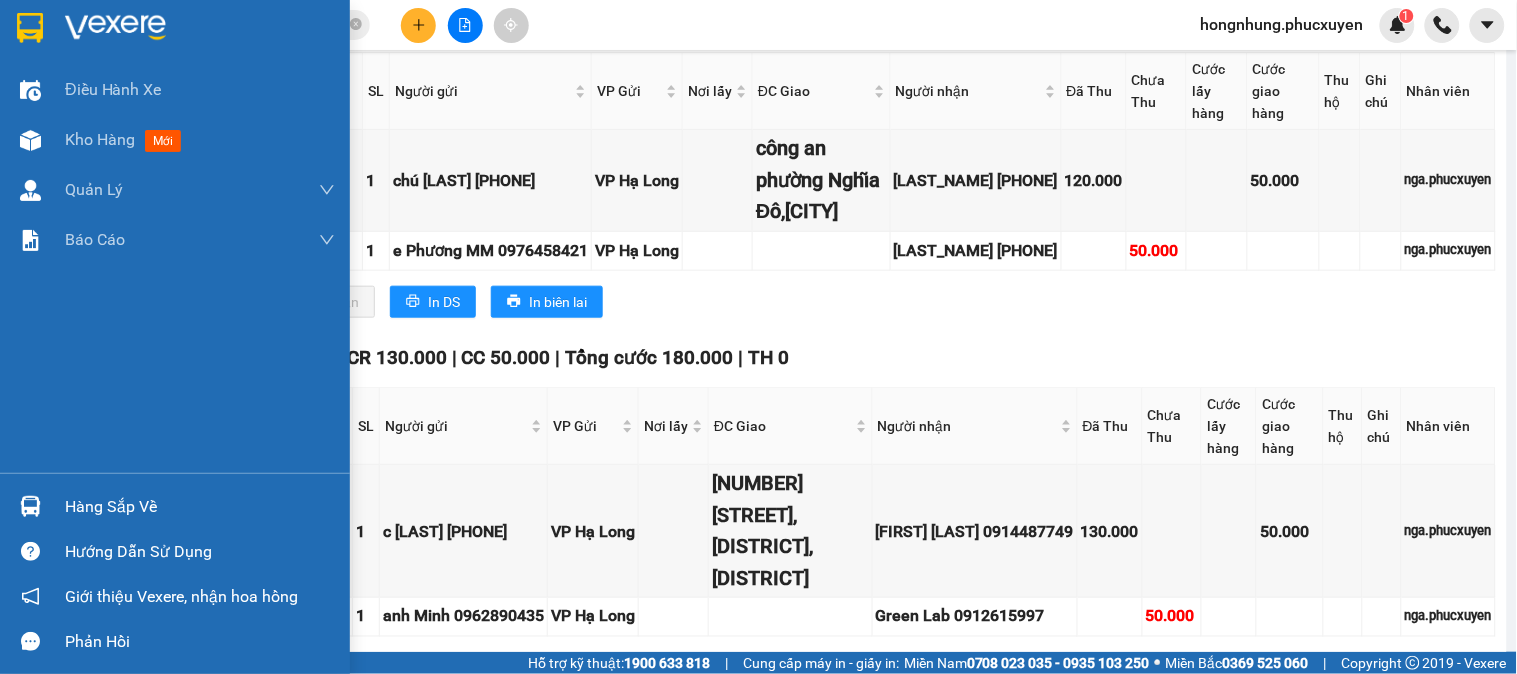 click at bounding box center [30, 506] 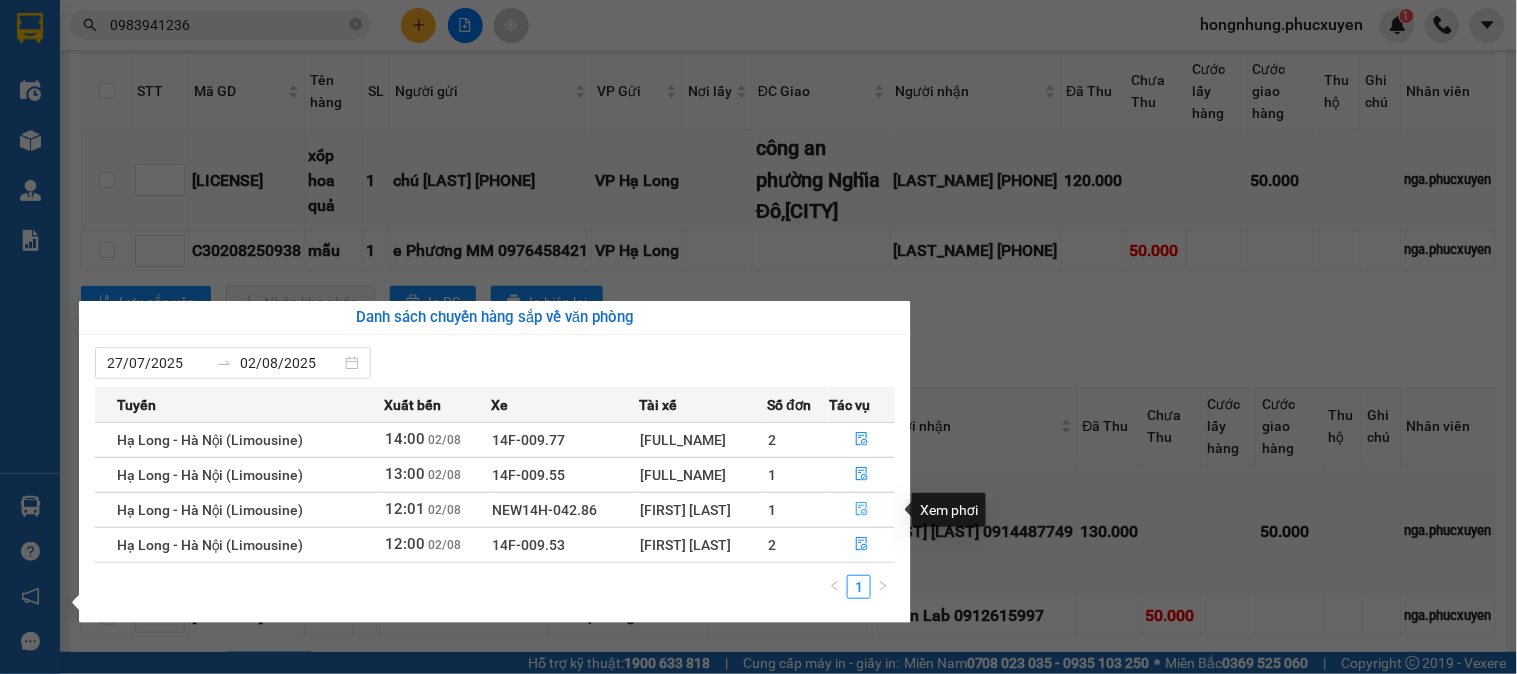click 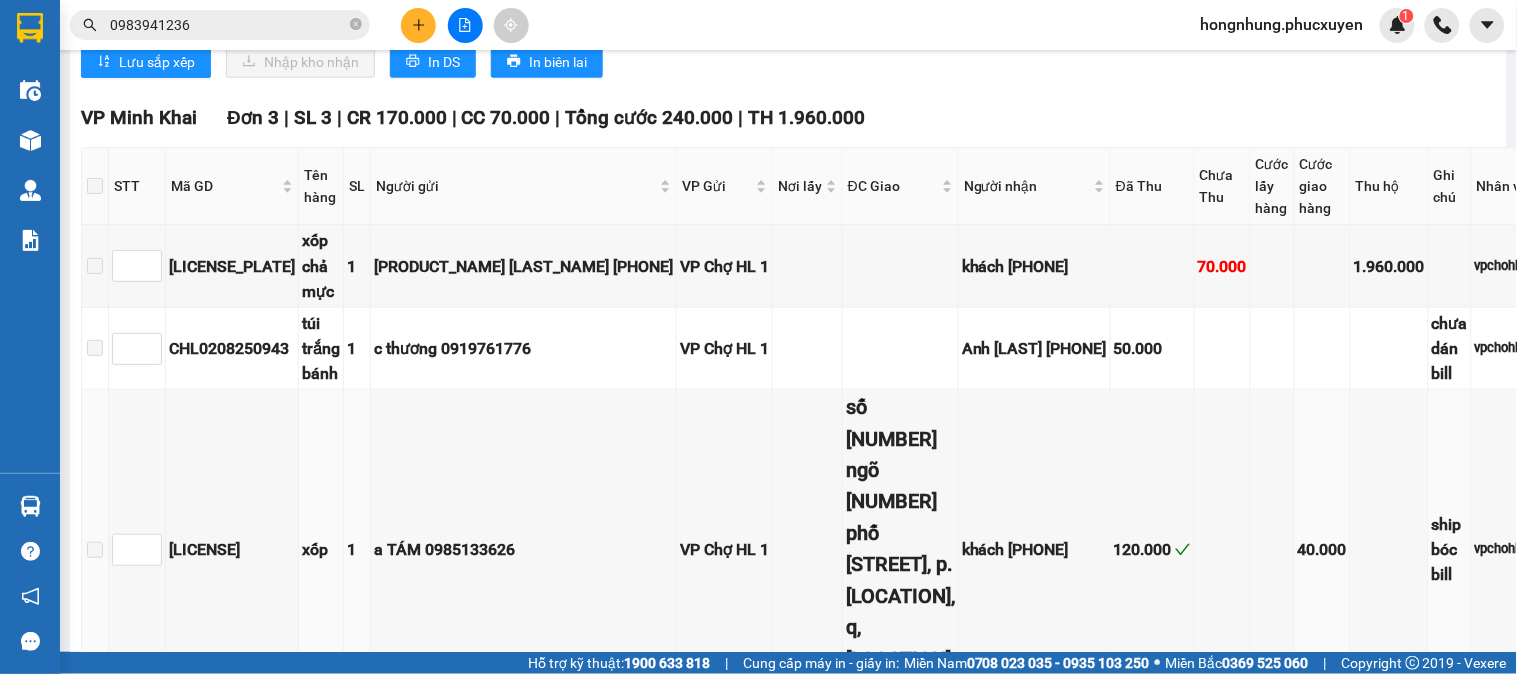 scroll, scrollTop: 234, scrollLeft: 0, axis: vertical 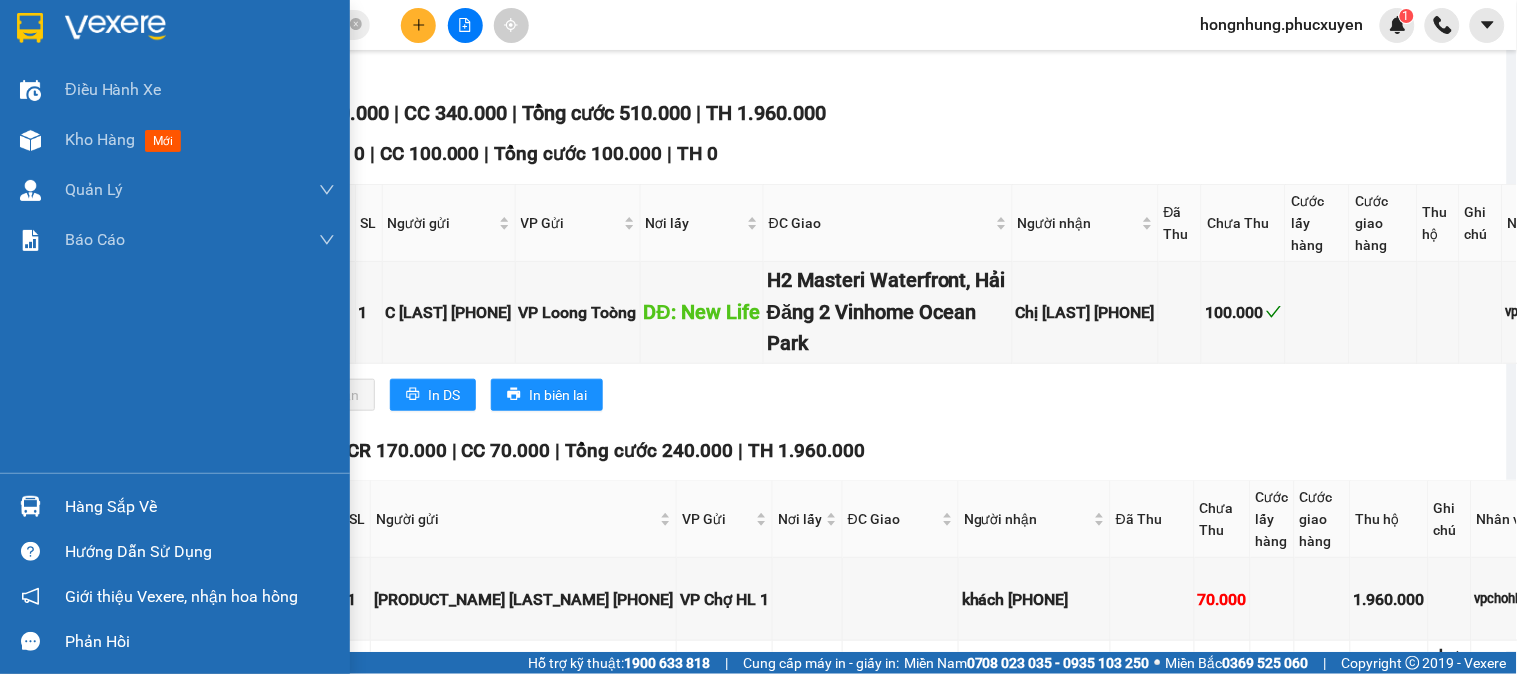 click on "Hàng sắp về" at bounding box center (175, 506) 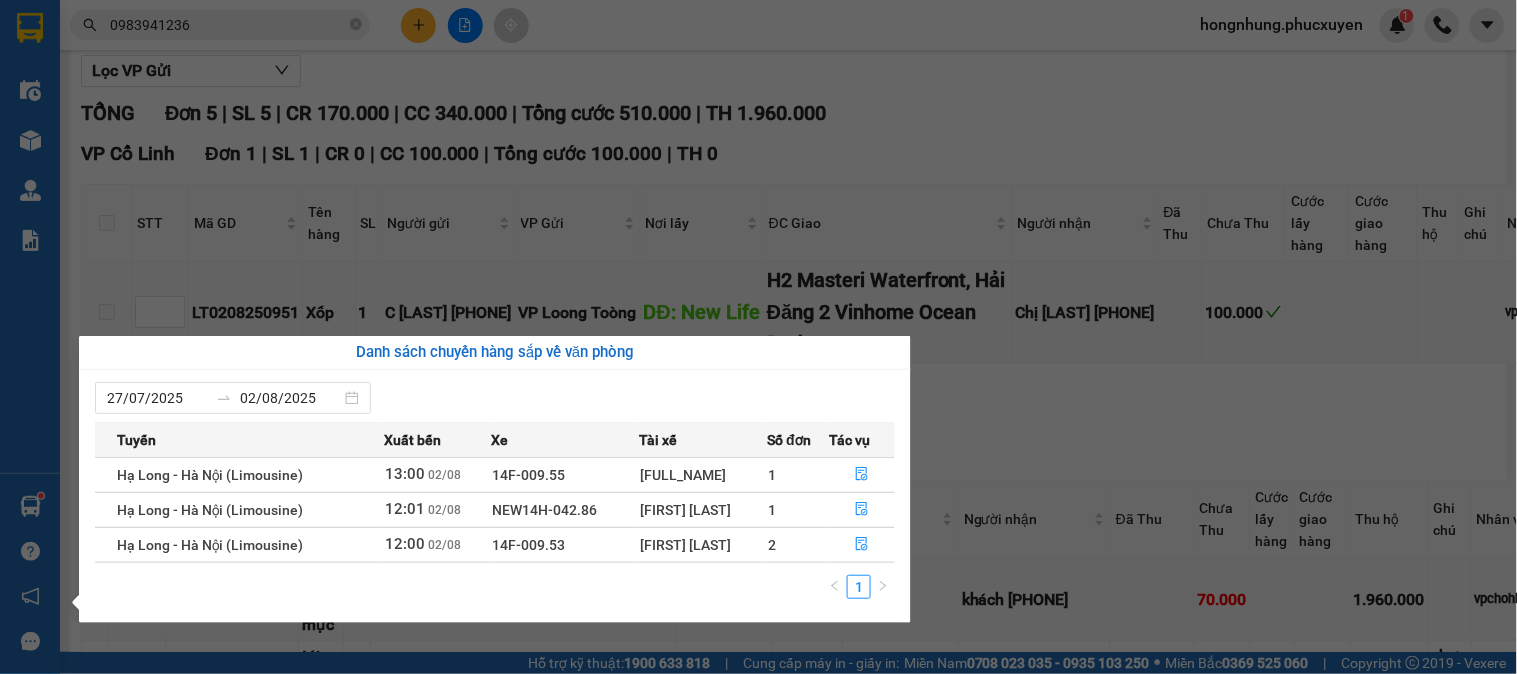 click on "Kết quả tìm kiếm ( 1 )  Bộ lọc  Mã ĐH Trạng thái Món hàng Thu hộ Tổng cước Chưa cước Người gửi VP Gửi Người nhận VP Nhận CHL0208250959 13:05 - 02/08 Trên xe   14F-009.77 14:00  -   02/08 HỘP TRẮNG CAMERA SL:  1 100.000 0912308822 [FIRST] [LAST] VP Chợ HL 1 0983941236 [FIRST] [LAST] VP Dương Đình Nghệ TC: B10 88 TRUNG KÍNH,[CITY],[DISTRICT]... 1 0983941236 [EMAIL] 1     Điều hành xe     Kho hàng mới     Quản Lý Quản lý thu hộ Quản lý chuyến Quản lý khách hàng Quản lý khách hàng mới Quản lý giao nhận mới Quản lý kiểm kho     Báo cáo 1. Chi tiết đơn hàng toàn nhà xe 12. Thống kê đơn đối tác 4. Báo cáo dòng tiền theo nhân viên 7. Doanh số theo xe, tài xế ( mới) 9. Thống kê chi tiết đơn hàng theo văn phòng gửi Hàng sắp về Hướng dẫn sử dụng Vexere, nhận hoa hồng Phản hồi Phần mềm hỗ trợ bạn tốt chứ? 02/08/2025 12:01" at bounding box center (758, 337) 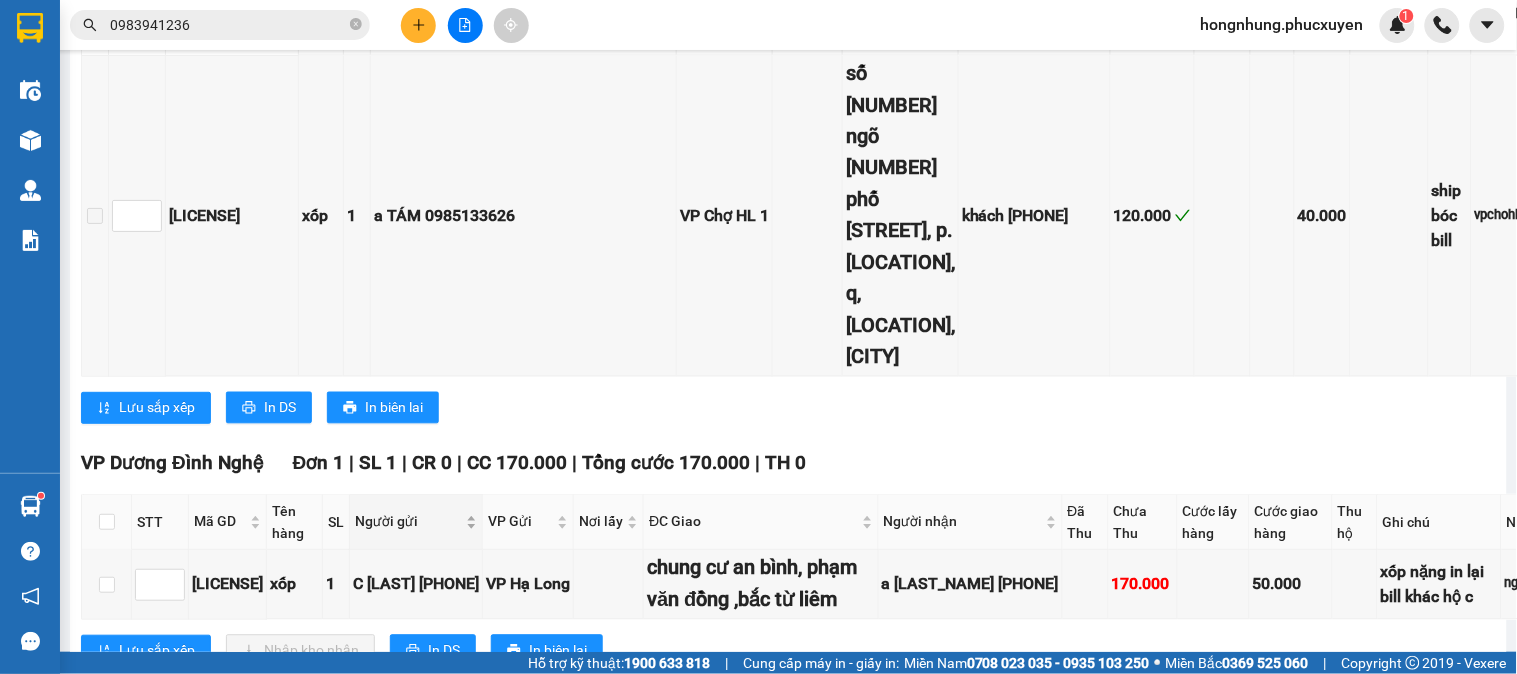 scroll, scrollTop: 1012, scrollLeft: 0, axis: vertical 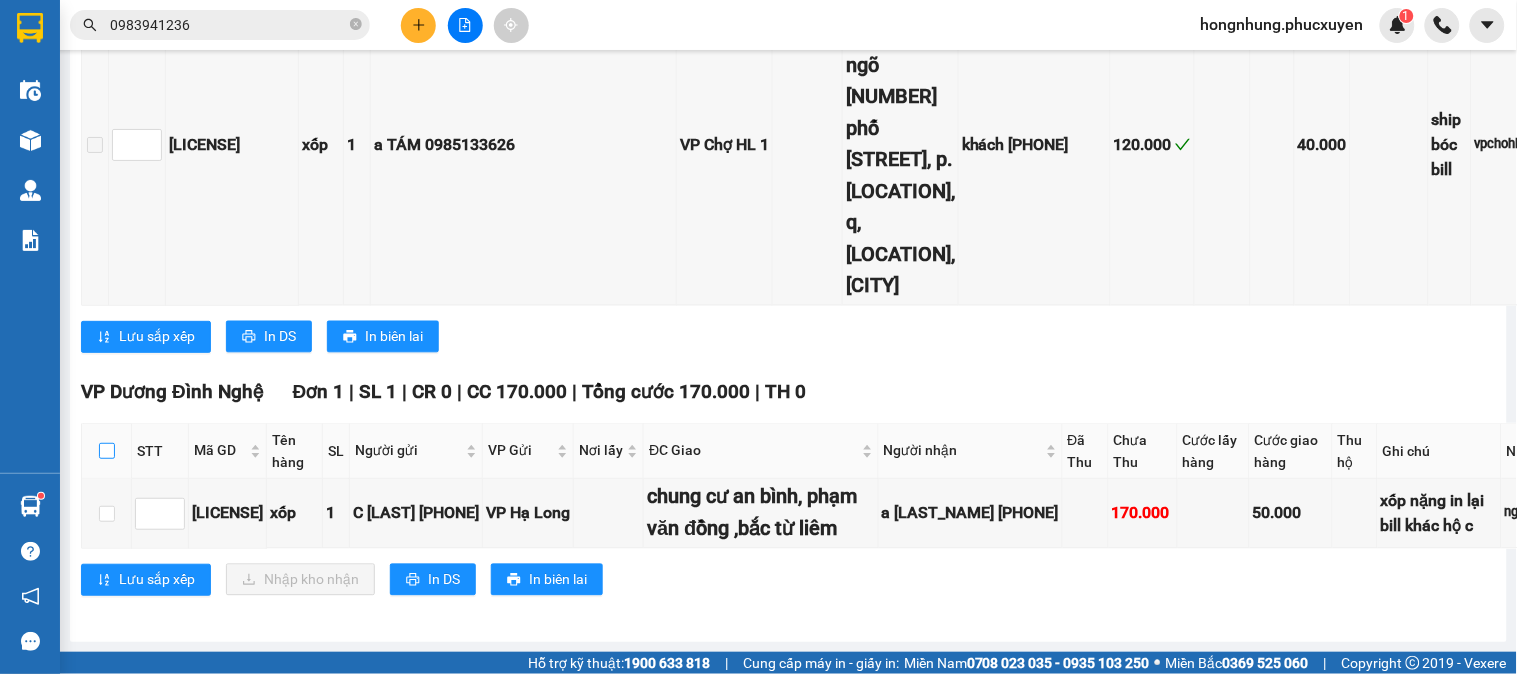 click at bounding box center (107, 451) 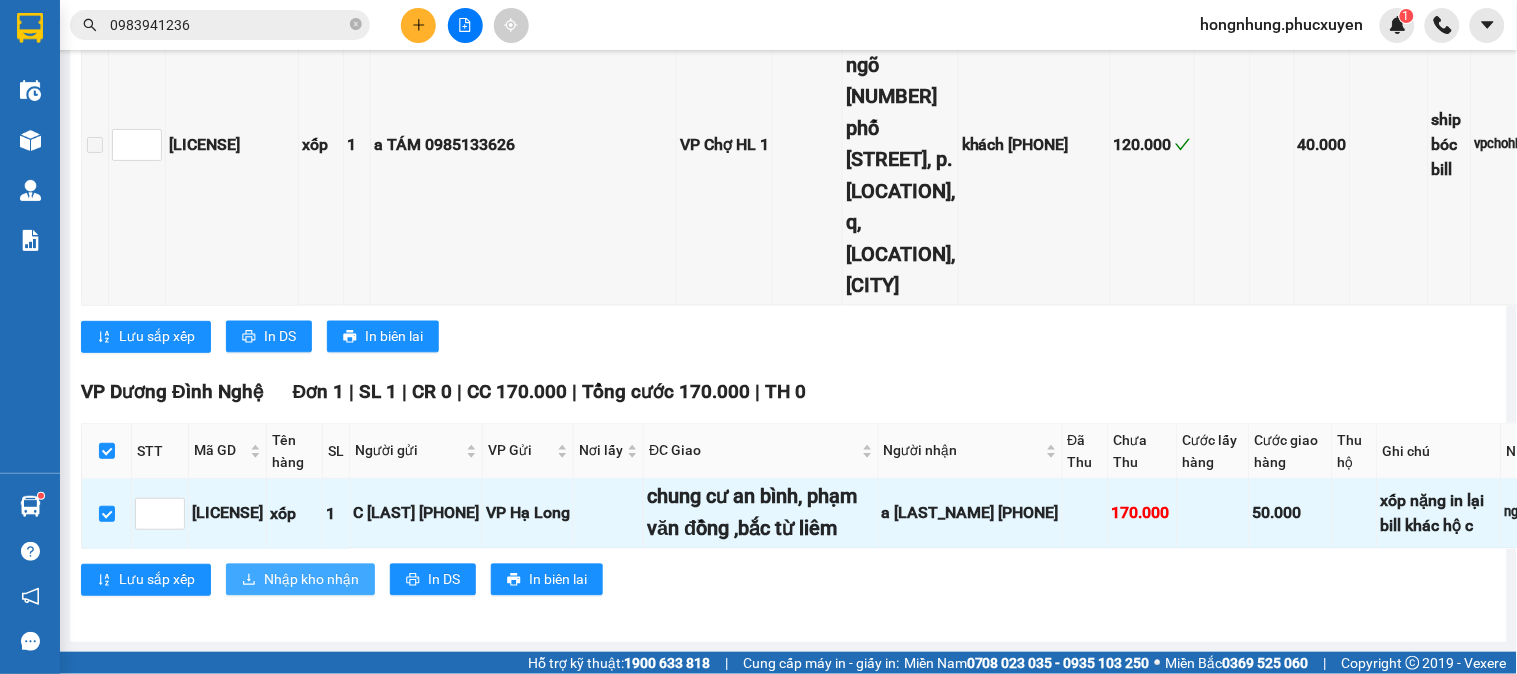click on "Nhập kho nhận" at bounding box center [311, 580] 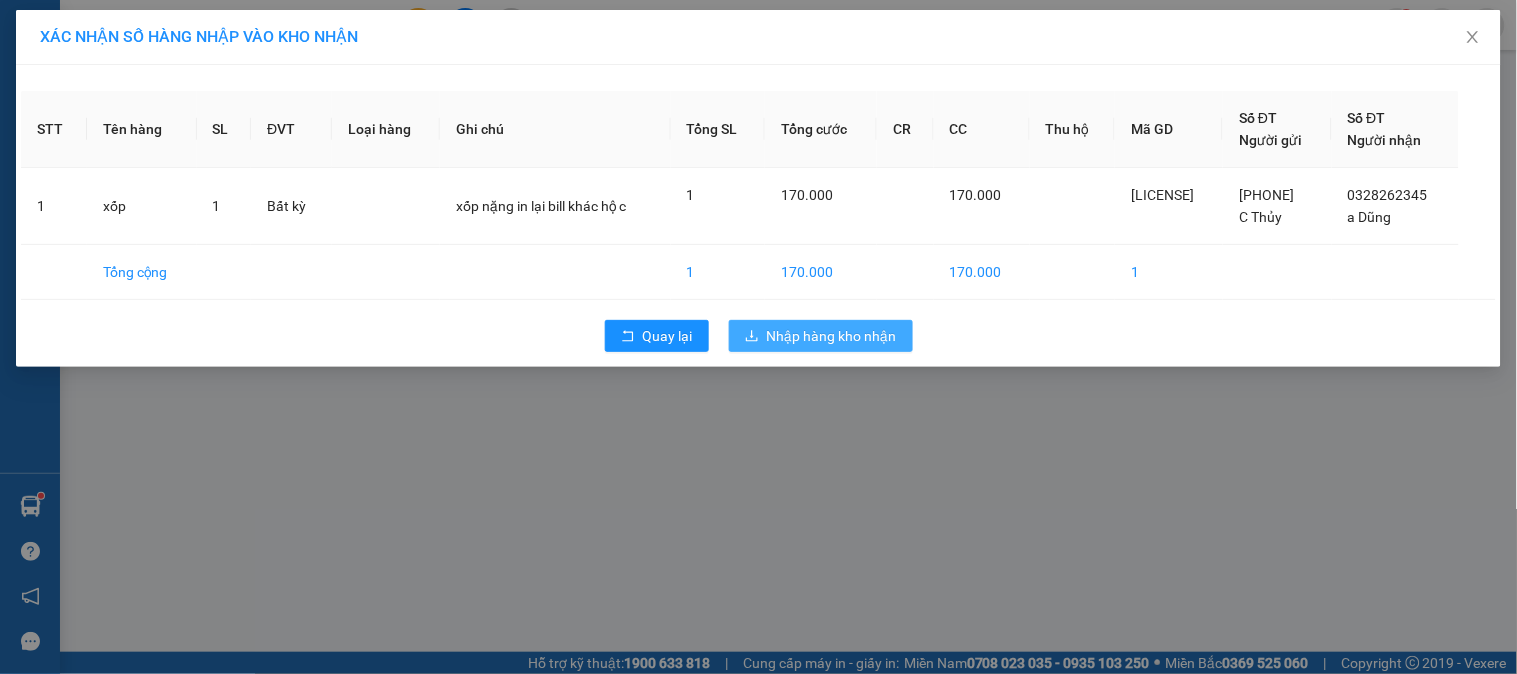 click on "Nhập hàng kho nhận" at bounding box center (832, 336) 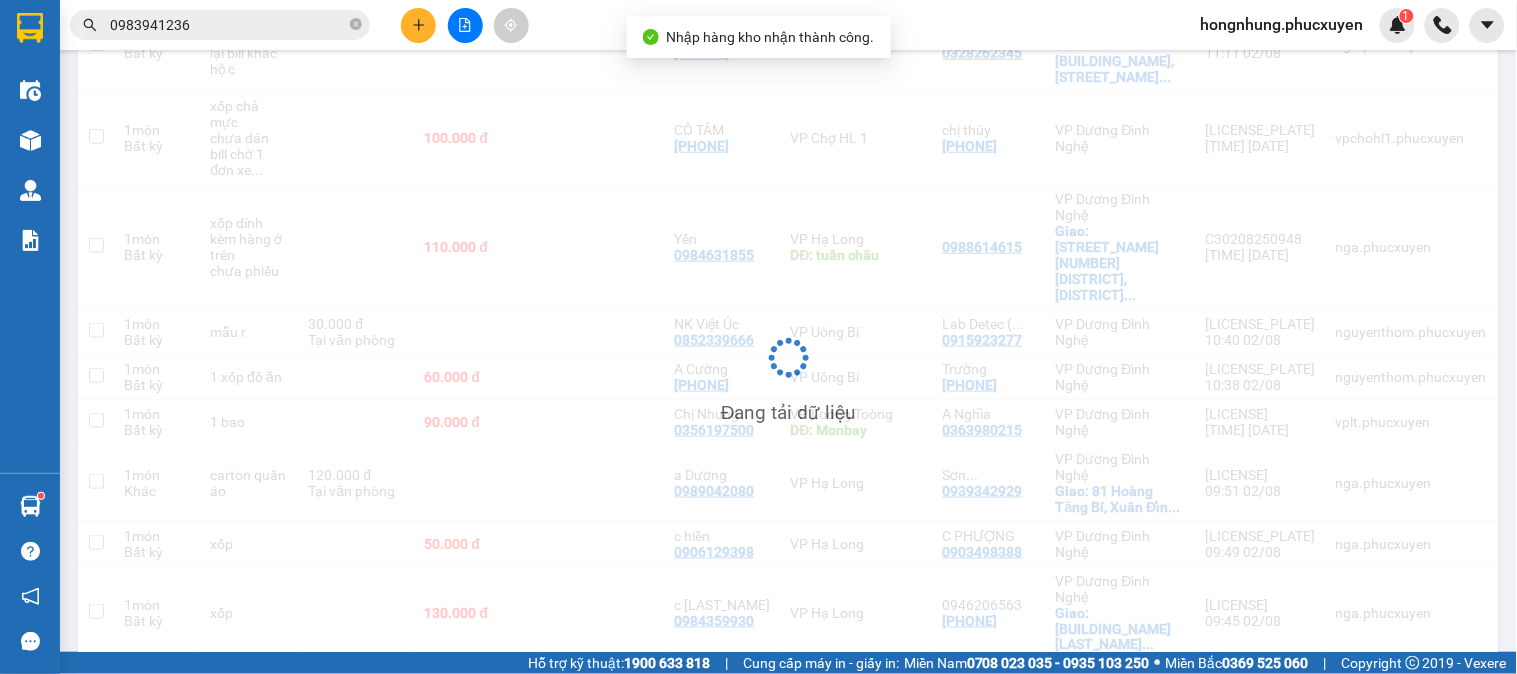 scroll, scrollTop: 424, scrollLeft: 0, axis: vertical 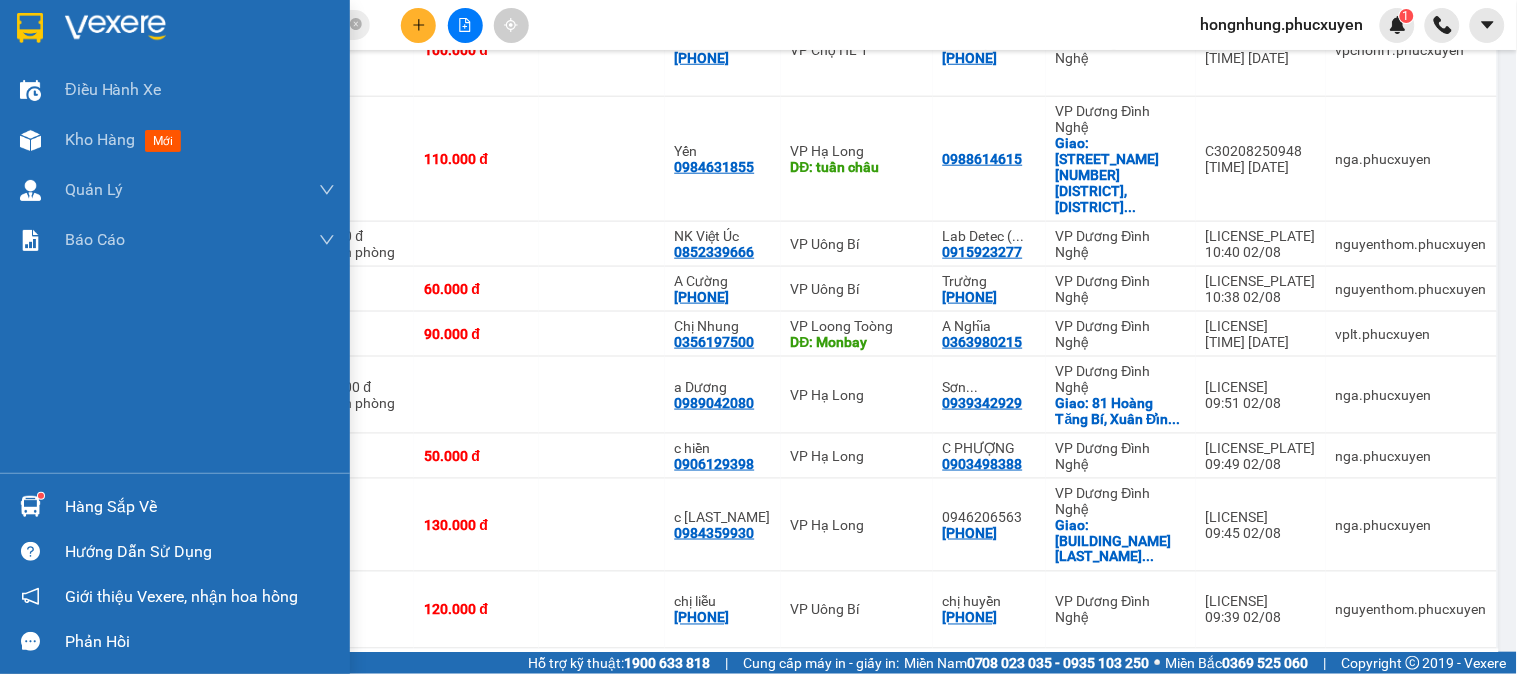 click at bounding box center (30, 506) 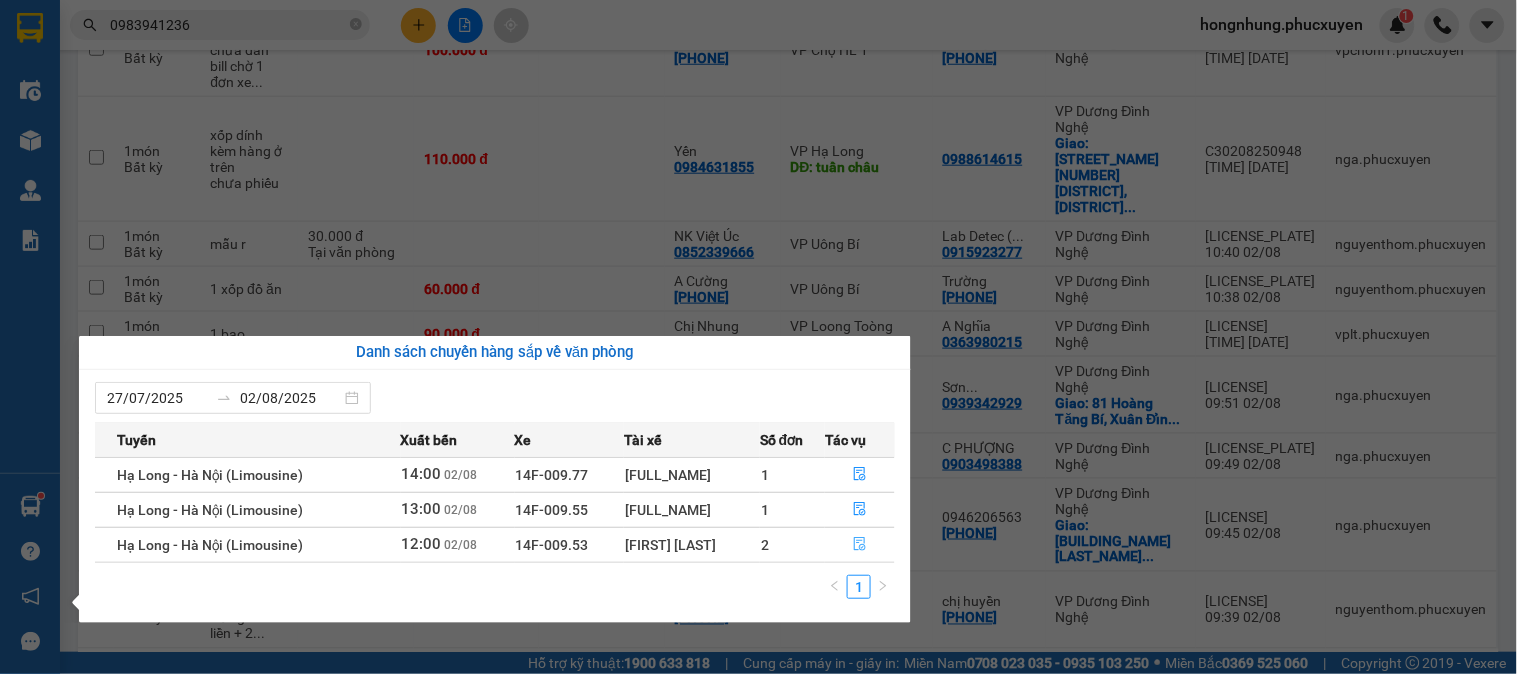click at bounding box center [860, 545] 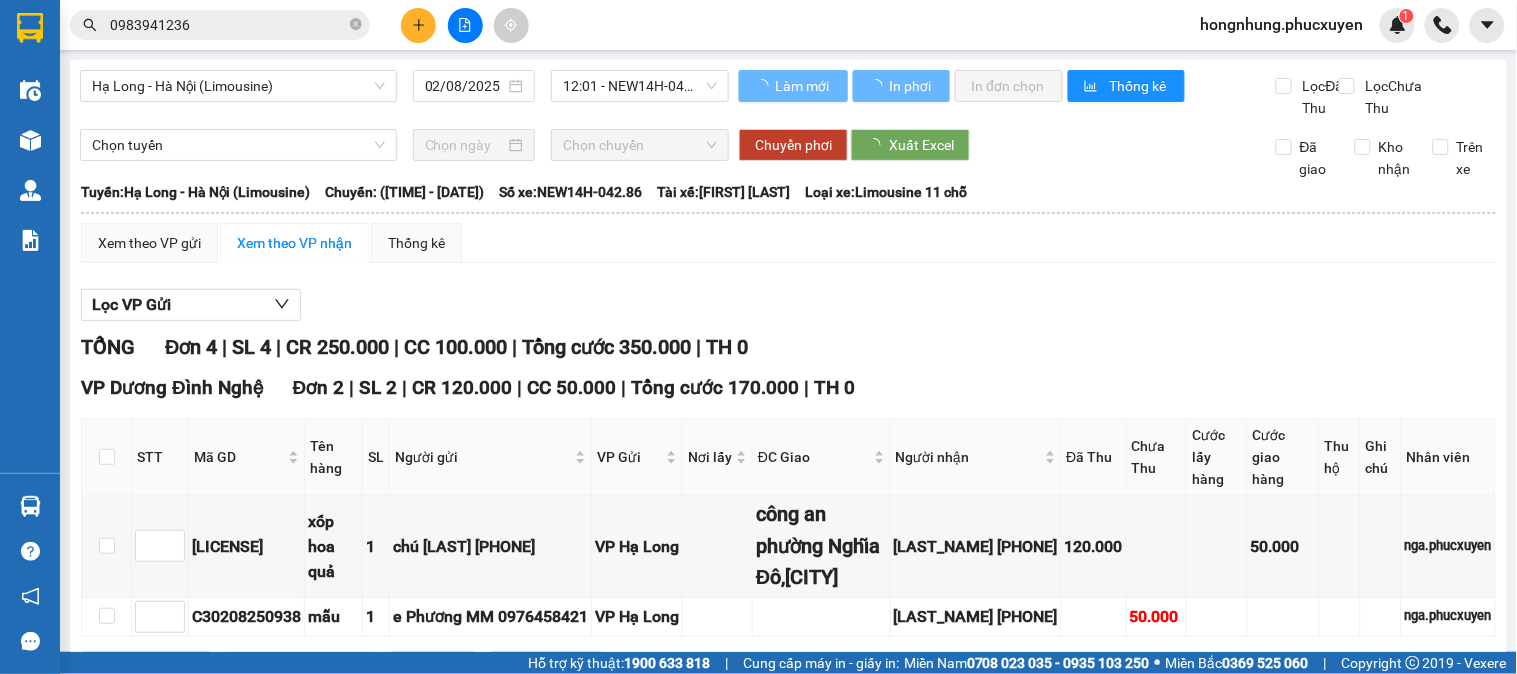 scroll, scrollTop: 333, scrollLeft: 0, axis: vertical 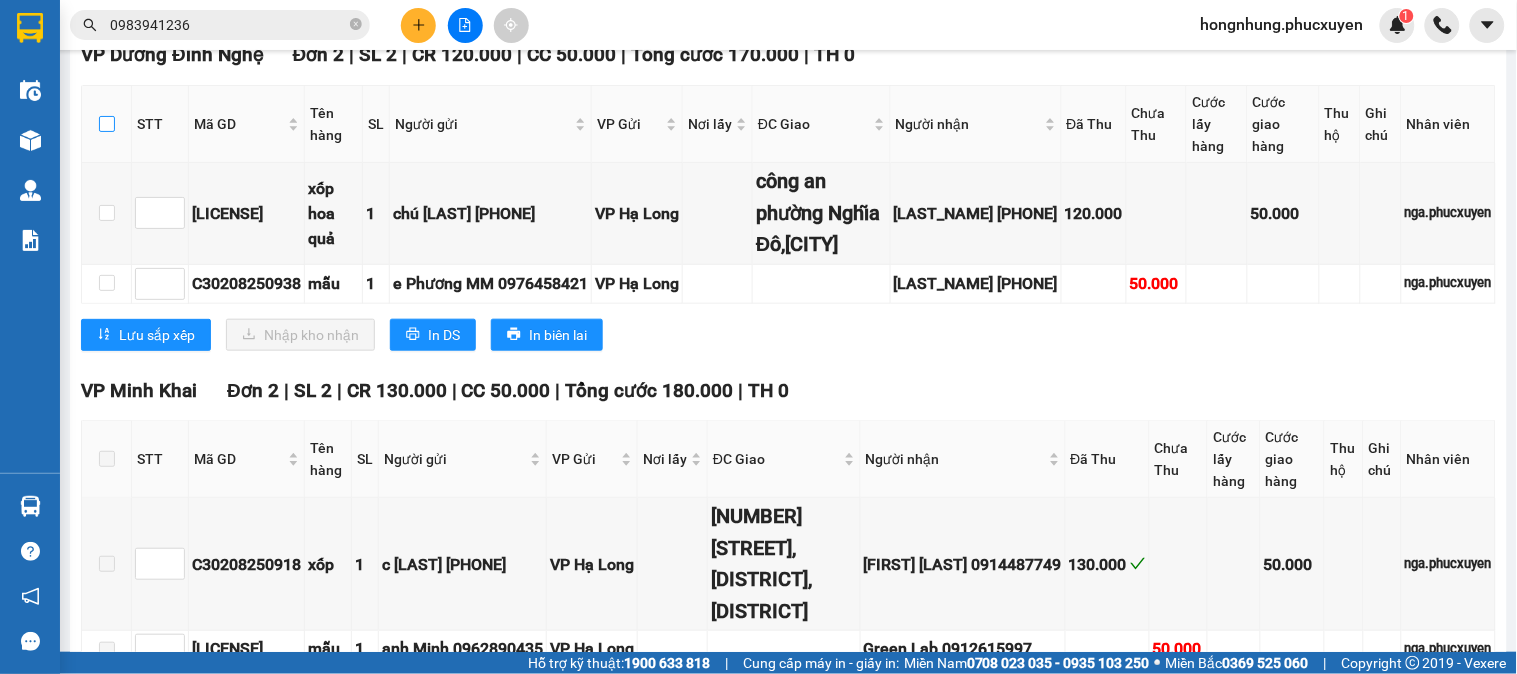 drag, startPoint x: 101, startPoint y: 145, endPoint x: 113, endPoint y: 196, distance: 52.392746 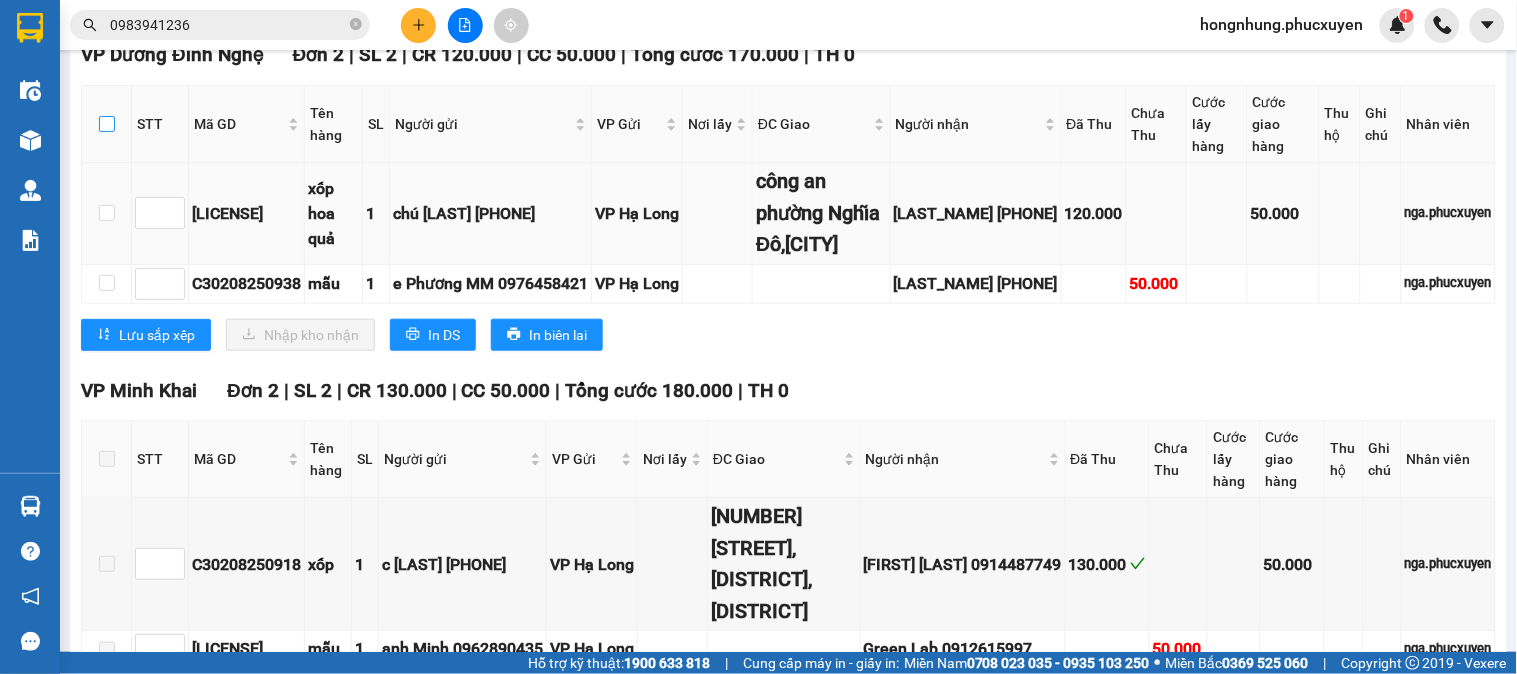 checkbox on "true" 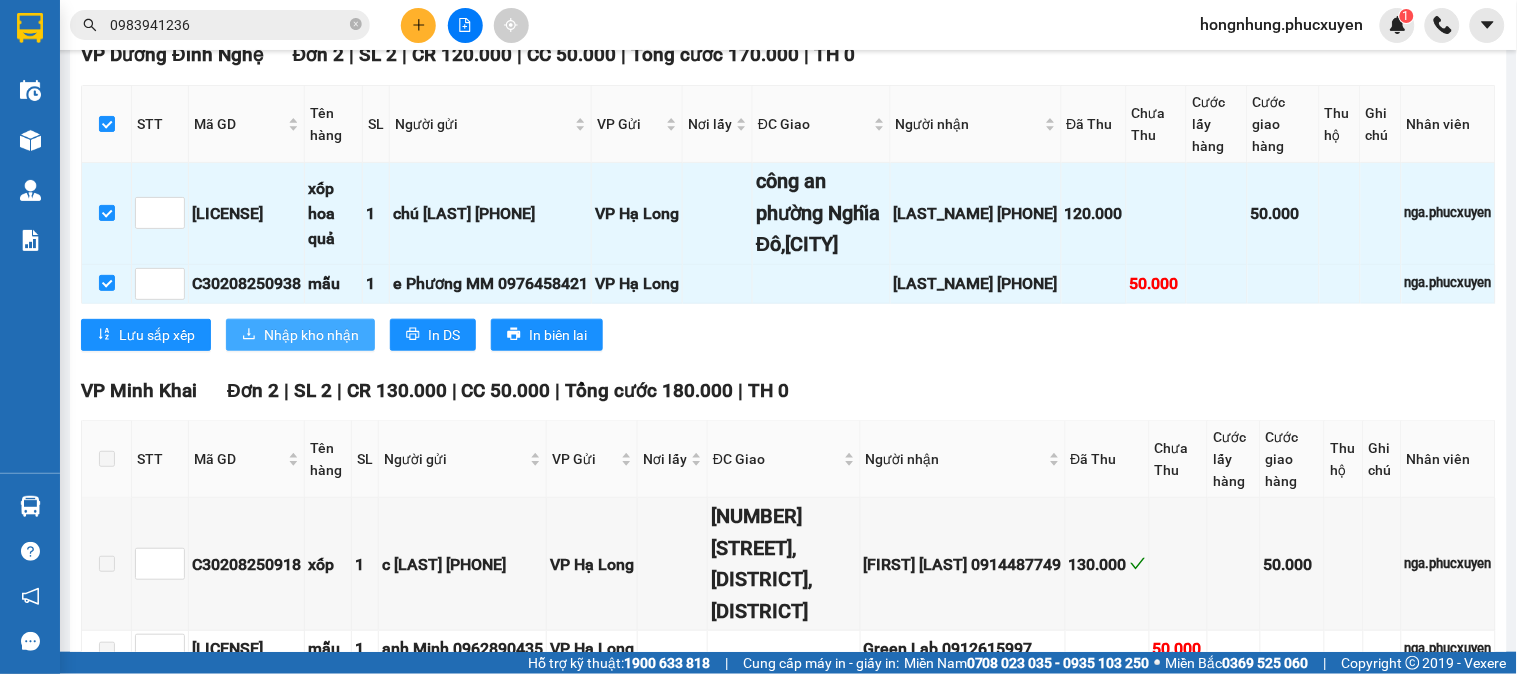 click on "Nhập kho nhận" at bounding box center [311, 335] 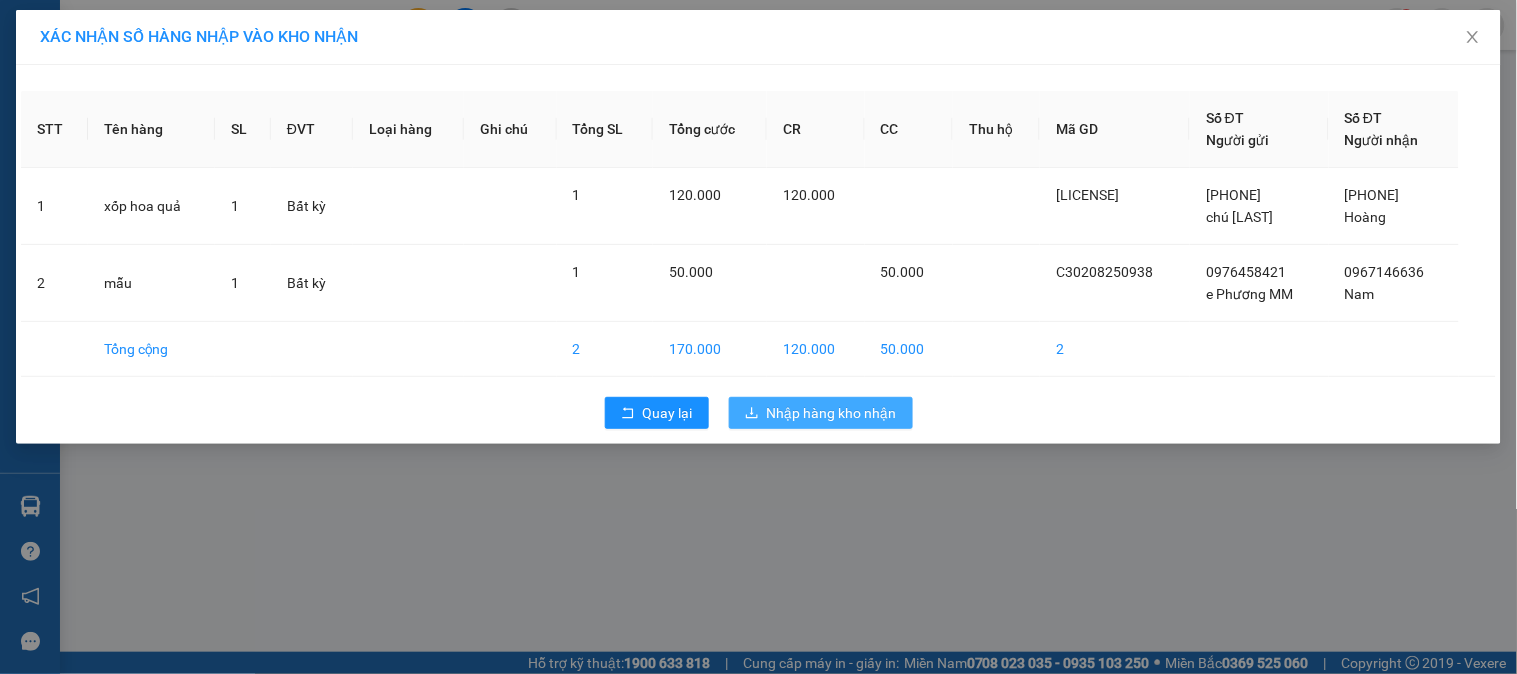 click on "Nhập hàng kho nhận" at bounding box center (832, 413) 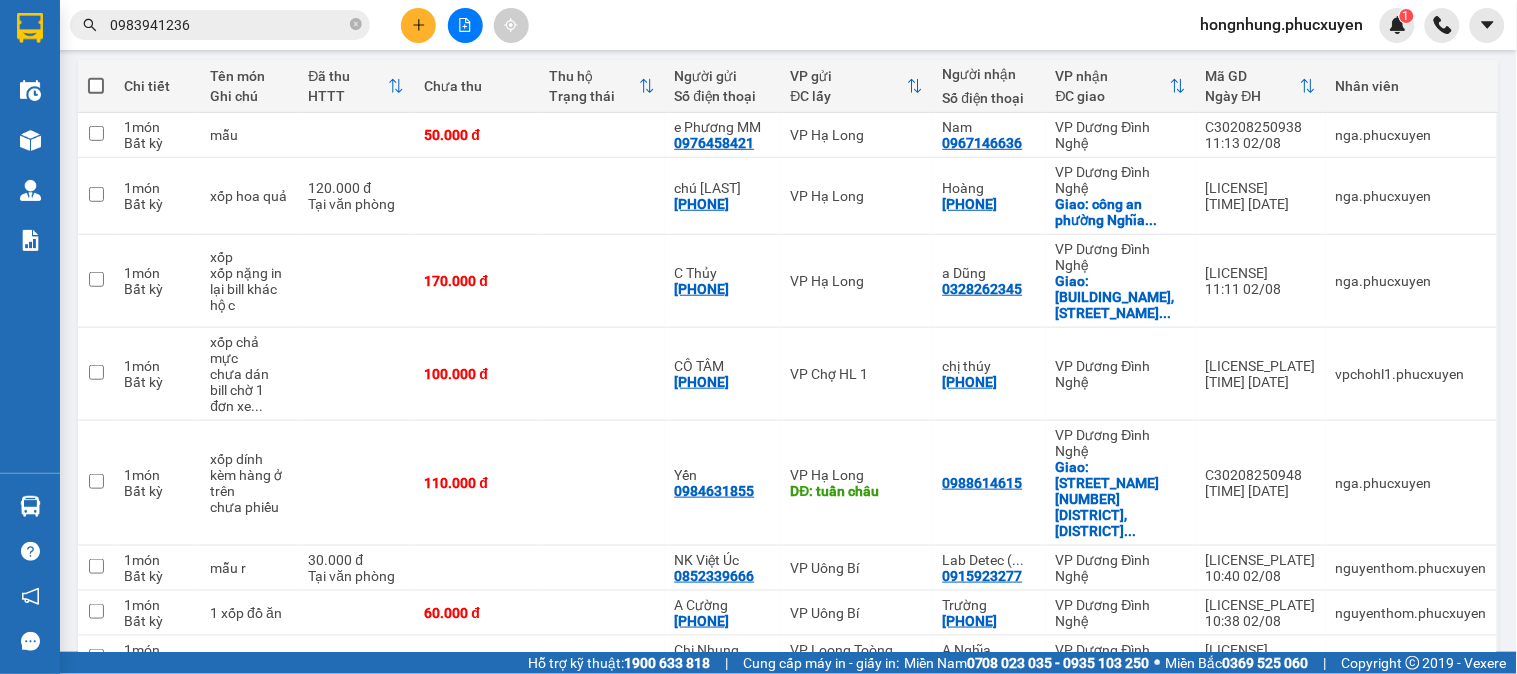 scroll, scrollTop: 333, scrollLeft: 0, axis: vertical 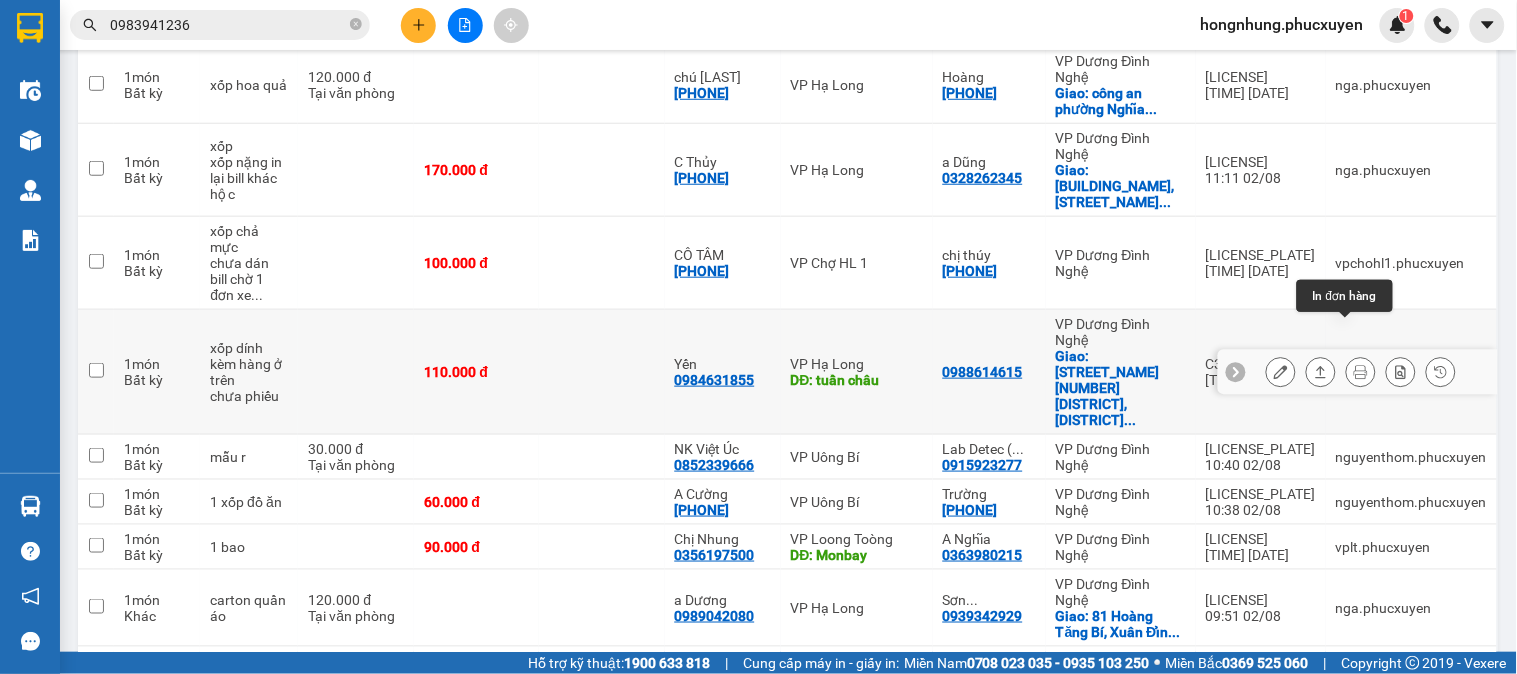 click 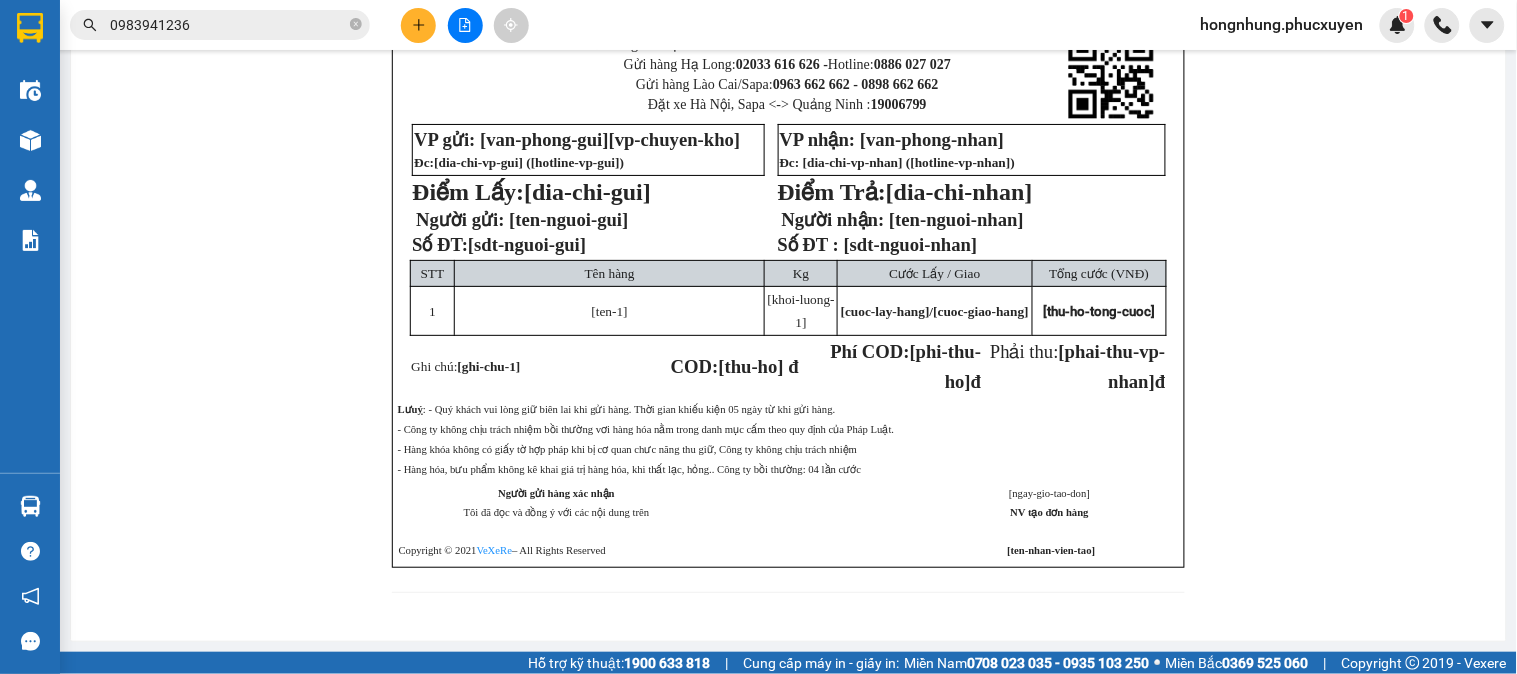 scroll, scrollTop: 0, scrollLeft: 0, axis: both 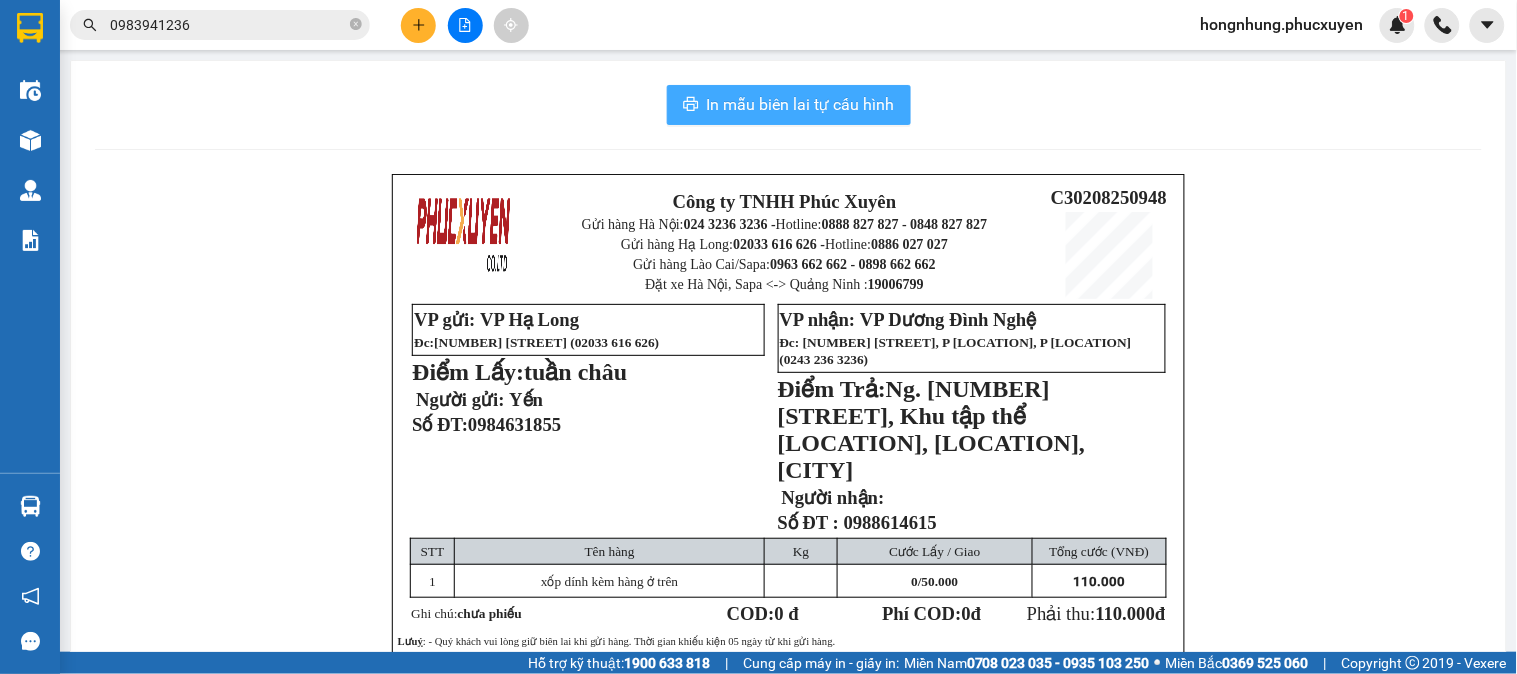 click on "In mẫu biên lai tự cấu hình" at bounding box center (801, 104) 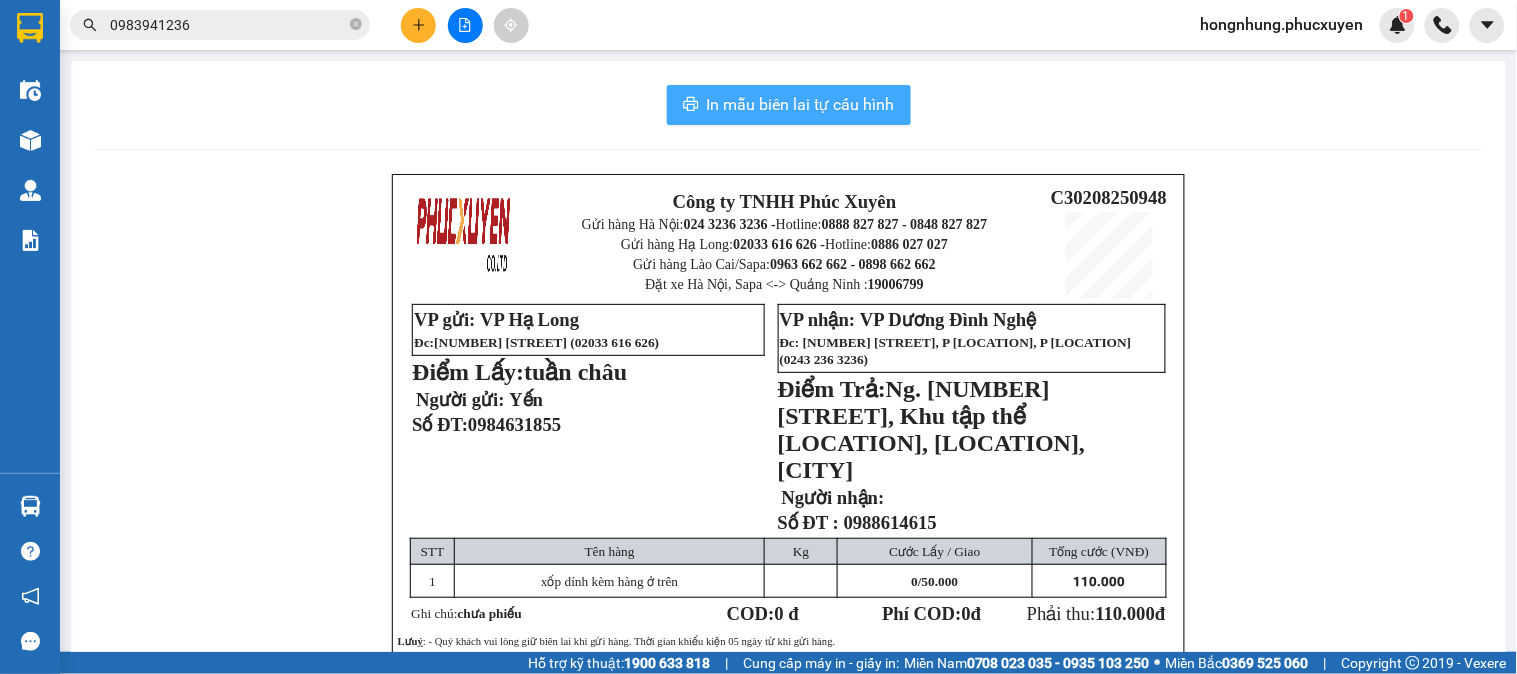 scroll, scrollTop: 0, scrollLeft: 0, axis: both 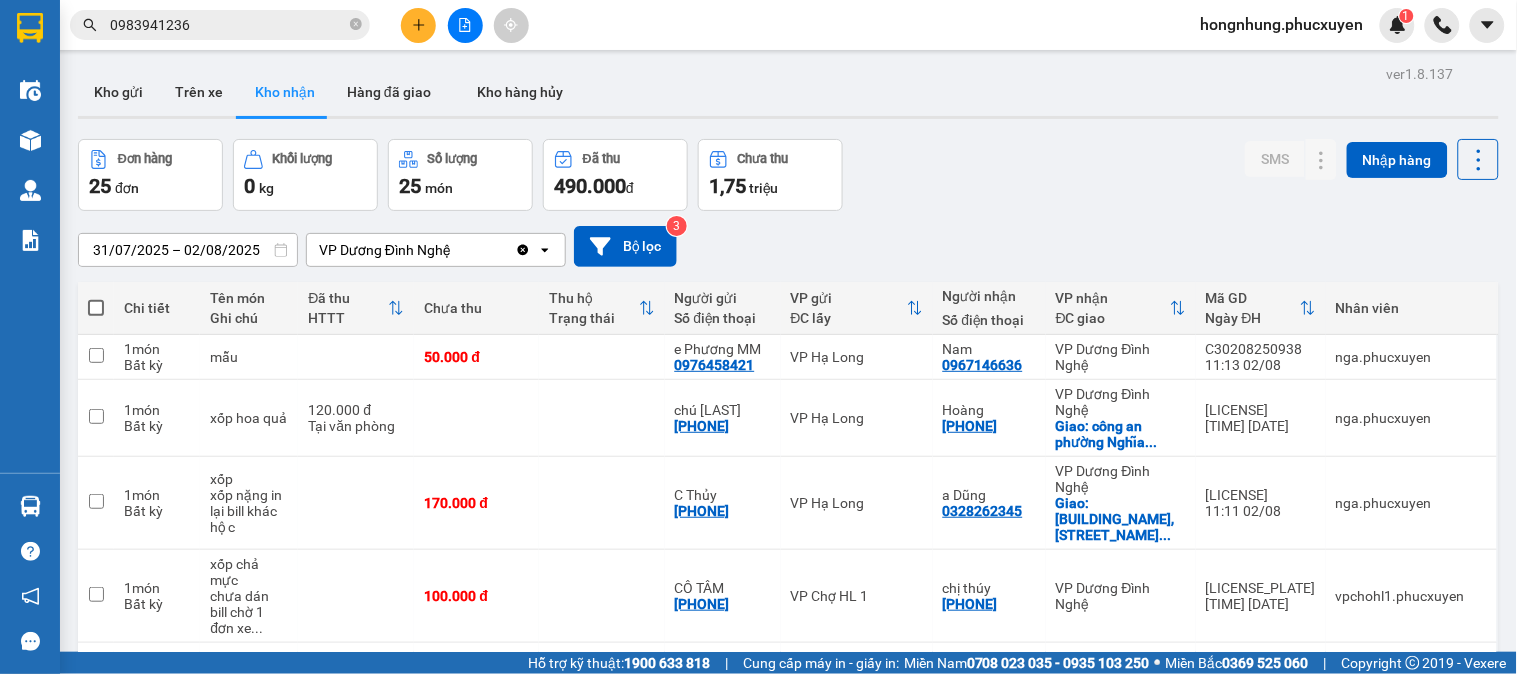 click on "Đơn hàng 25 đơn Khối lượng 0 kg Số lượng 25 món Đã thu 490.000  đ Chưa thu 1,75   triệu SMS Nhập hàng" at bounding box center (788, 175) 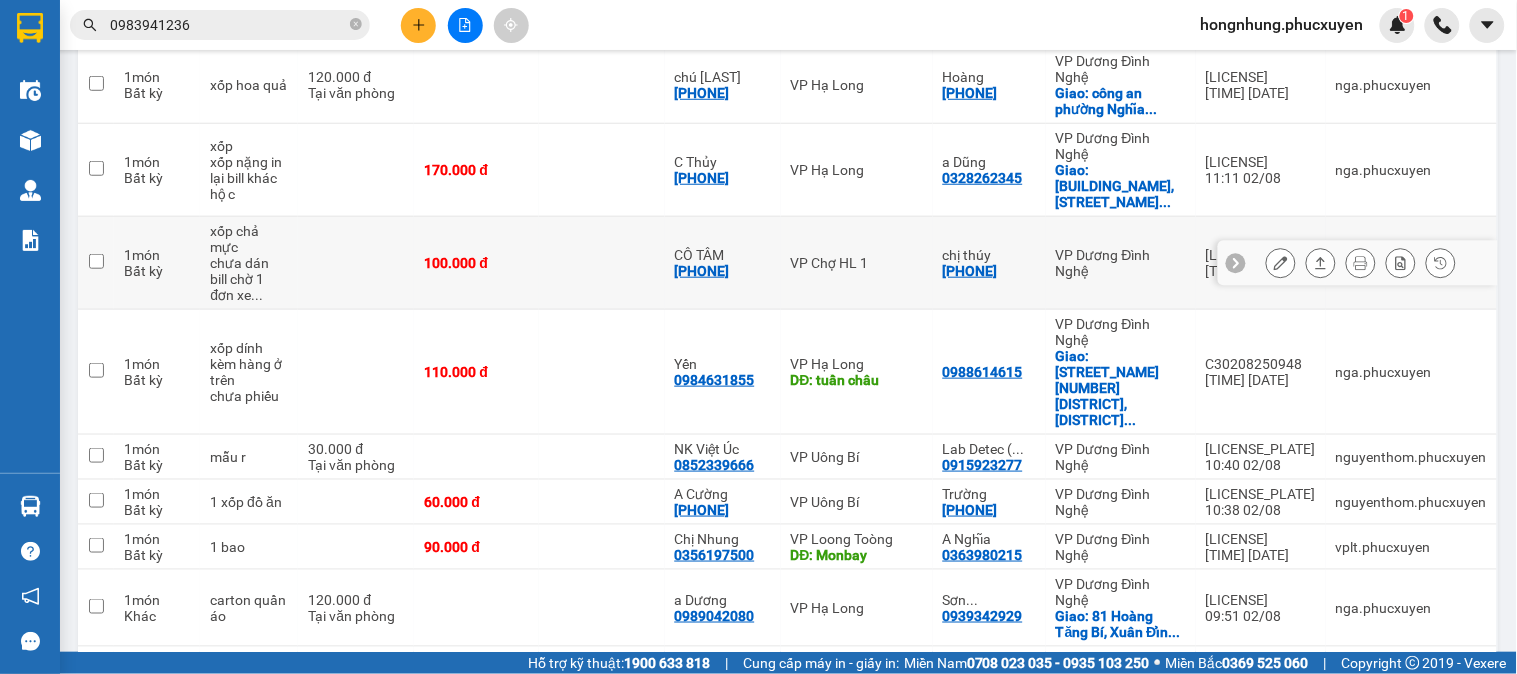 scroll, scrollTop: 392, scrollLeft: 0, axis: vertical 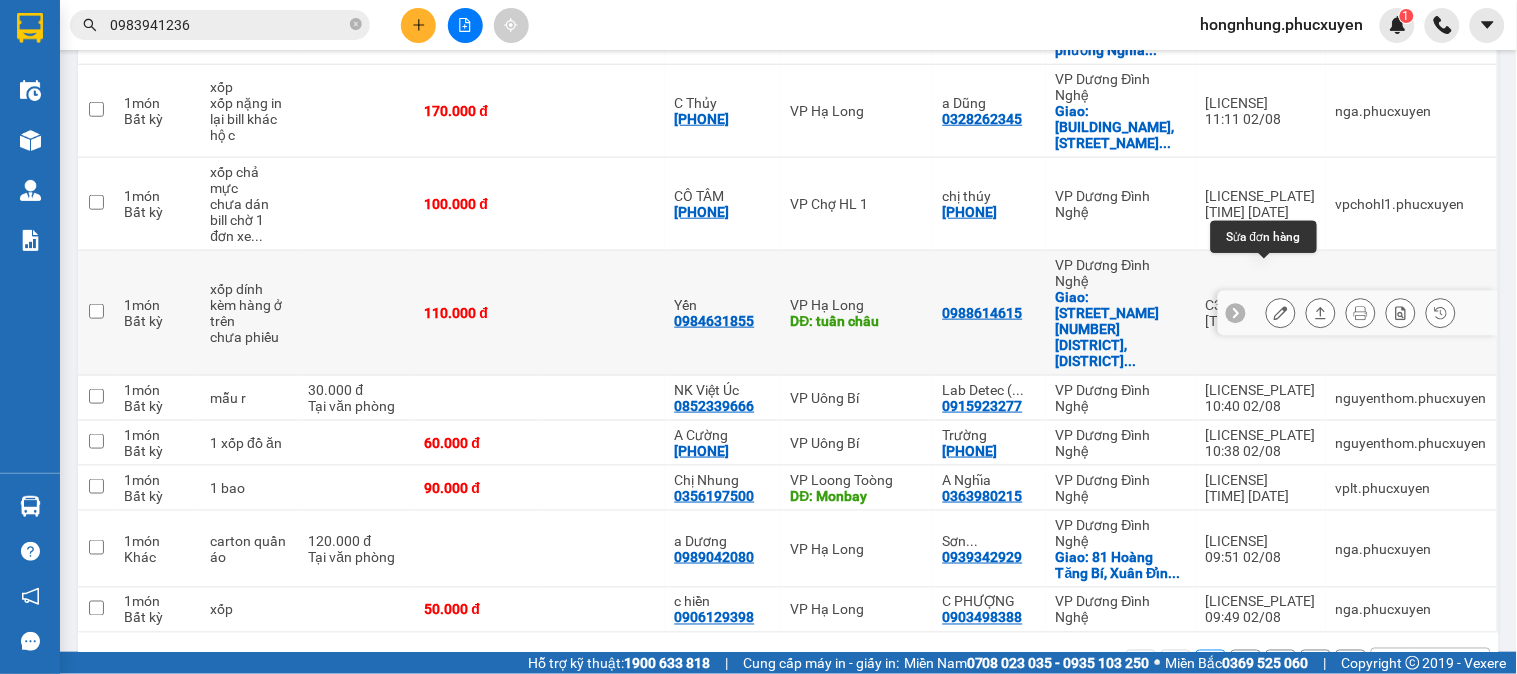 click 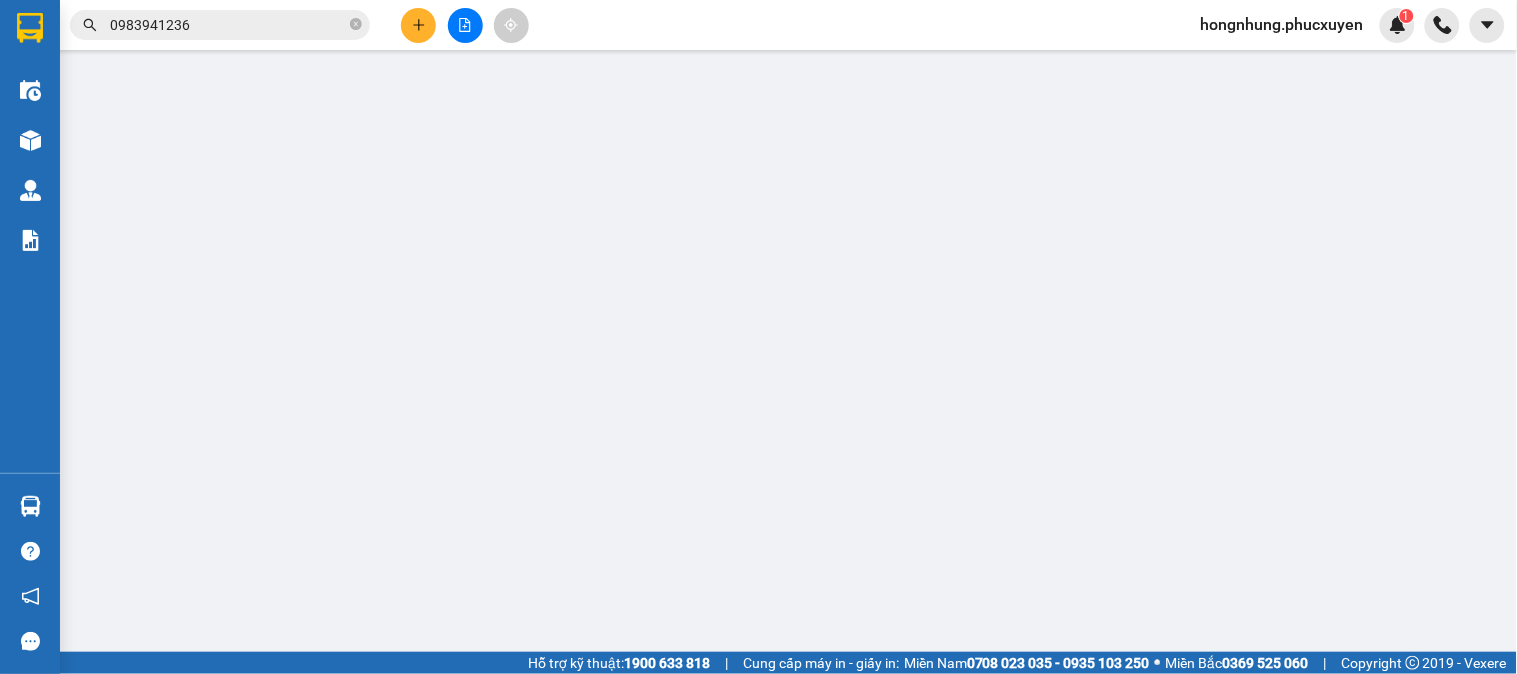 type on "0984631855" 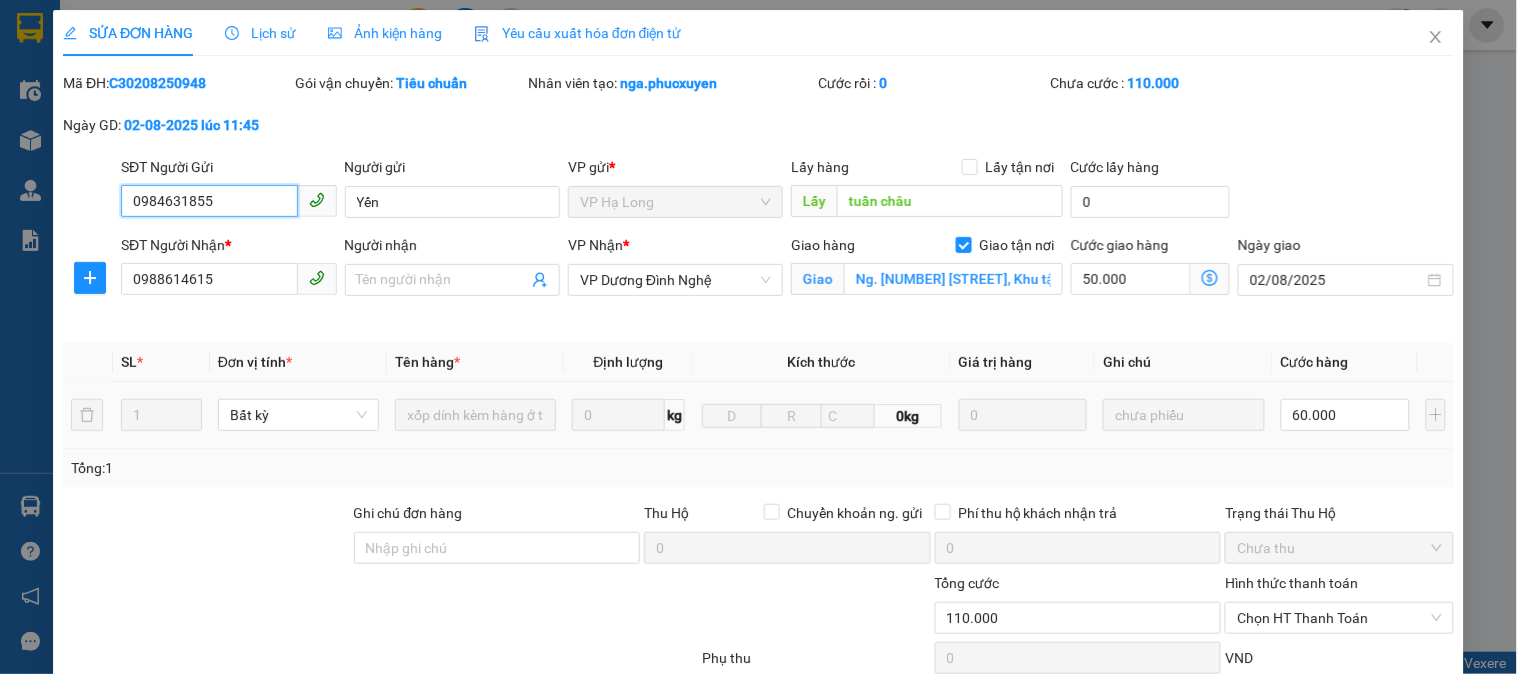 scroll, scrollTop: 0, scrollLeft: 0, axis: both 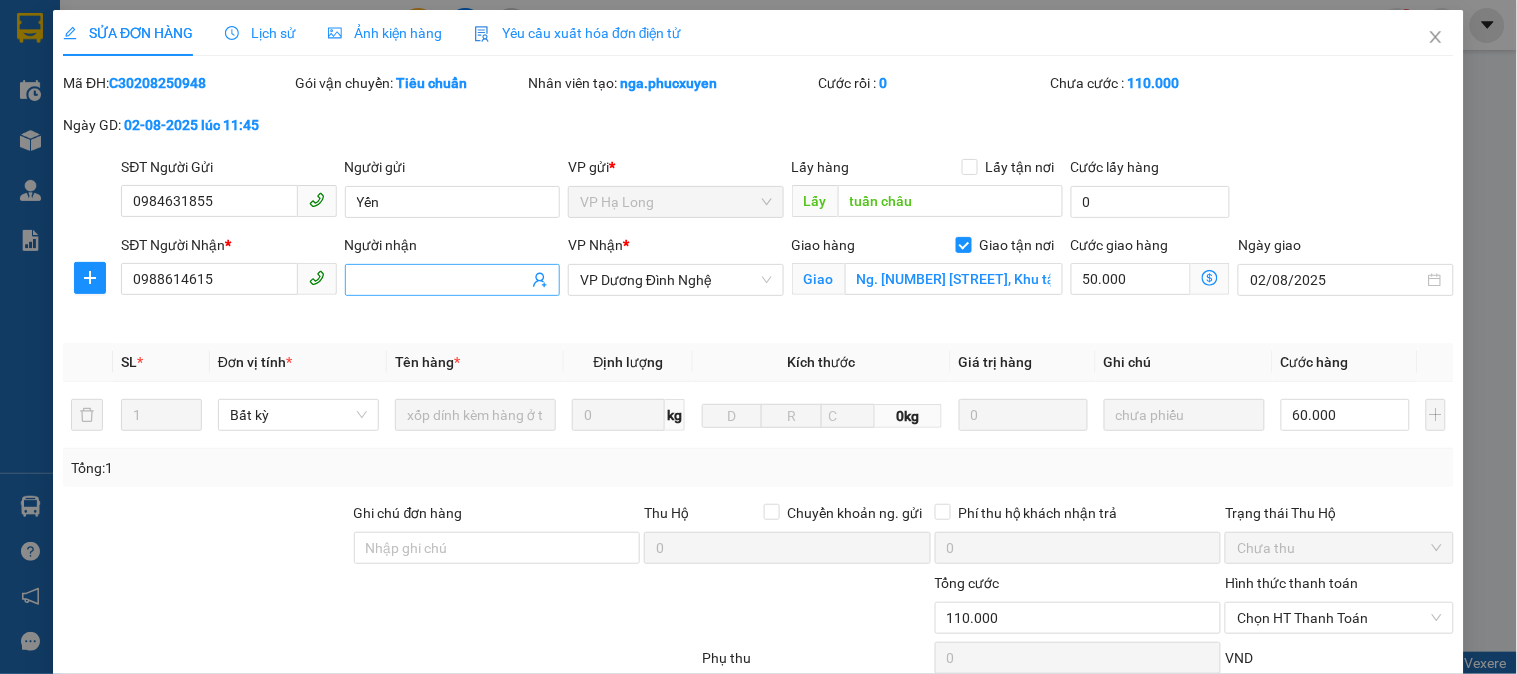 click on "Người nhận" at bounding box center [442, 280] 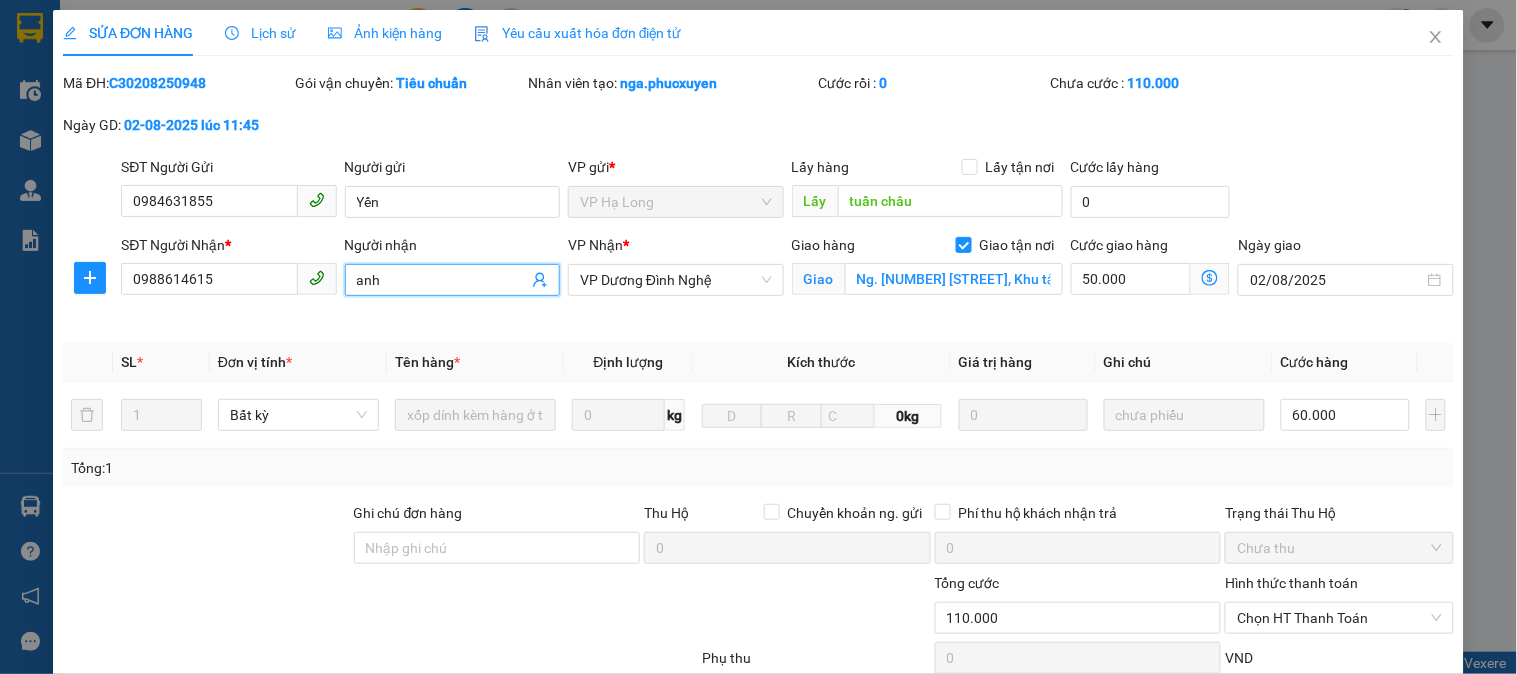 scroll, scrollTop: 195, scrollLeft: 0, axis: vertical 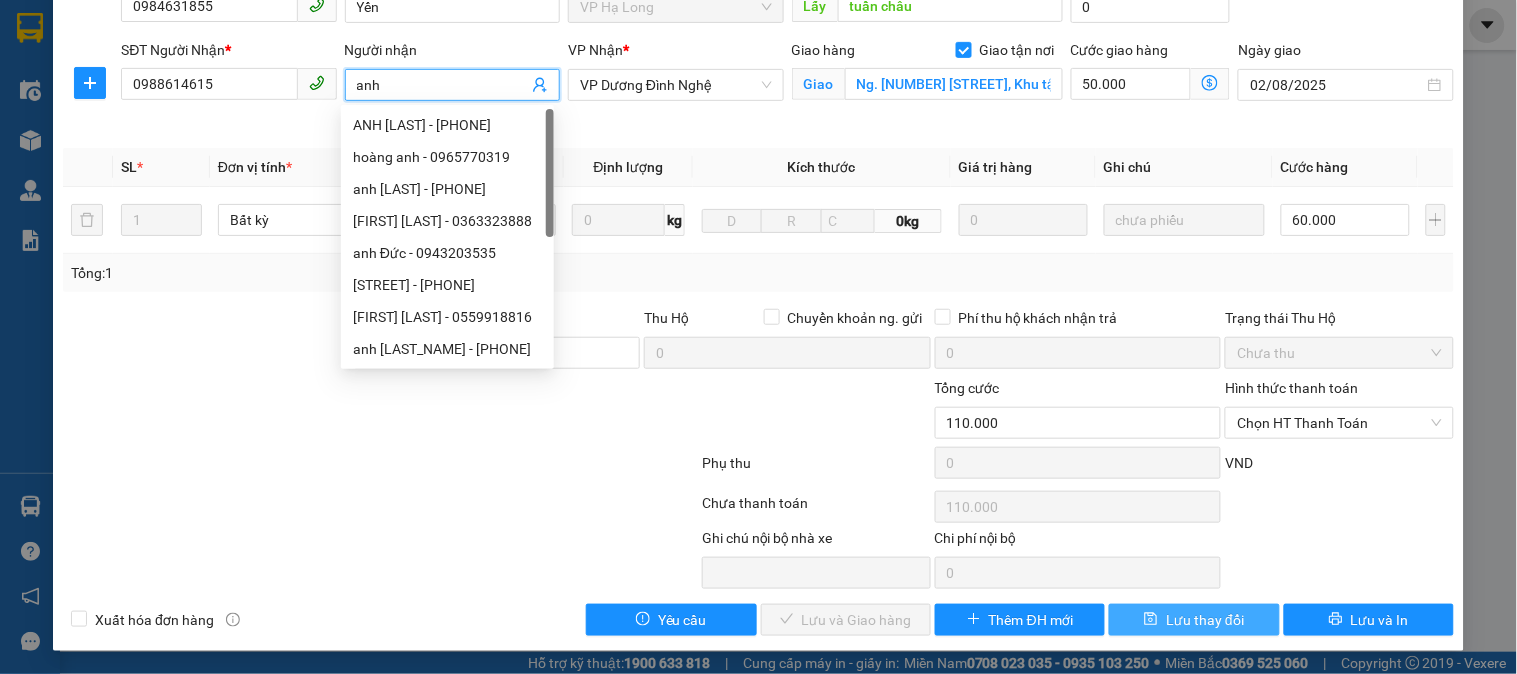 type on "anh" 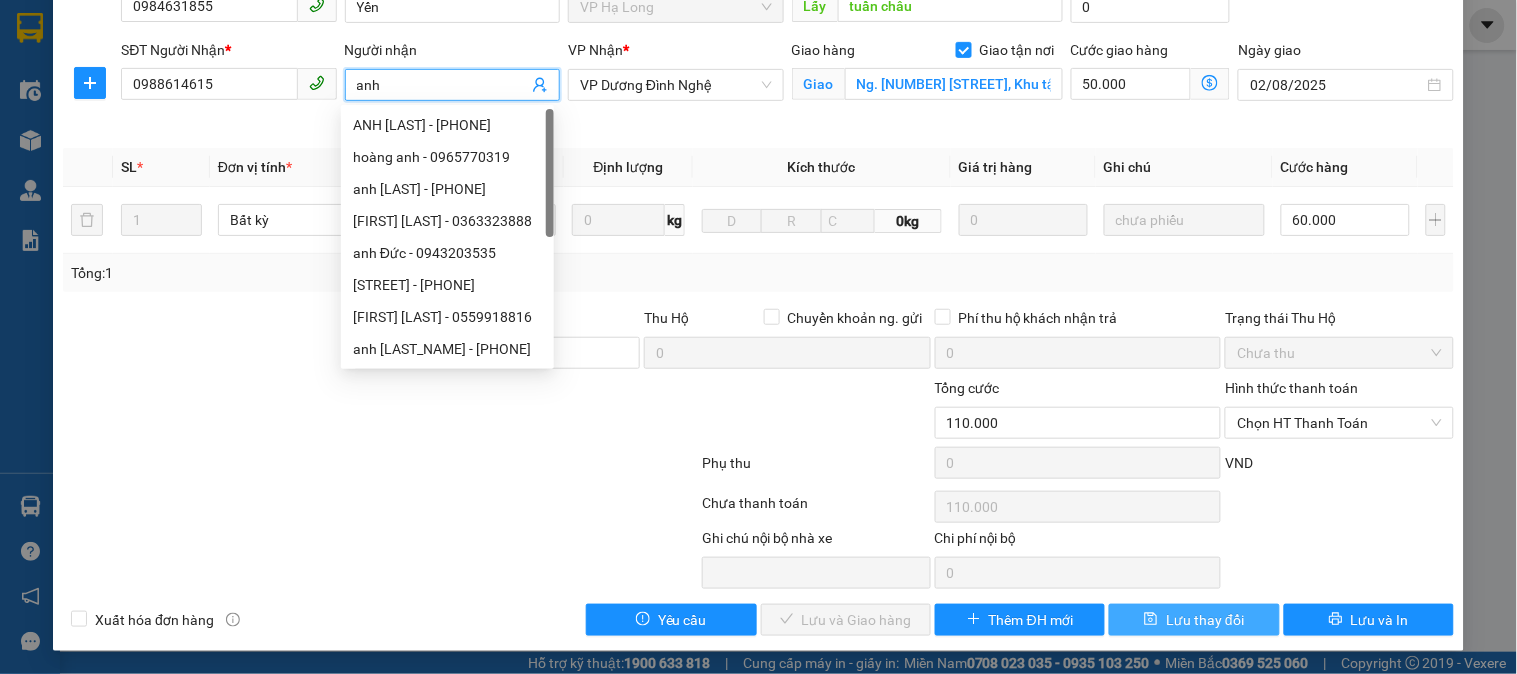 click on "Lưu thay đổi" at bounding box center (1205, 620) 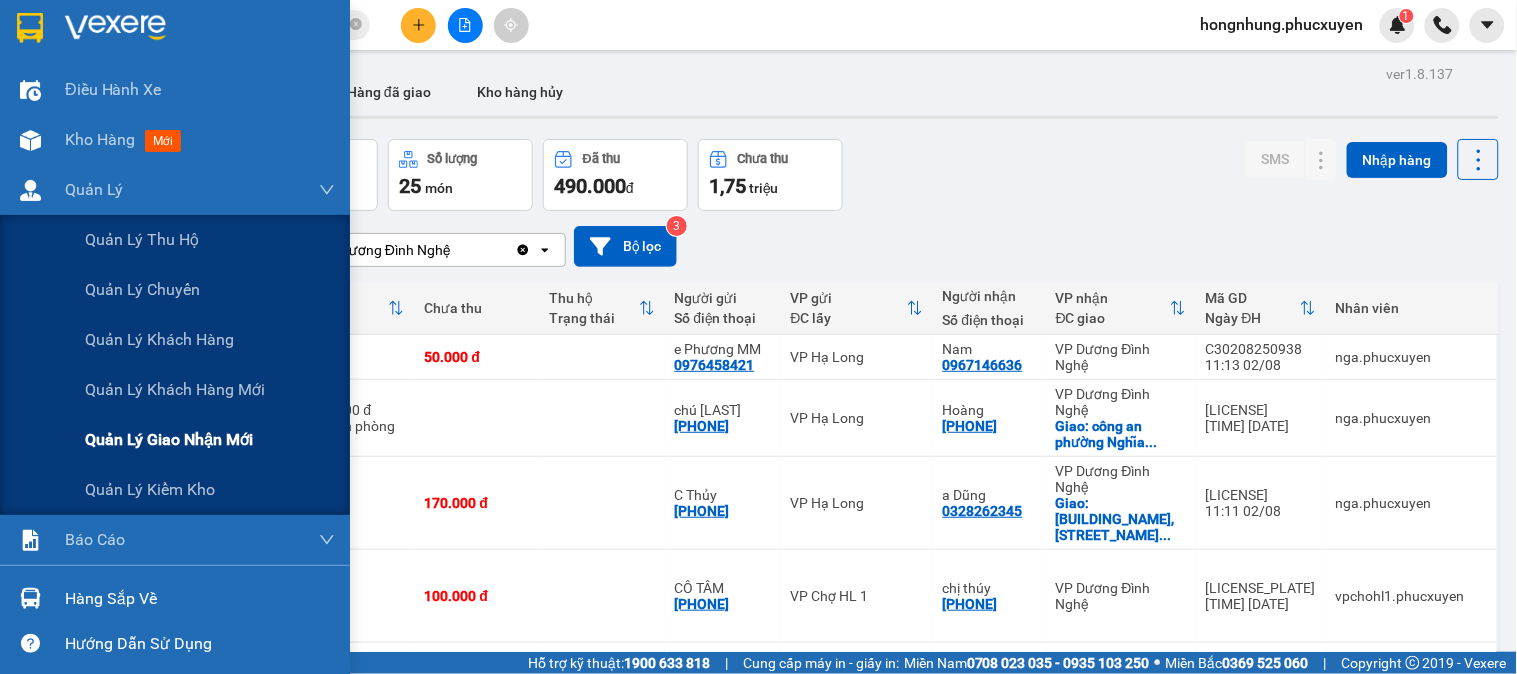 drag, startPoint x: 174, startPoint y: 444, endPoint x: 202, endPoint y: 437, distance: 28.86174 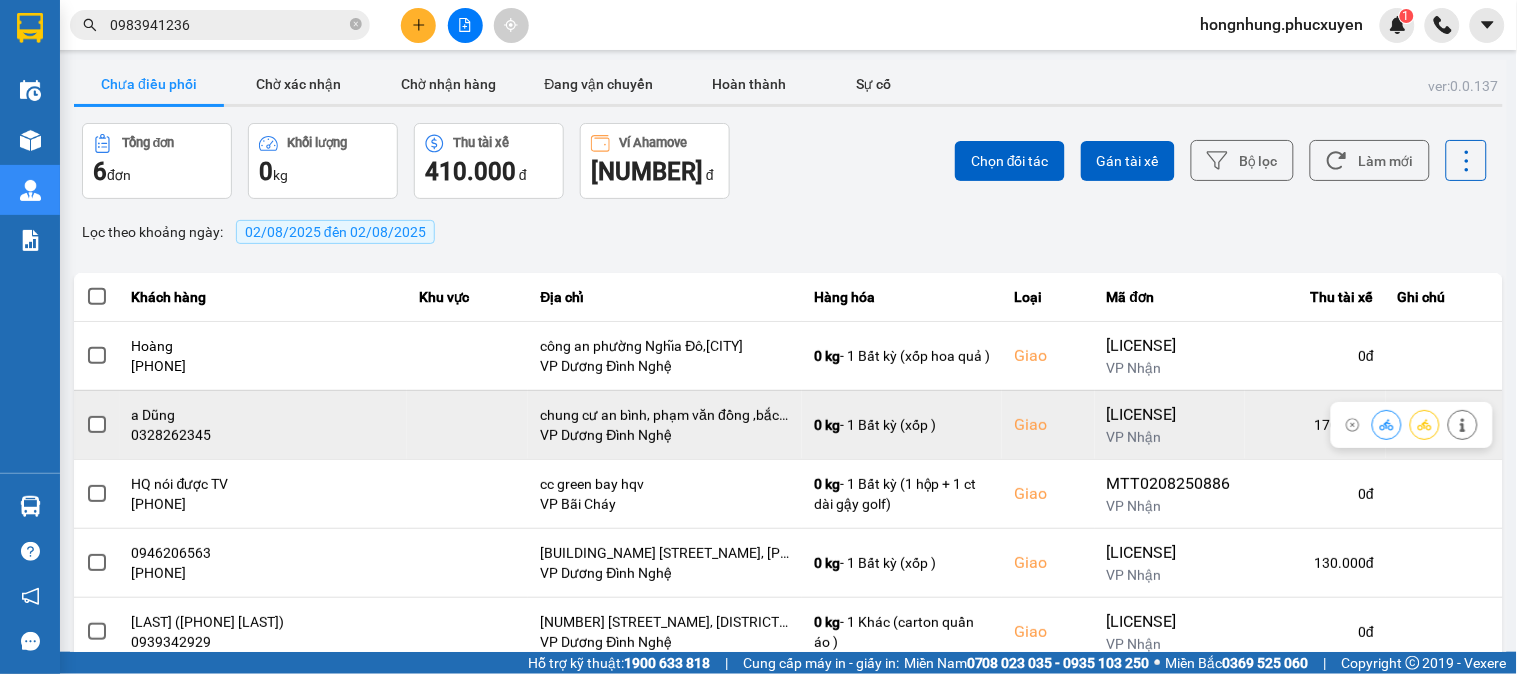 scroll, scrollTop: 111, scrollLeft: 0, axis: vertical 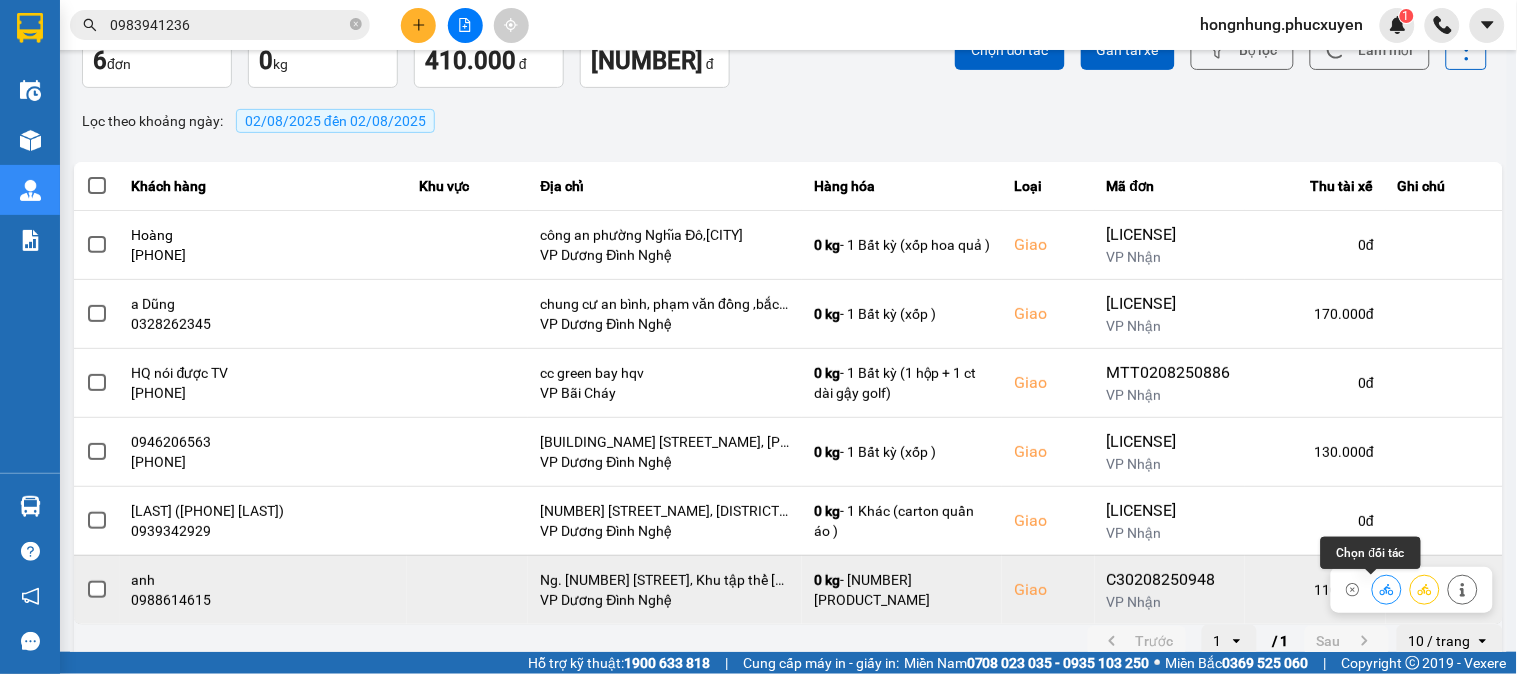 click 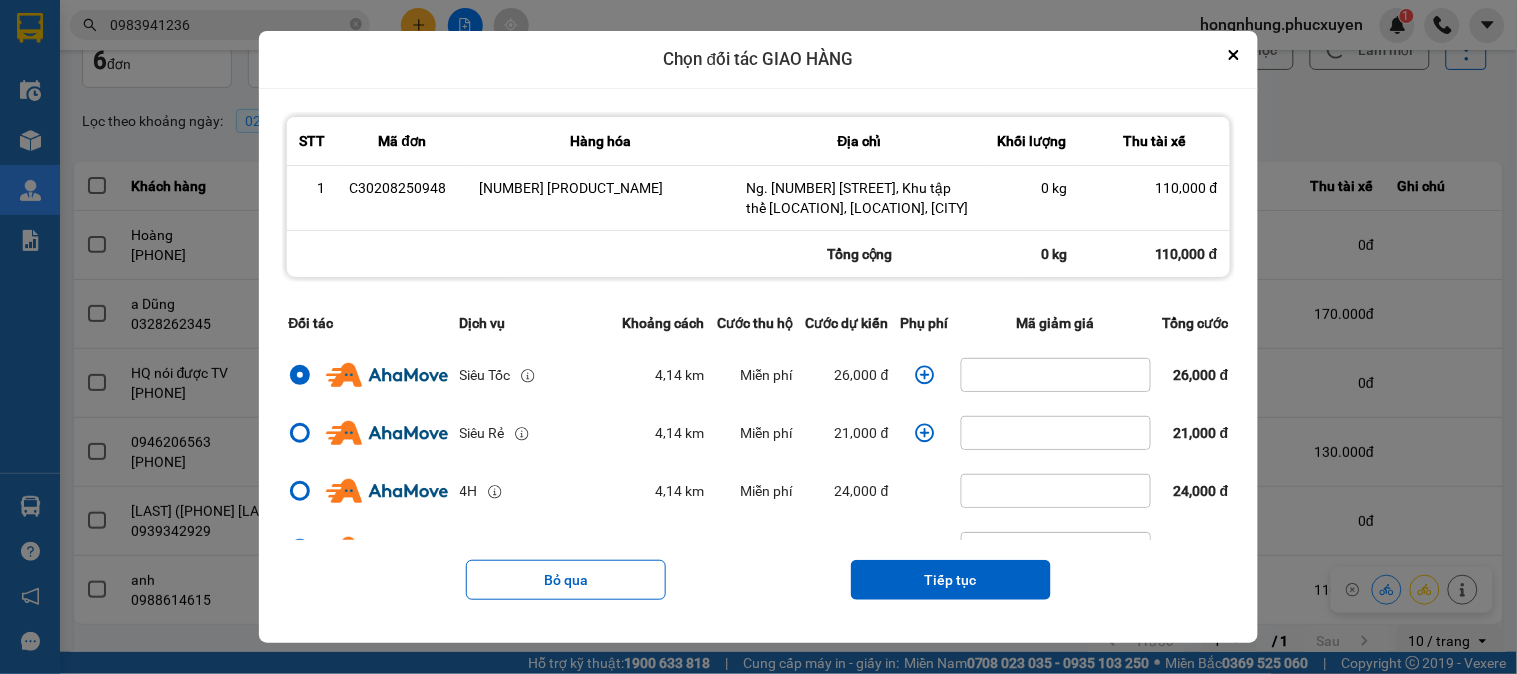 click 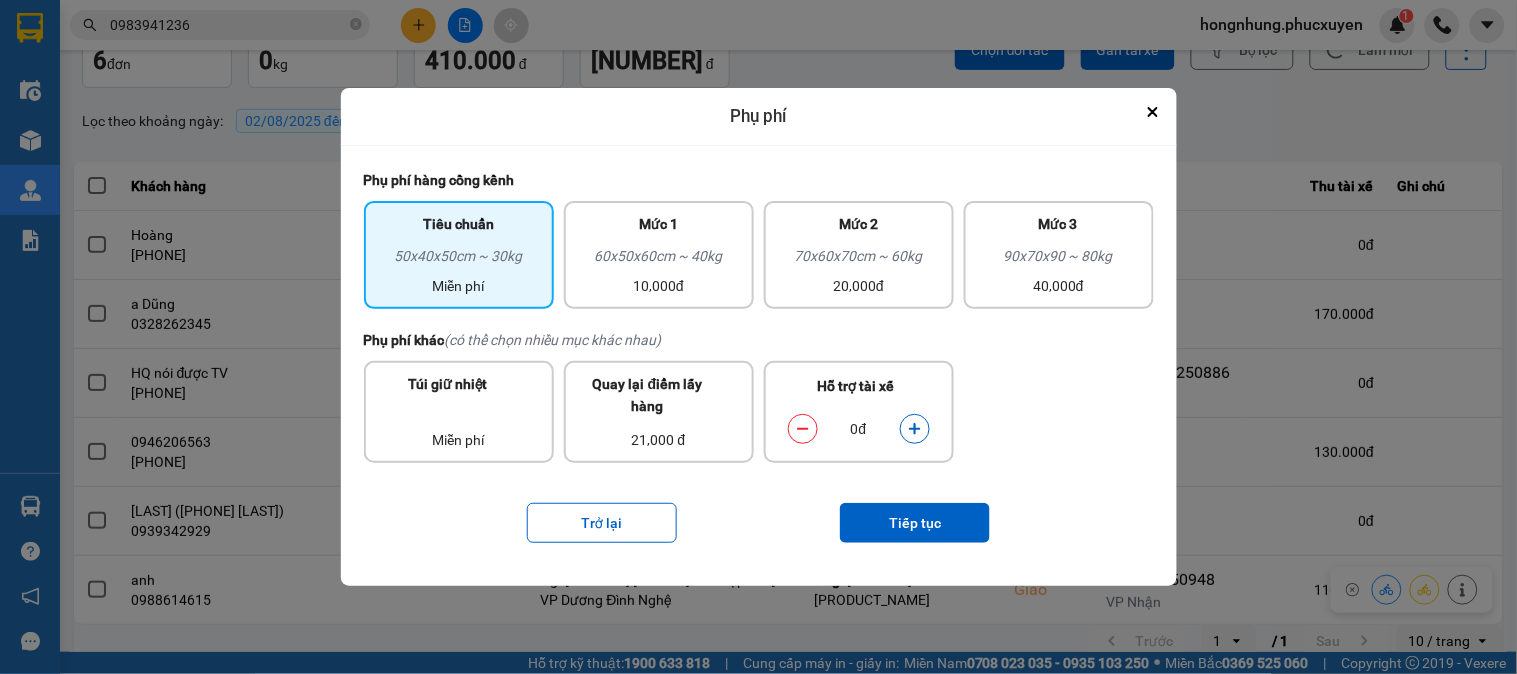 drag, startPoint x: 917, startPoint y: 425, endPoint x: 933, endPoint y: 491, distance: 67.911705 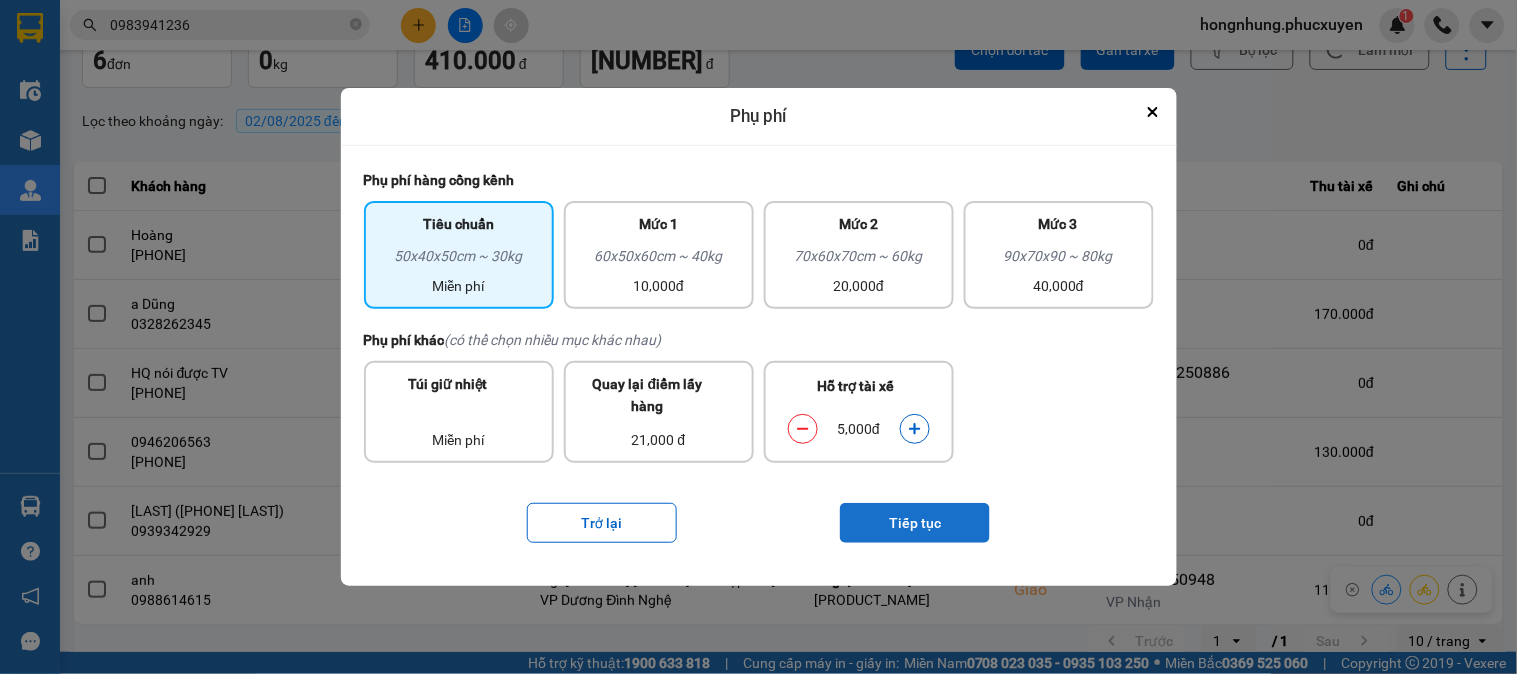 click on "Tiếp tục" at bounding box center (915, 523) 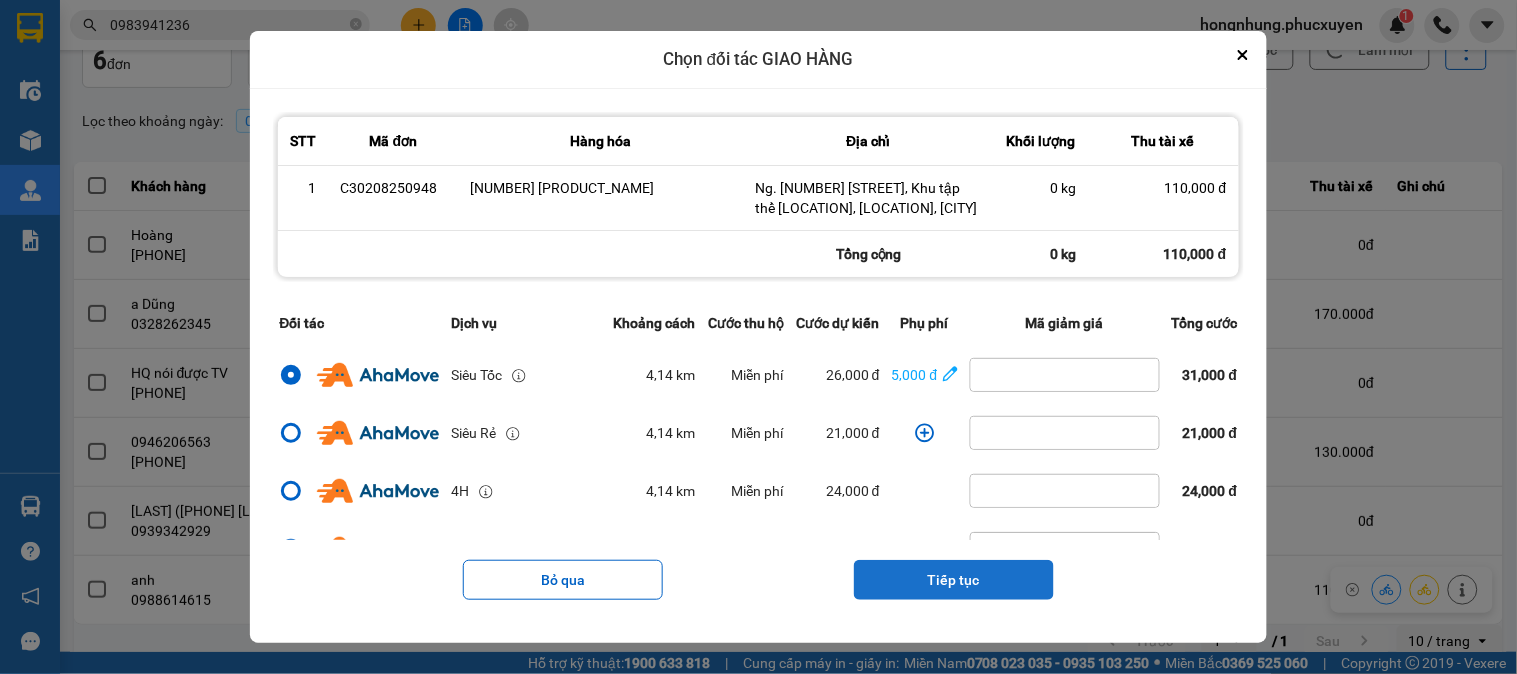 drag, startPoint x: 965, startPoint y: 587, endPoint x: 952, endPoint y: 545, distance: 43.965897 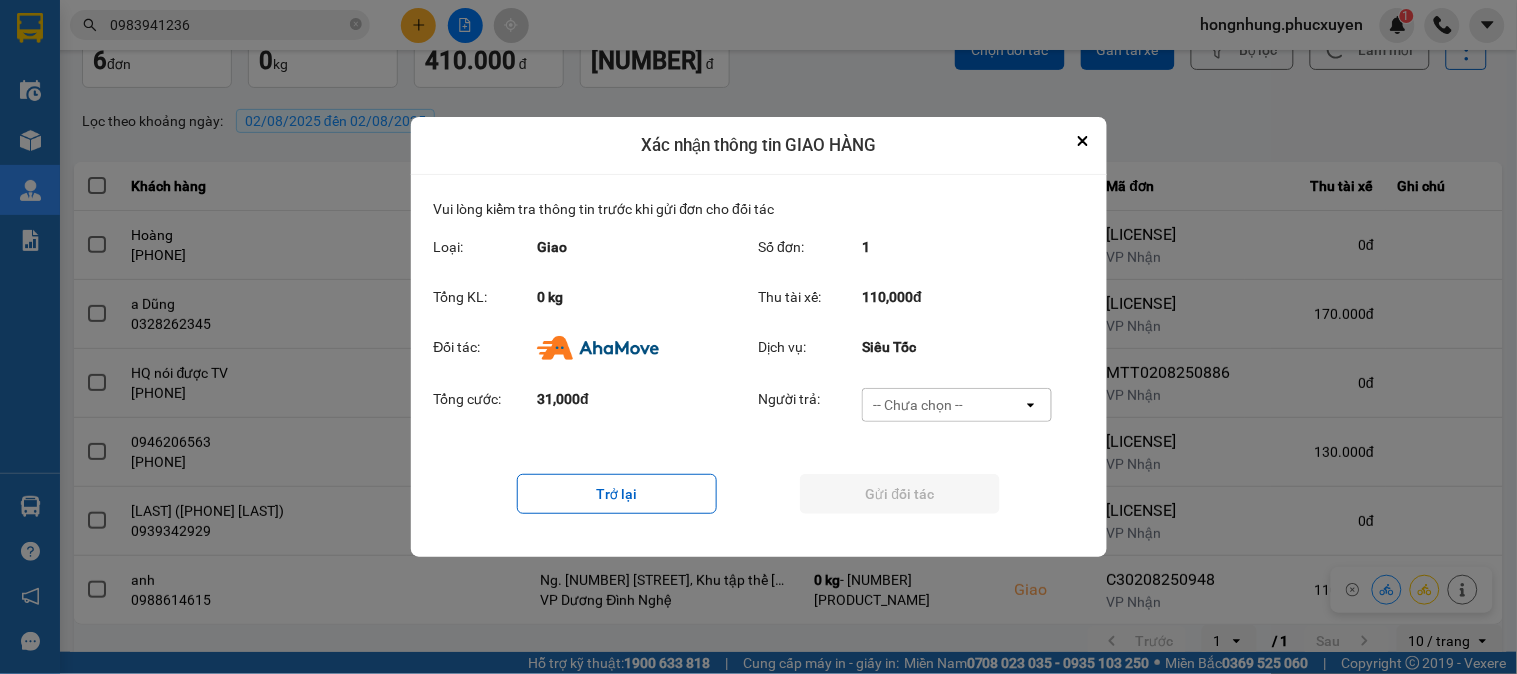 click on "-- Chưa chọn --" at bounding box center [918, 405] 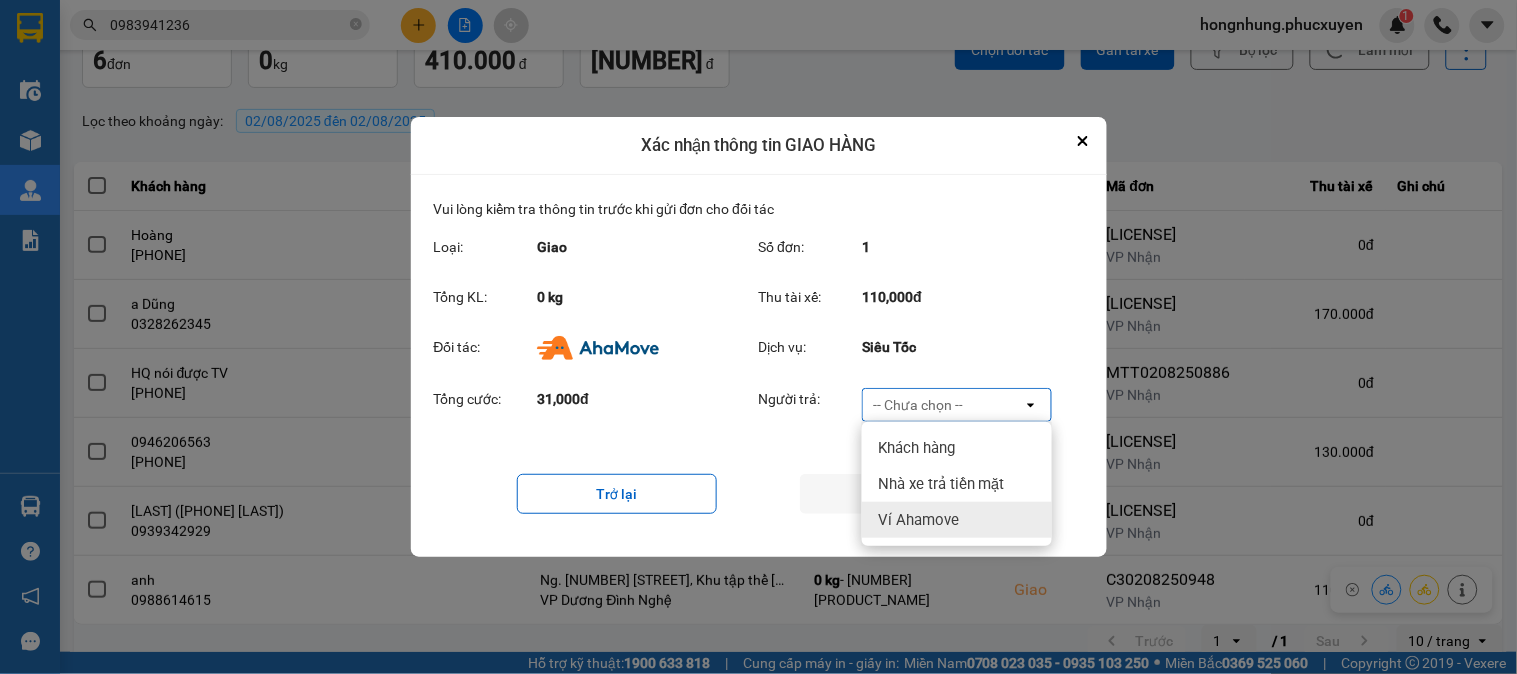click on "Ví Ahamove" at bounding box center [918, 520] 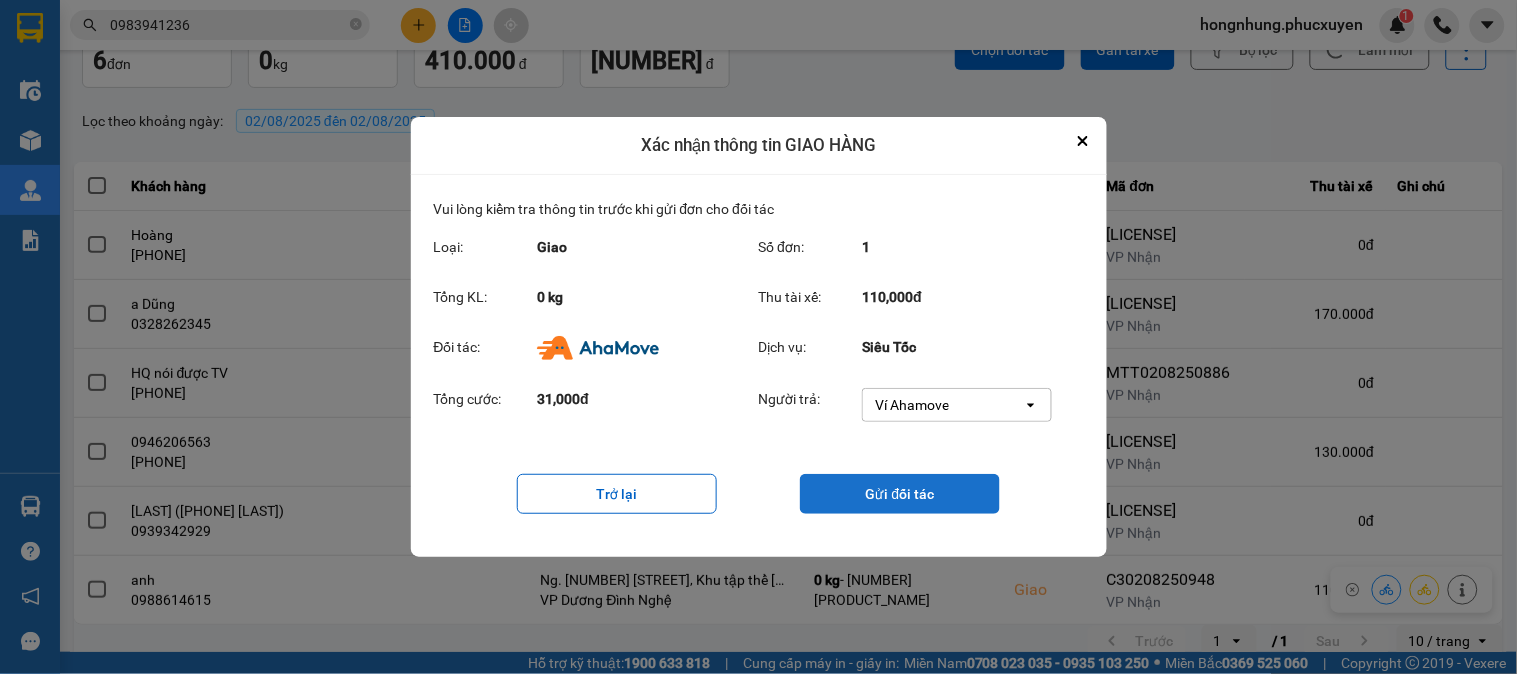 click on "Gửi đối tác" at bounding box center (900, 494) 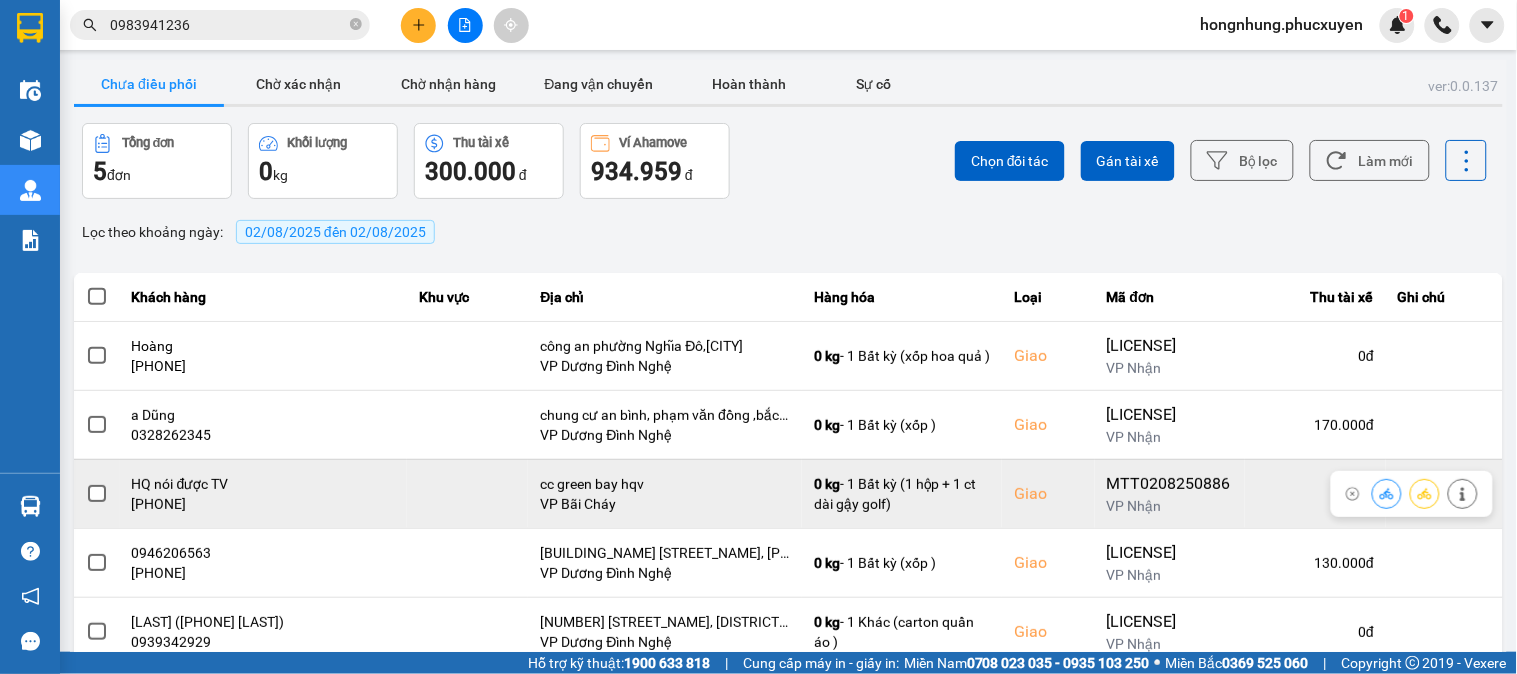scroll, scrollTop: 61, scrollLeft: 0, axis: vertical 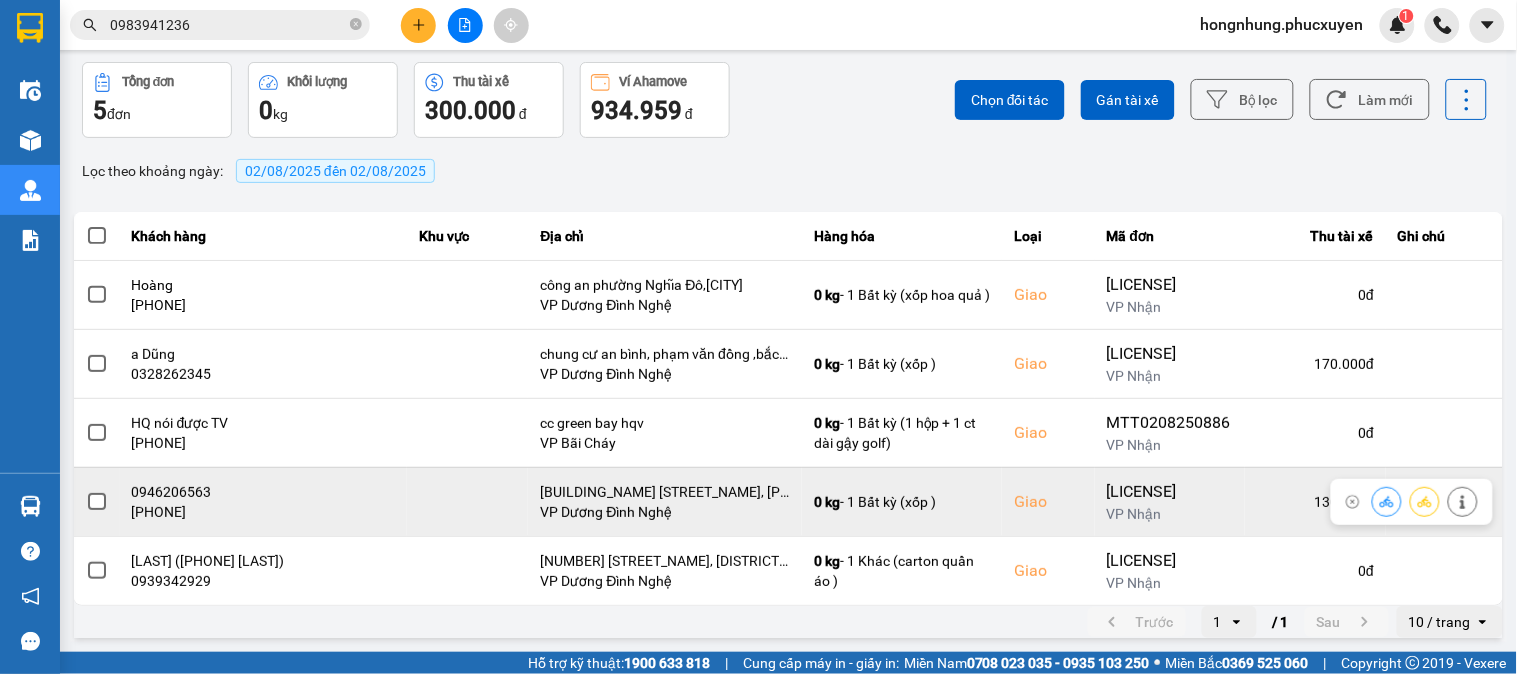 click on "[PHONE]" at bounding box center [263, 512] 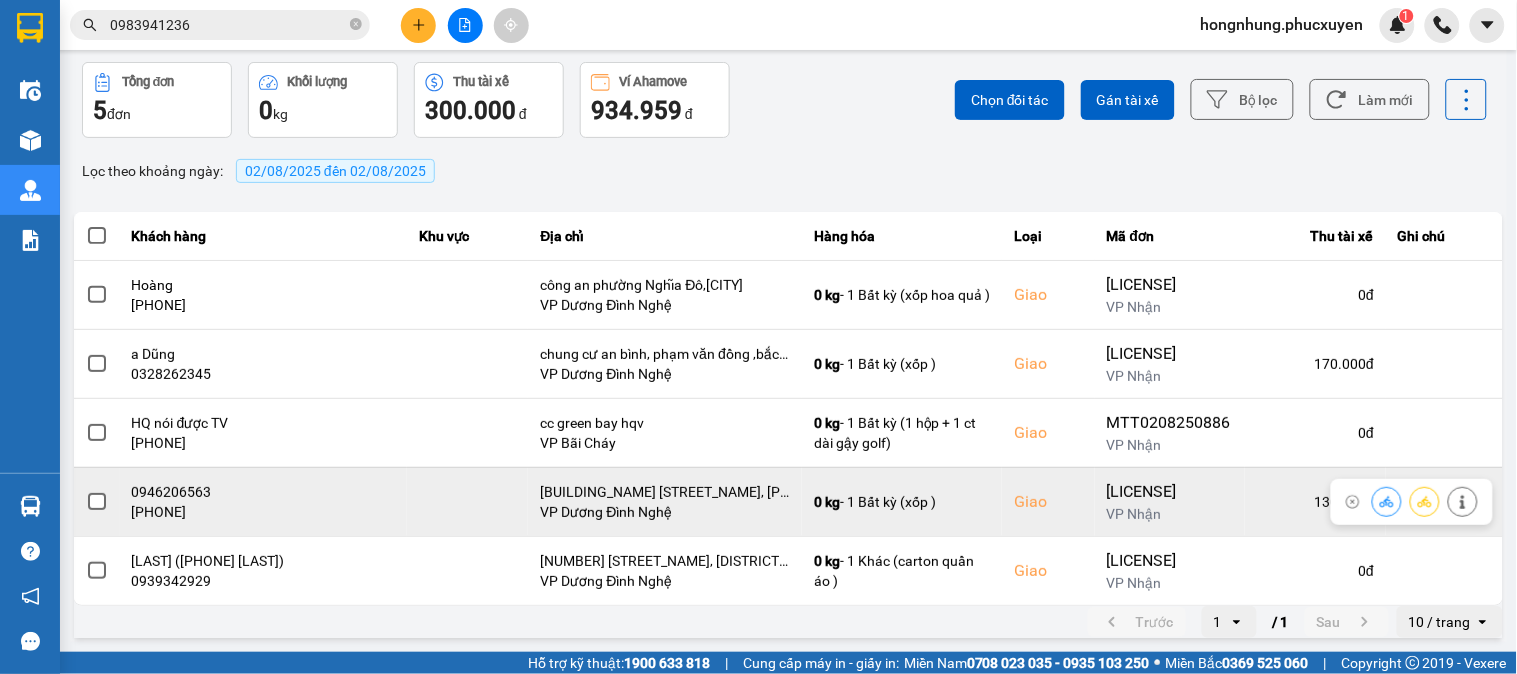copy on "[PHONE]" 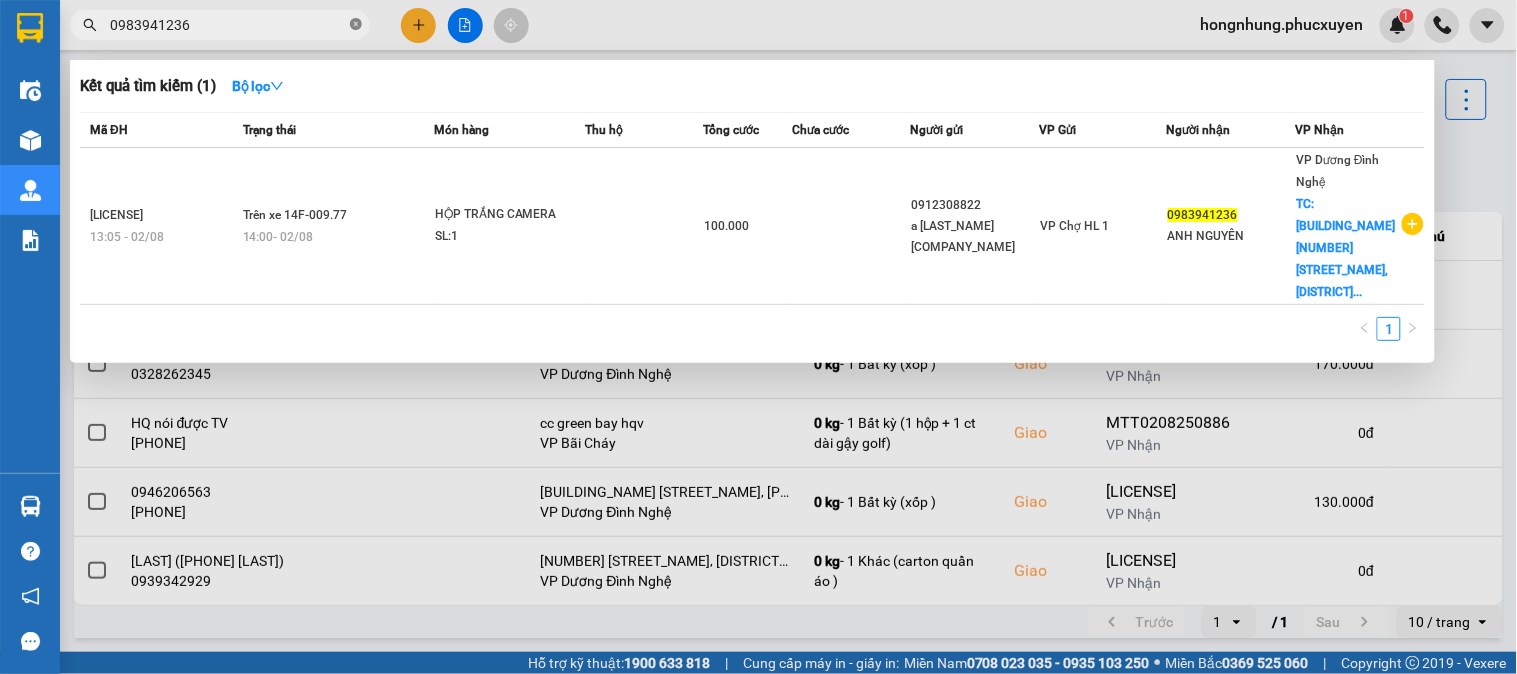 click 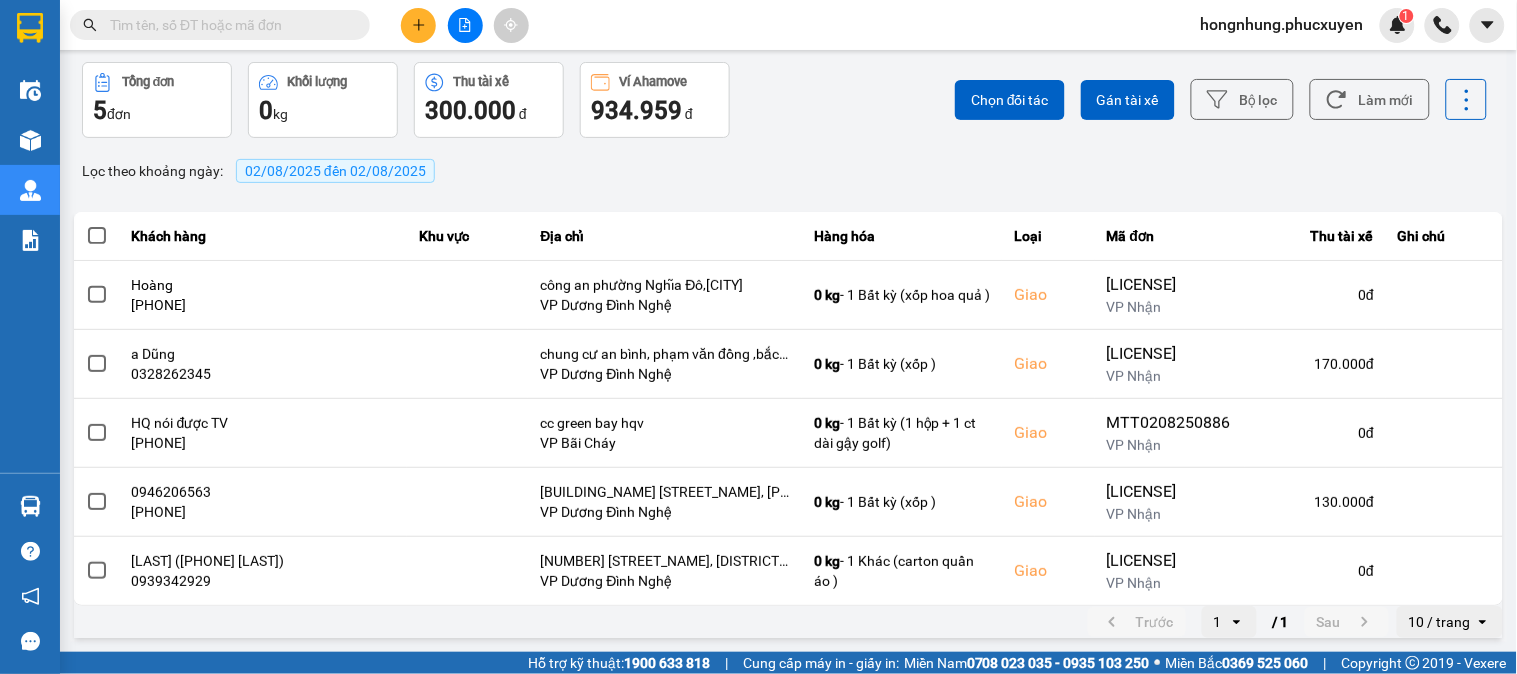 paste on "[PHONE]" 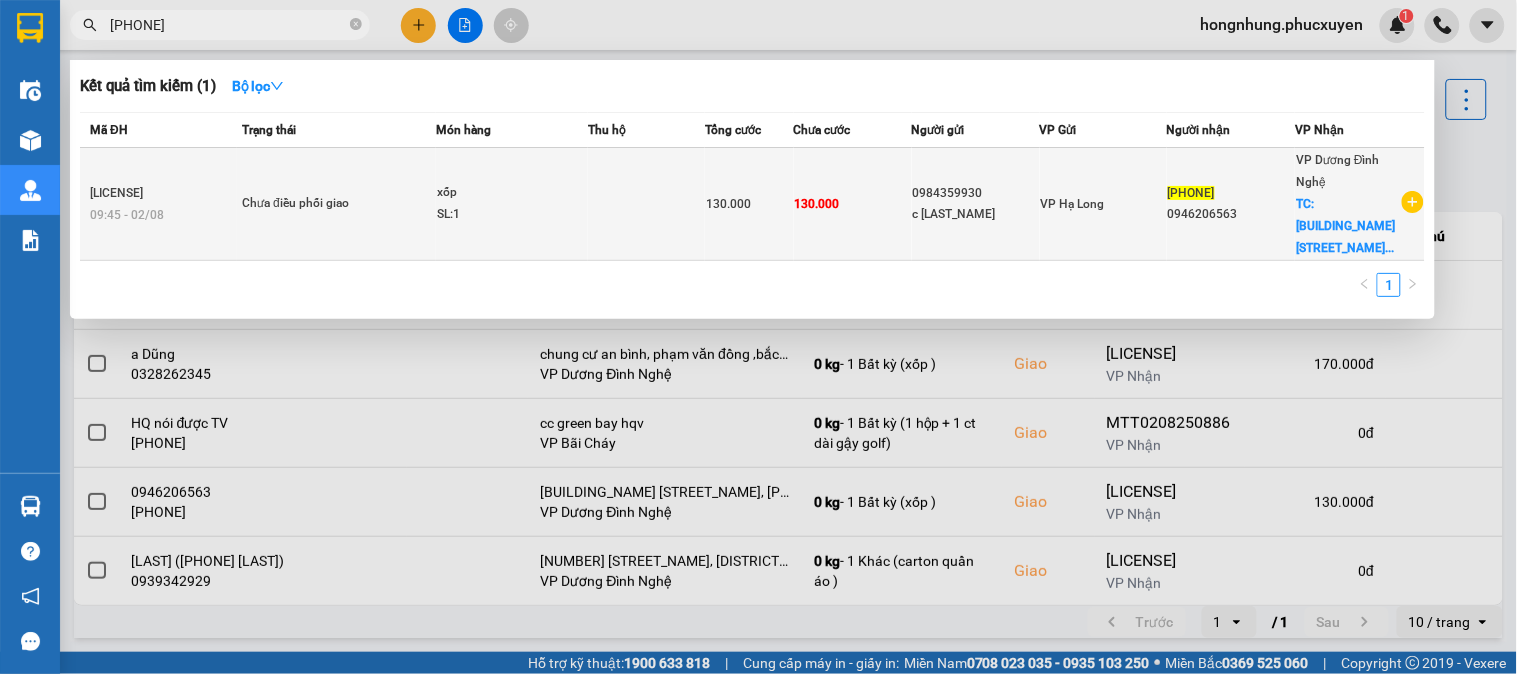 type on "[PHONE]" 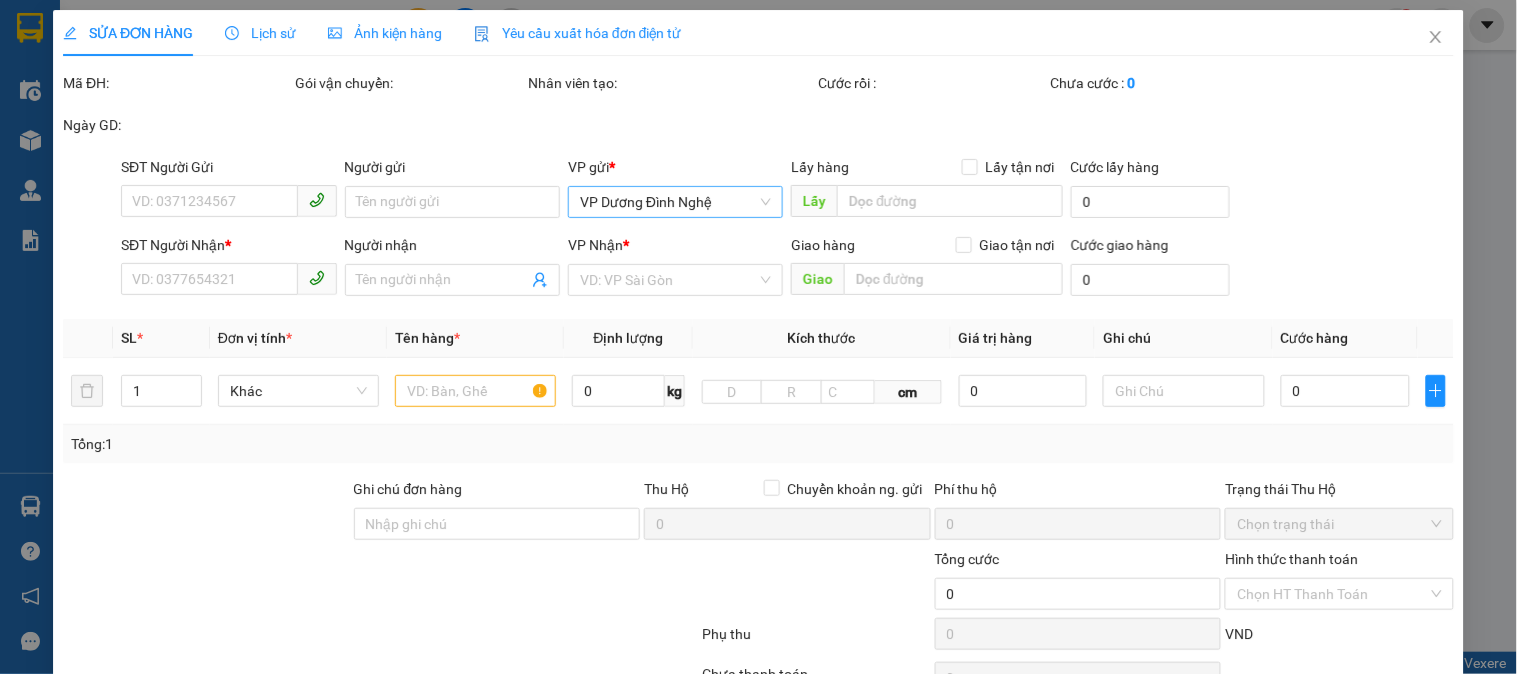 scroll, scrollTop: 0, scrollLeft: 0, axis: both 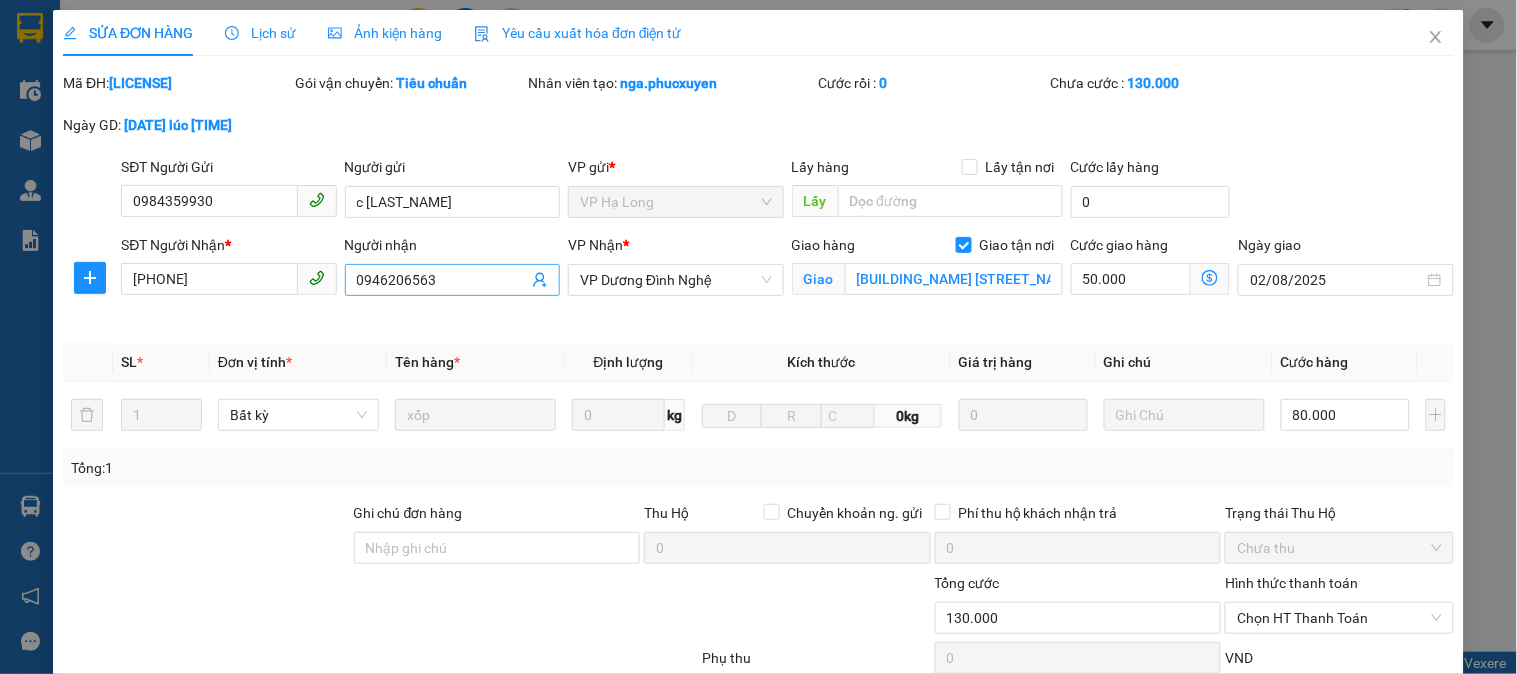click on "0946206563" at bounding box center [442, 280] 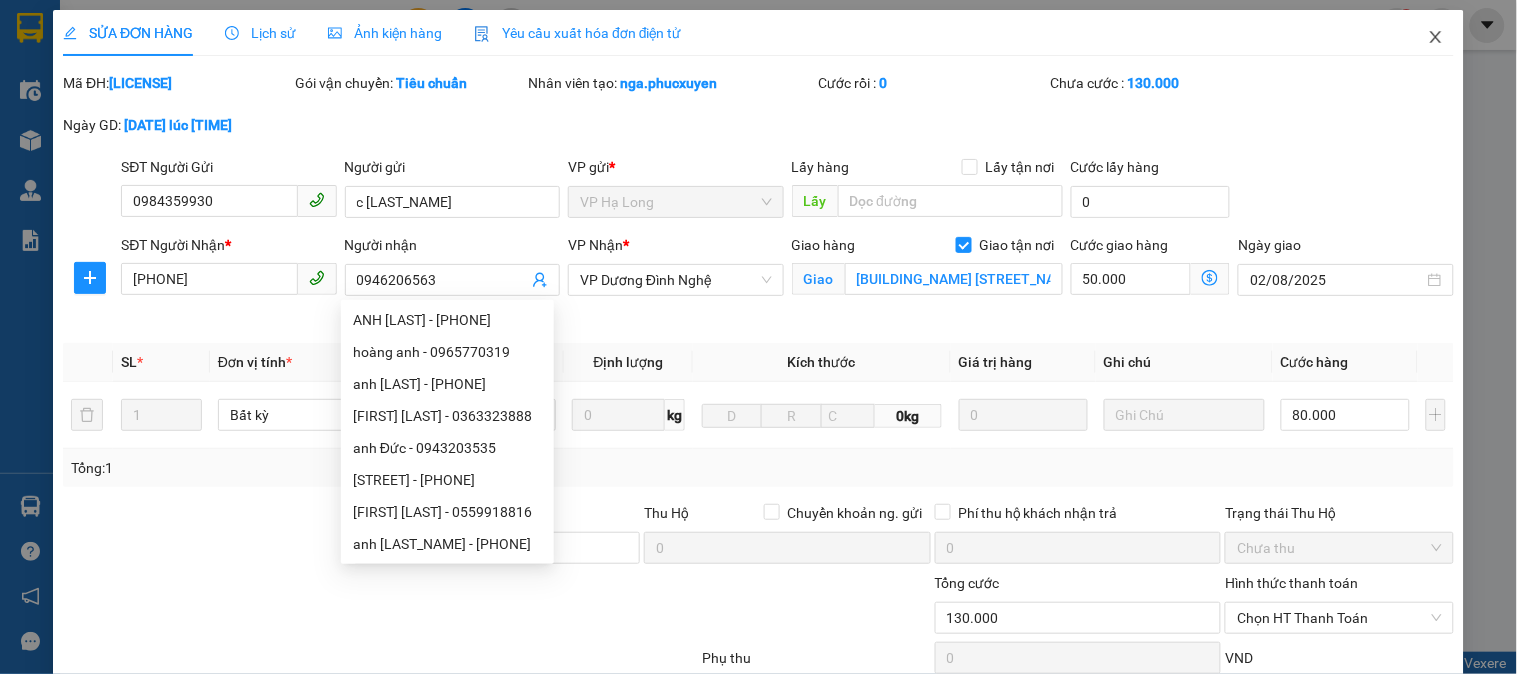 click at bounding box center (1436, 38) 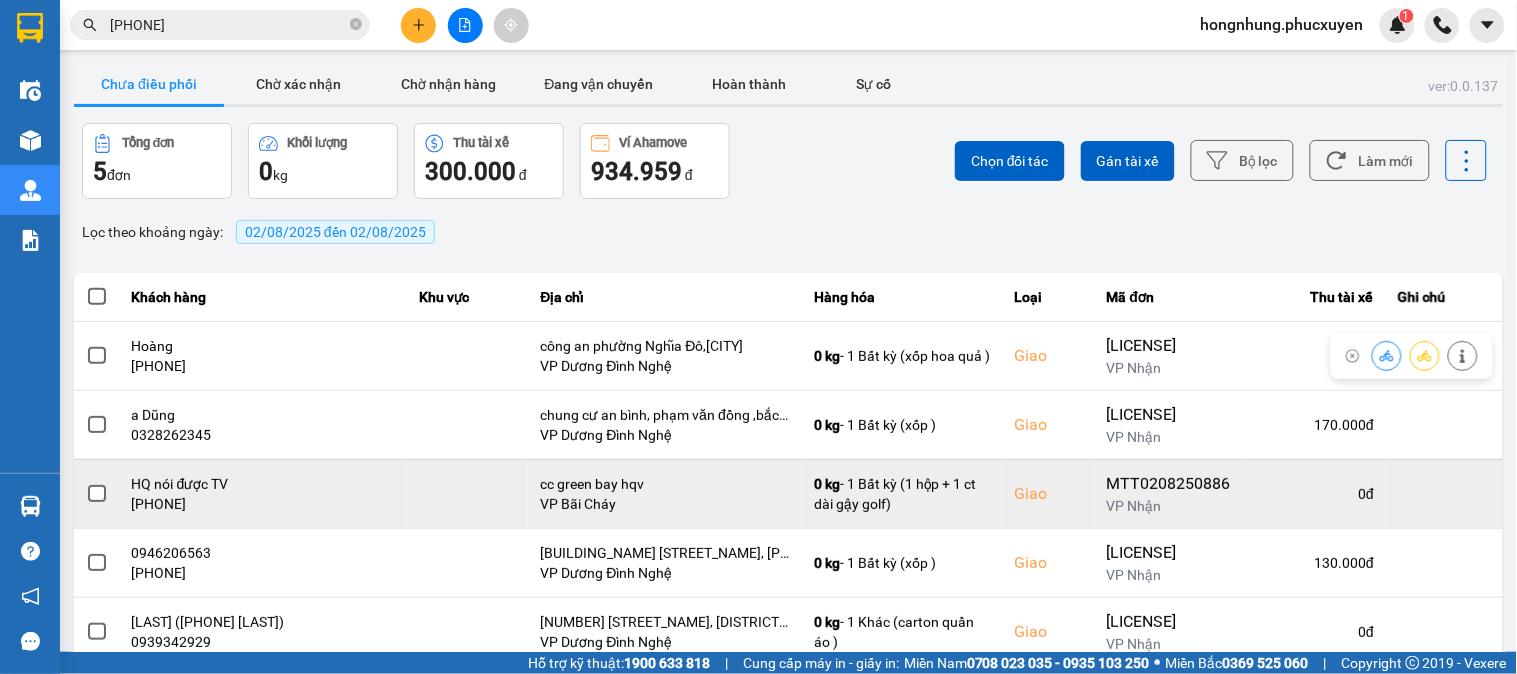 scroll, scrollTop: 61, scrollLeft: 0, axis: vertical 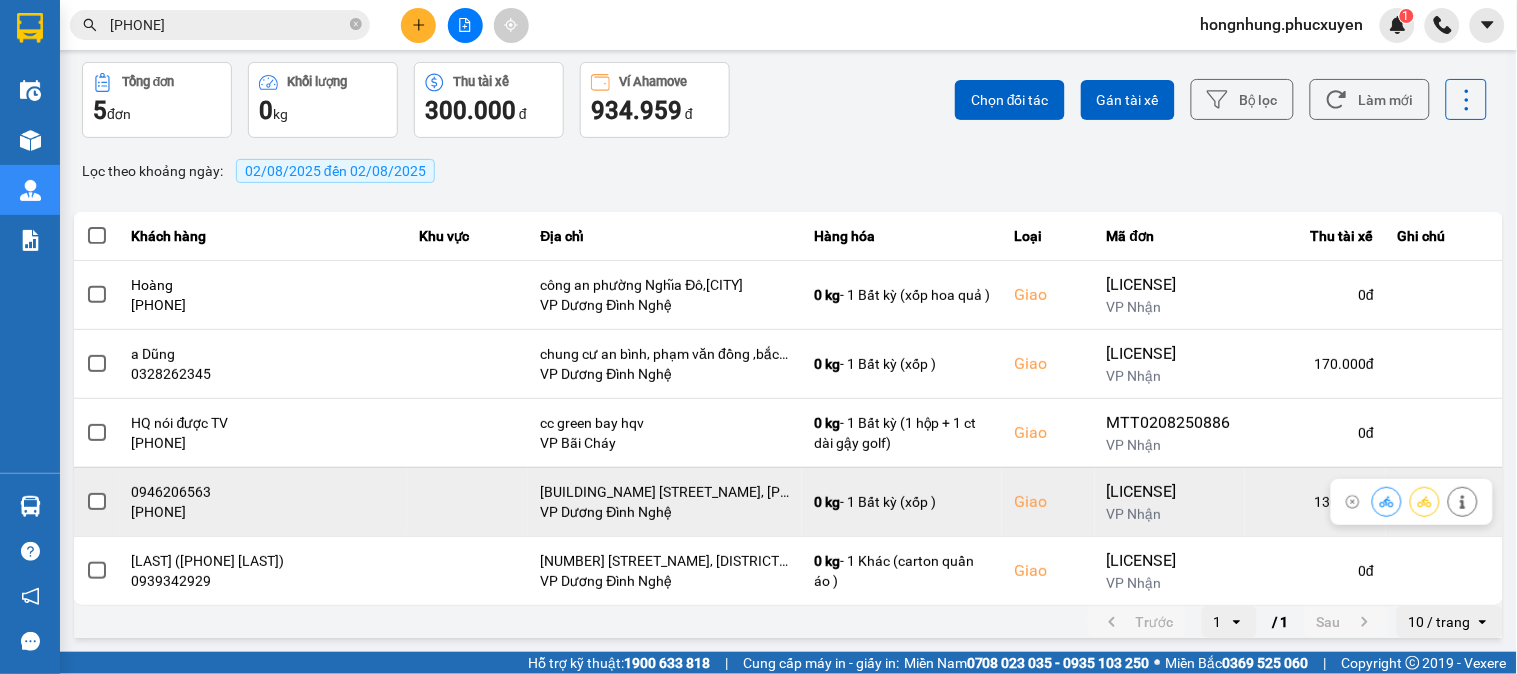 click 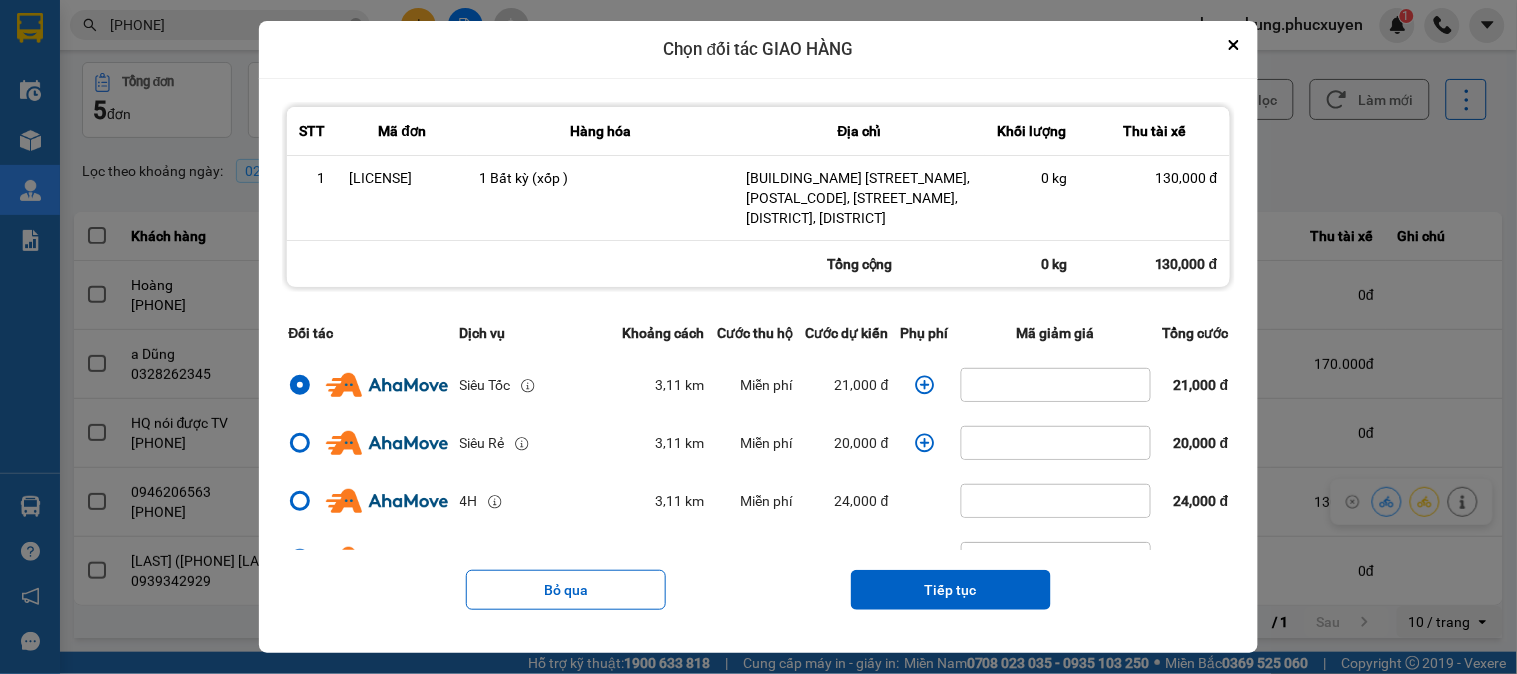 click 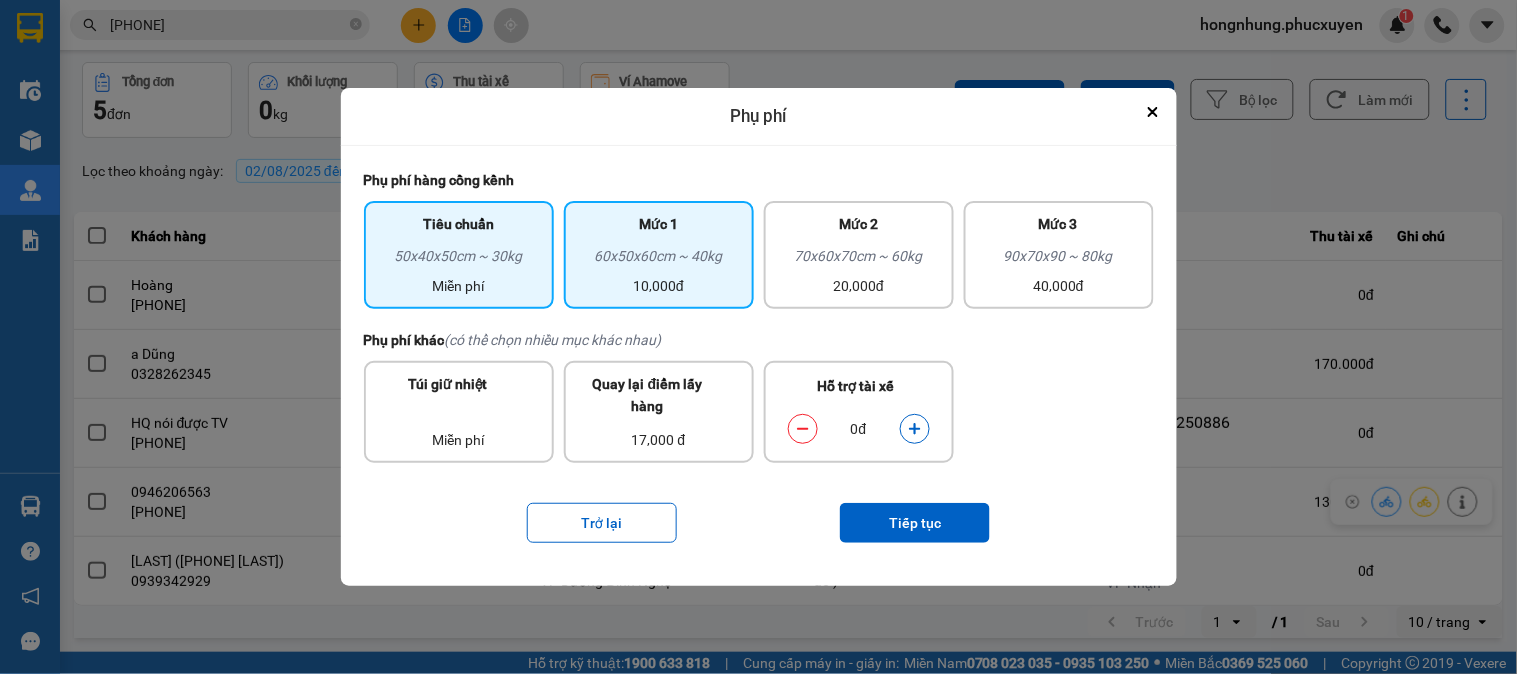 click on "60x50x60cm ~ 40kg" at bounding box center (659, 260) 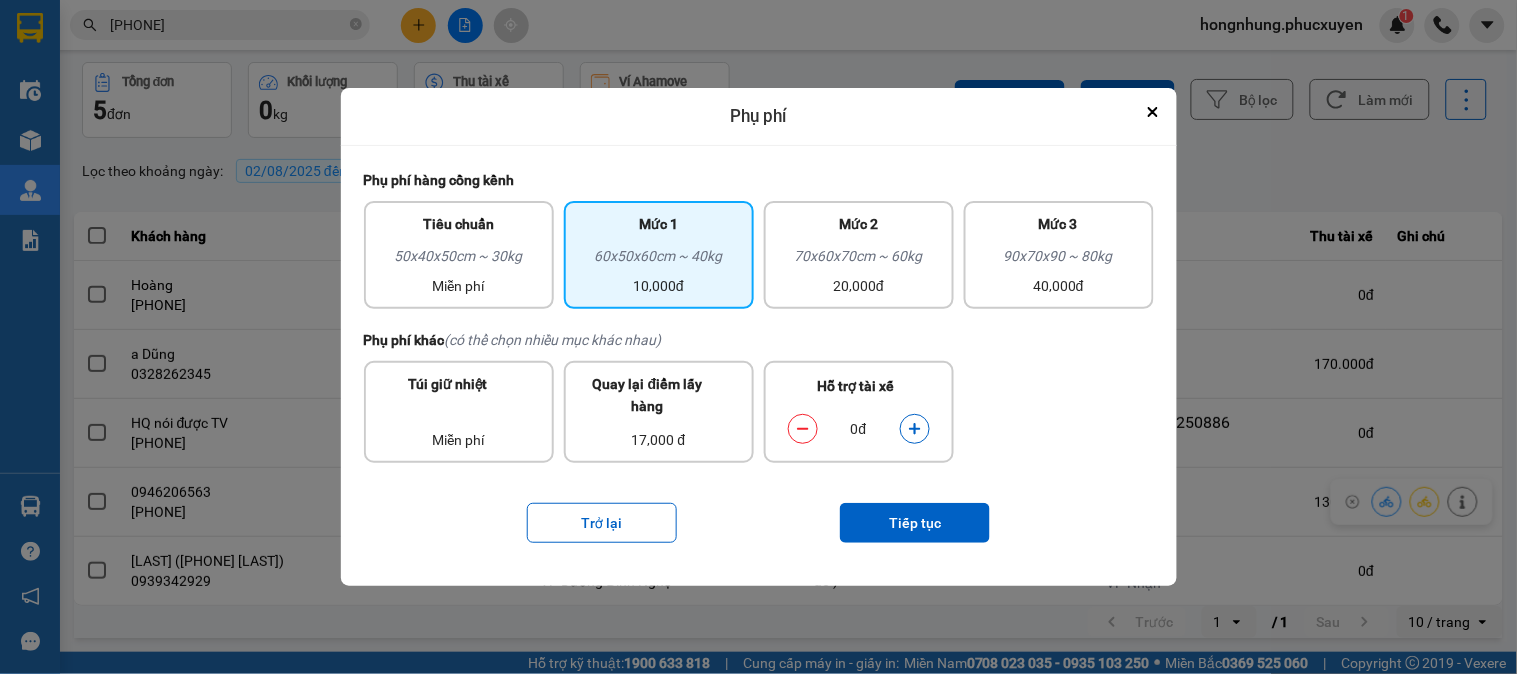 click 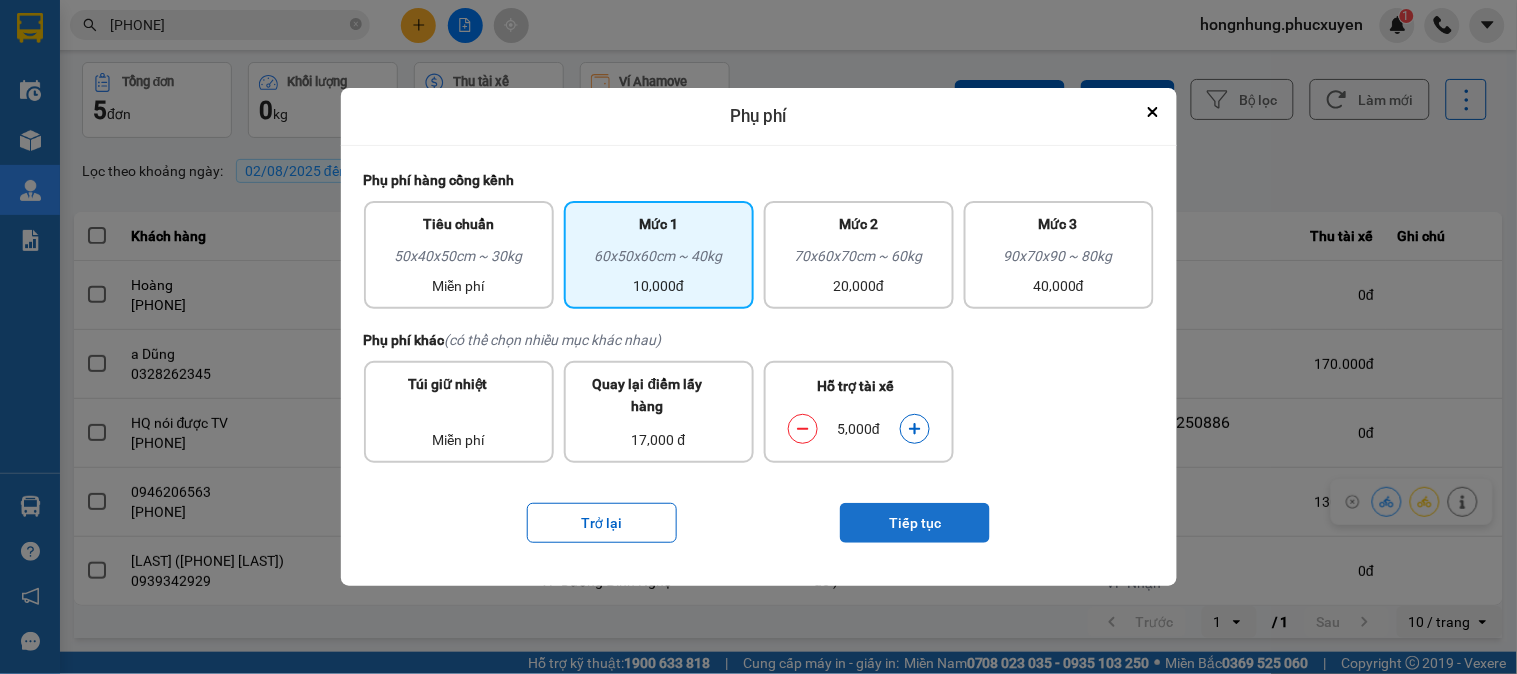click on "Tiếp tục" at bounding box center (915, 523) 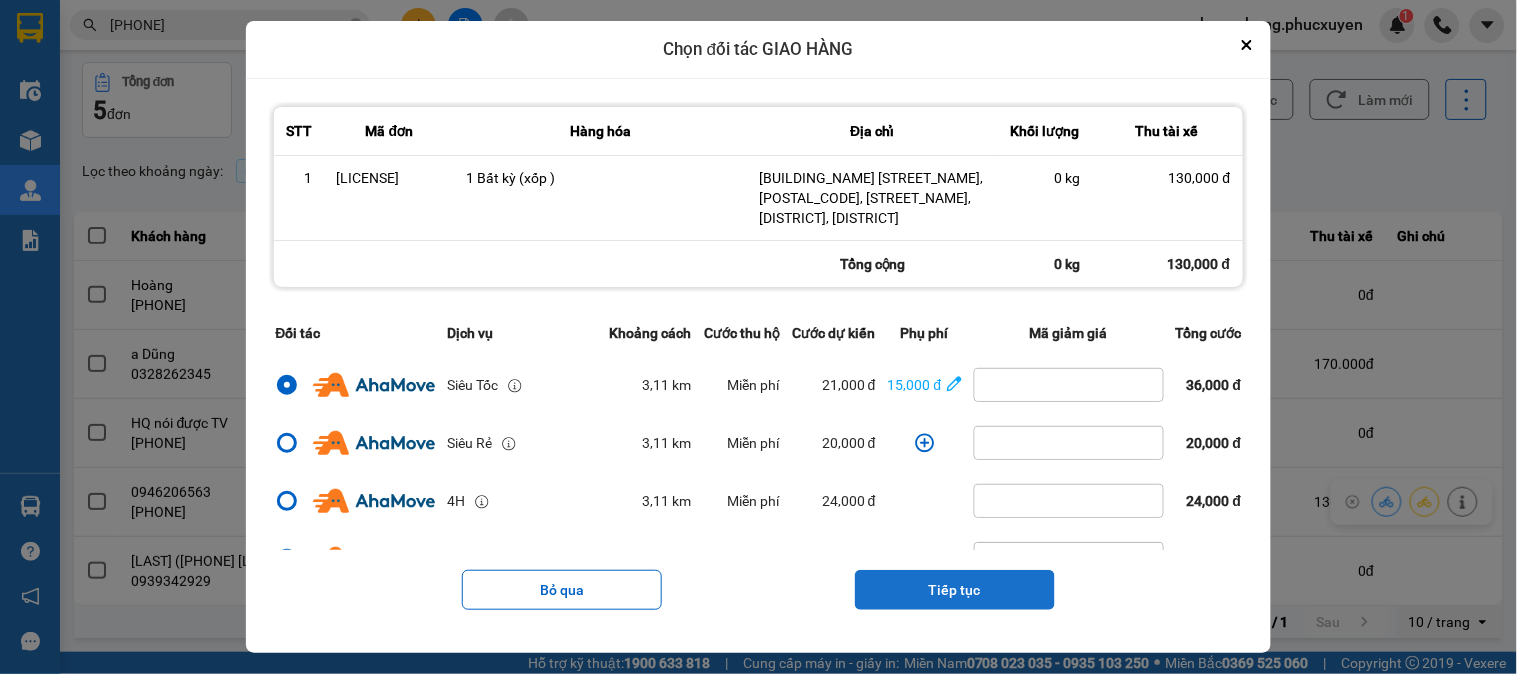 click on "Tiếp tục" at bounding box center [955, 590] 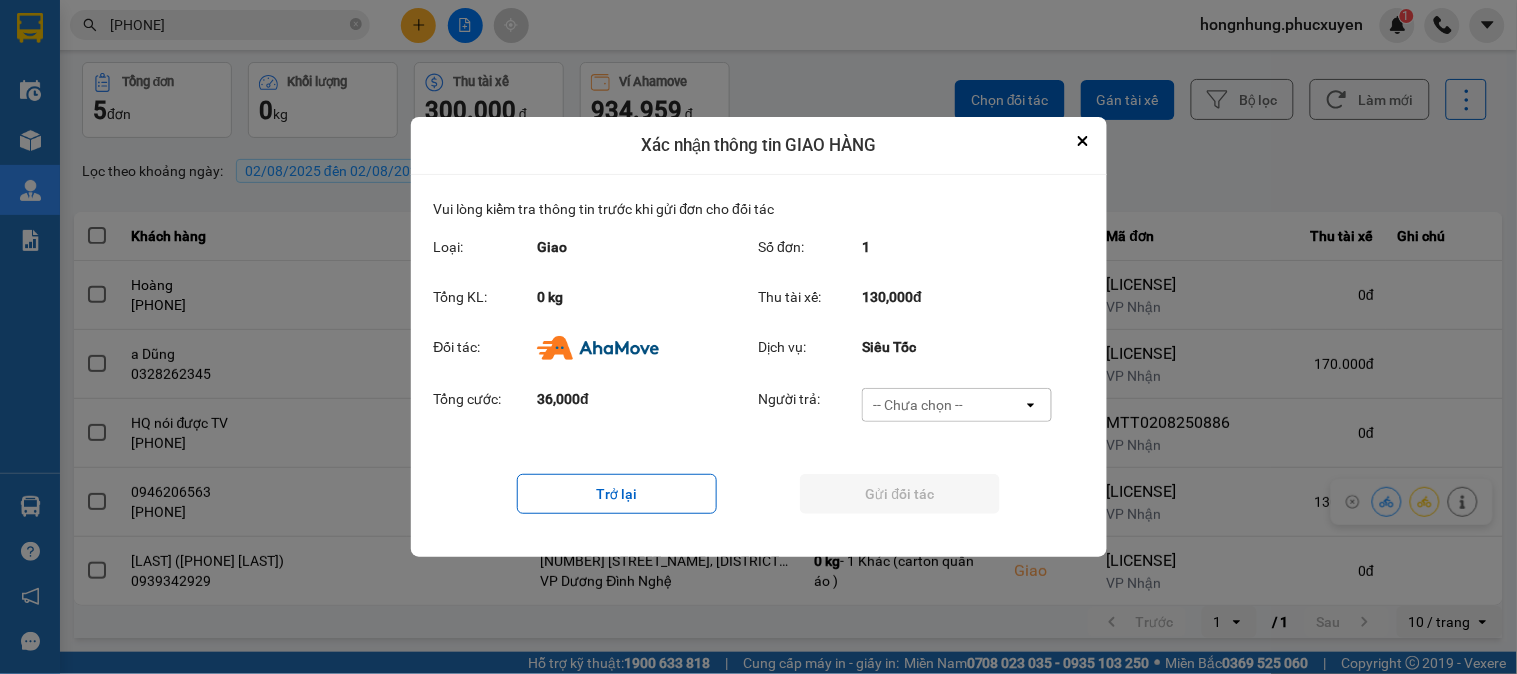 click on "-- Chưa chọn --" at bounding box center (918, 405) 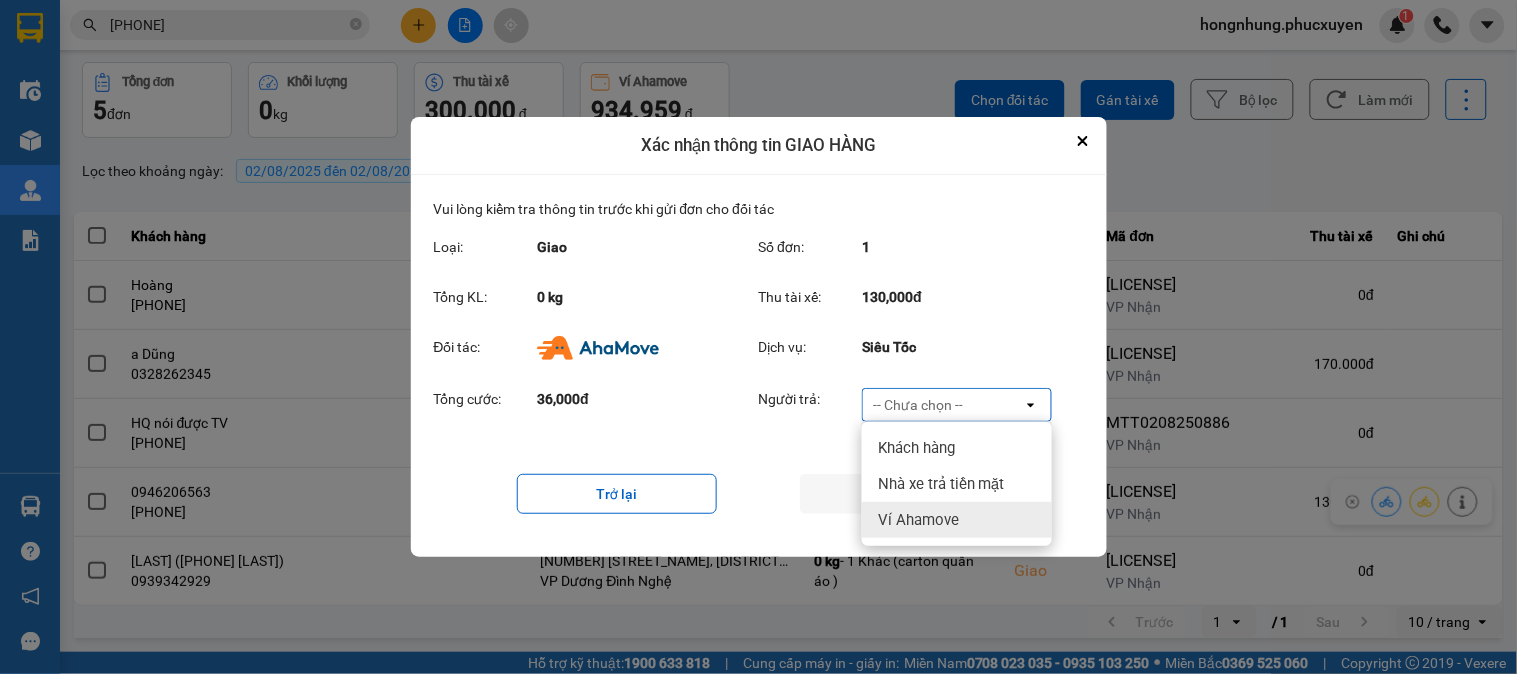 click on "Ví Ahamove" at bounding box center (918, 520) 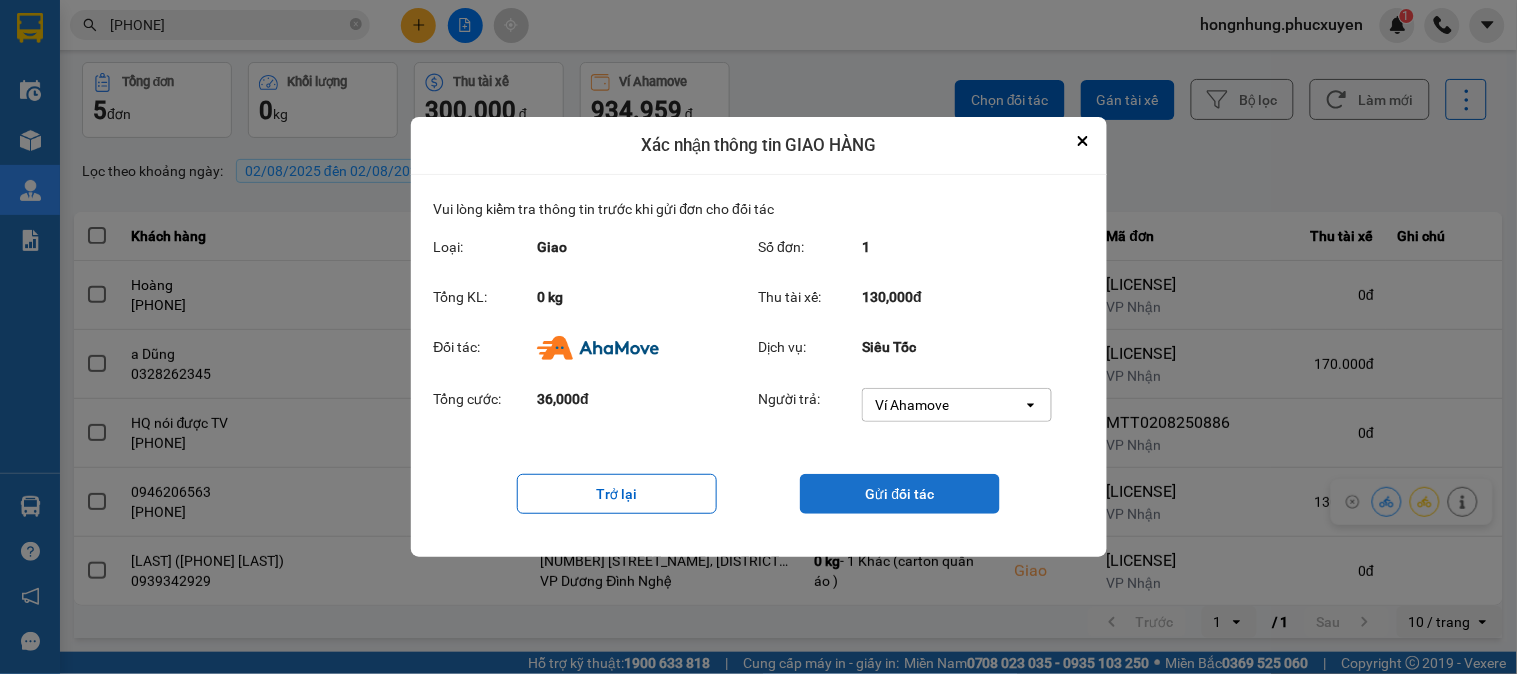 click on "Gửi đối tác" at bounding box center [900, 494] 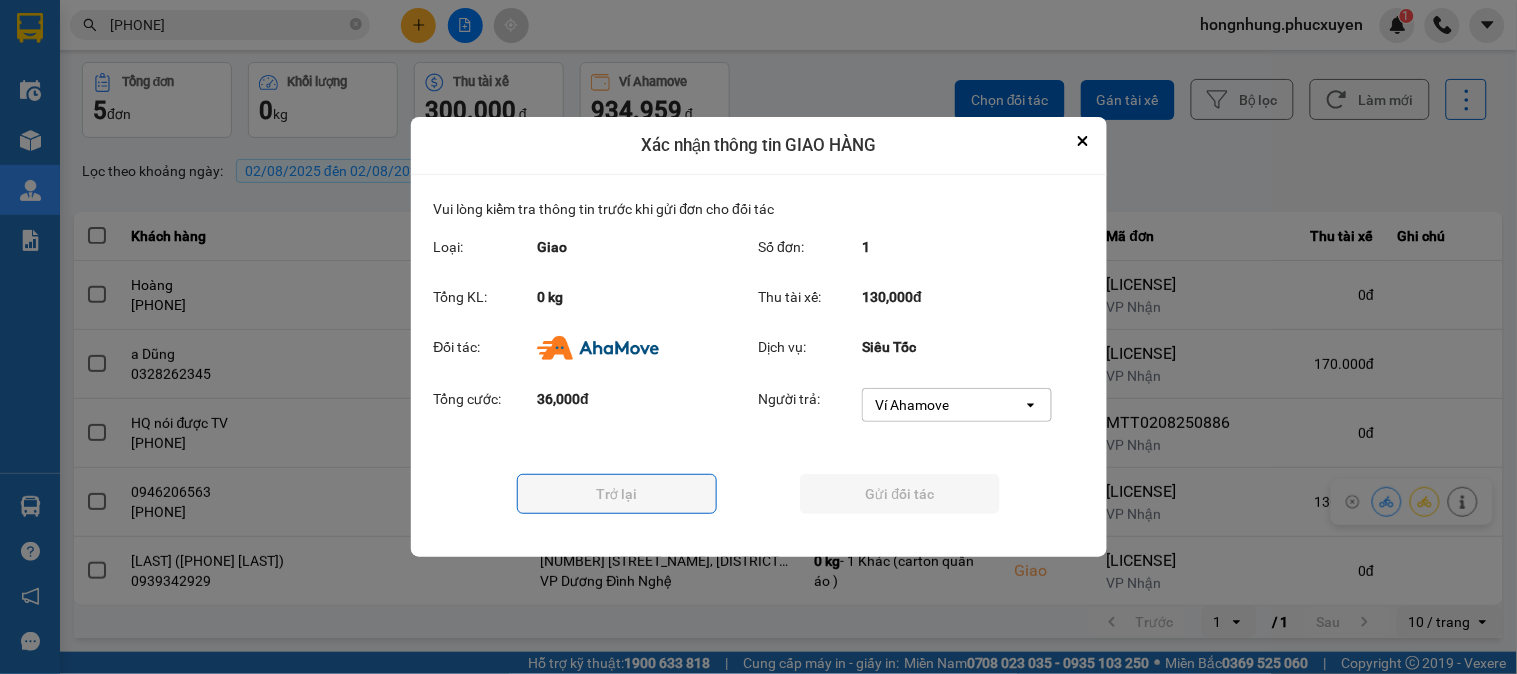 scroll, scrollTop: 0, scrollLeft: 0, axis: both 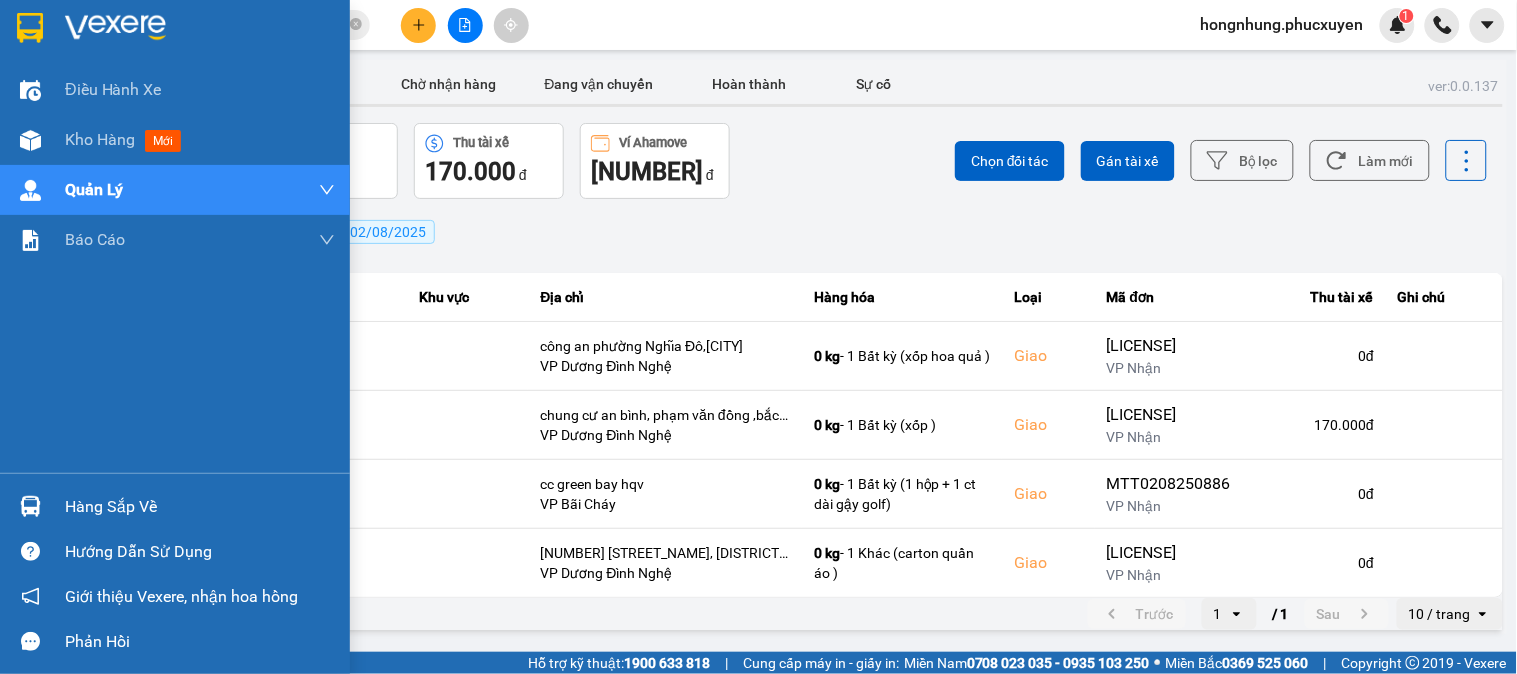 click at bounding box center (30, 506) 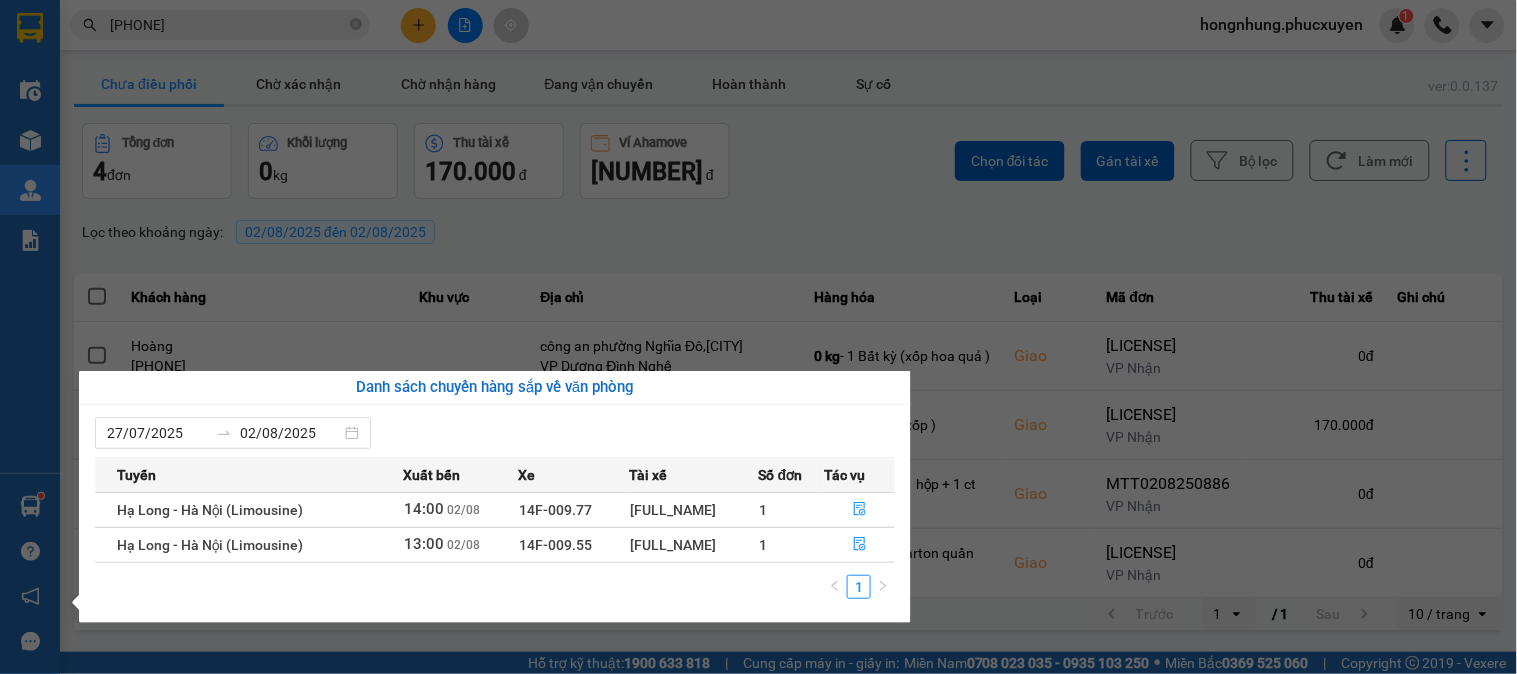 click on "Kết quả tìm kiếm ( 1 )  Bộ lọc  Mã ĐH Trạng thái Món hàng Thu hộ Tổng cước Chưa cước Người gửi VP Gửi Người nhận VP Nhận [LICENSE] 09:45 - 02/08 Chưa điều phối giao xốp SL:  1 130.000 130.000 [PHONE] c [LAST]  VP [LOCATION]  [PHONE] [PHONE] VP [STREET] TC: [LOCATION] [LOCATION]... 1 [PHONE] [EMAIL] 1     Điều hành xe     Kho hàng mới     Quản Lý Quản lý thu hộ Quản lý chuyến Quản lý khách hàng Quản lý khách hàng mới Quản lý giao nhận mới Quản lý kiểm kho     Báo cáo 1. Chi tiết đơn hàng toàn nhà xe 12. Thống kê đơn đối tác 4. Báo cáo dòng tiền theo nhân viên 7. Doanh số theo xe, tài xế ( mới) 9. Thống kê chi tiết đơn hàng theo văn phòng gửi Hàng sắp về Hướng dẫn sử dụng Giới thiệu Vexere, nhận hoa hồng Phản hồi Phần mềm hỗ trợ bạn tốt chứ? ver:  0.0.137 Chưa điều phối Hoàn thành 4" at bounding box center (758, 337) 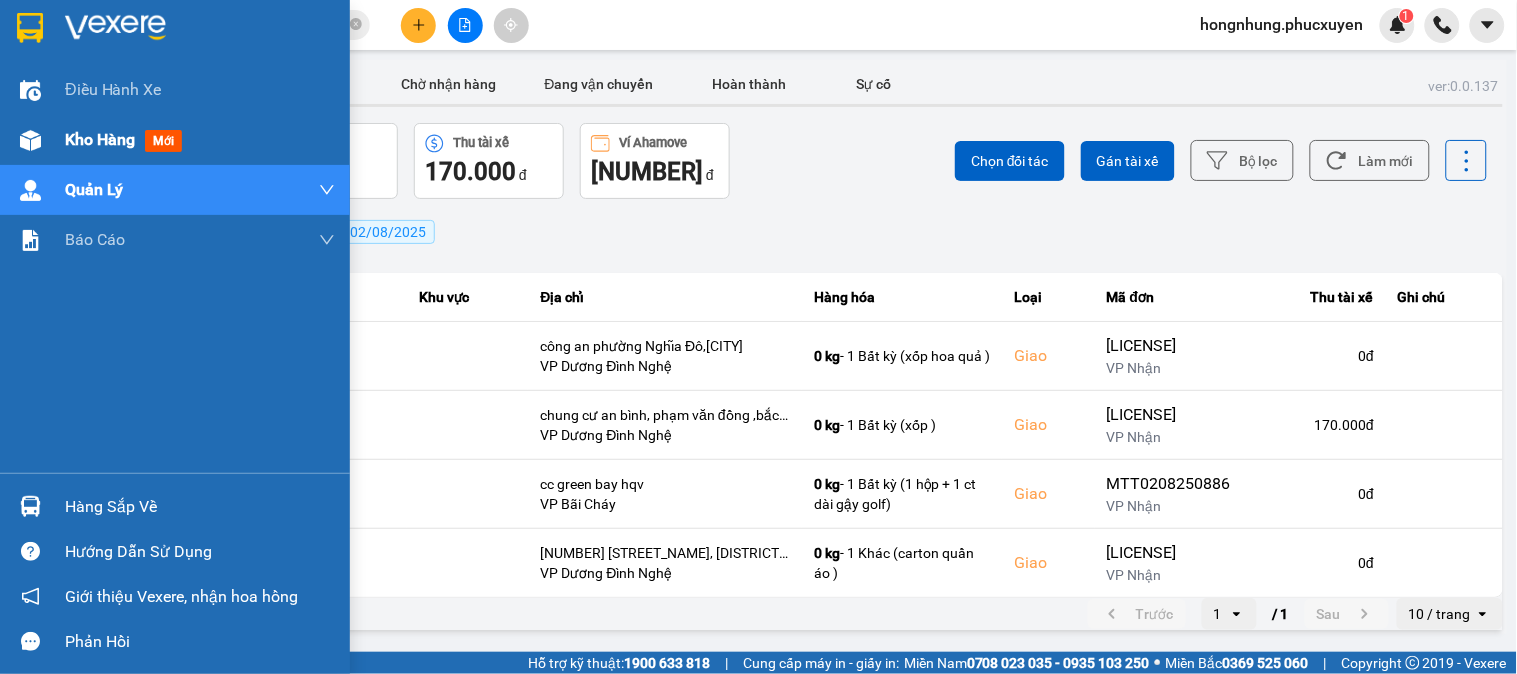 click at bounding box center (30, 140) 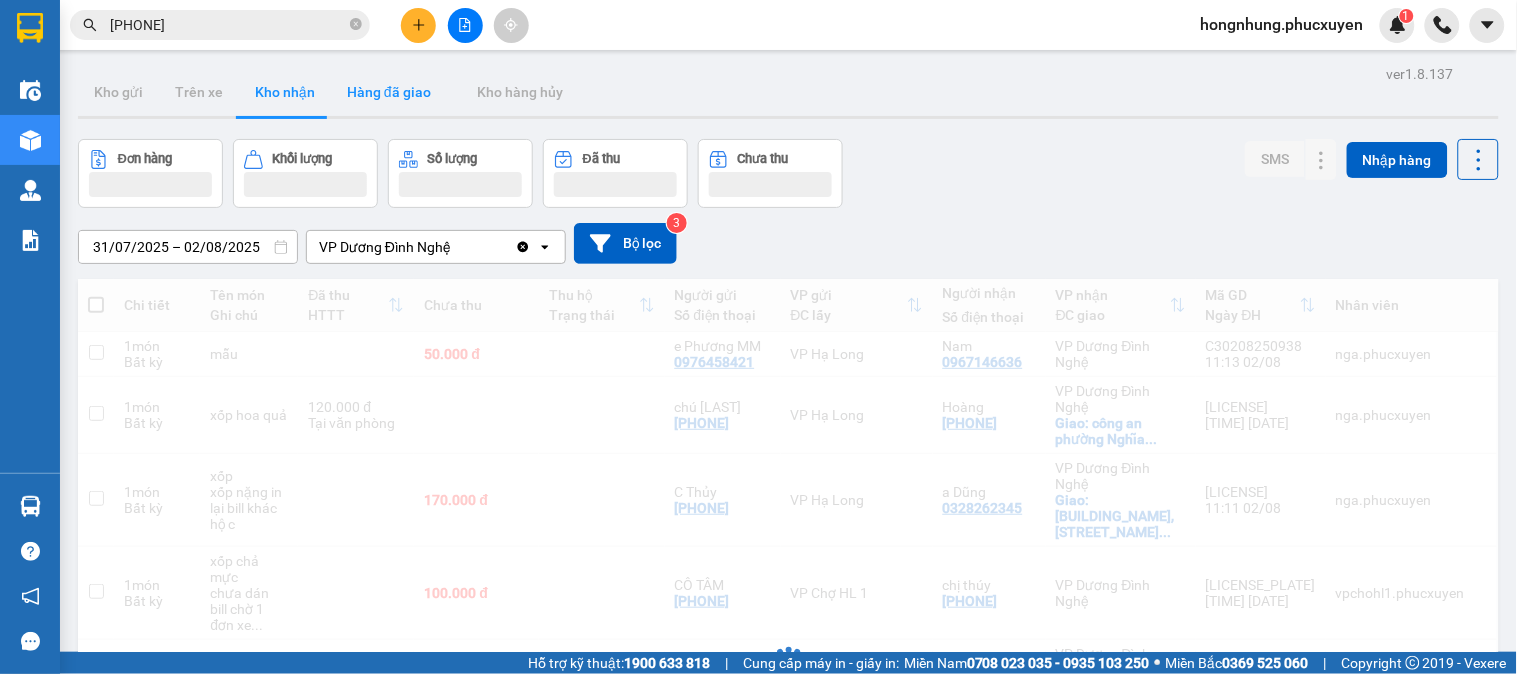 scroll, scrollTop: 0, scrollLeft: 0, axis: both 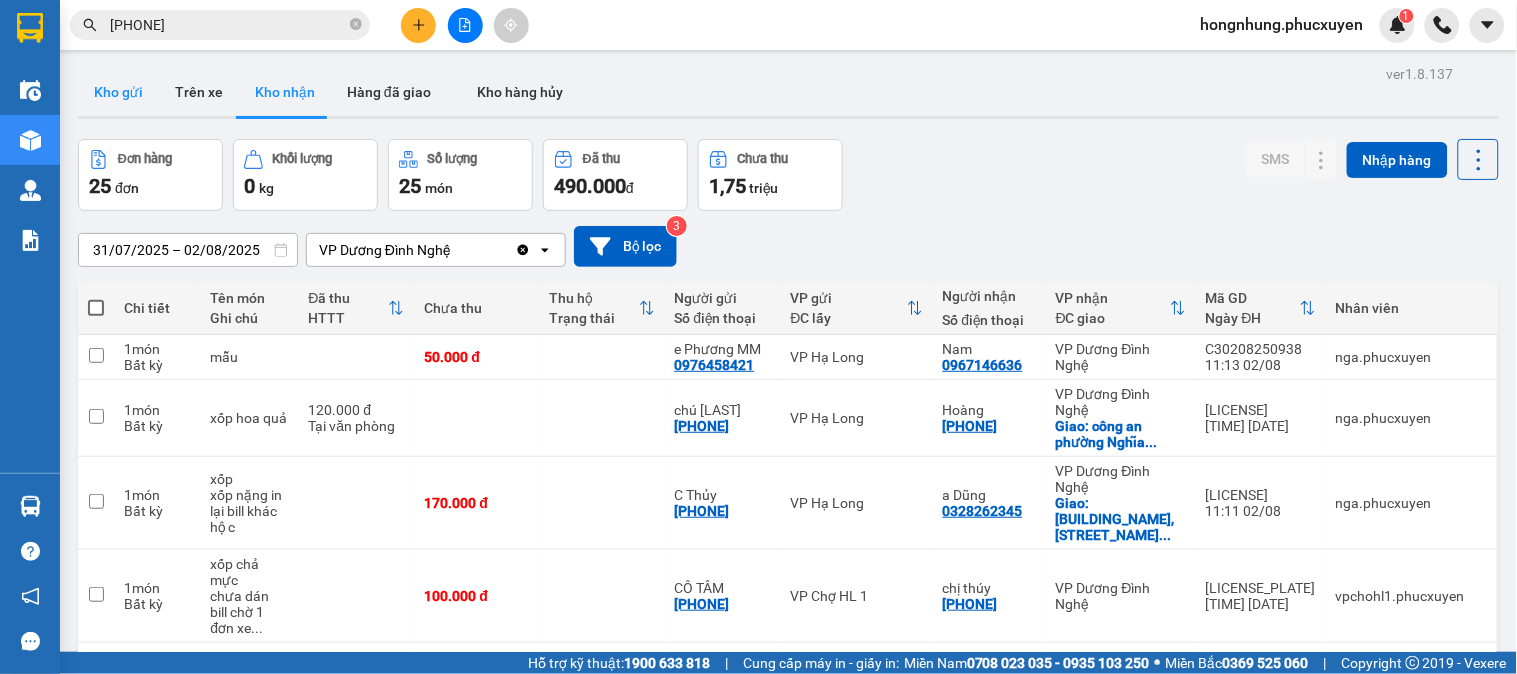 click on "Kho gửi" at bounding box center [118, 92] 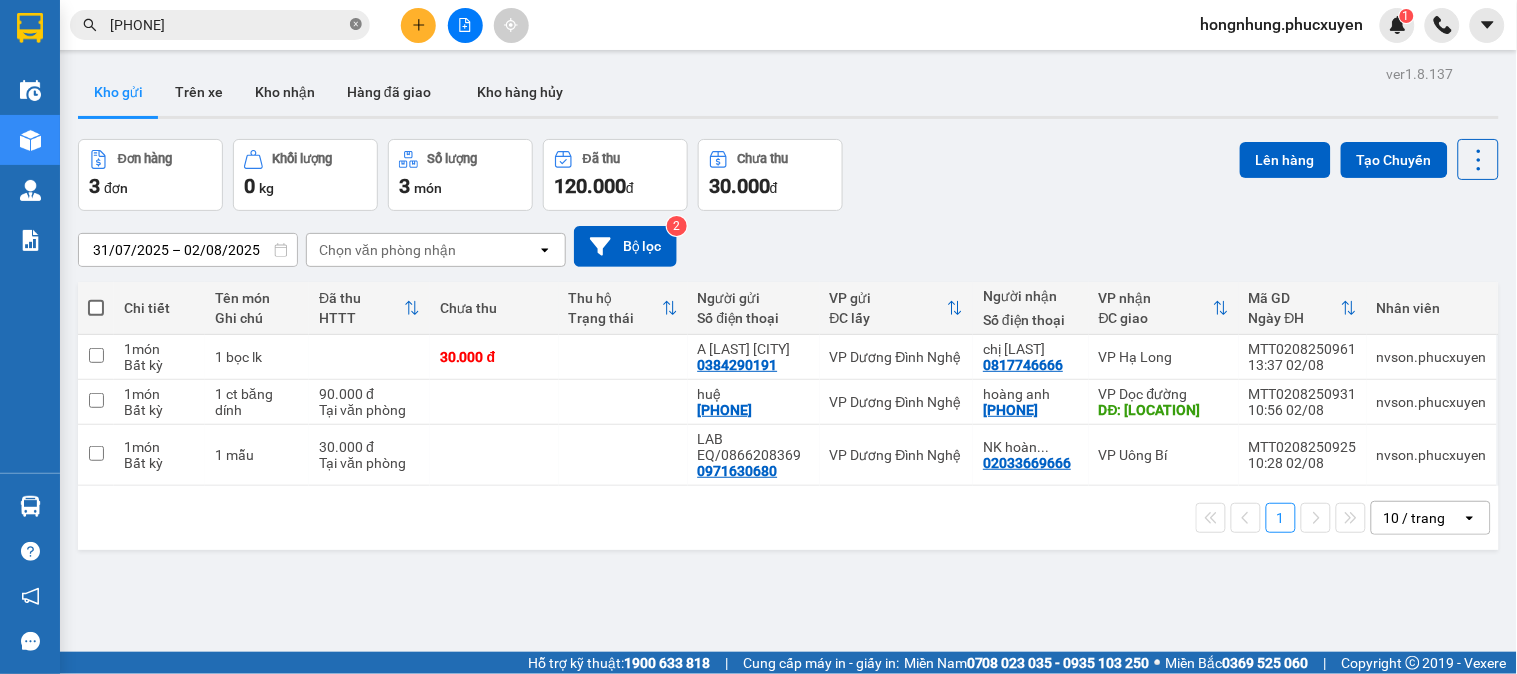 click 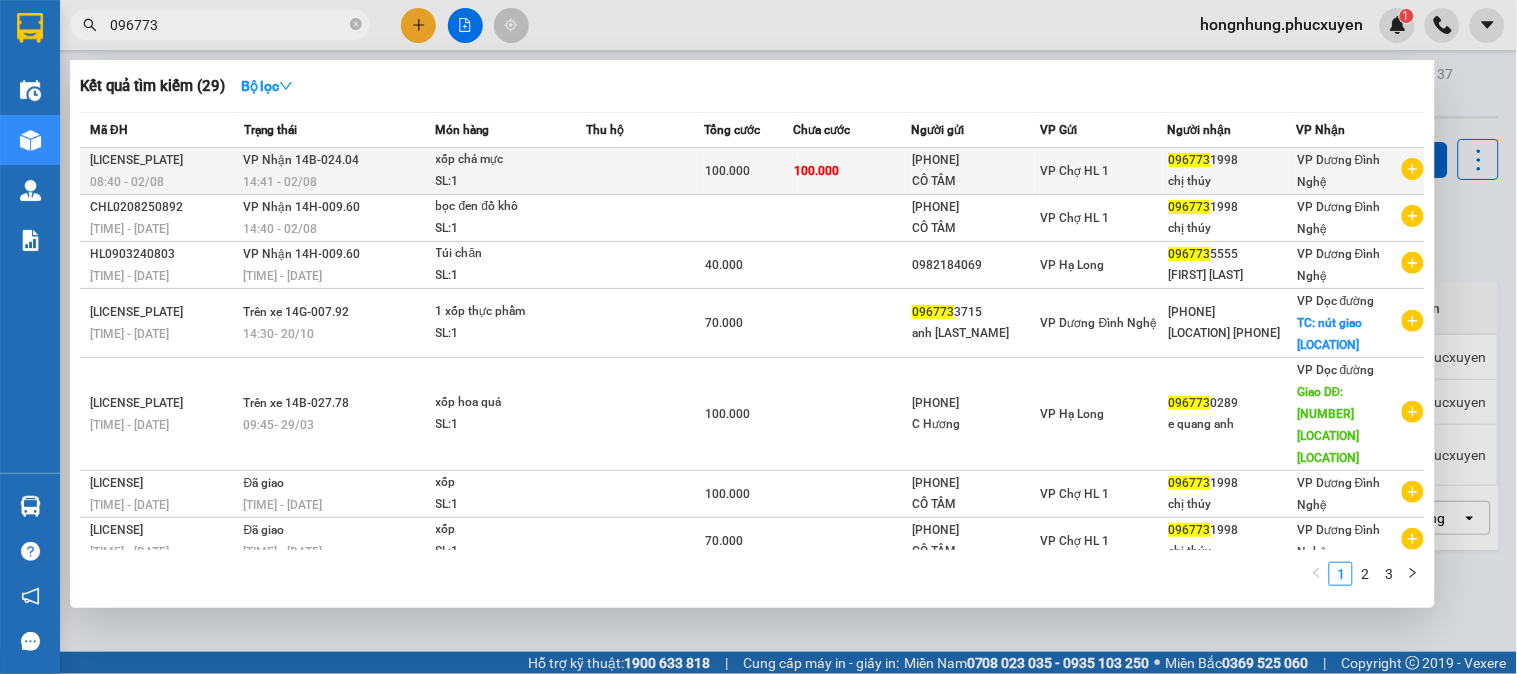 type on "096773" 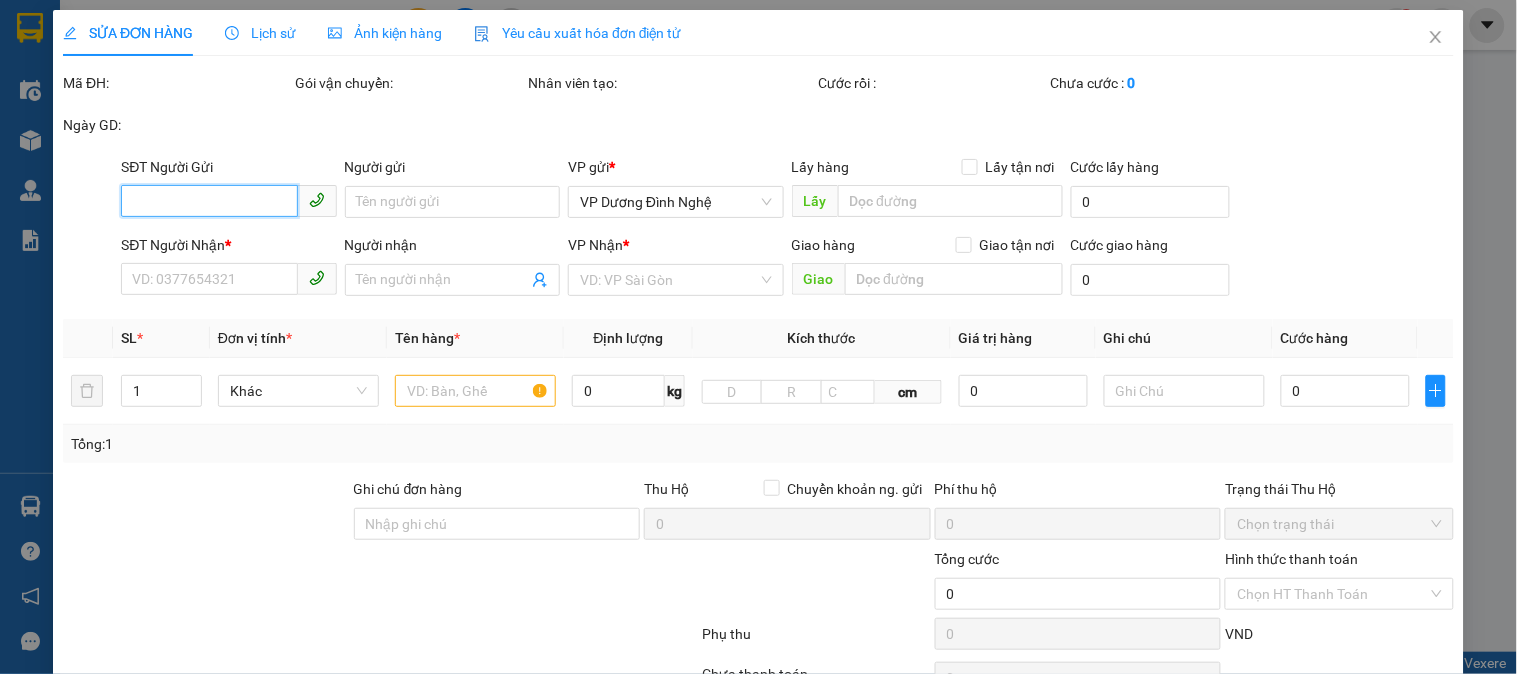 type on "[PHONE]" 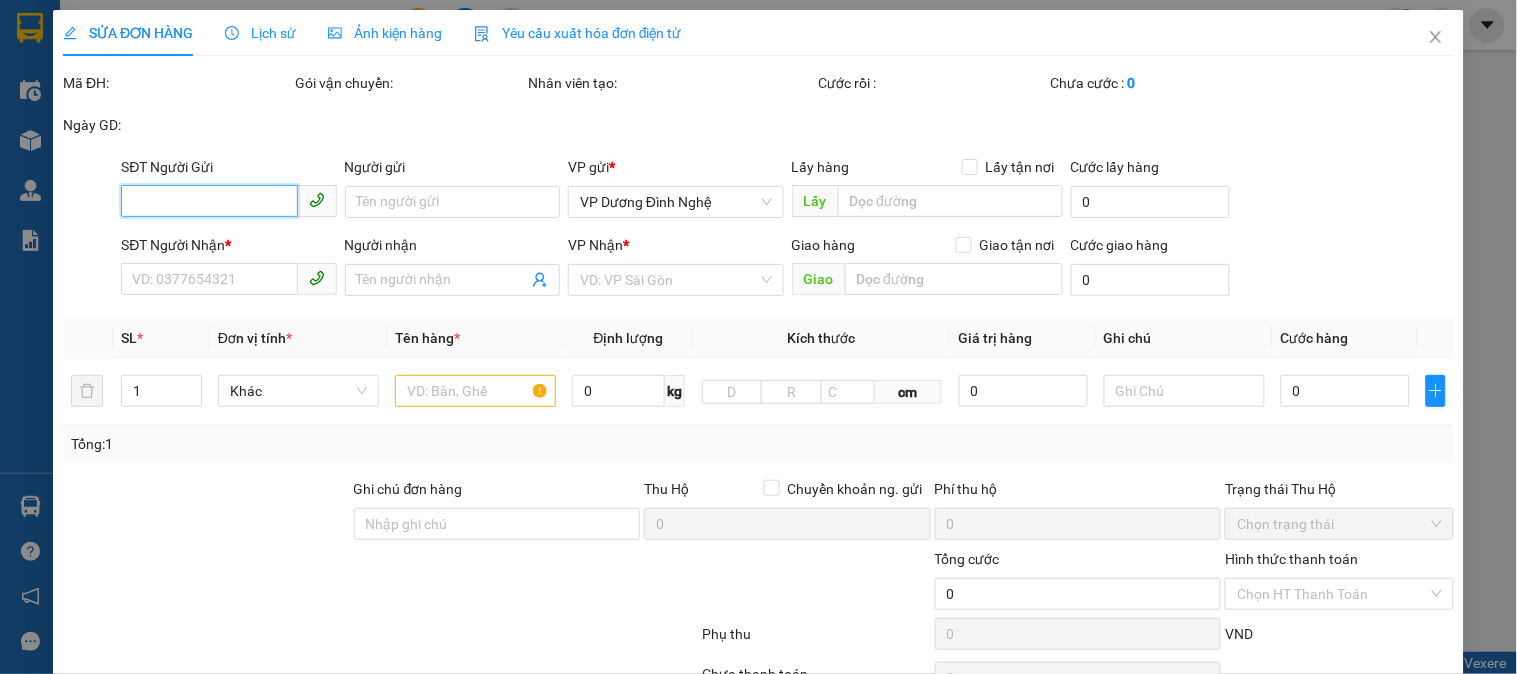 type on "CÔ TÂM" 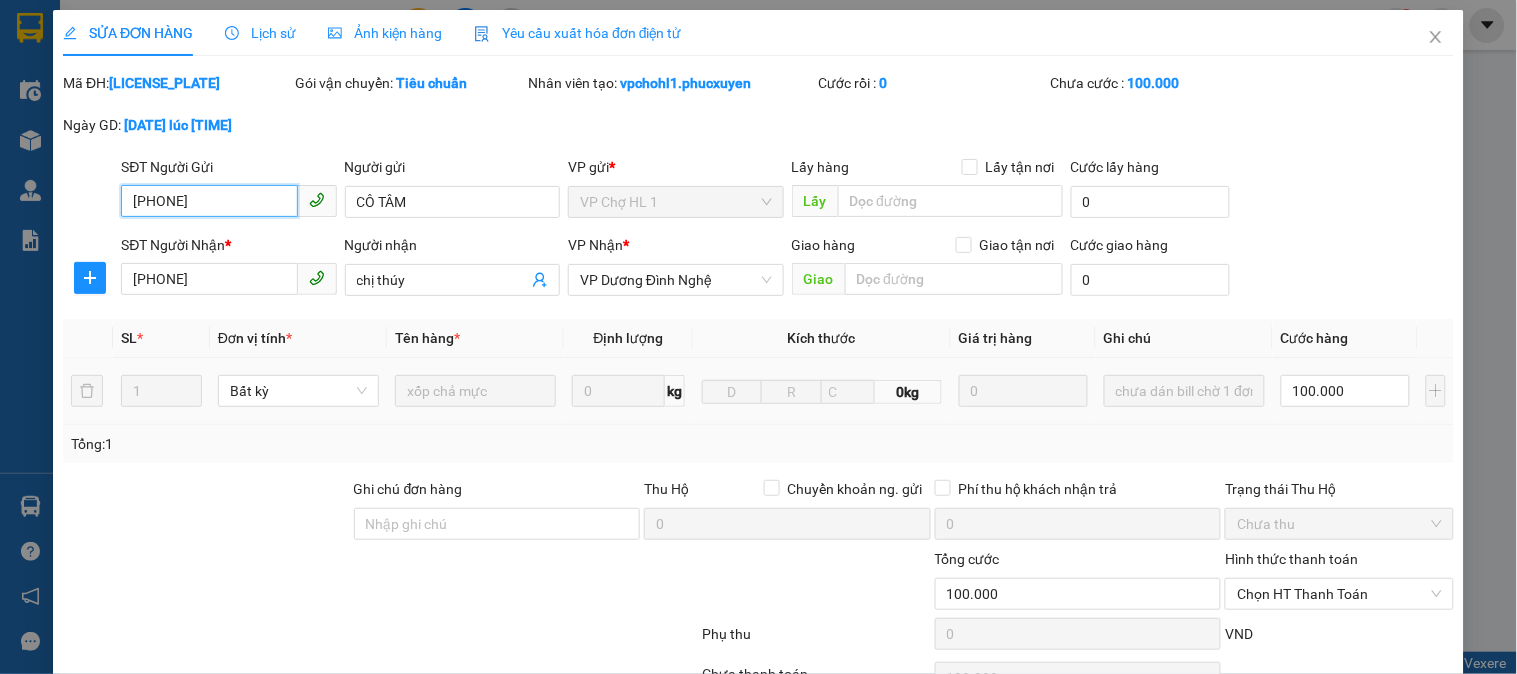 scroll, scrollTop: 172, scrollLeft: 0, axis: vertical 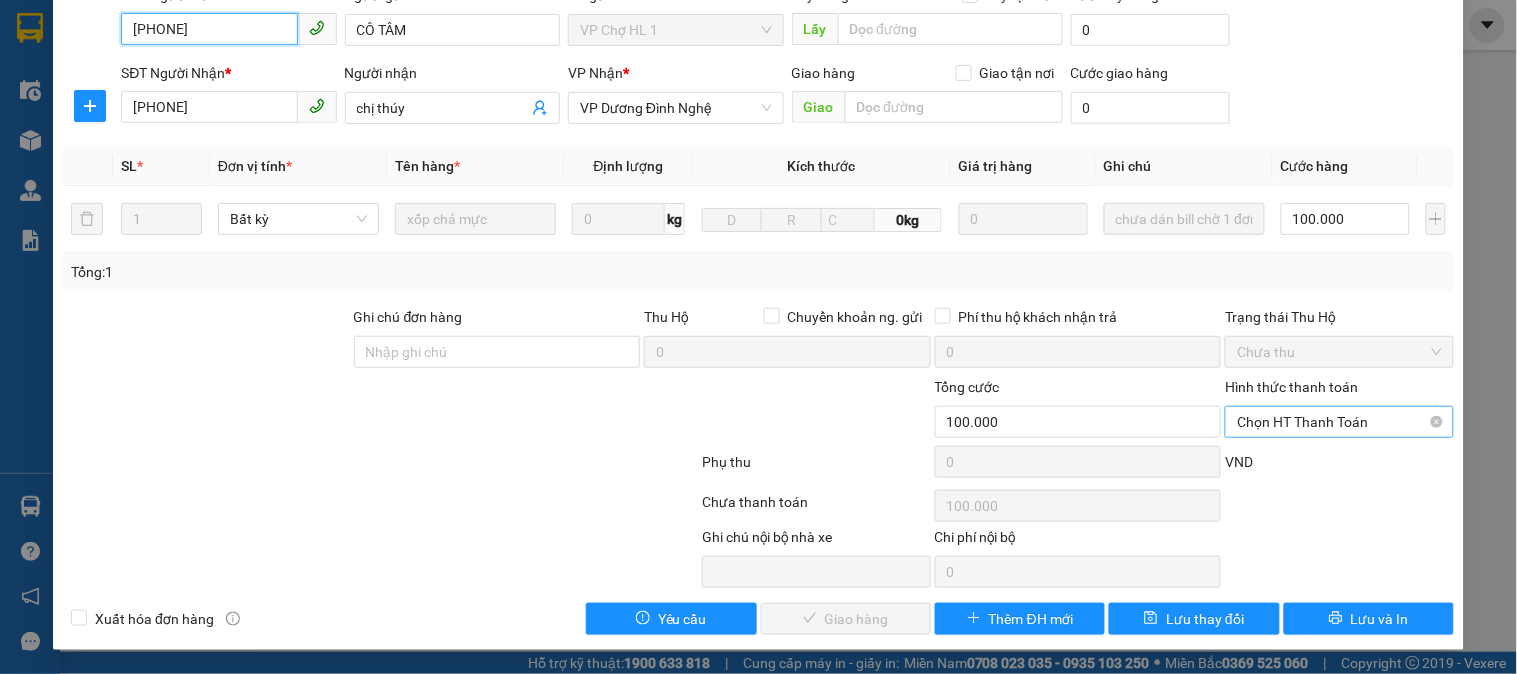 click on "Chọn HT Thanh Toán" at bounding box center [1339, 422] 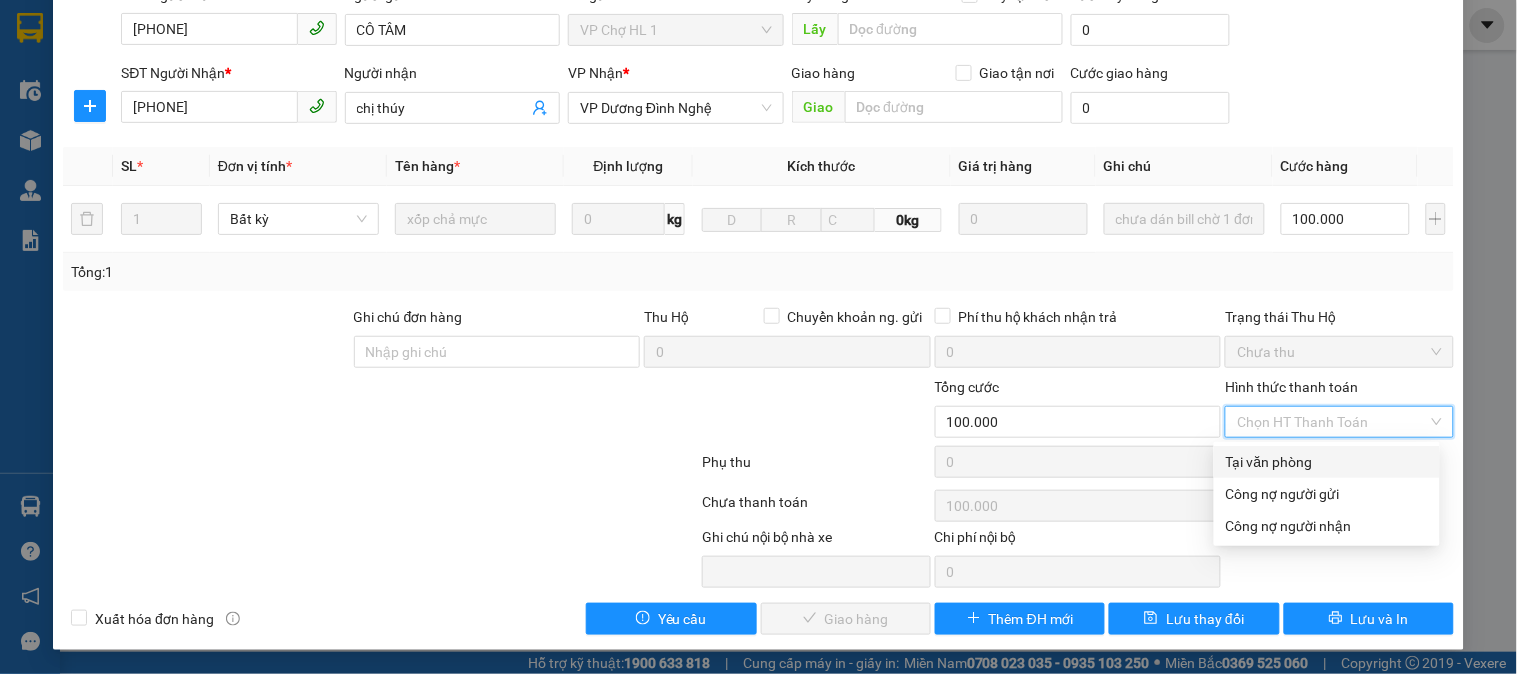 click on "Tại văn phòng" at bounding box center [1327, 462] 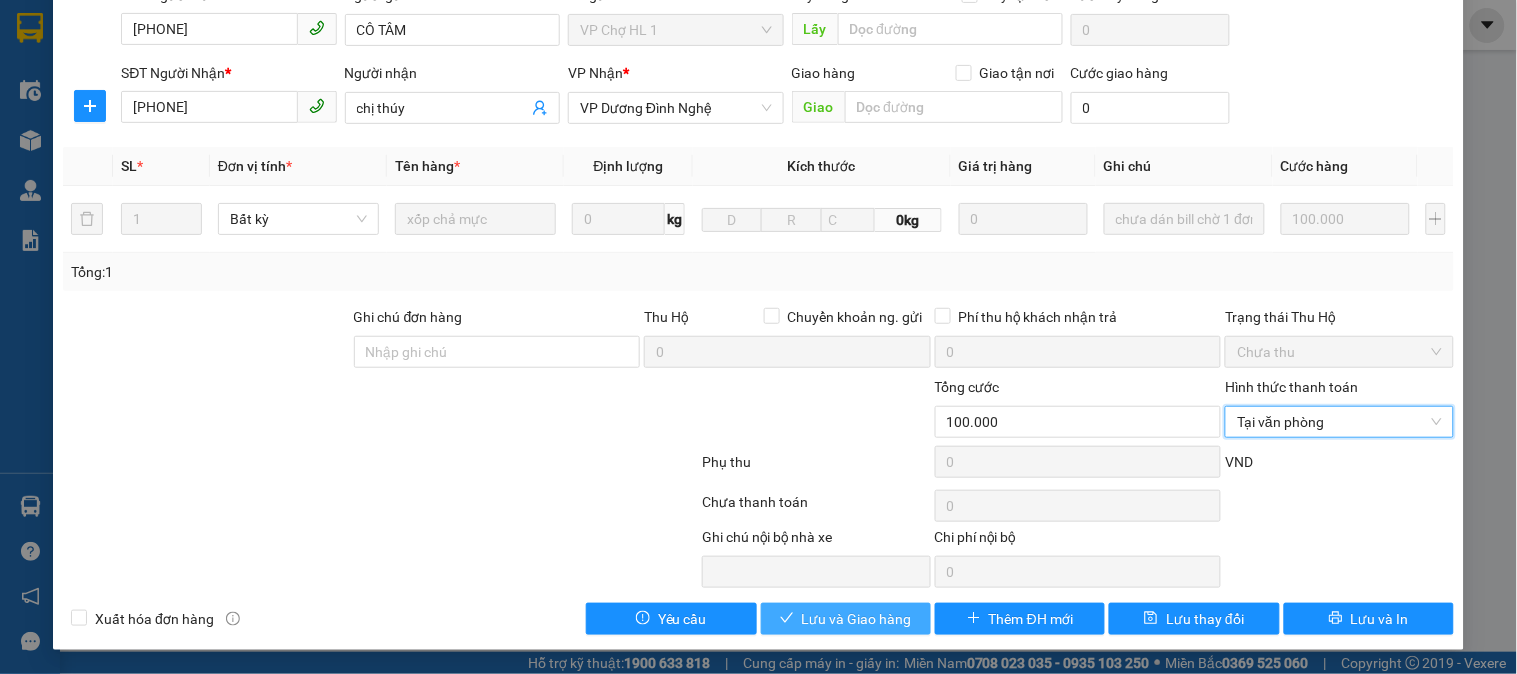 click on "Lưu và Giao hàng" at bounding box center (846, 619) 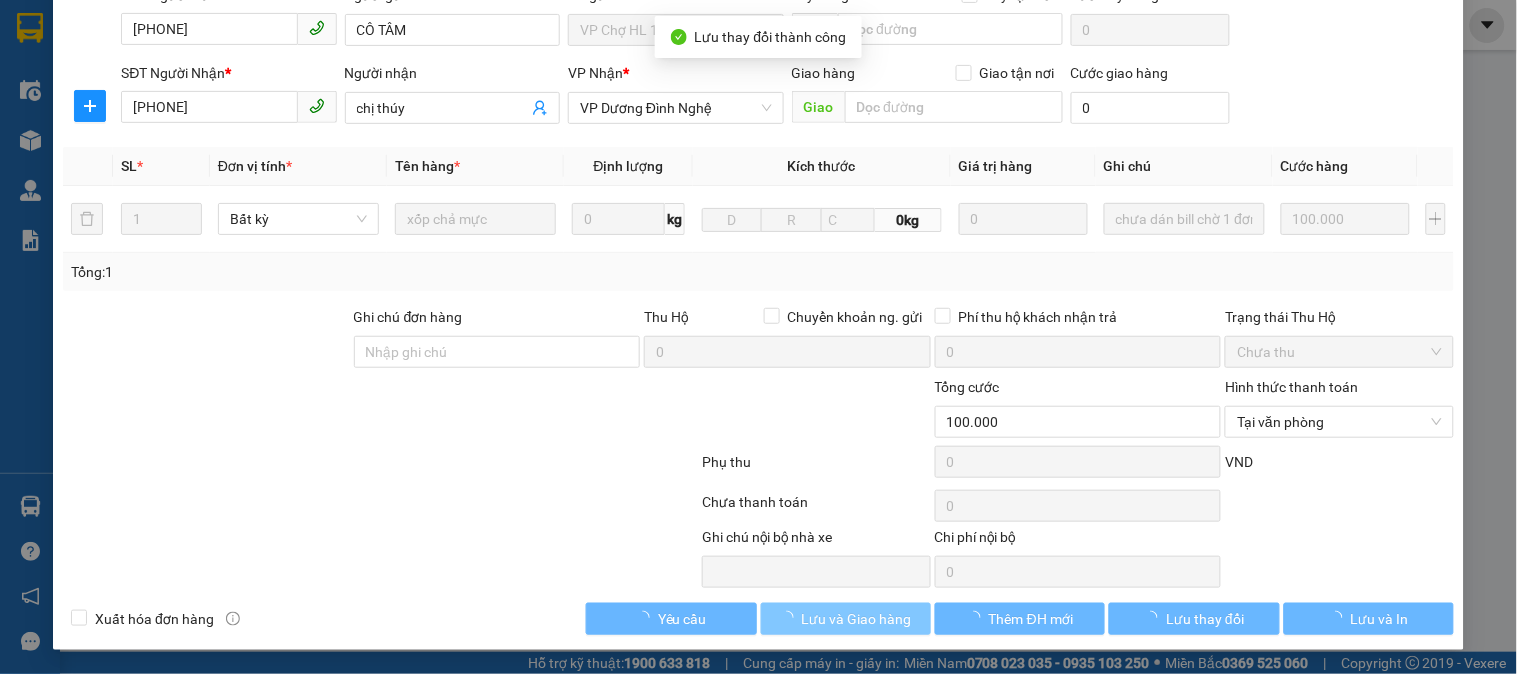 scroll, scrollTop: 0, scrollLeft: 0, axis: both 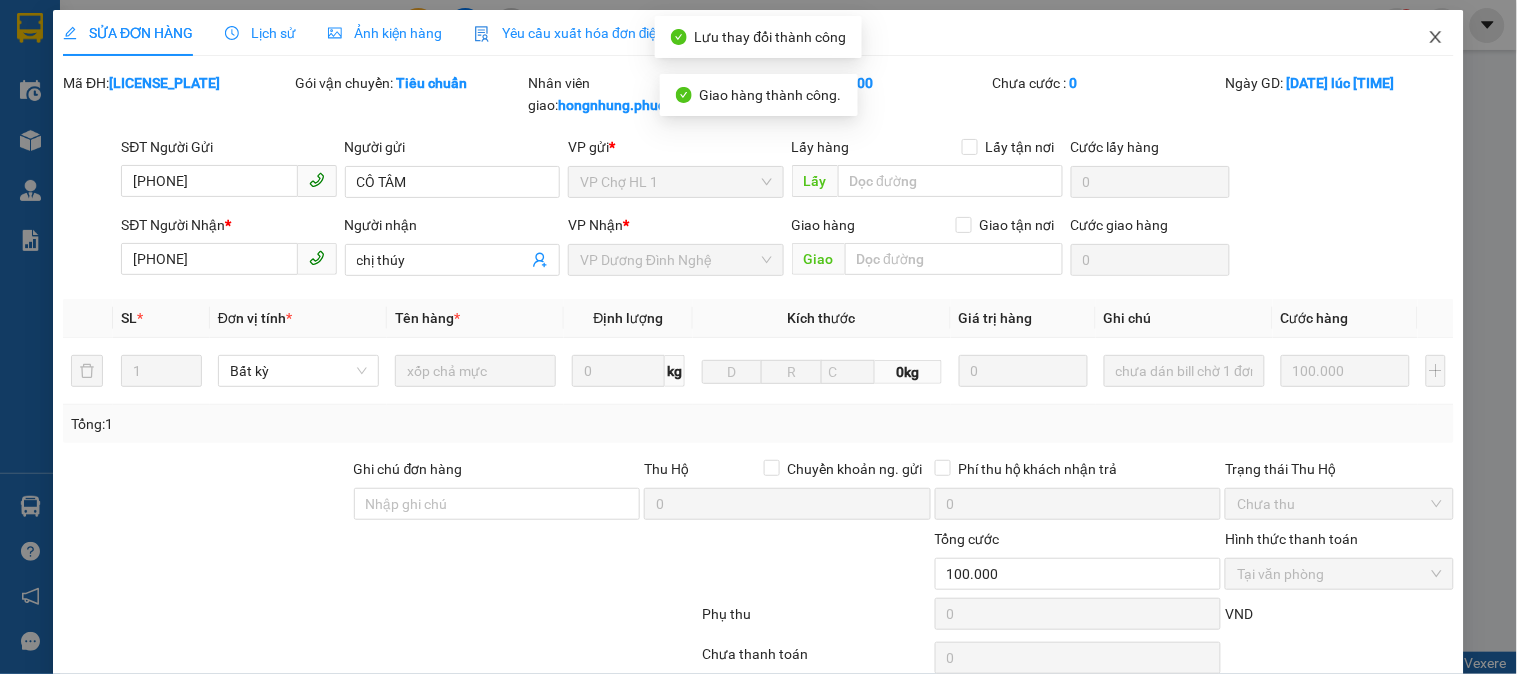click 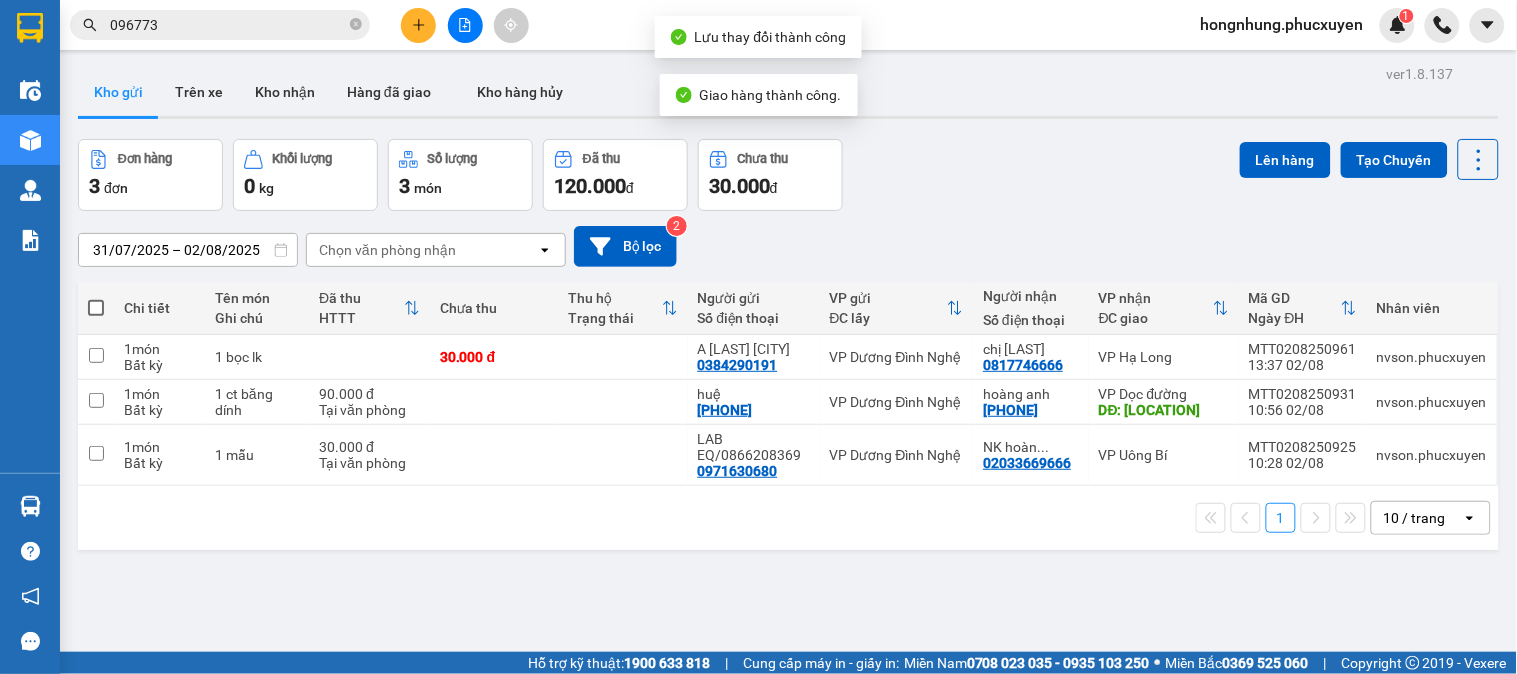 click on "096773" at bounding box center (228, 25) 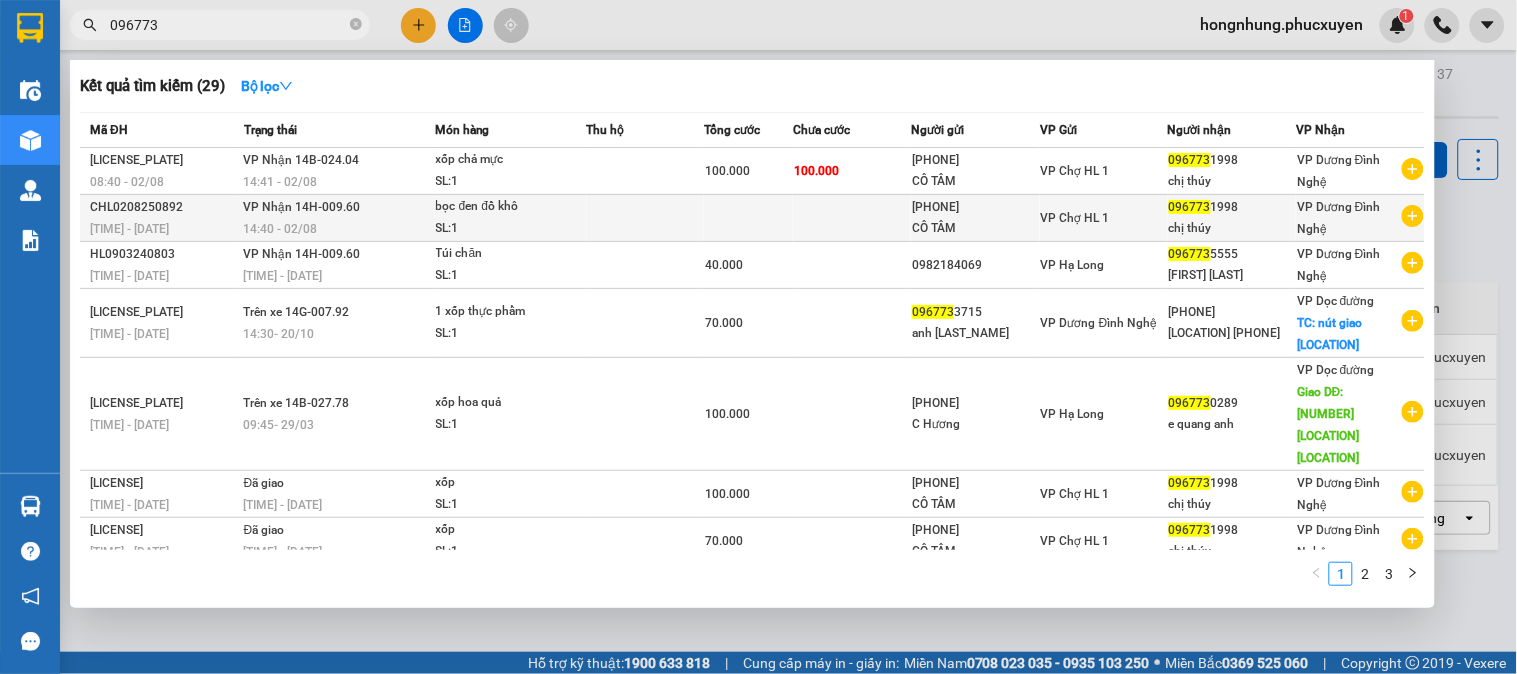 click at bounding box center (646, 218) 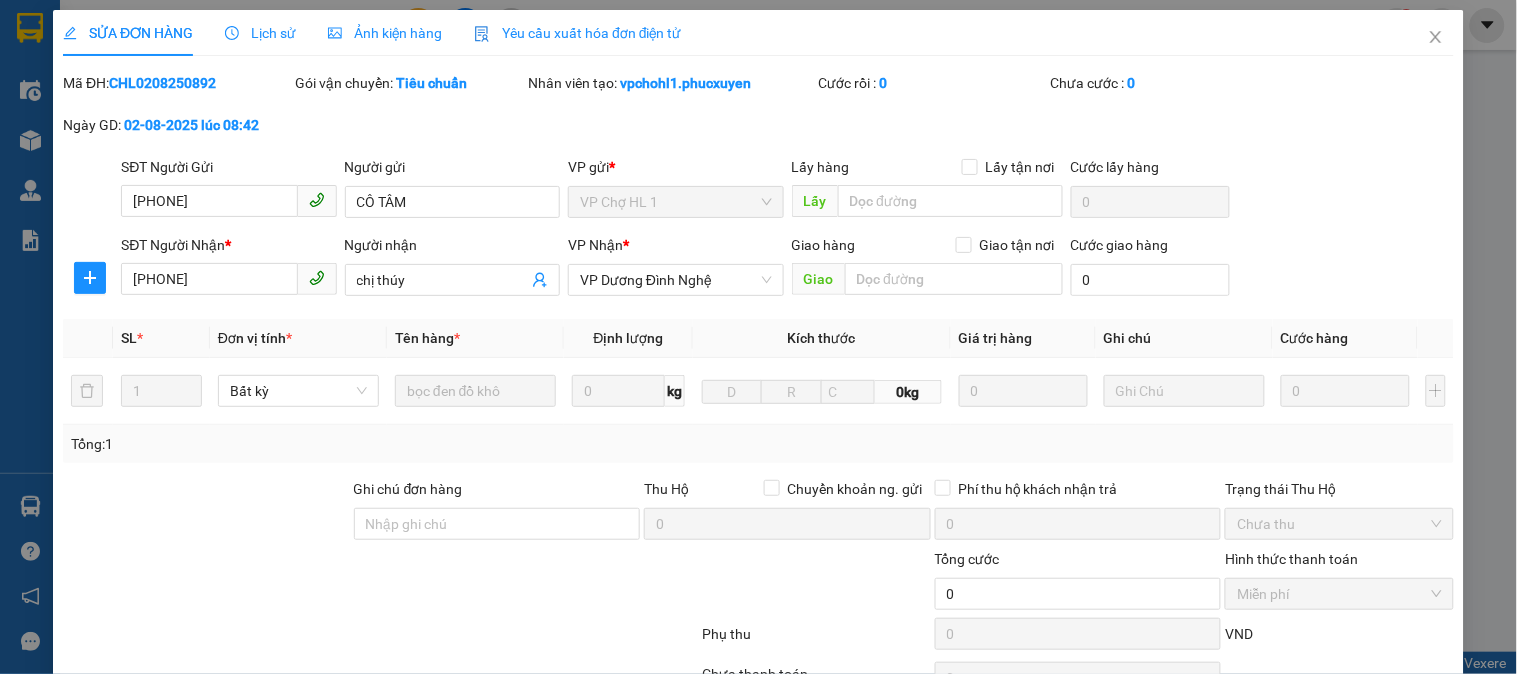 type on "[PHONE]" 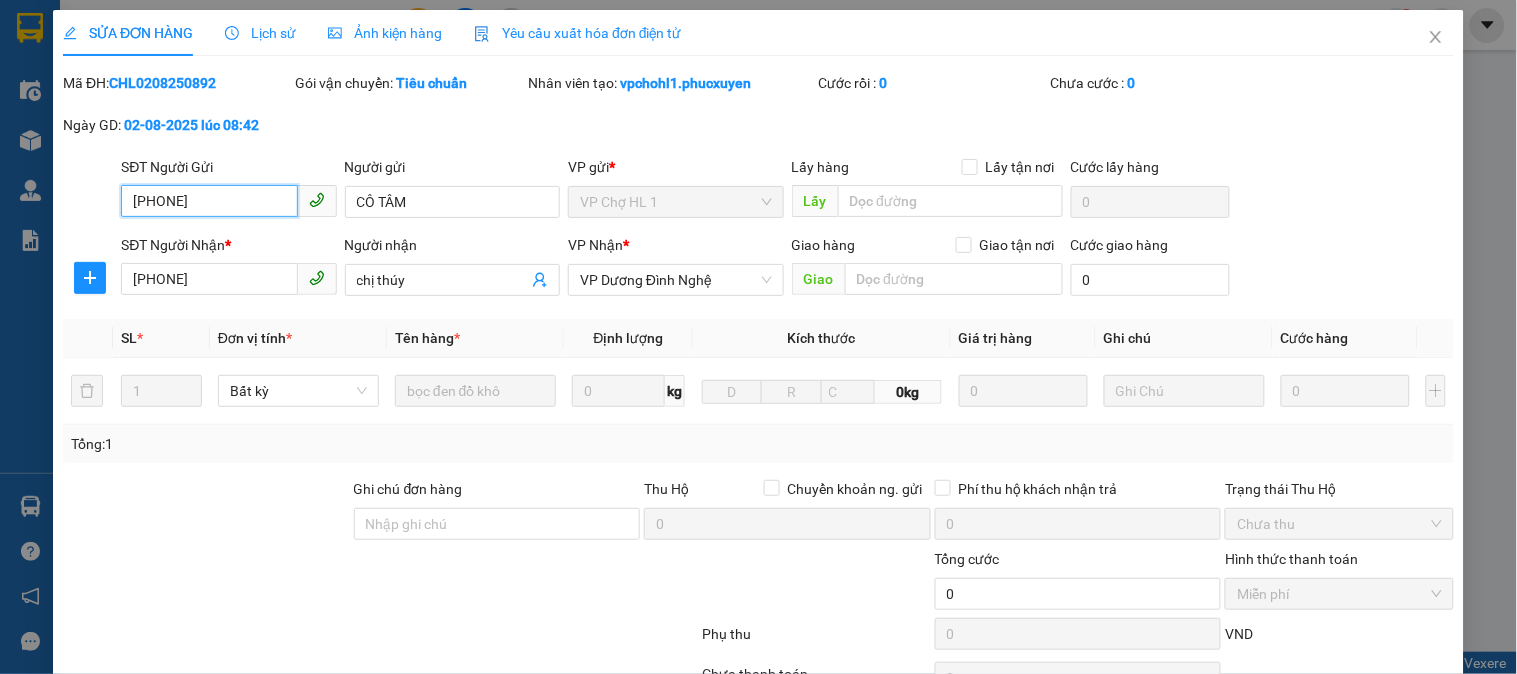 scroll, scrollTop: 172, scrollLeft: 0, axis: vertical 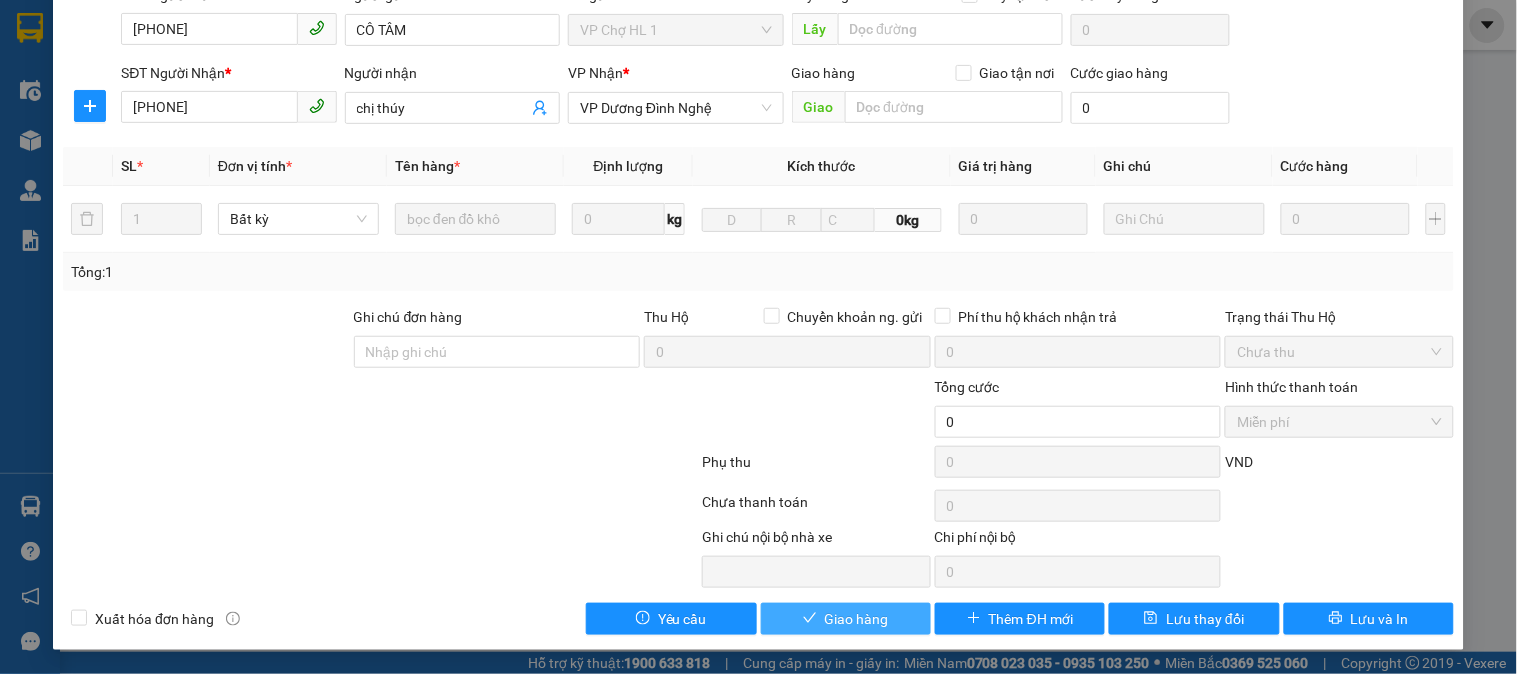 click on "Giao hàng" at bounding box center (857, 619) 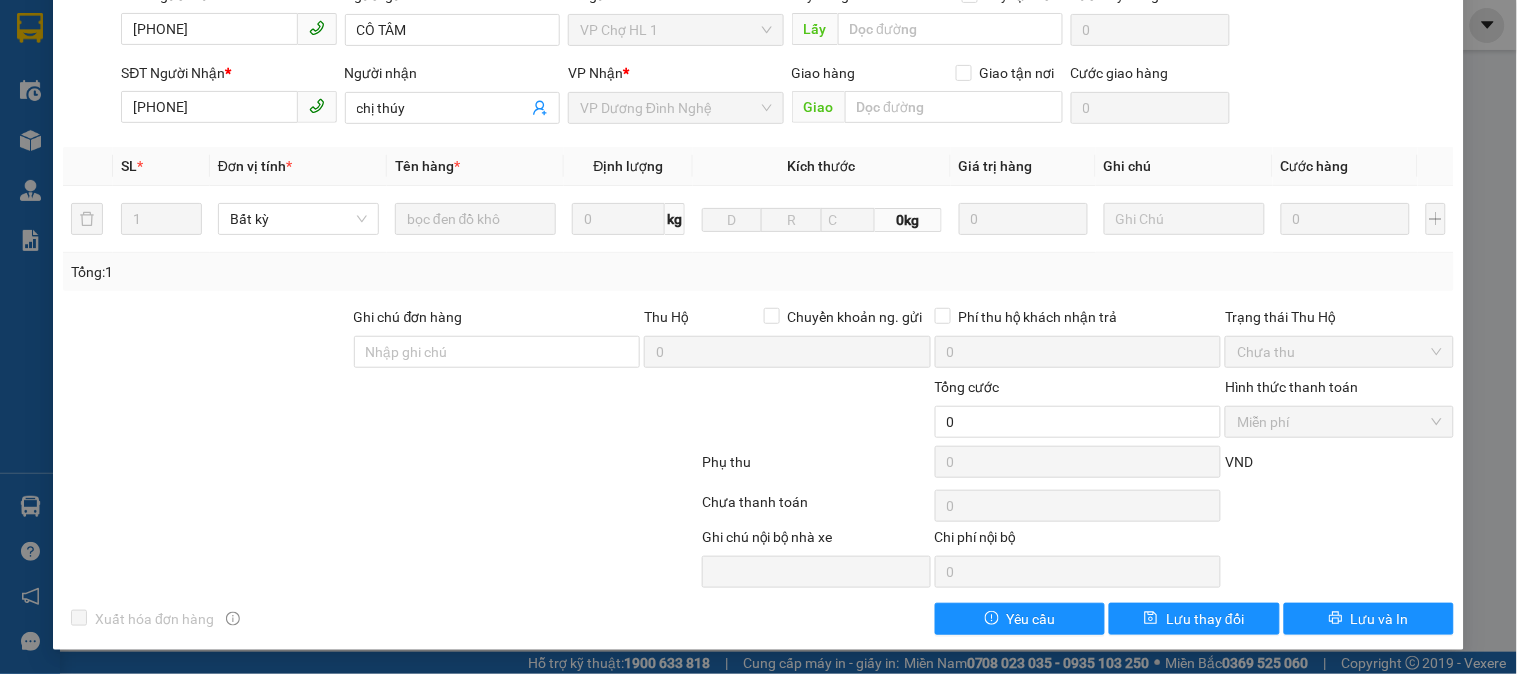 scroll, scrollTop: 0, scrollLeft: 0, axis: both 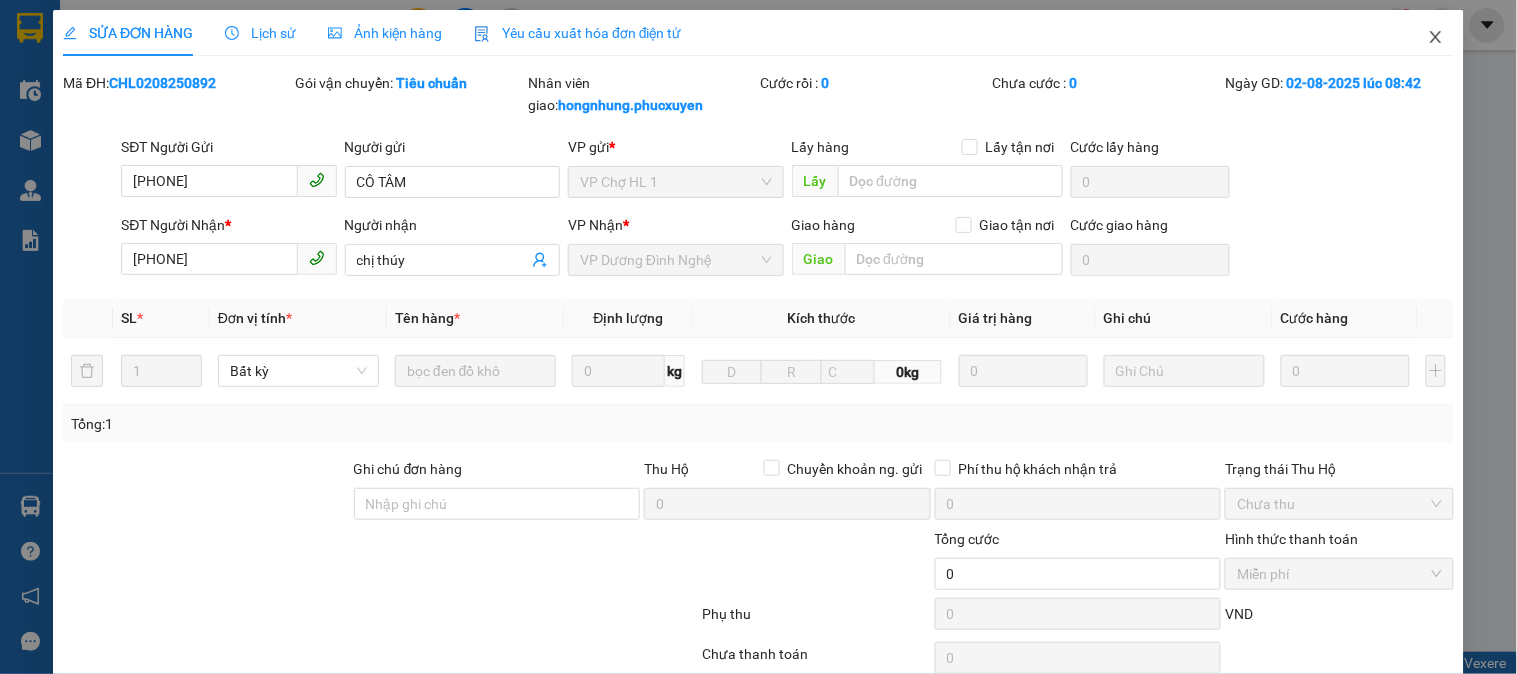 click 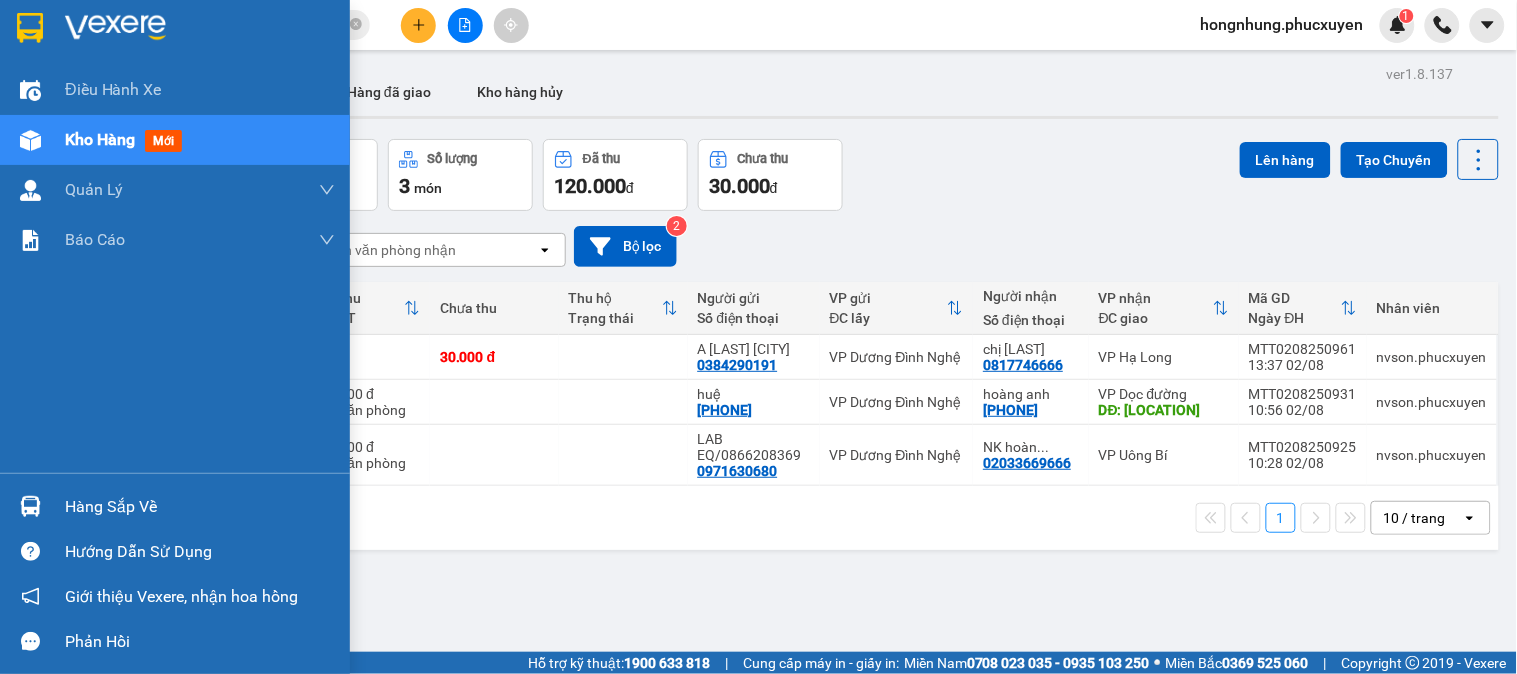 click at bounding box center [30, 506] 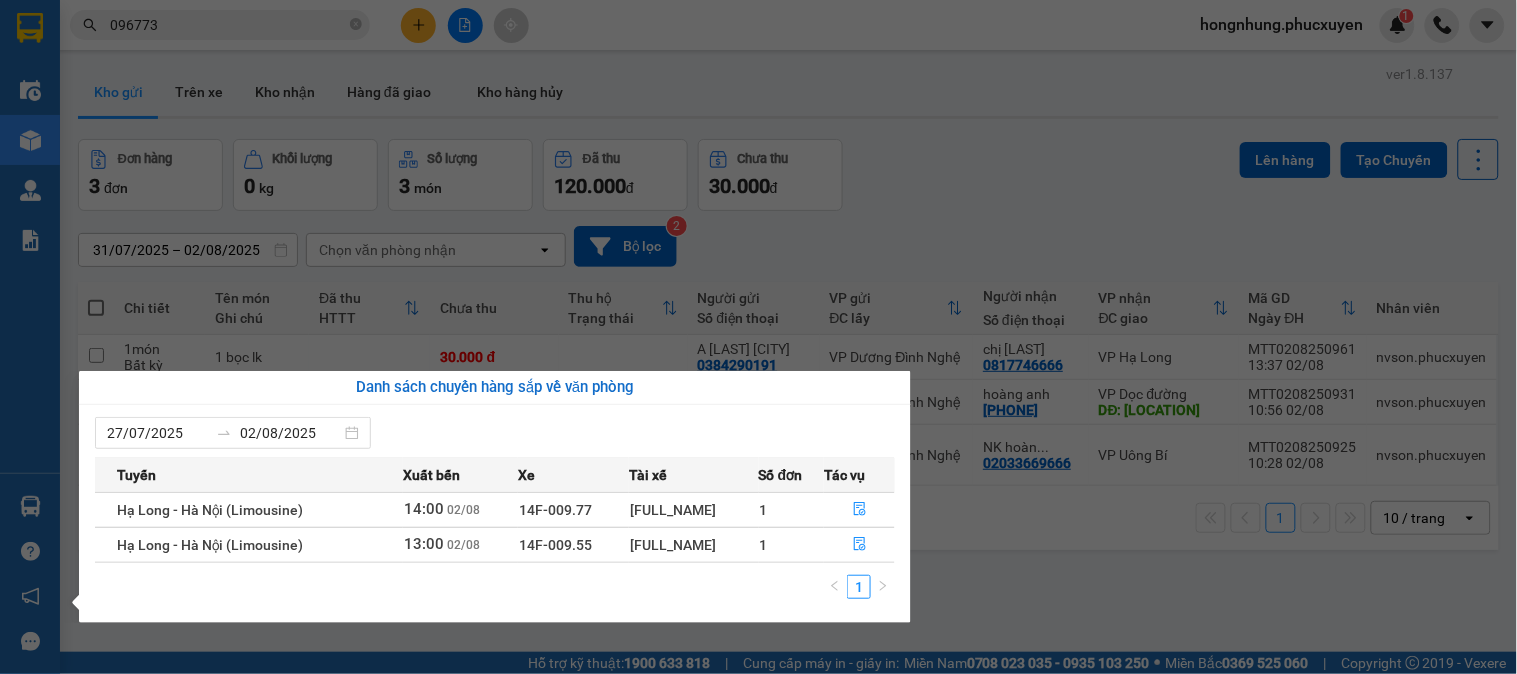 click on "Kết quả tìm kiếm ( 29 )  Bộ lọc  Mã ĐH Trạng thái Món hàng Thu hộ Tổng cước Chưa cước Người gửi VP Gửi Người nhận VP Nhận CHL0208250891 08:40 - 02/08 VP Nhận   14B-024.04 14:41 - 02/08 xốp chả mực SL:  1 100.000 100.000 0399015722 CÔ TÂM  VP Chợ HL 1 096773 1998 chị thúy VP Dương Đình Nghệ CHL0208250892 08:42 - 02/08 VP Nhận   14H-009.60 14:40 - 02/08 bọc đen đồ khô SL:  1 0399015722 CÔ TÂM  VP Chợ HL 1 096773 1998 chị thúy VP Dương Đình Nghệ HL0903240803 09:36 - 09/03 VP Nhận   14H-009.60 15:27 - 09/03 Túi chăn SL:  1 40.000 0982184069 VP Hạ Long  096773 5555 Xuân Lâm VP Dương Đình Nghệ MTT2010241175 12:51 - 20/10 Trên xe   14G-007.92 14:30  -   20/10 1 xốp thực phẩm SL:  1 70.000 096773 3715 anh Lý VP Dương Đình Nghệ 0988823618 Bác Ninh 0977112214 VP Dọc đường  TC: nút giao tiền phong  HL2903230301 10:52 - 29/03 Trên xe   14B-027.78 09:45  -   29/03 xốp hoa quả SL:  1 100.000 0289" at bounding box center [758, 337] 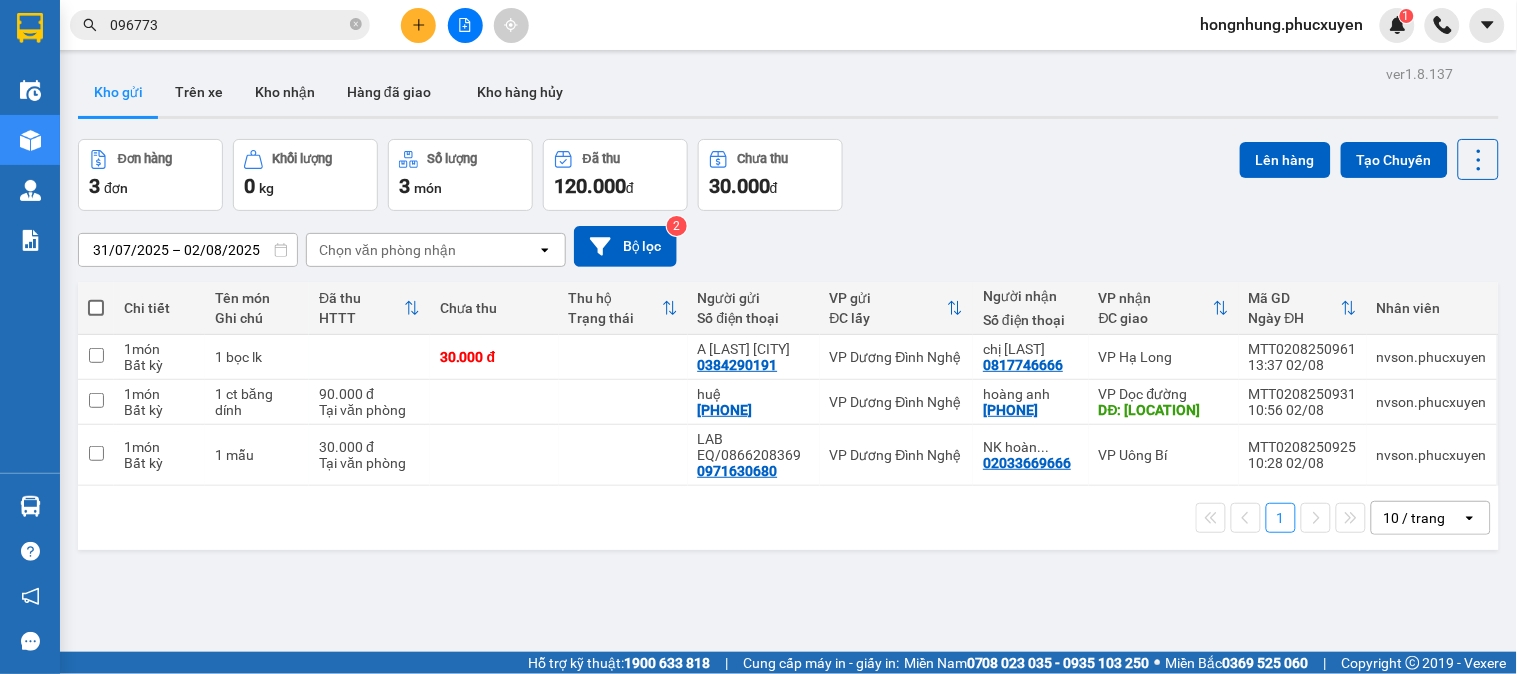 click on "Đơn hàng 3 đơn Khối lượng 0 kg Số lượng 3 món Đã thu 120.000  đ chưa thu 30.000  đ Lên hàng Tạo Chuyến" at bounding box center (788, 175) 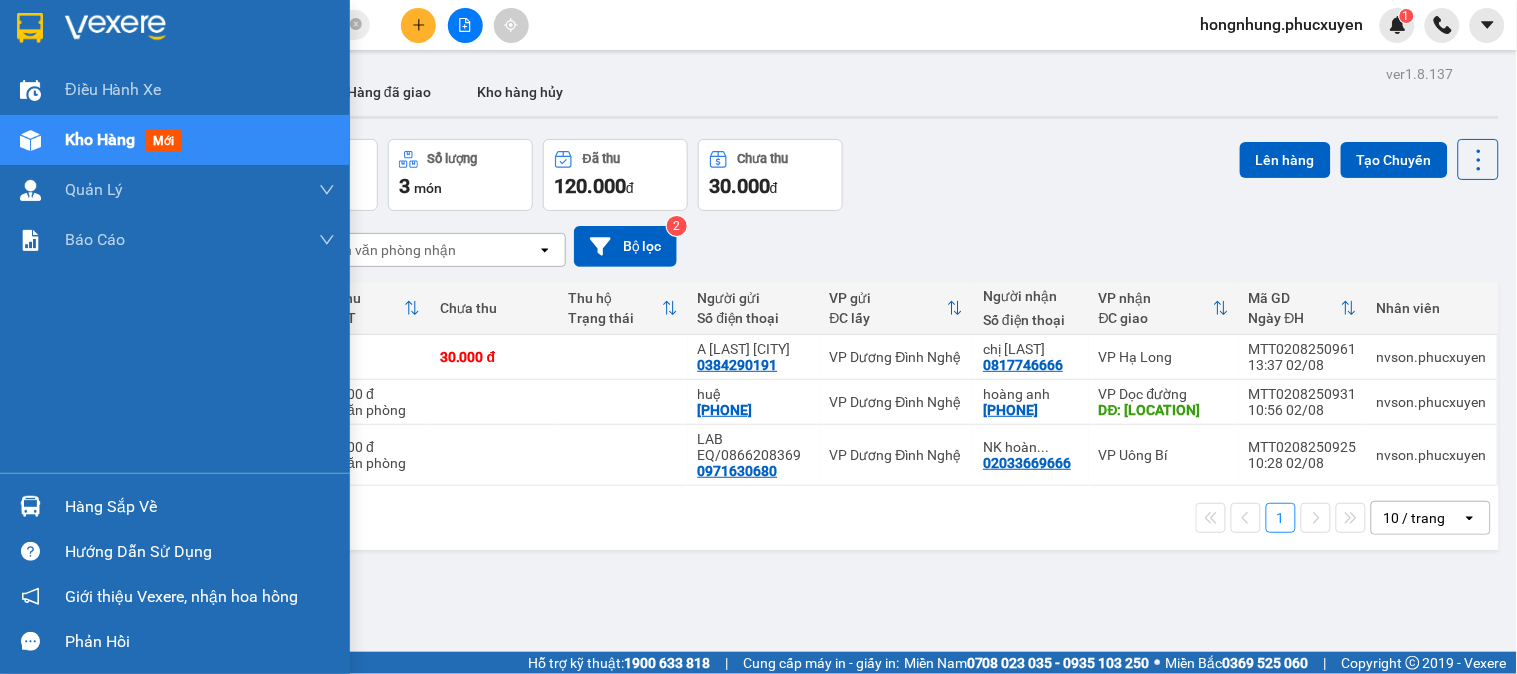 click at bounding box center [30, 506] 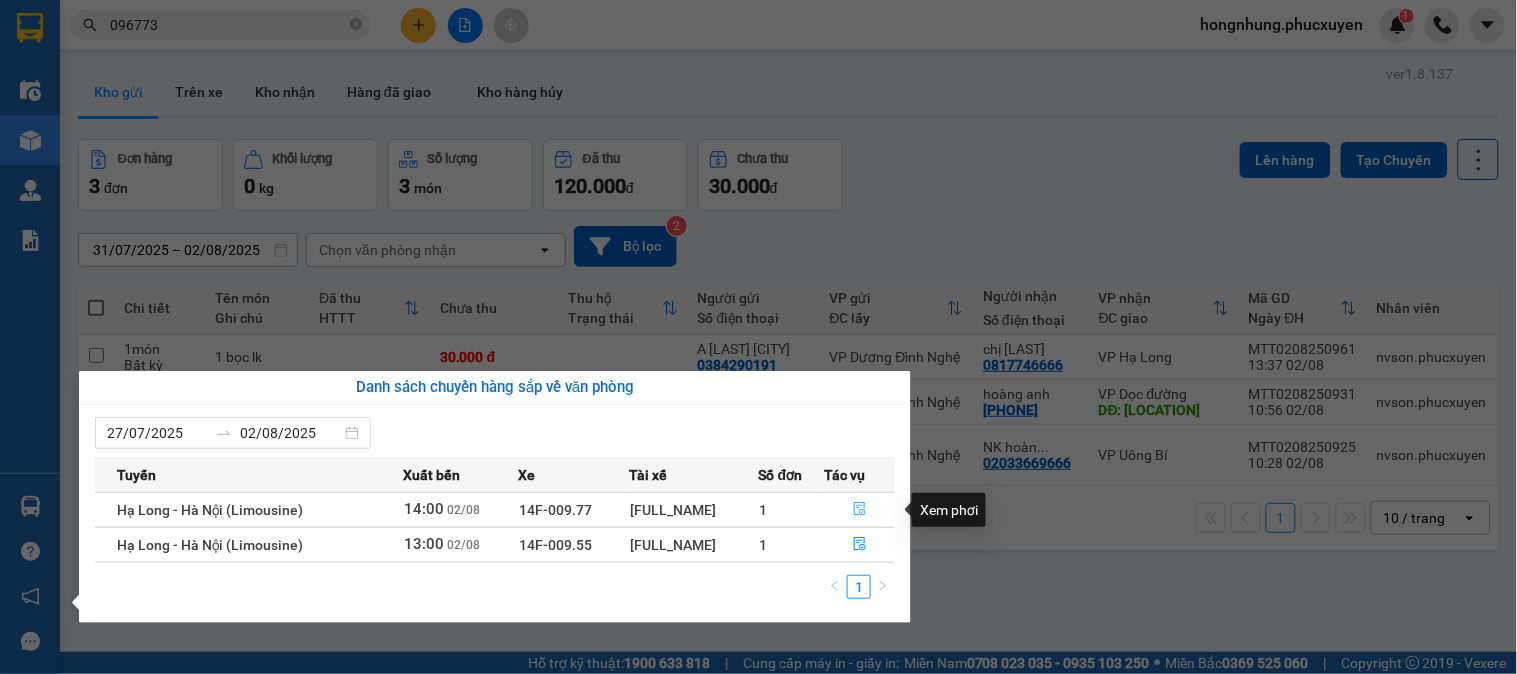 click 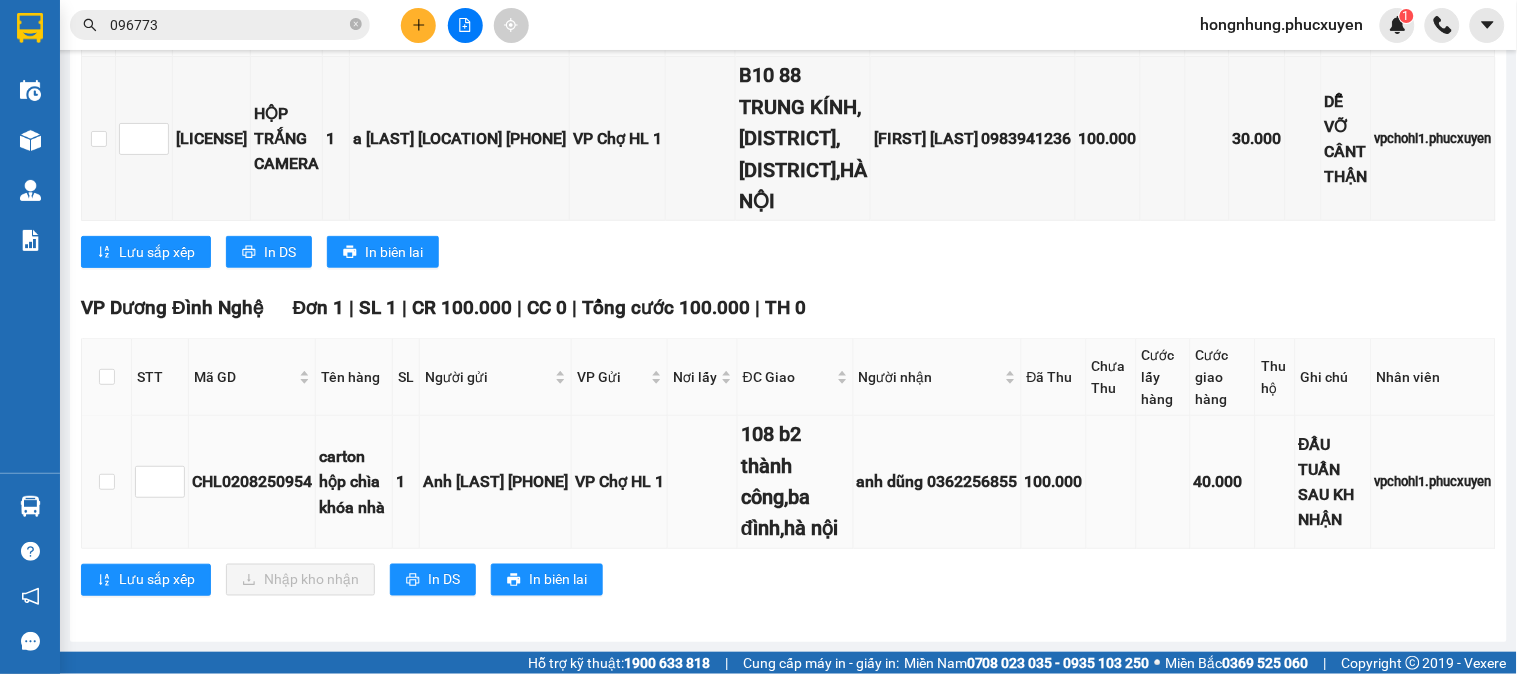 scroll, scrollTop: 287, scrollLeft: 0, axis: vertical 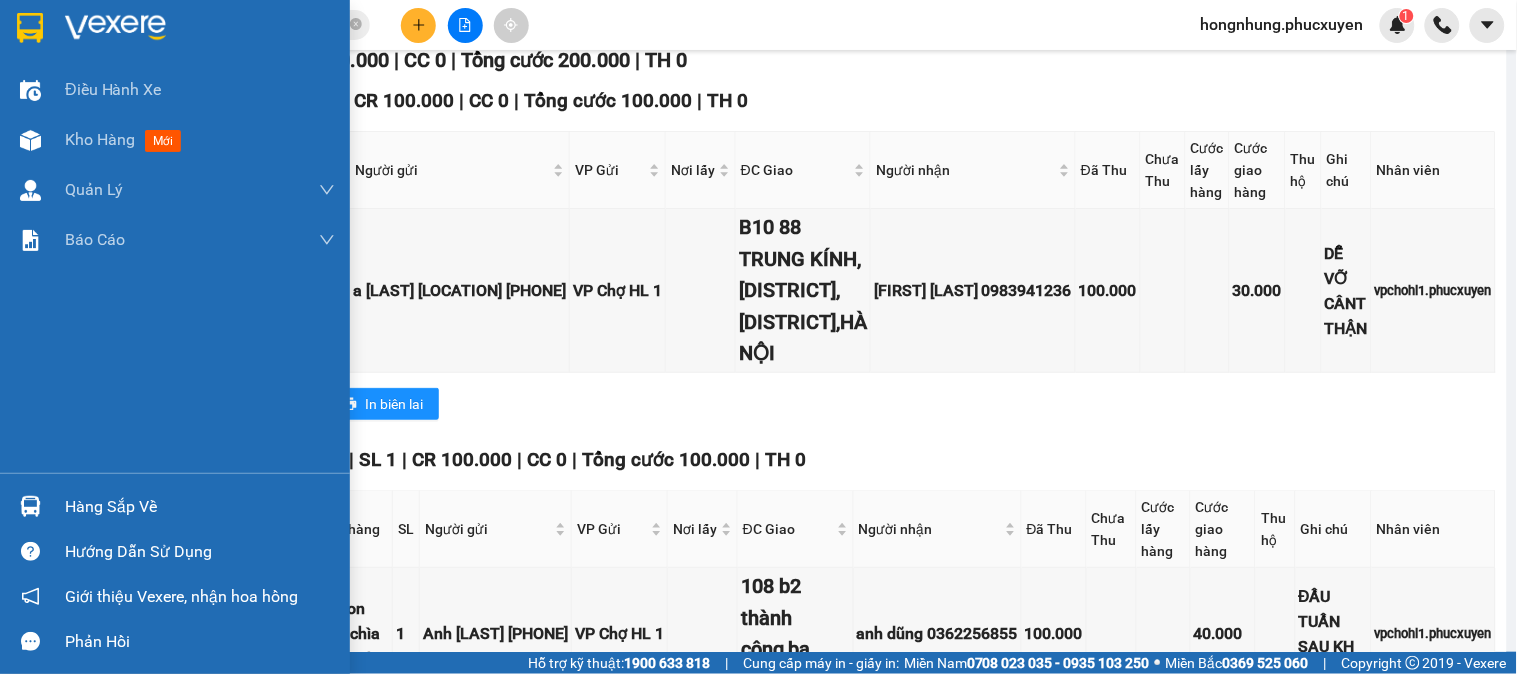 click at bounding box center (30, 506) 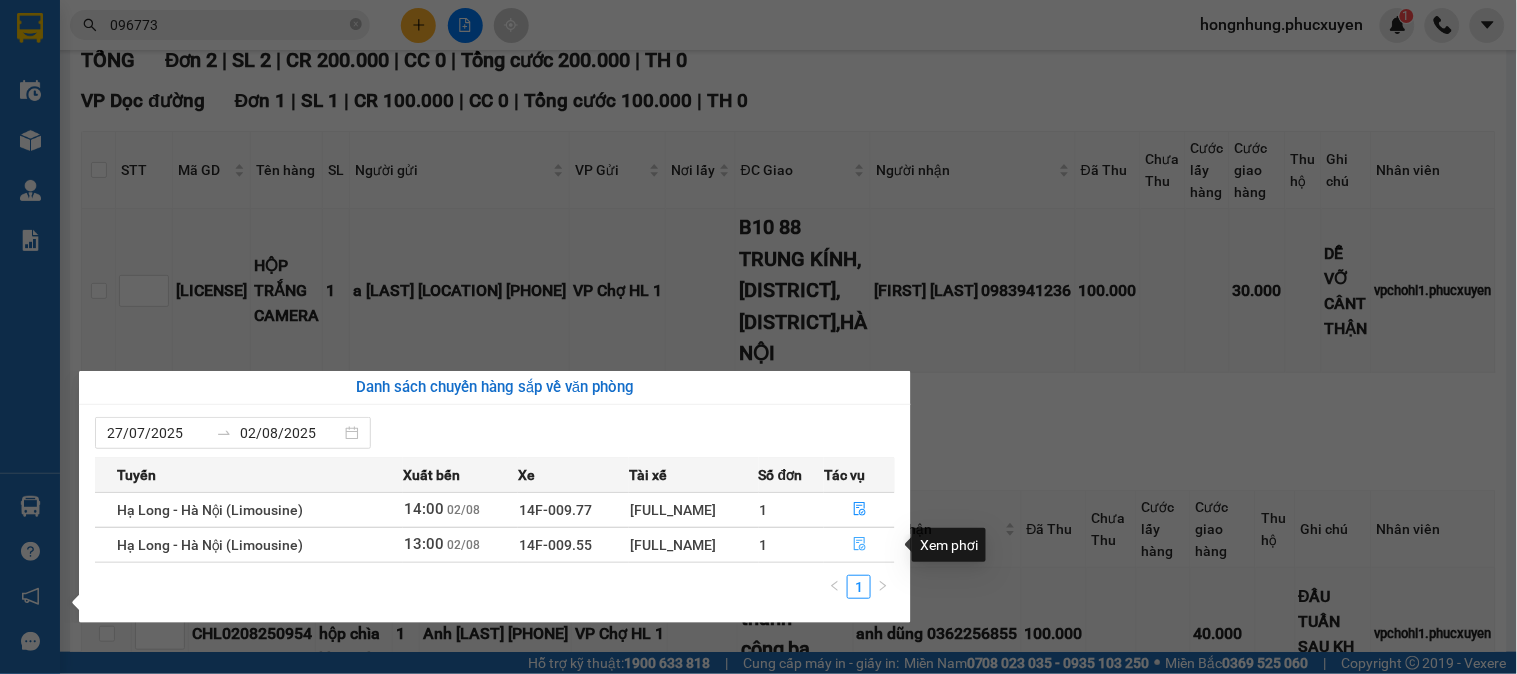 click 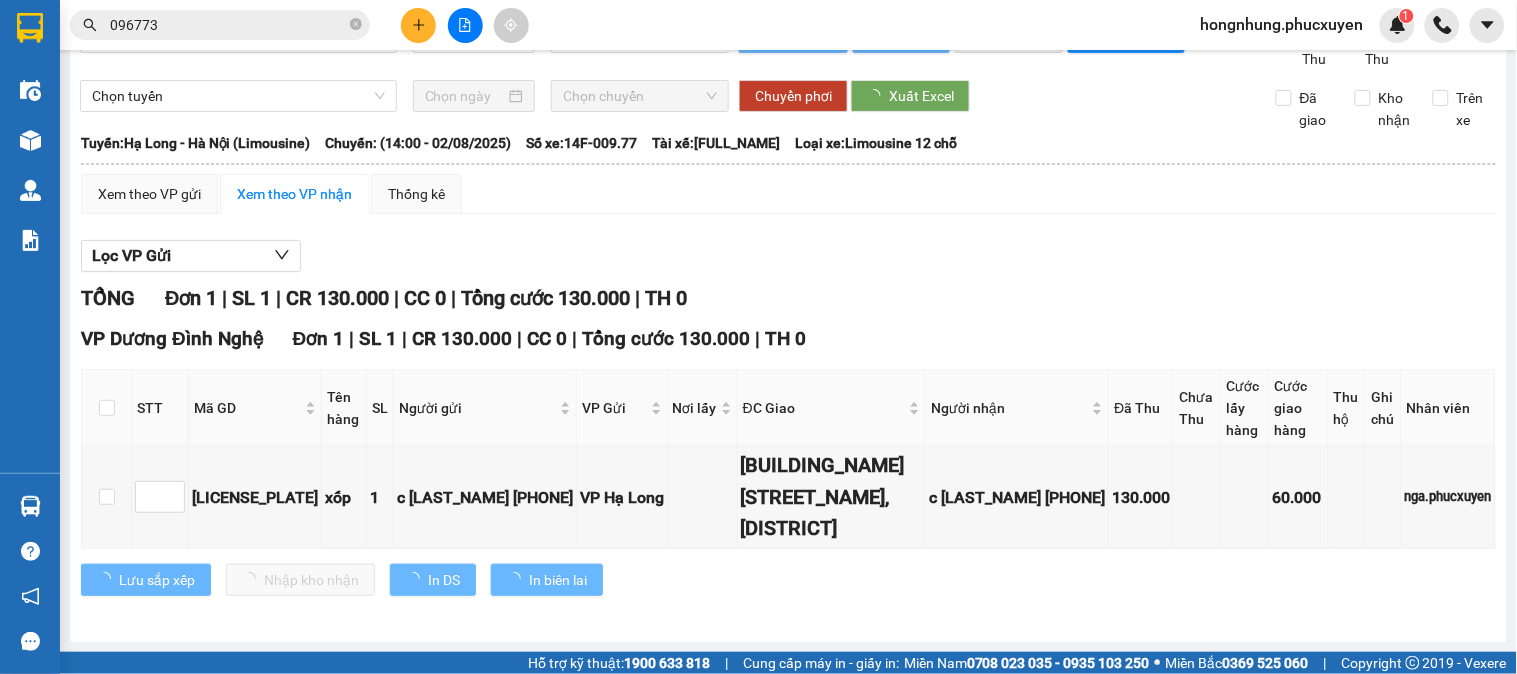 scroll, scrollTop: 102, scrollLeft: 0, axis: vertical 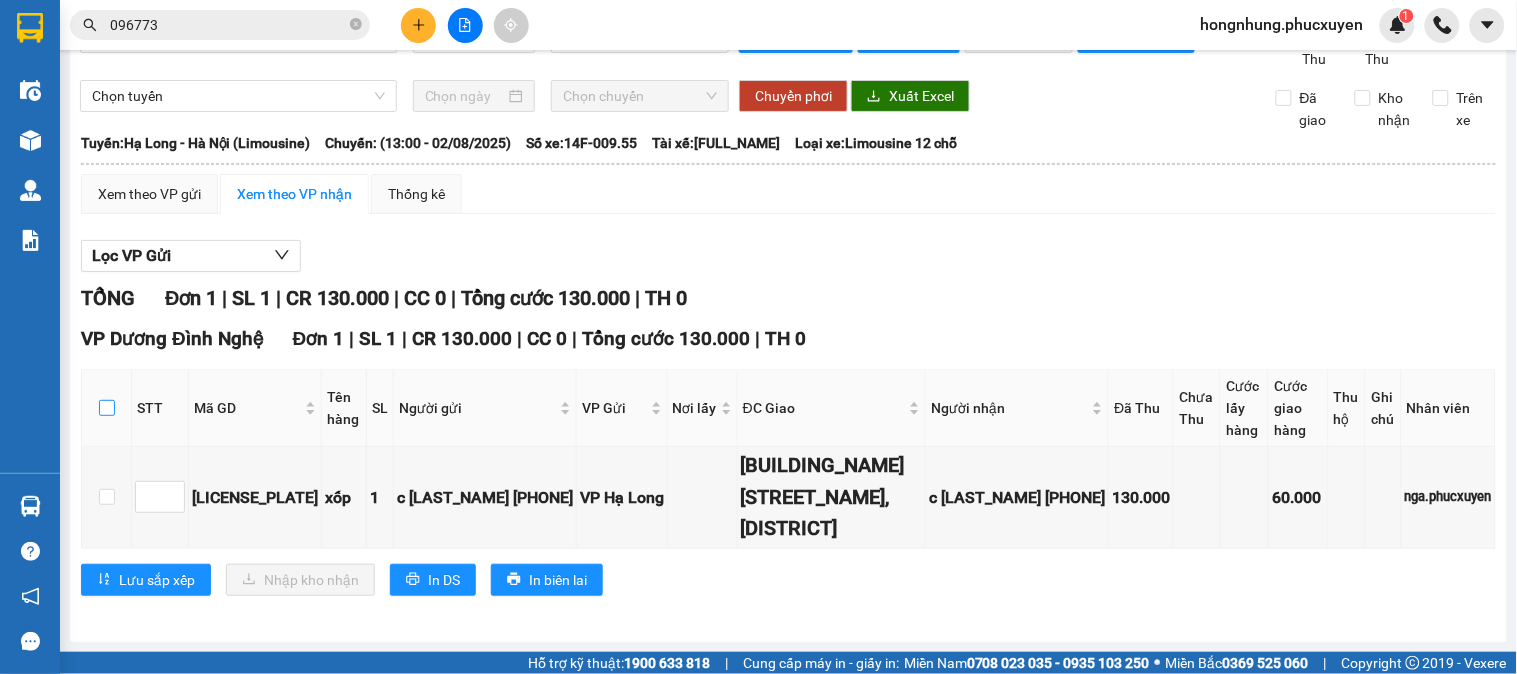 click at bounding box center (107, 408) 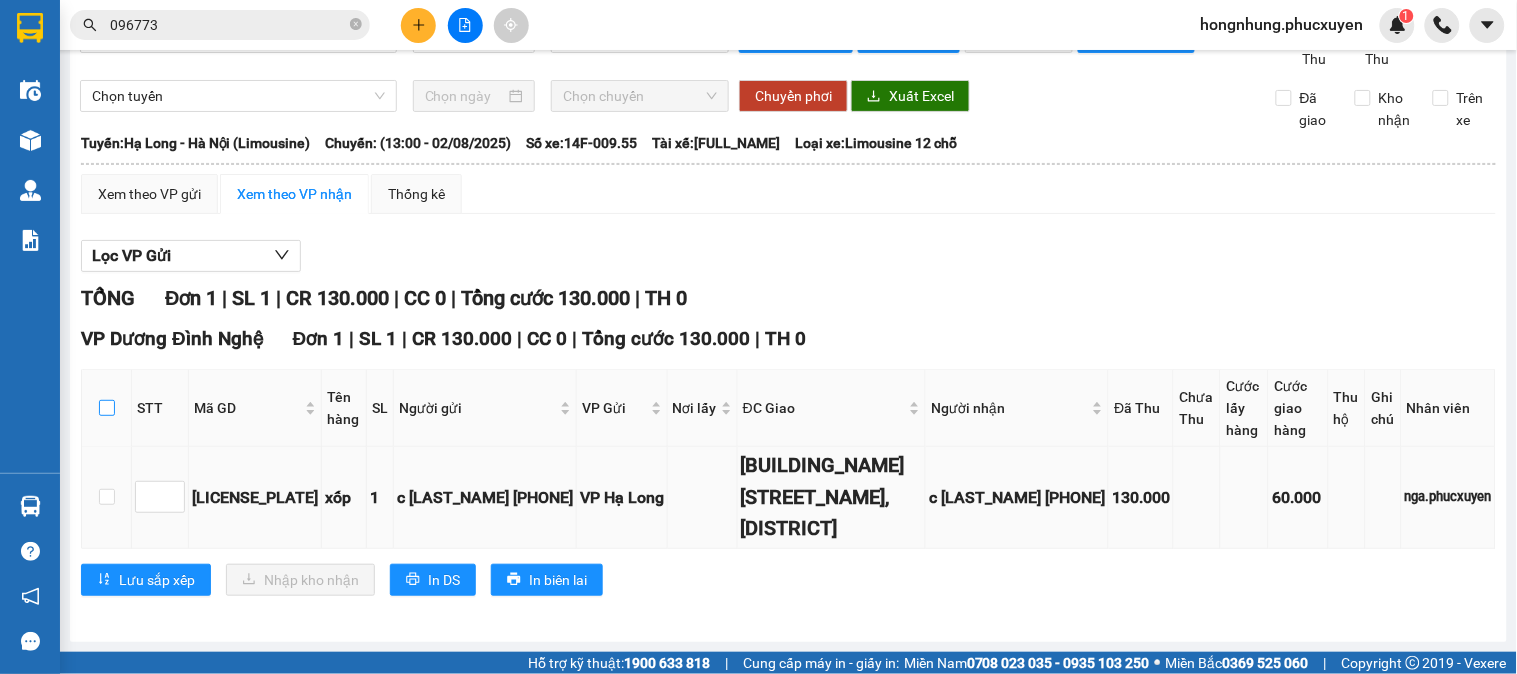 checkbox on "true" 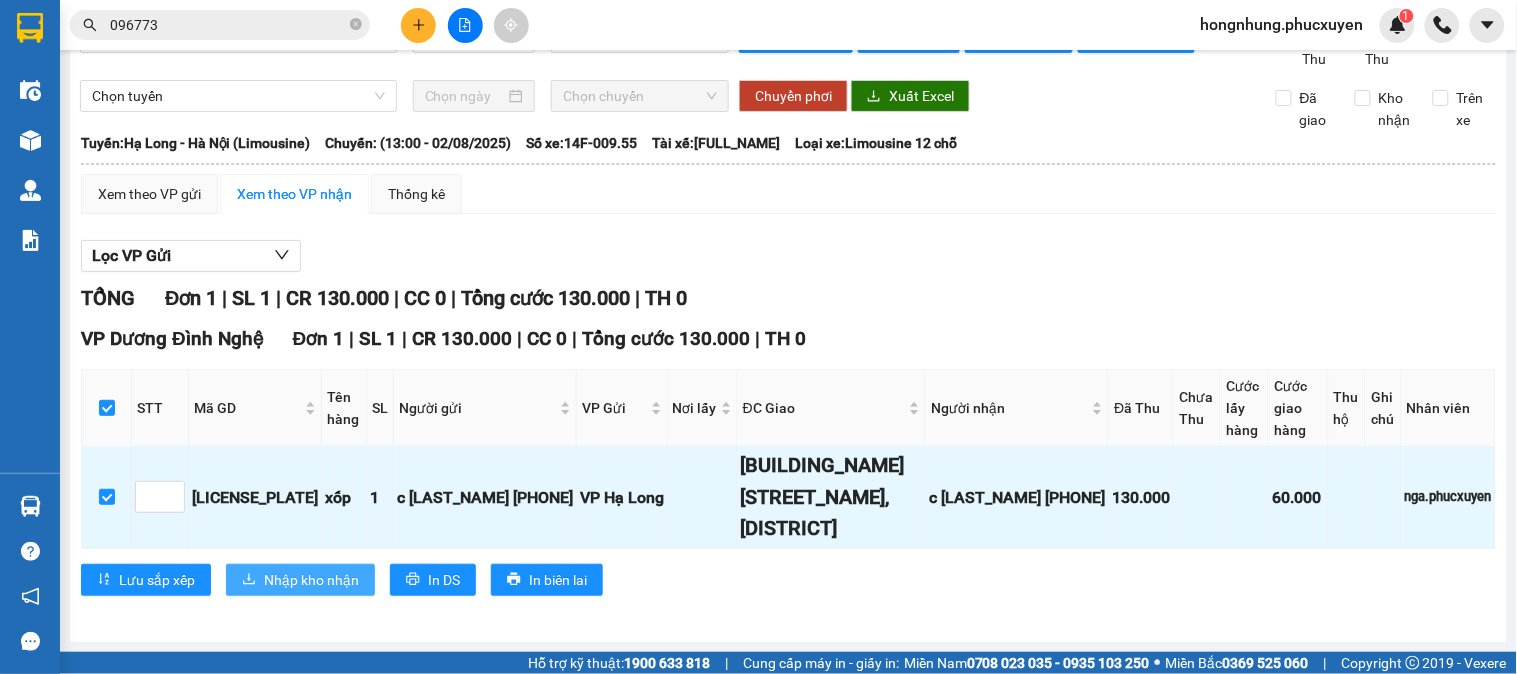 click on "Nhập kho nhận" at bounding box center (311, 580) 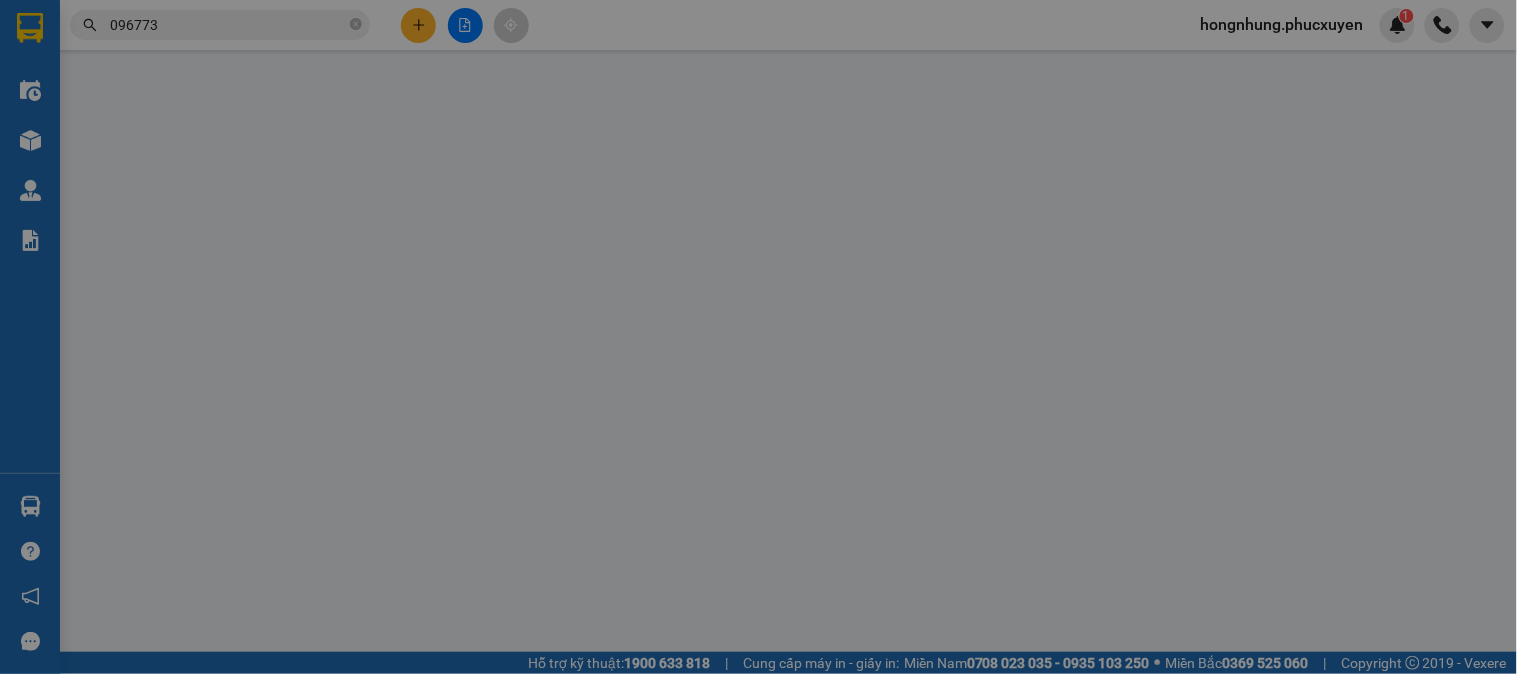 scroll, scrollTop: 0, scrollLeft: 0, axis: both 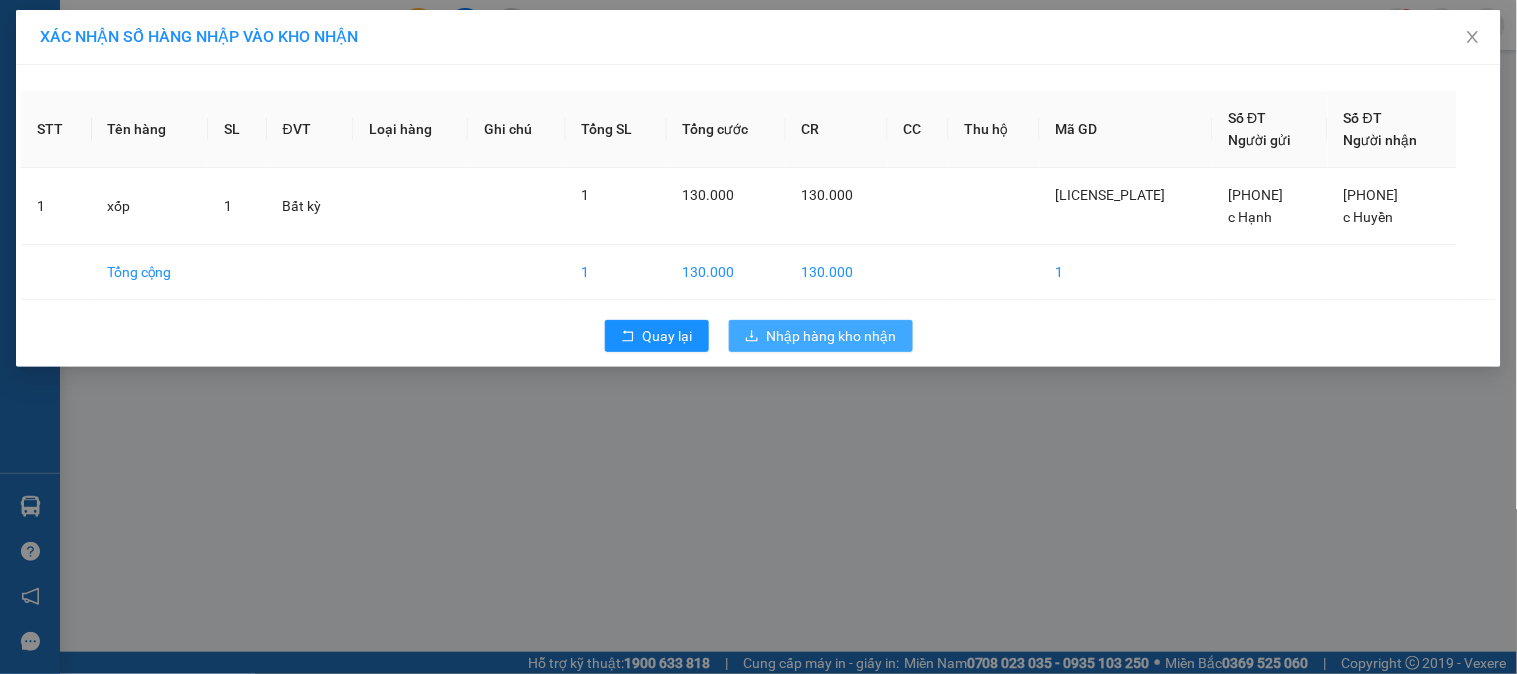click on "Nhập hàng kho nhận" at bounding box center [832, 336] 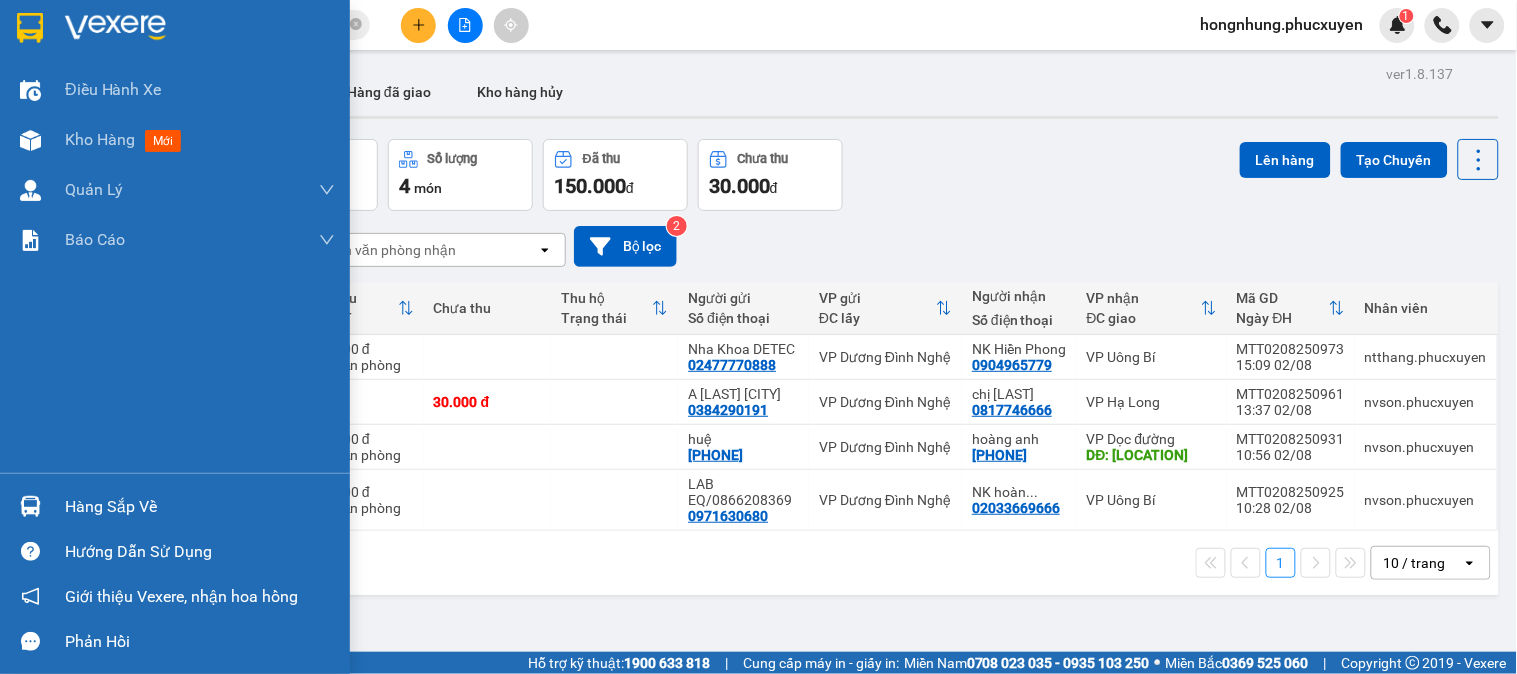 click on "Hàng sắp về" at bounding box center (175, 506) 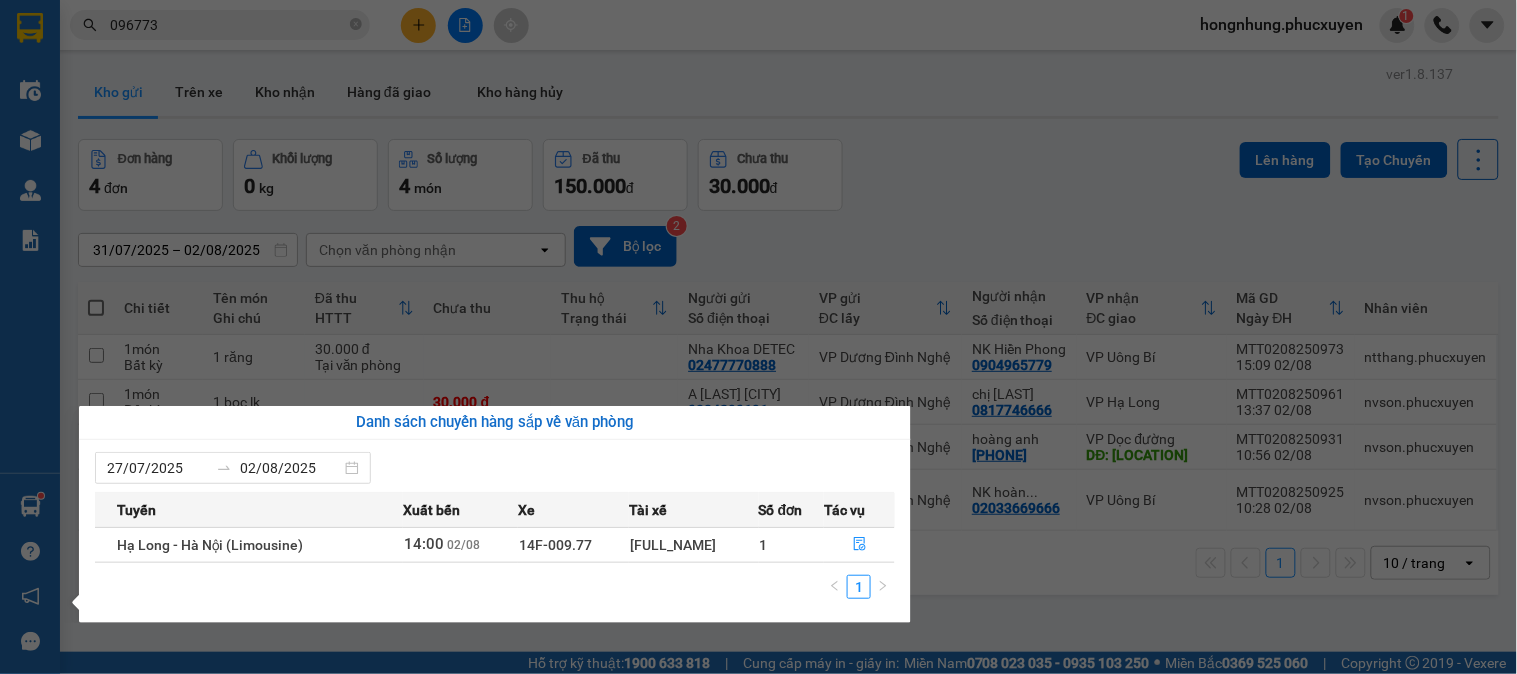 click on "Kết quả tìm kiếm ( 29 )  Bộ lọc  Mã ĐH Trạng thái Món hàng Thu hộ Tổng cước Chưa cước Người gửi VP Gửi Người nhận VP Nhận CHL0208250891 08:40 - 02/08 VP Nhận   14B-024.04 14:41 - 02/08 xốp chả mực SL:  1 100.000 100.000 0399015722 CÔ TÂM  VP Chợ HL 1 096773 1998 chị thúy VP Dương Đình Nghệ CHL0208250892 08:42 - 02/08 VP Nhận   14H-009.60 14:40 - 02/08 bọc đen đồ khô SL:  1 0399015722 CÔ TÂM  VP Chợ HL 1 096773 1998 chị thúy VP Dương Đình Nghệ HL0903240803 09:36 - 09/03 VP Nhận   14H-009.60 15:27 - 09/03 Túi chăn SL:  1 40.000 0982184069 VP Hạ Long  096773 5555 Xuân Lâm VP Dương Đình Nghệ MTT2010241175 12:51 - 20/10 Trên xe   14G-007.92 14:30  -   20/10 1 xốp thực phẩm SL:  1 70.000 096773 3715 anh Lý VP Dương Đình Nghệ 0988823618 Bác Ninh 0977112214 VP Dọc đường  TC: nút giao tiền phong  HL2903230301 10:52 - 29/03 Trên xe   14B-027.78 09:45  -   29/03 xốp hoa quả SL:  1 100.000 0289" at bounding box center (758, 337) 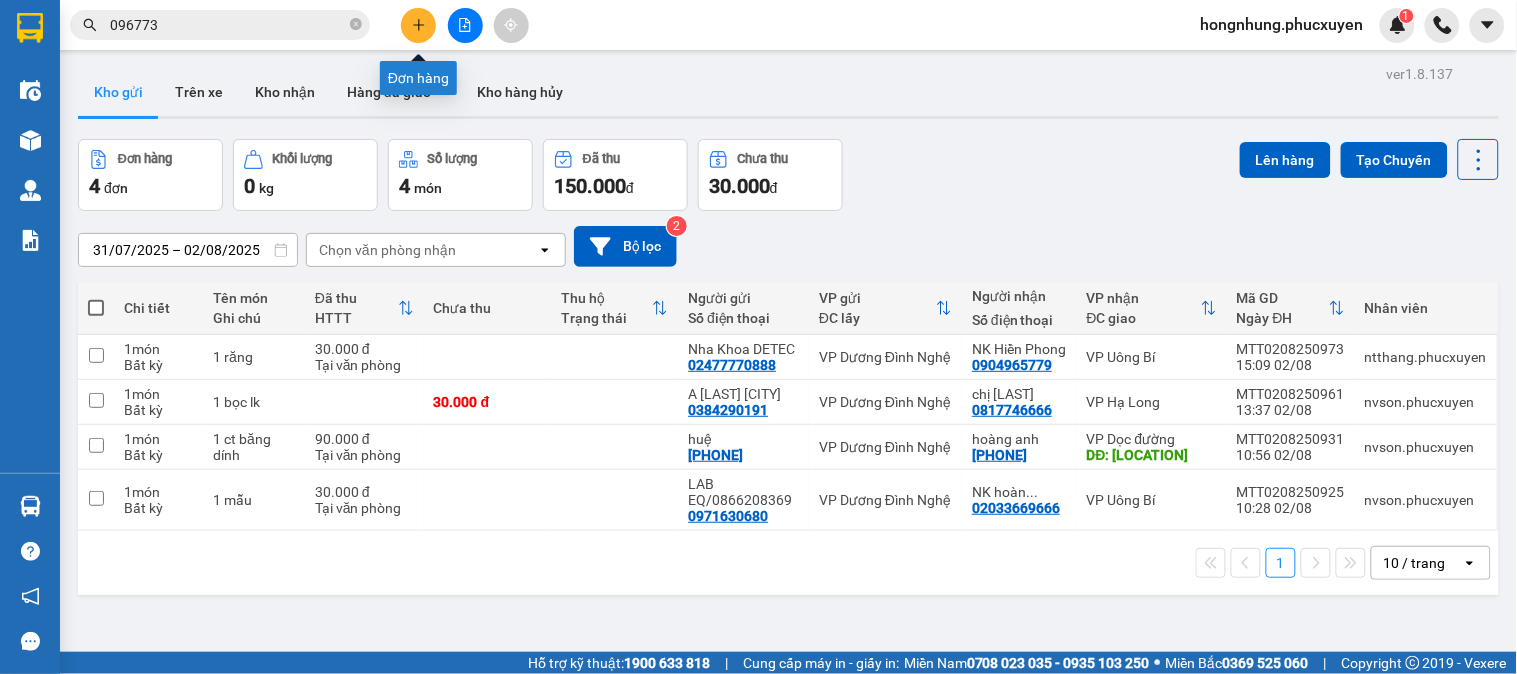 click 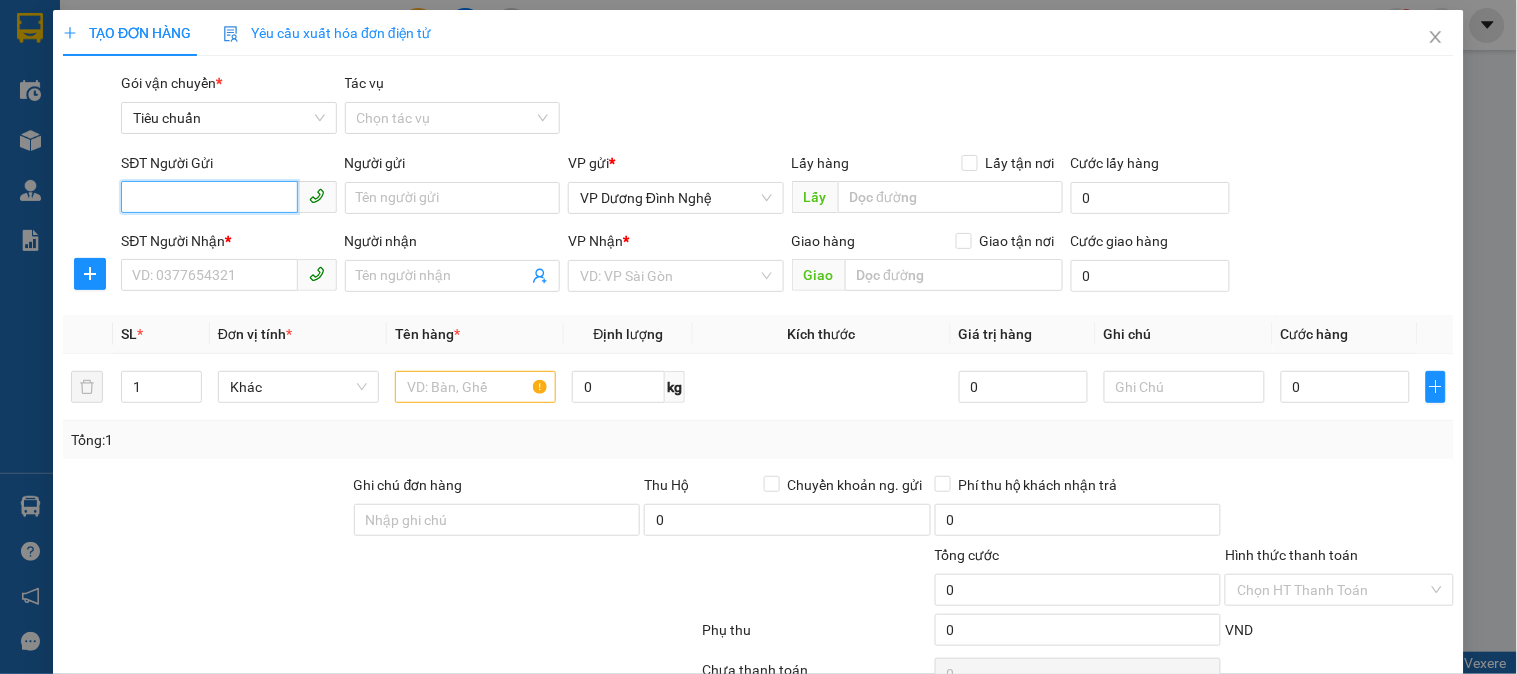 click on "SĐT Người Gửi" at bounding box center (209, 197) 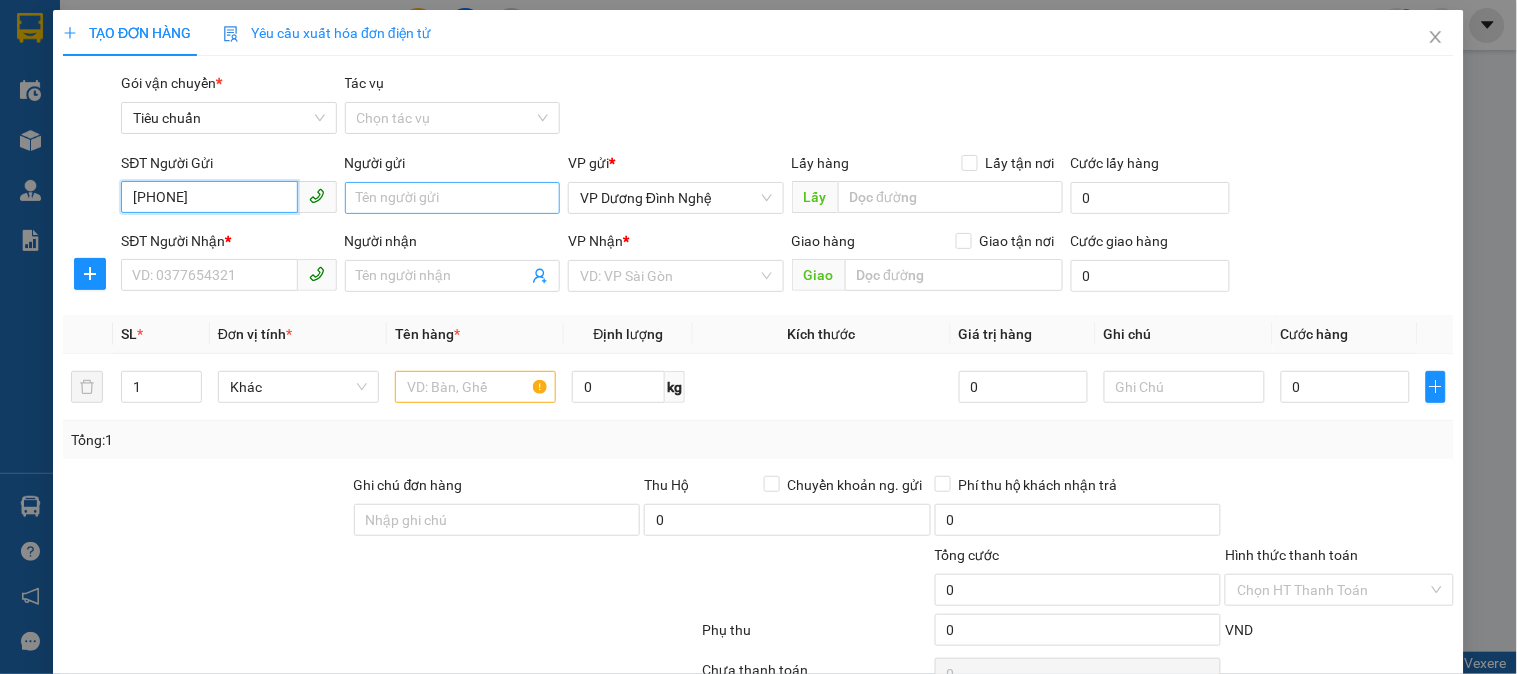 type on "[PHONE]" 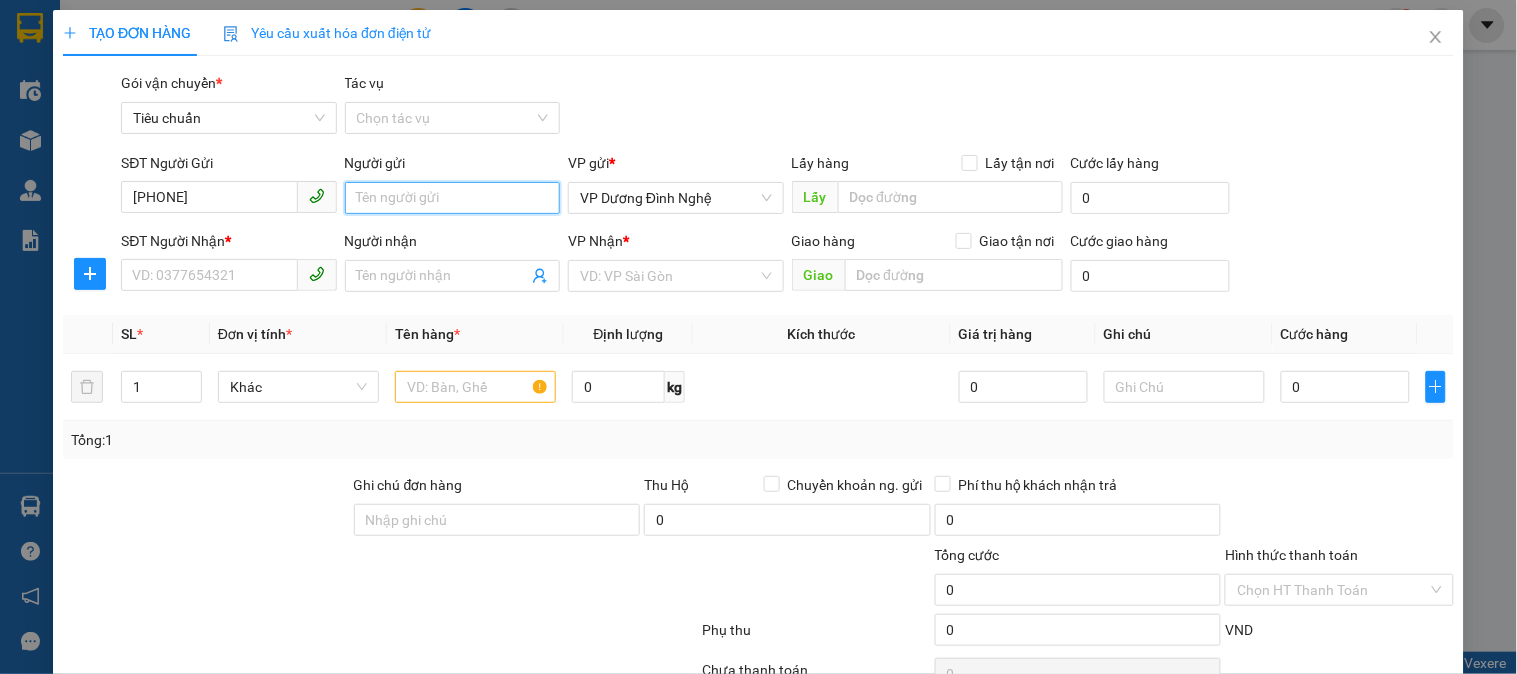 click on "Người gửi" at bounding box center [452, 198] 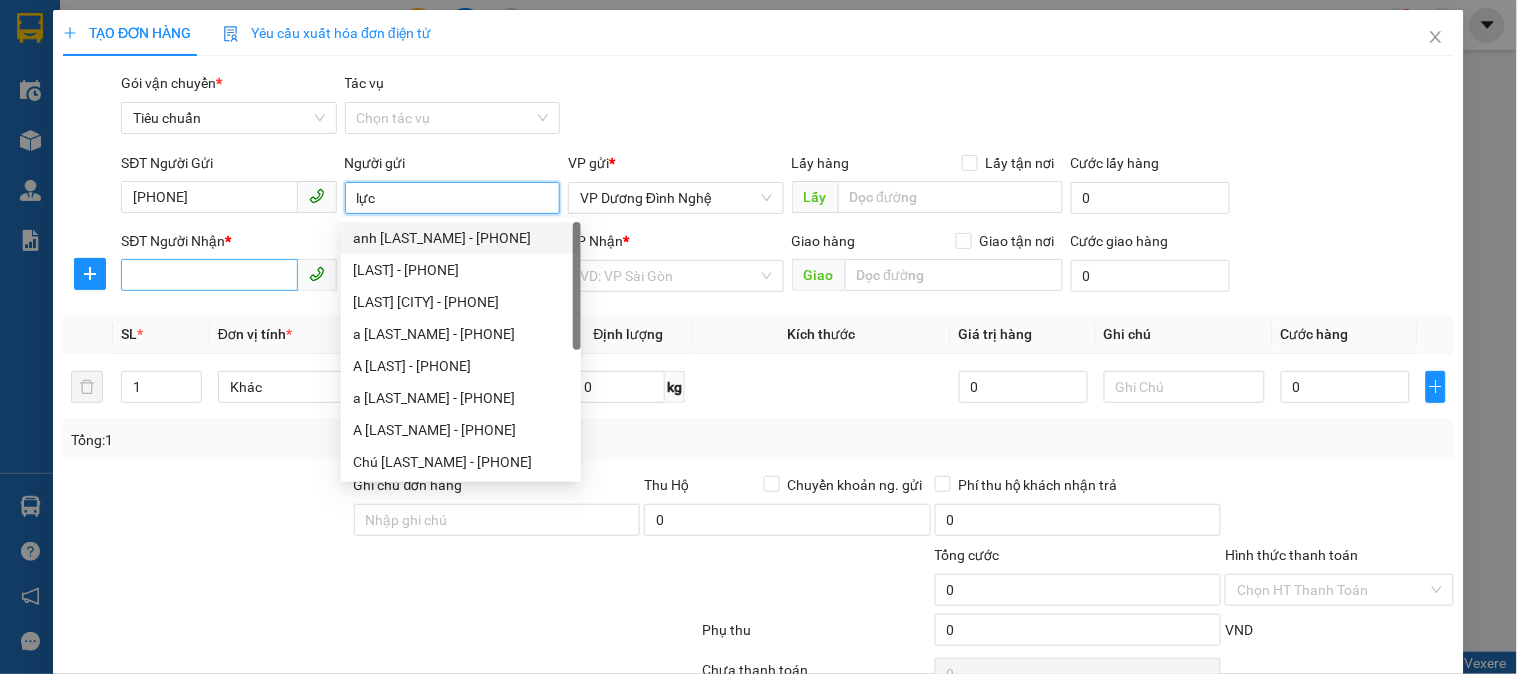 type on "lực" 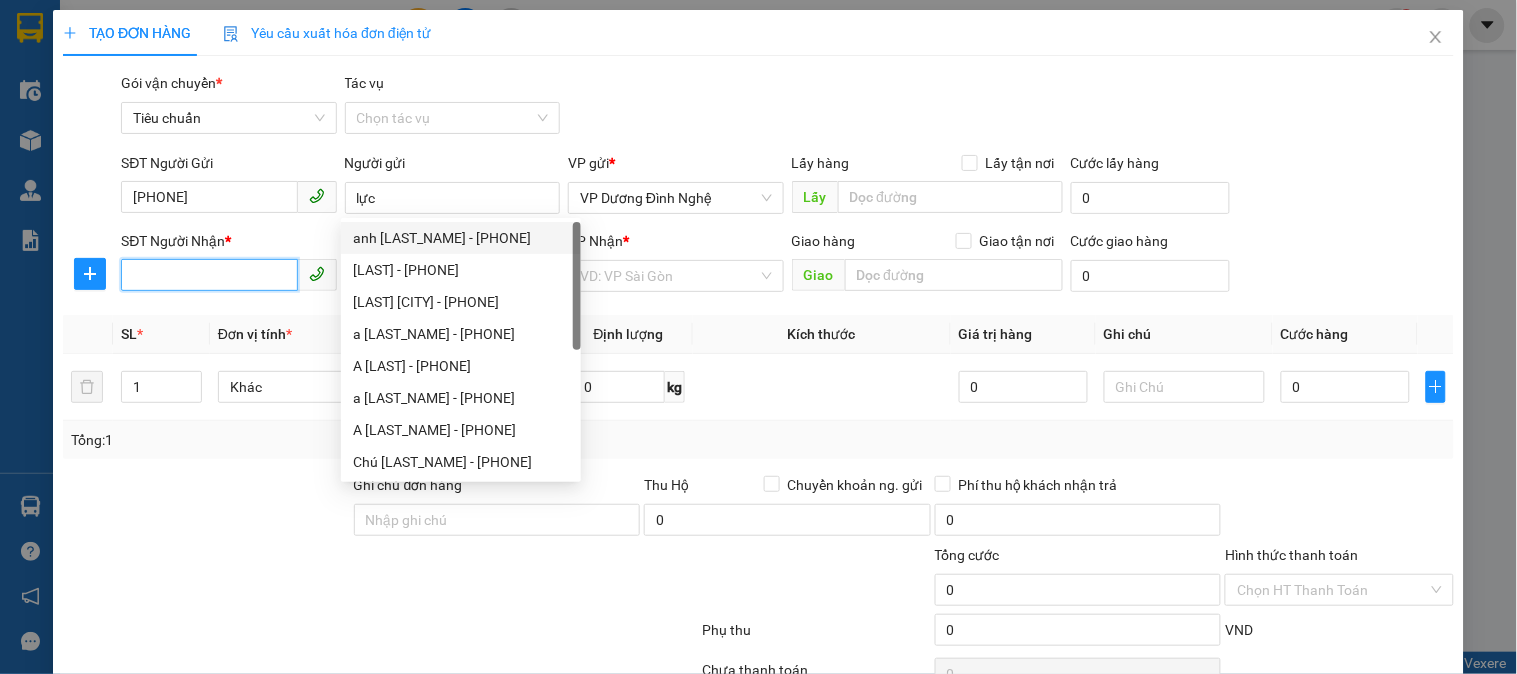 click on "SĐT Người Nhận  *" at bounding box center [209, 275] 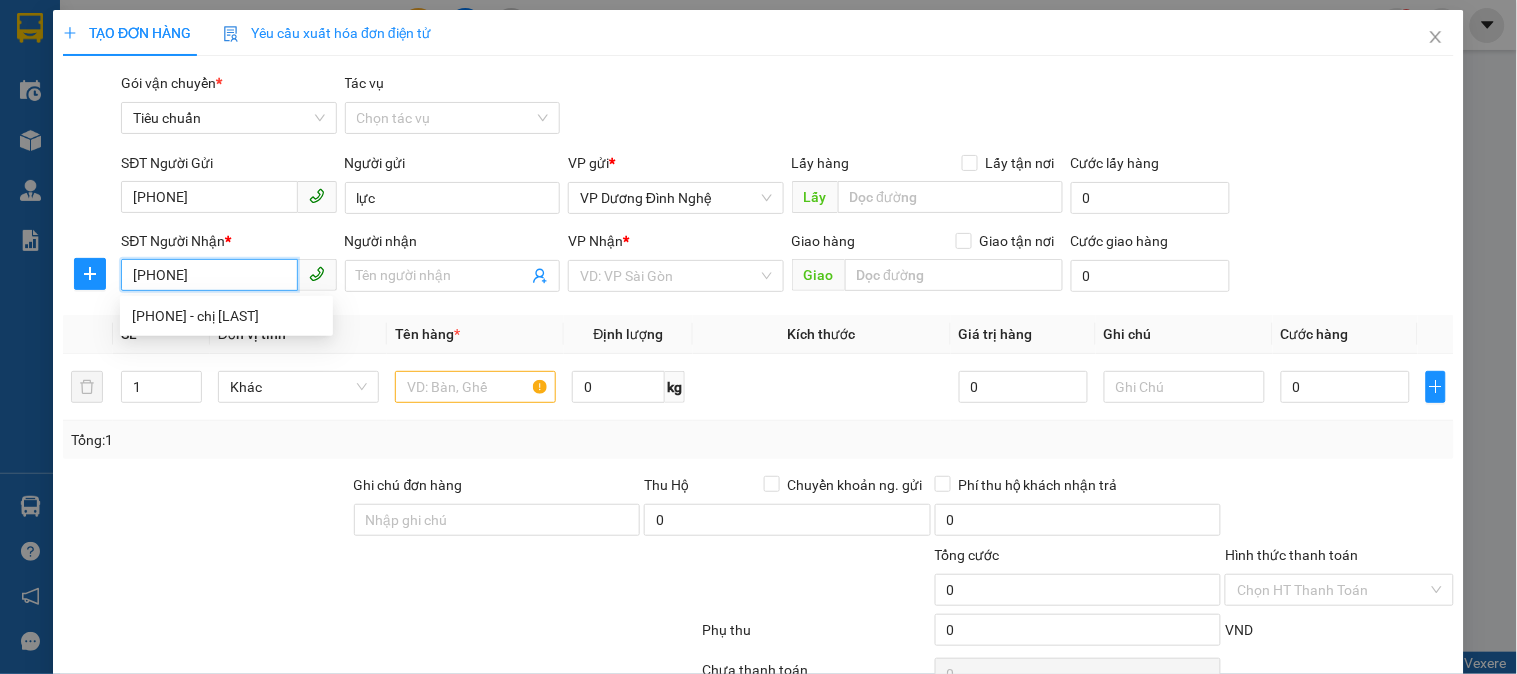 type on "0373383889" 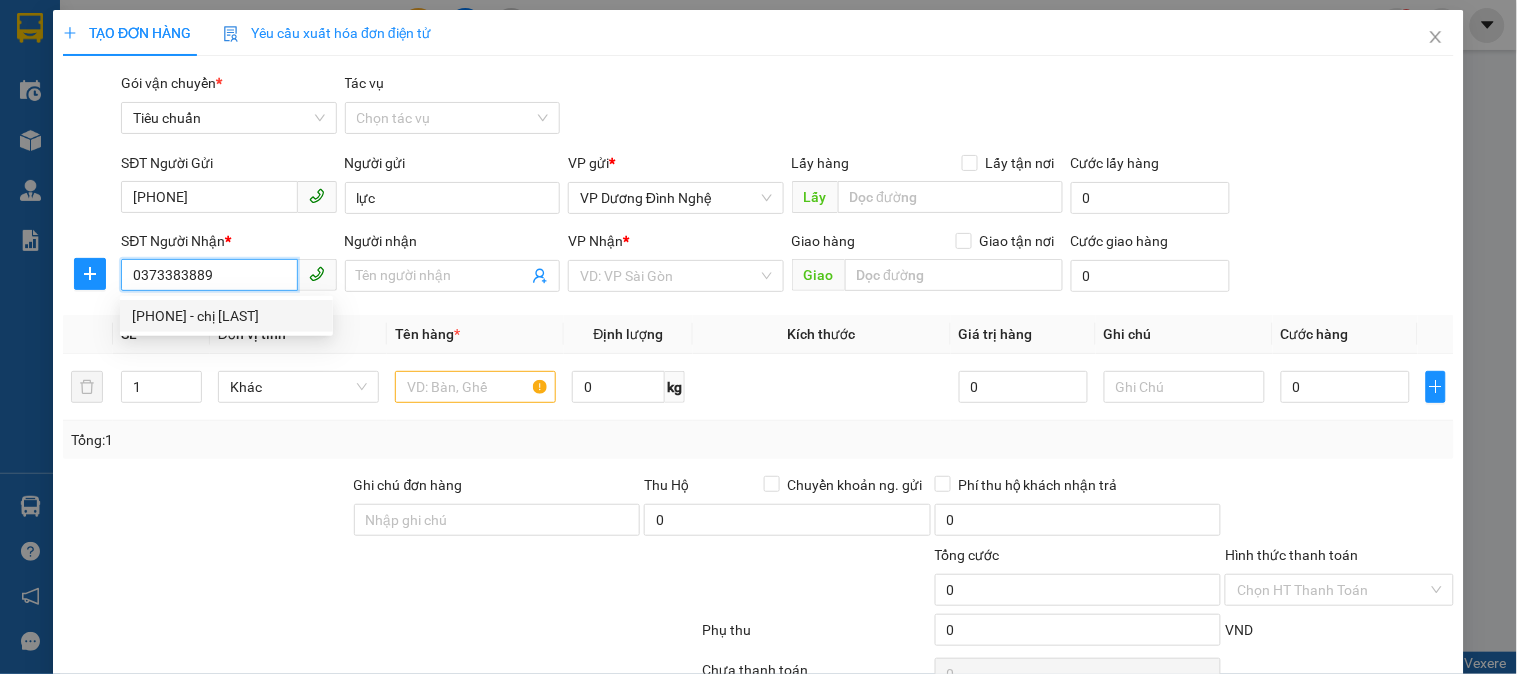 click on "[PHONE] - chị [LAST]" at bounding box center (226, 316) 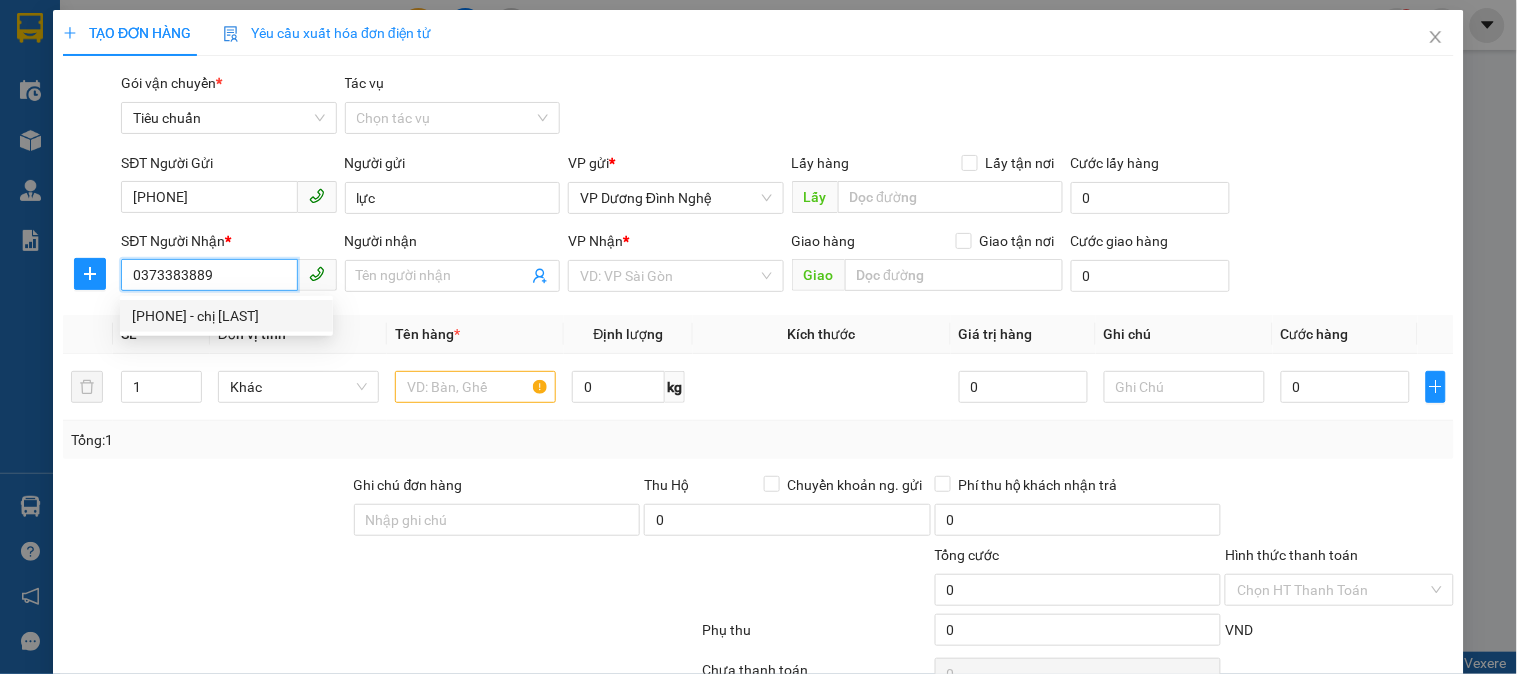 type on "chị [LAST_NAME]" 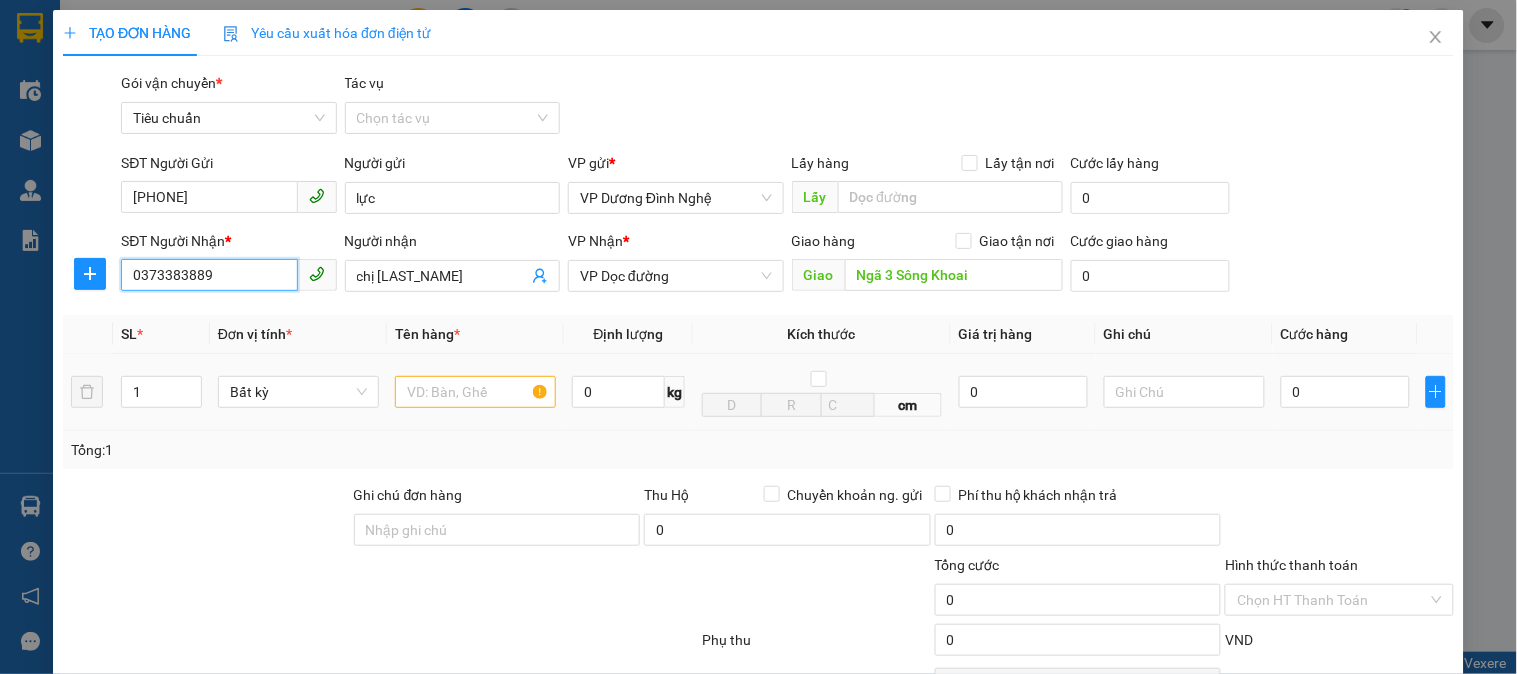 type on "0373383889" 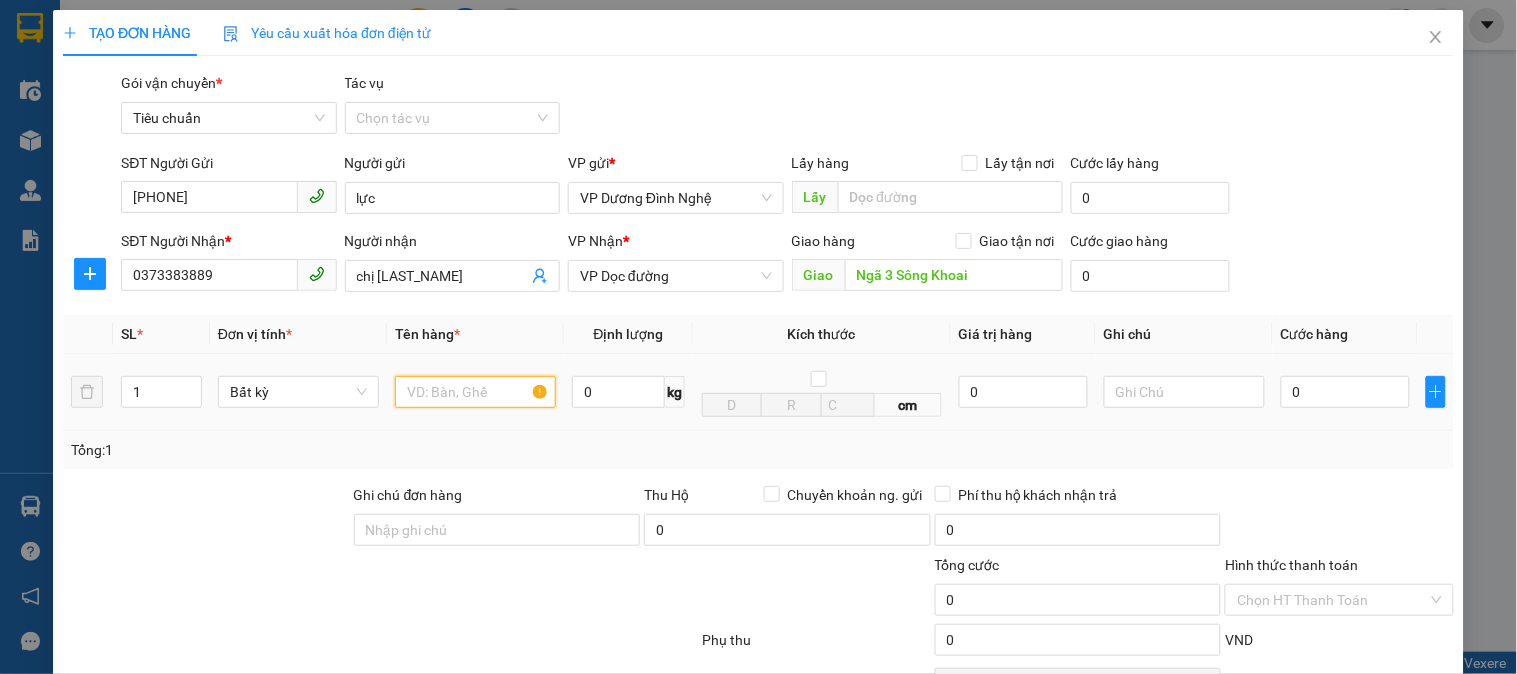 click at bounding box center (475, 392) 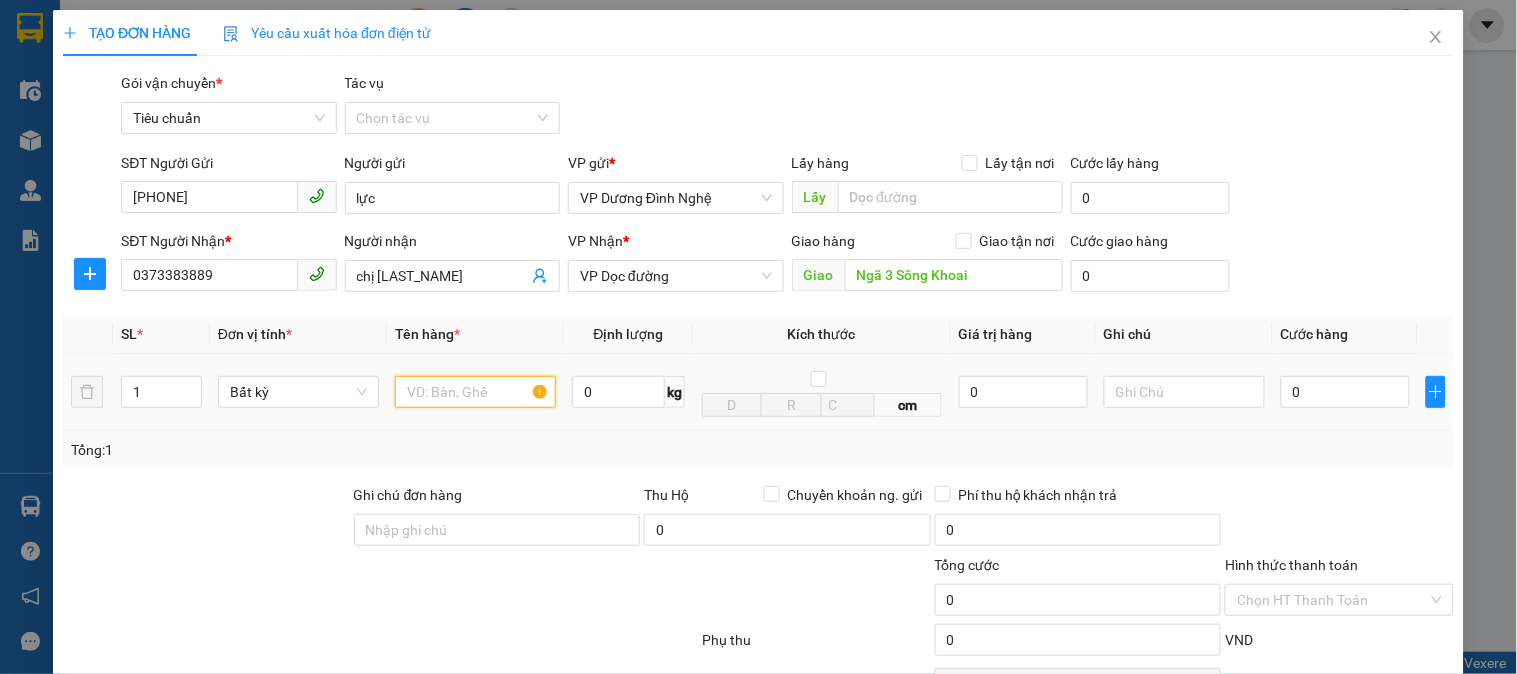 click at bounding box center (475, 392) 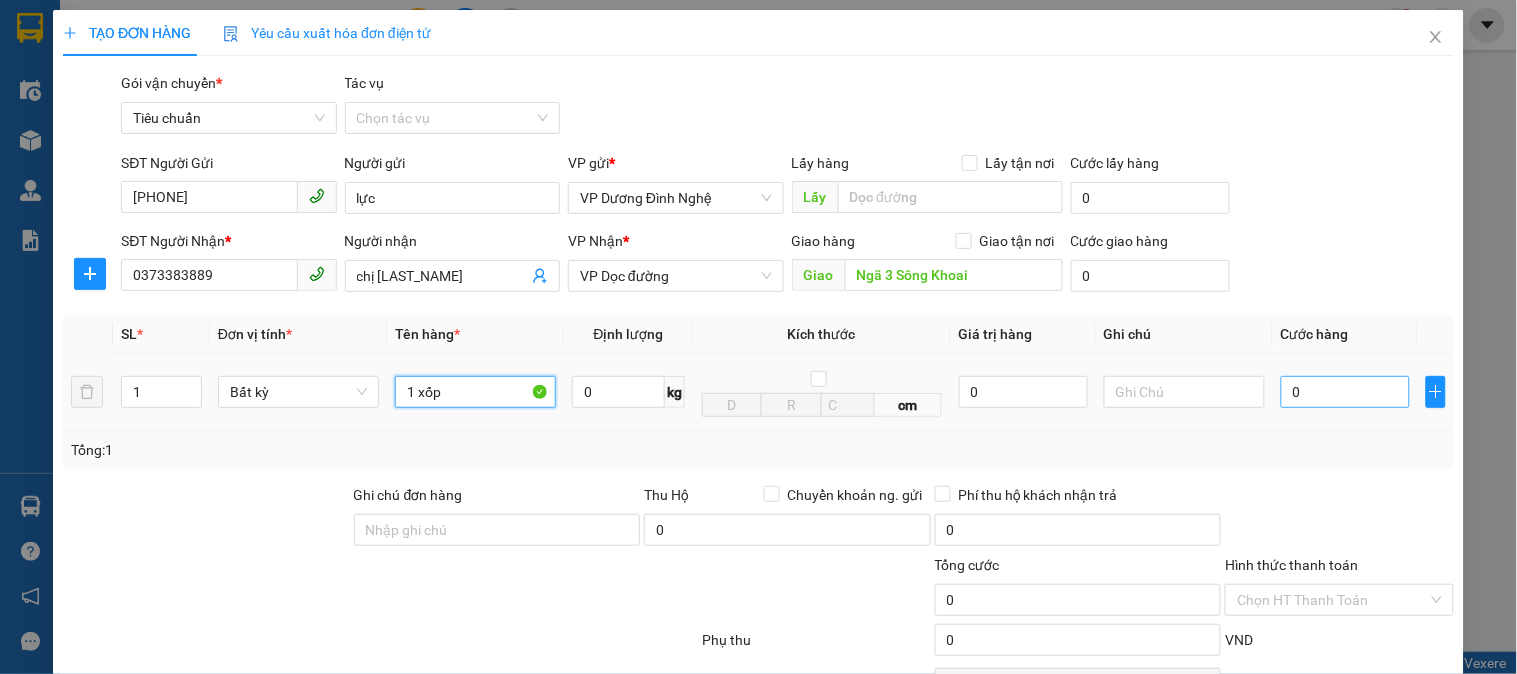 type on "1 xốp" 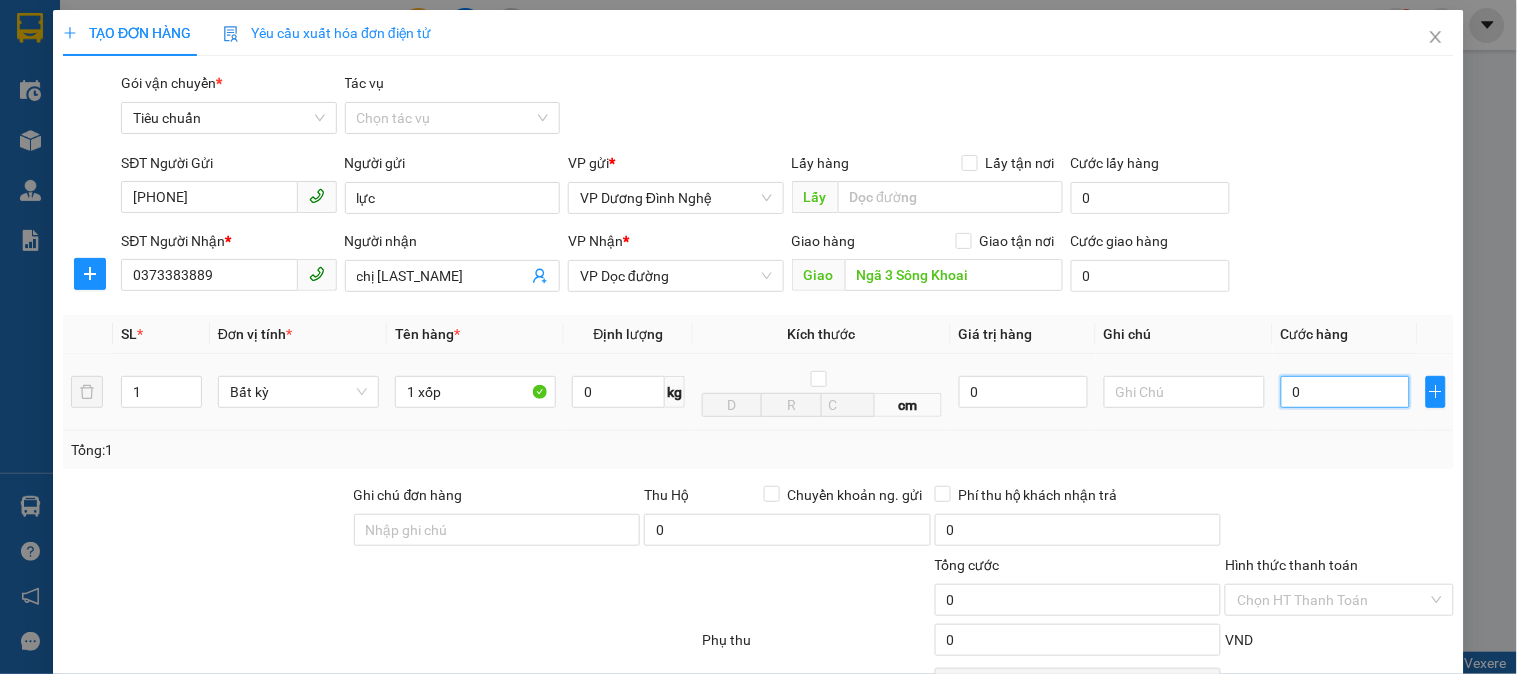 click on "0" at bounding box center [1345, 392] 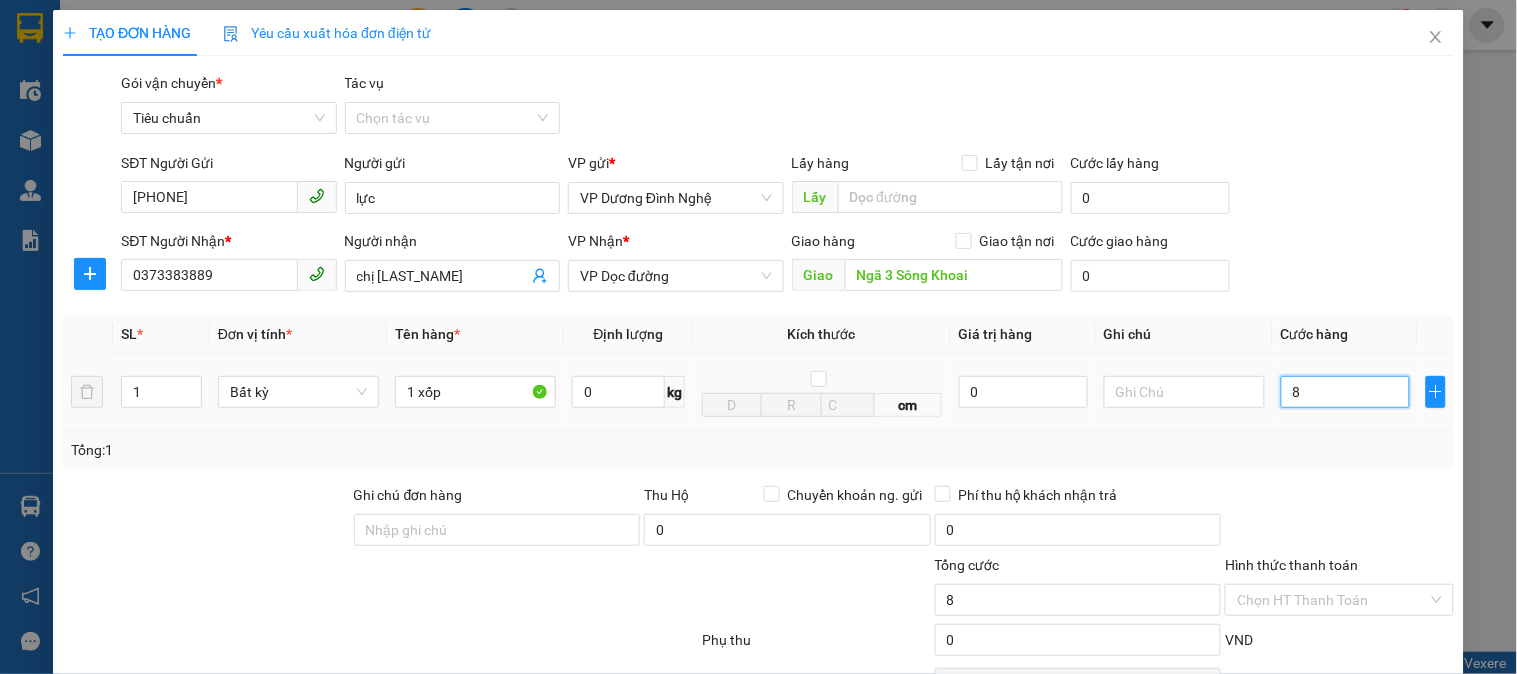 type on "8" 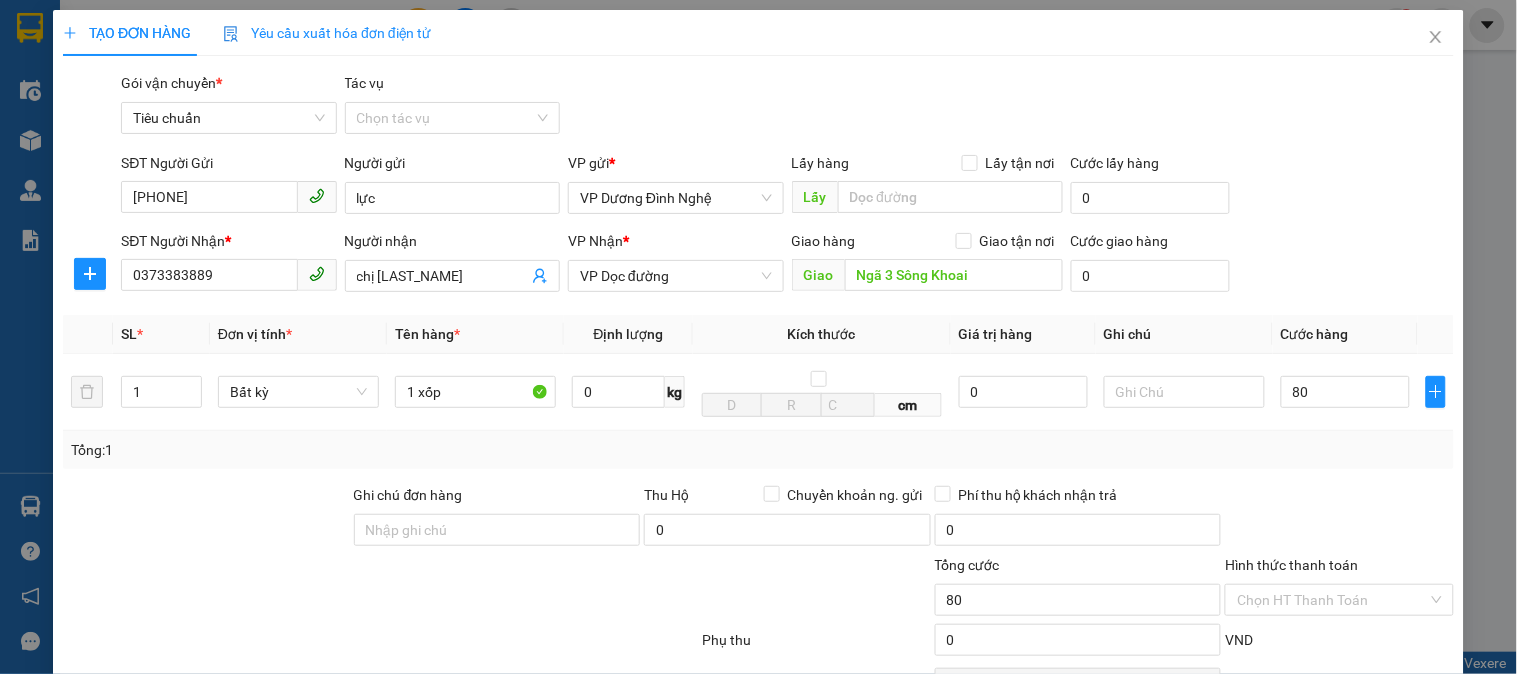 type on "80.000" 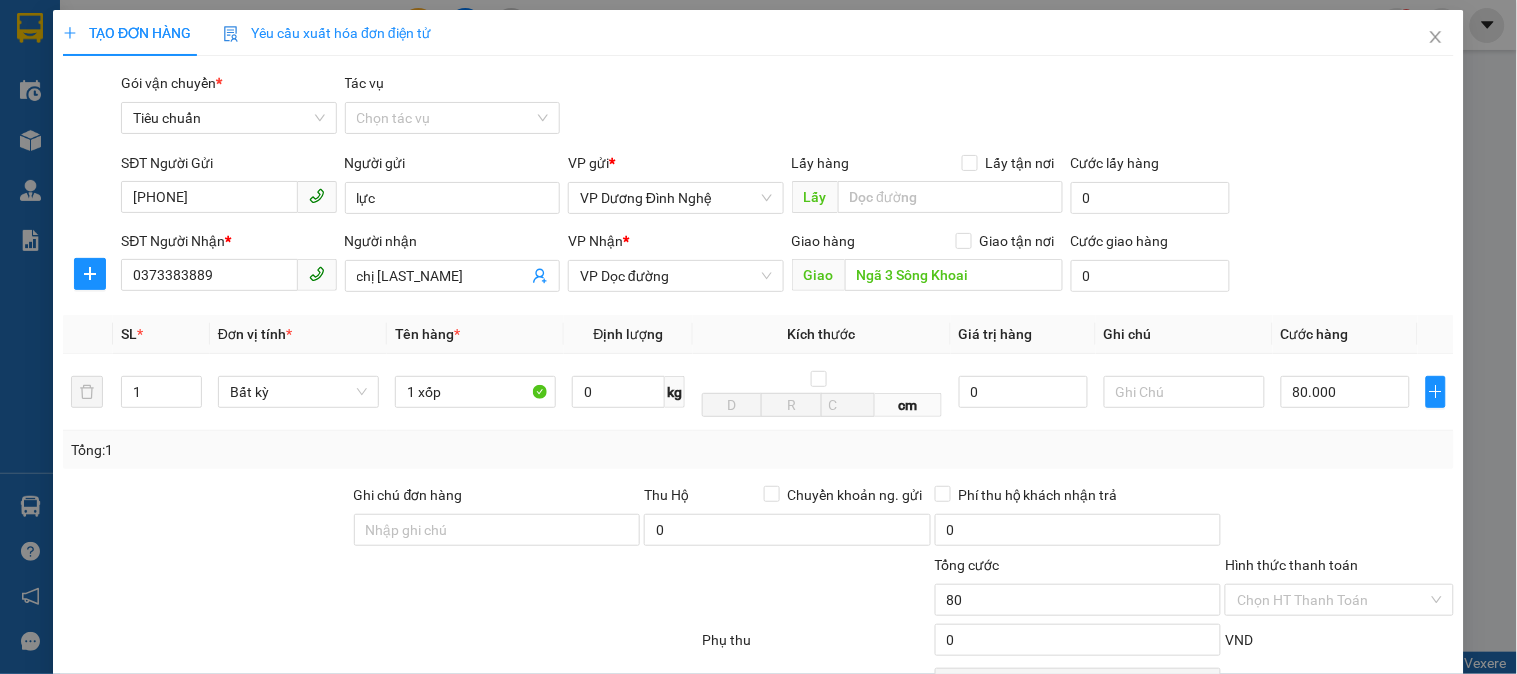 type on "80.000" 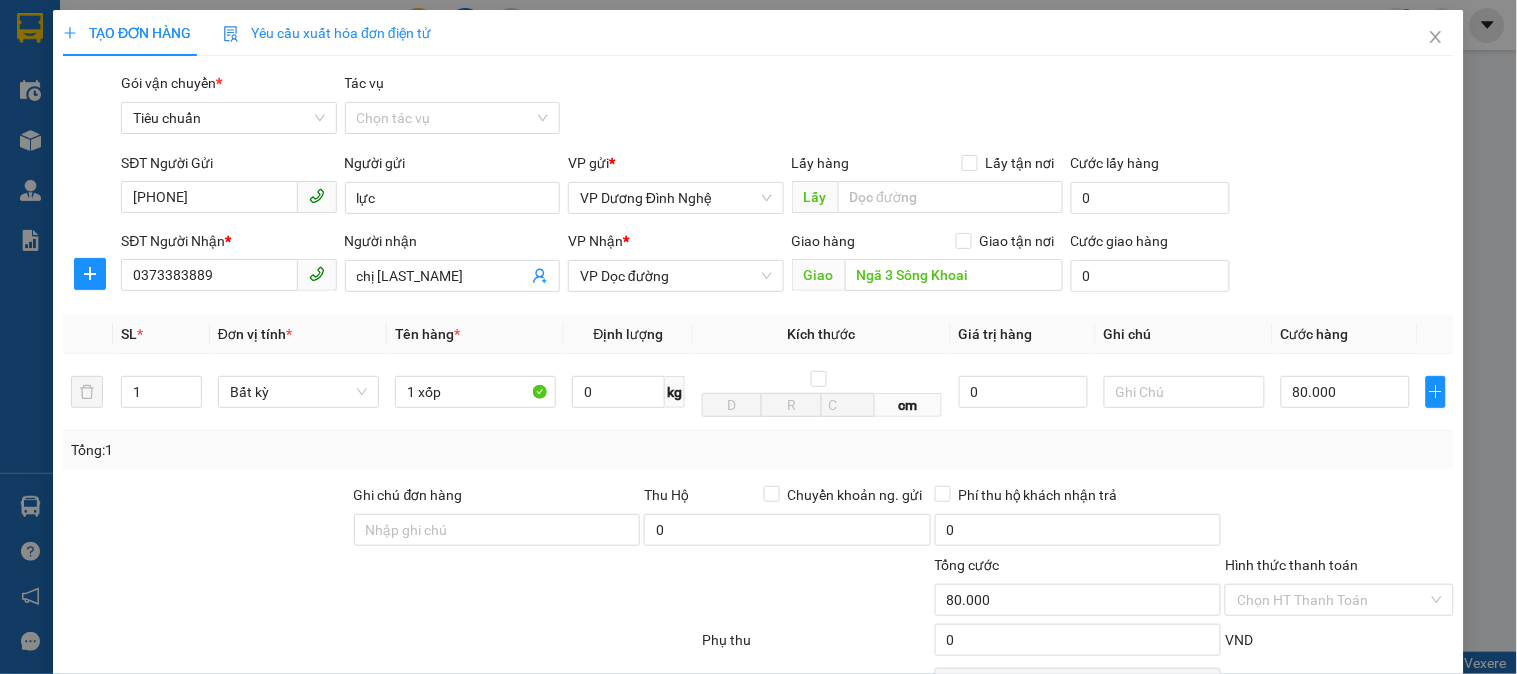click at bounding box center [1339, 519] 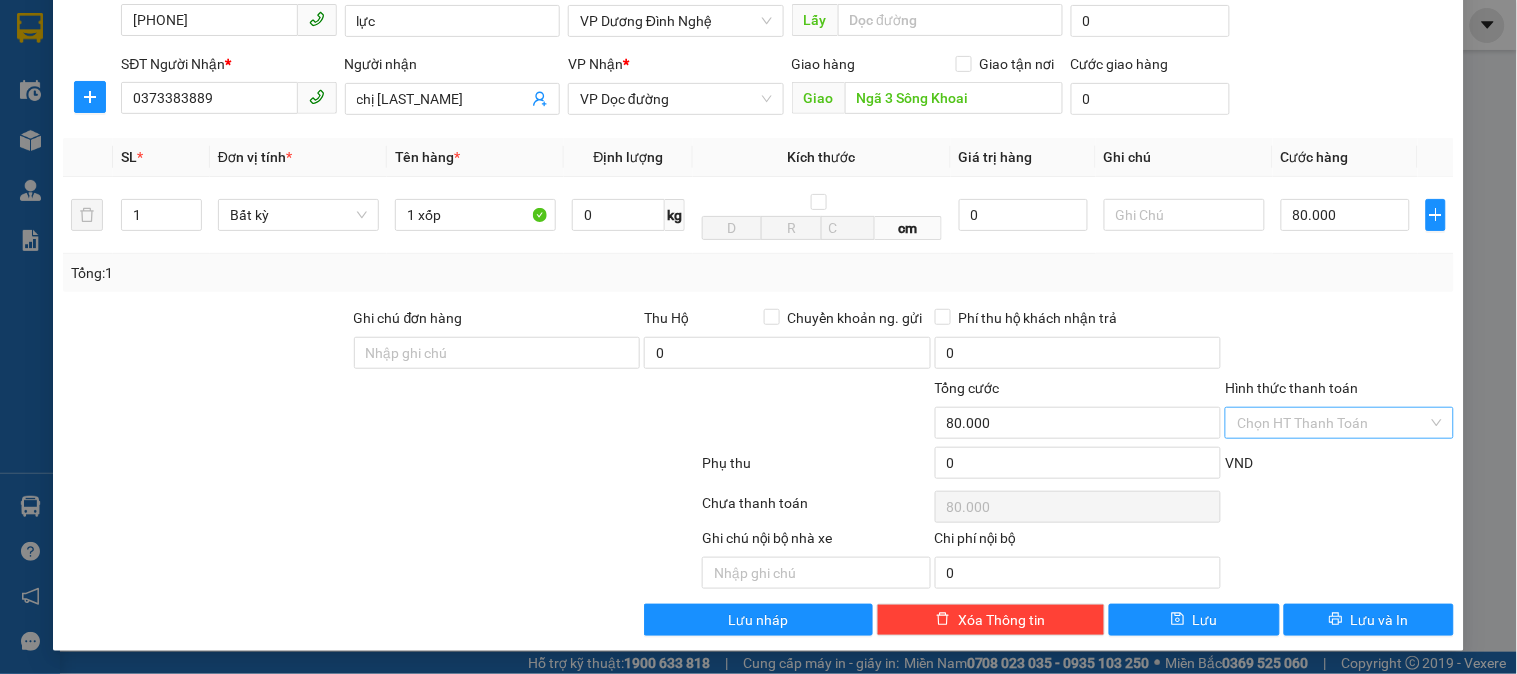 click on "Hình thức thanh toán" at bounding box center [1332, 423] 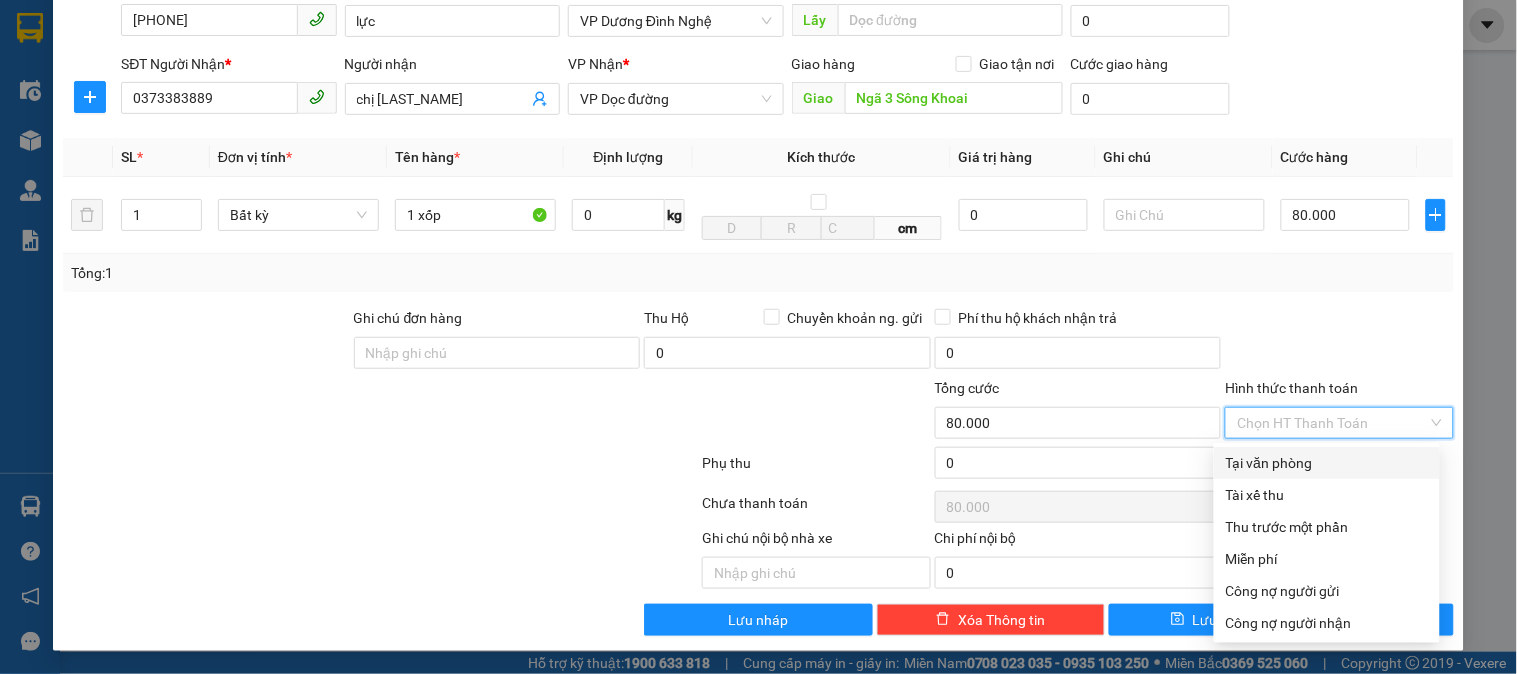 click on "Tại văn phòng" at bounding box center (1327, 463) 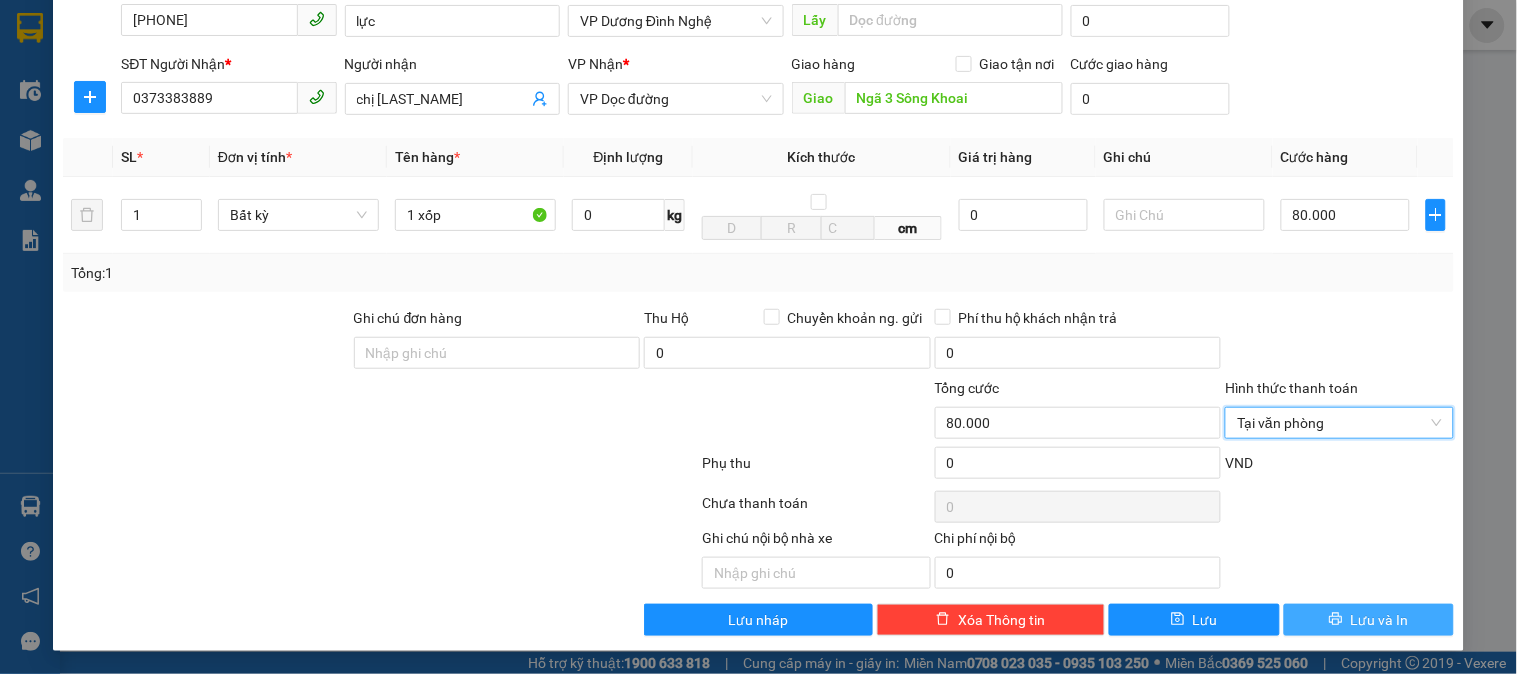 click on "Lưu và In" at bounding box center (1380, 620) 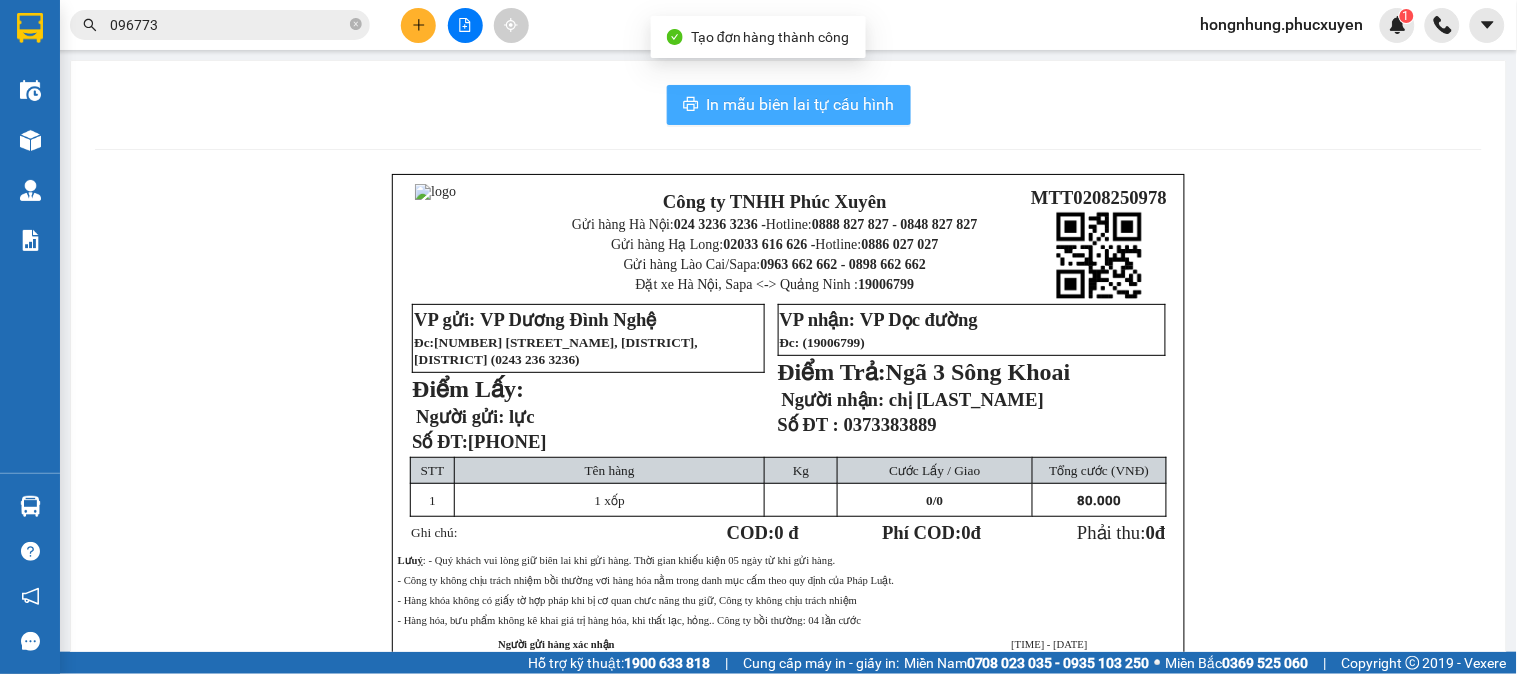 click on "In mẫu biên lai tự cấu hình" at bounding box center [801, 104] 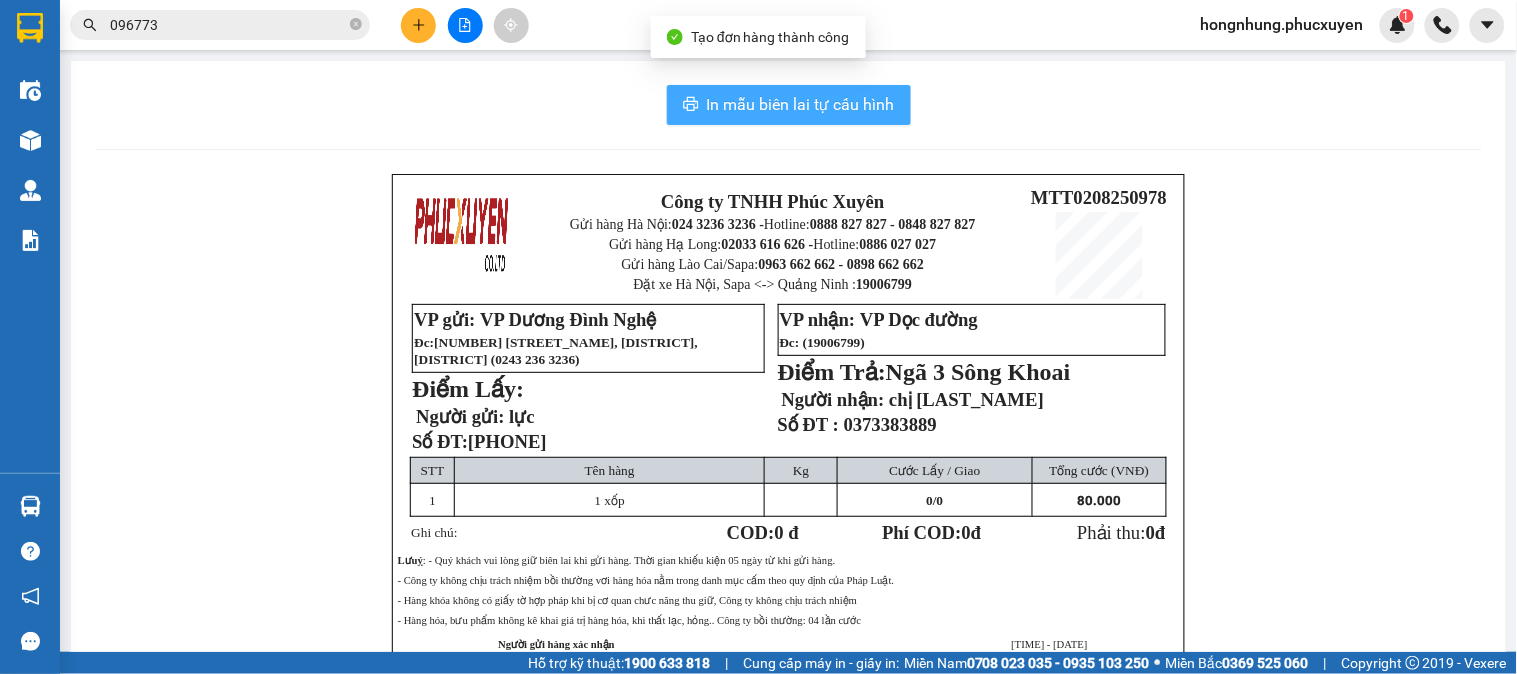 scroll, scrollTop: 0, scrollLeft: 0, axis: both 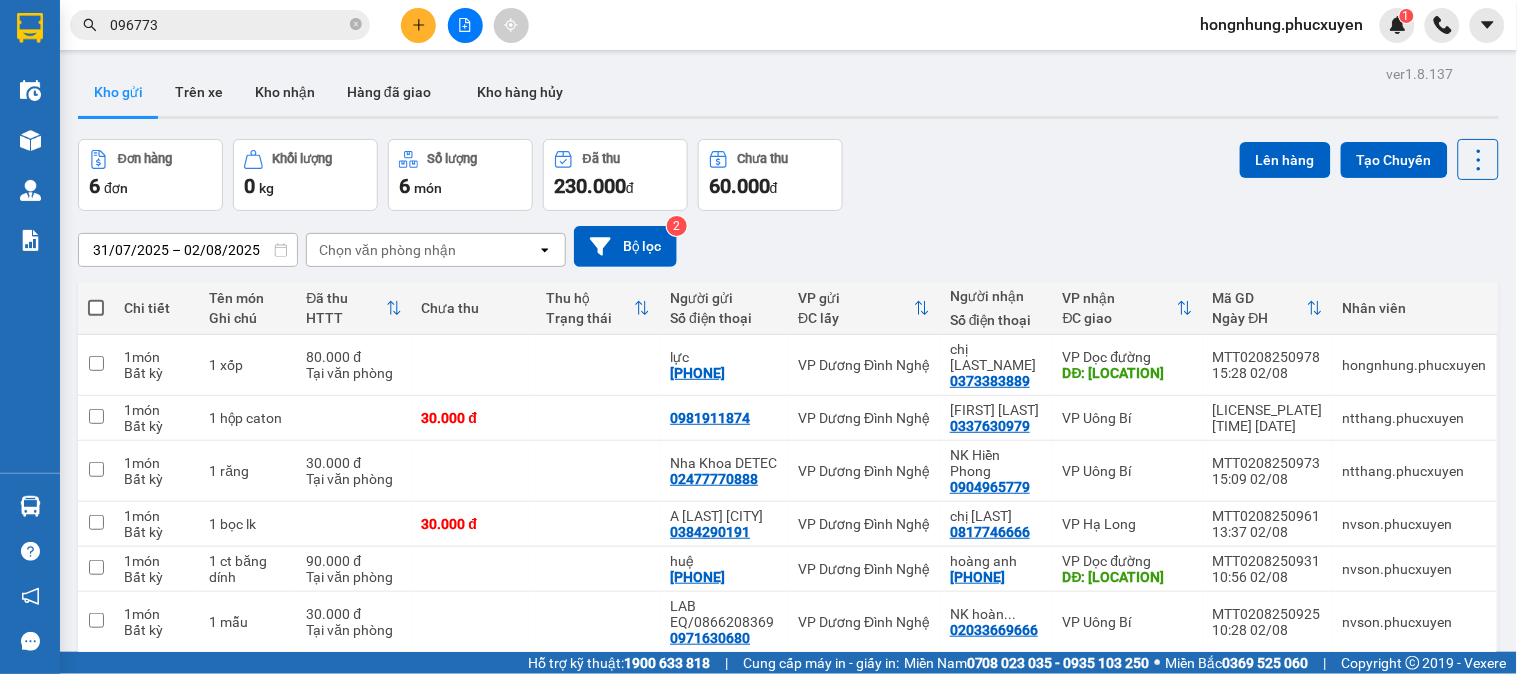 click on "31/07/2025 – 02/08/2025 Press the down arrow key to interact with the calendar and select a date. Press the escape button to close the calendar. Selected date range is from 31/07/2025 to 02/08/2025. Chọn văn phòng nhận open Bộ lọc 2" at bounding box center (788, 246) 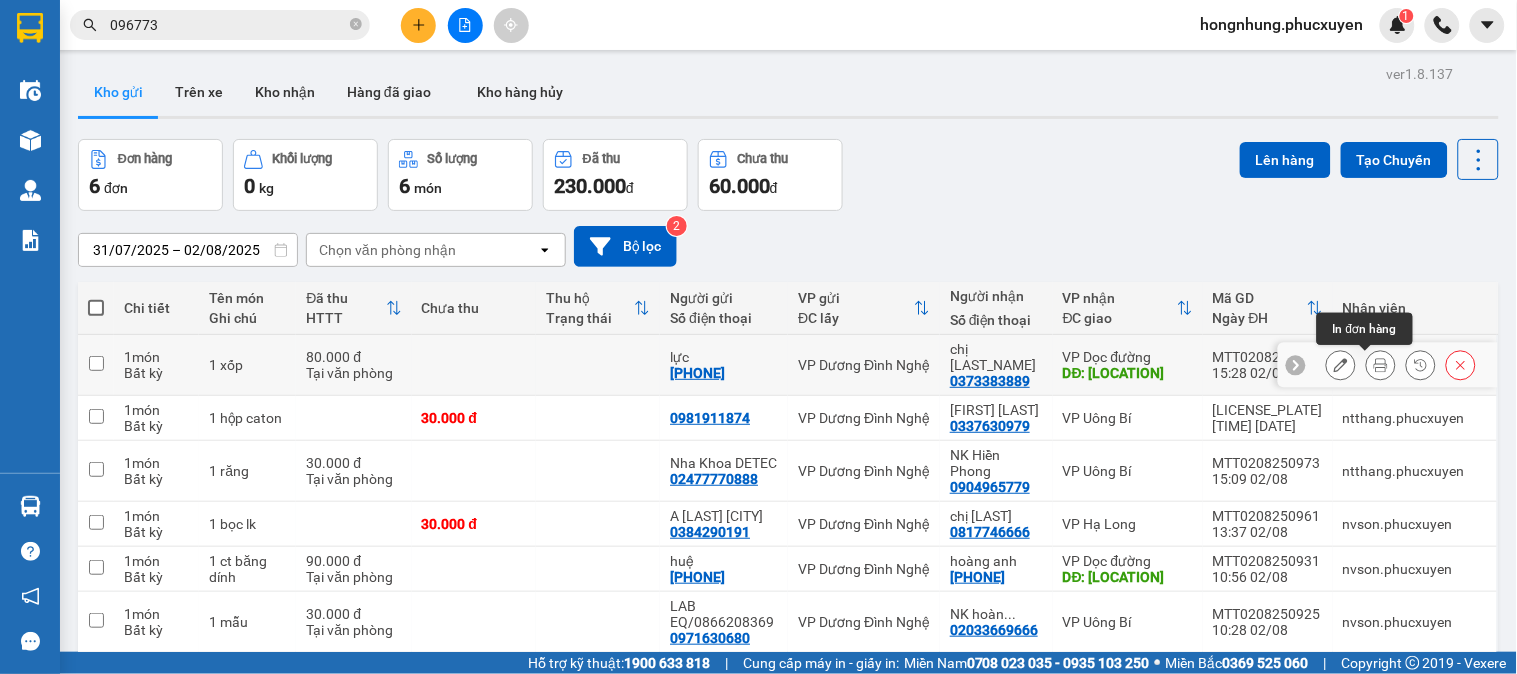 click 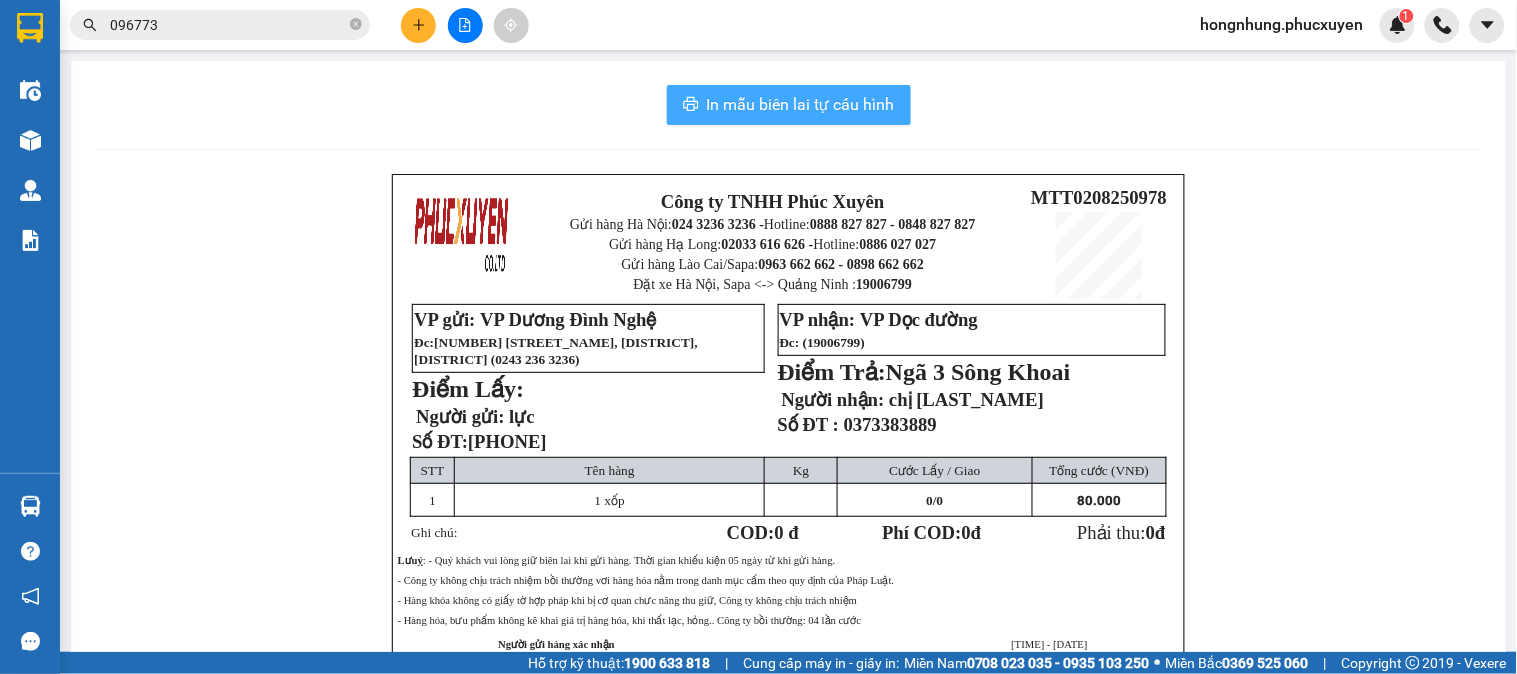 click on "In mẫu biên lai tự cấu hình" at bounding box center [801, 104] 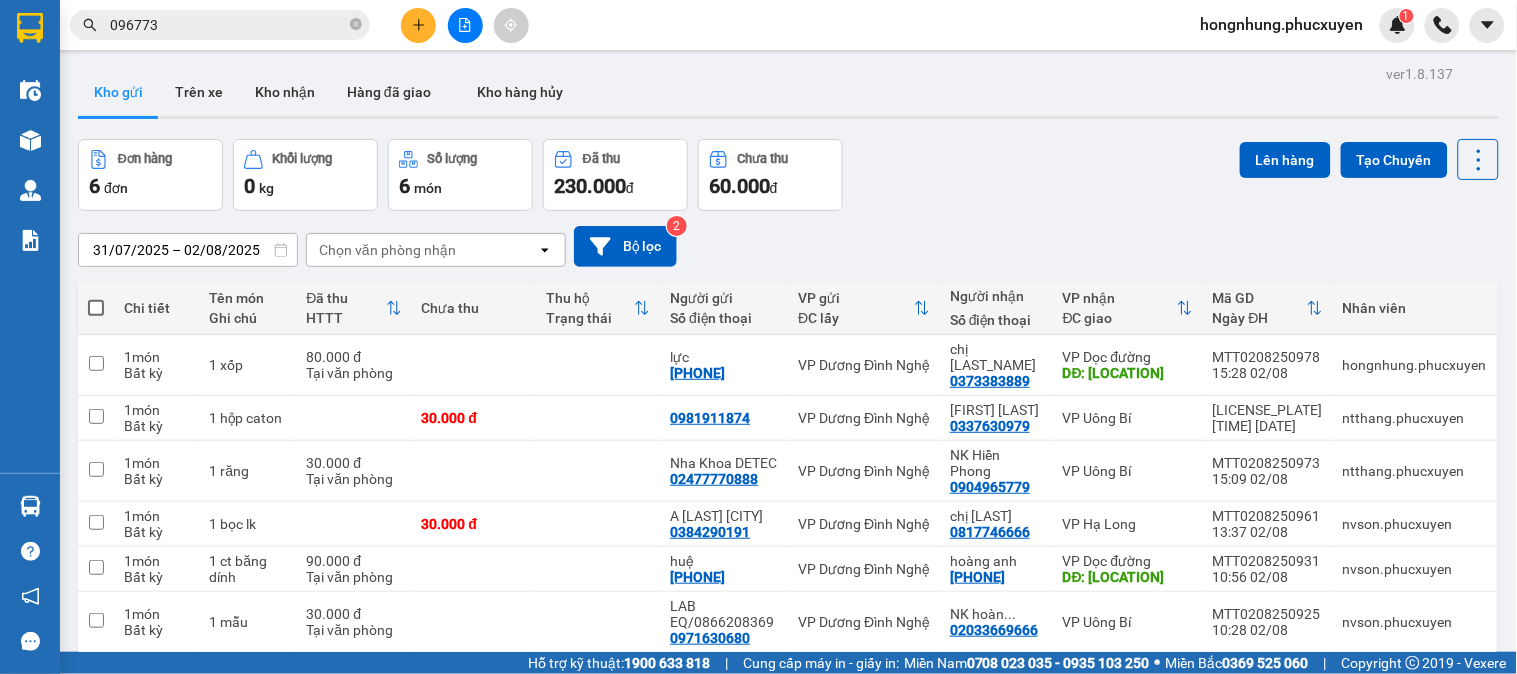 click on "Đơn hàng 6 đơn Khối lượng 0 kg Số lượng 6 món Đã thu 230.000  đ Chưa thu 60.000  đ Lên hàng Tạo Chuyến" at bounding box center (788, 175) 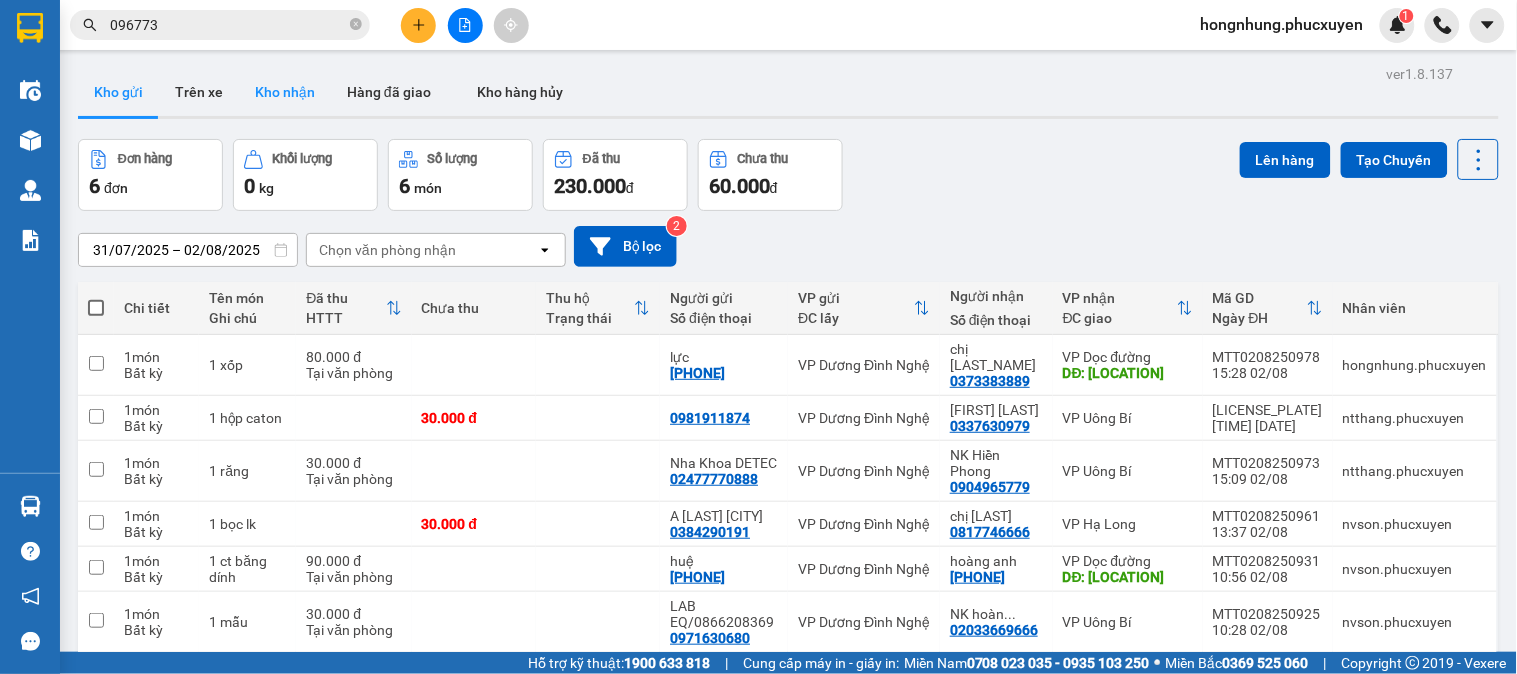 click on "Kho nhận" at bounding box center [285, 92] 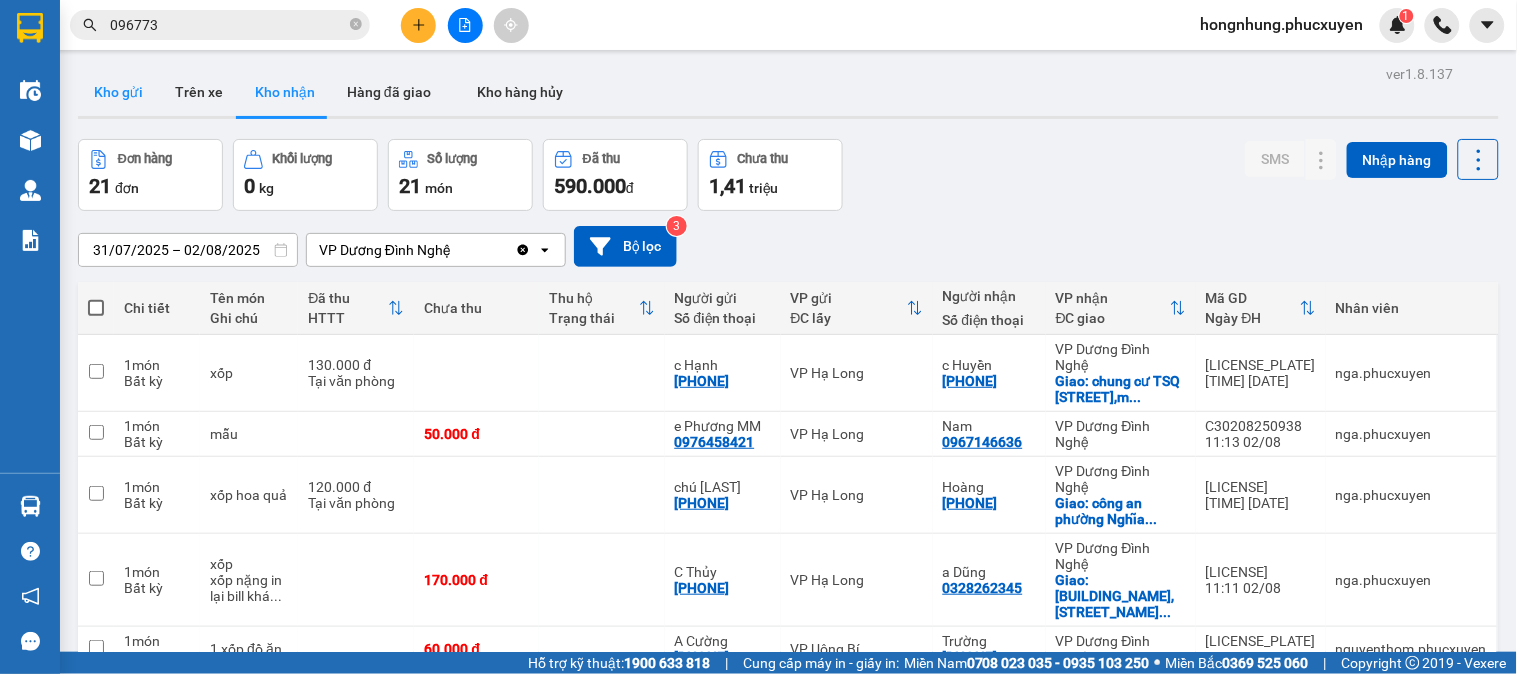 click on "Kho gửi" at bounding box center [118, 92] 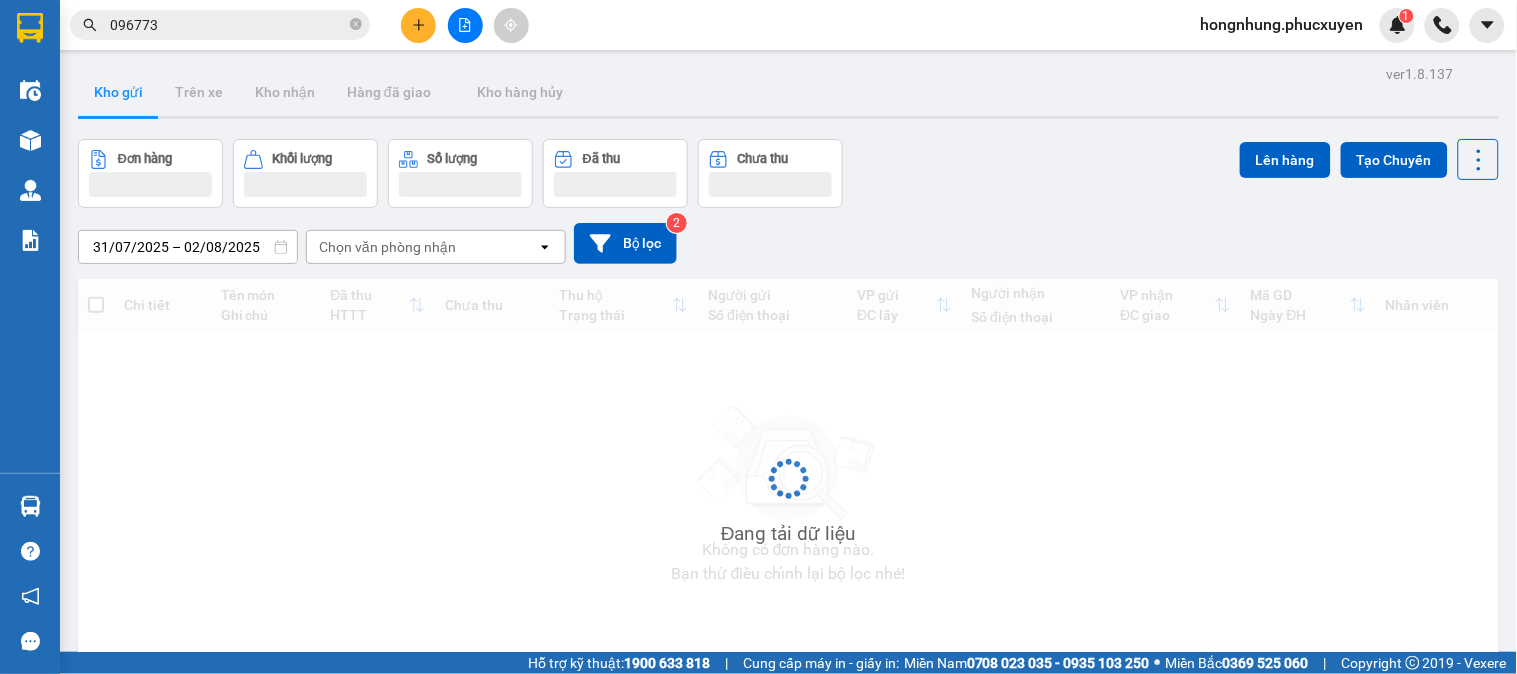 click on "Kho gửi" at bounding box center [118, 92] 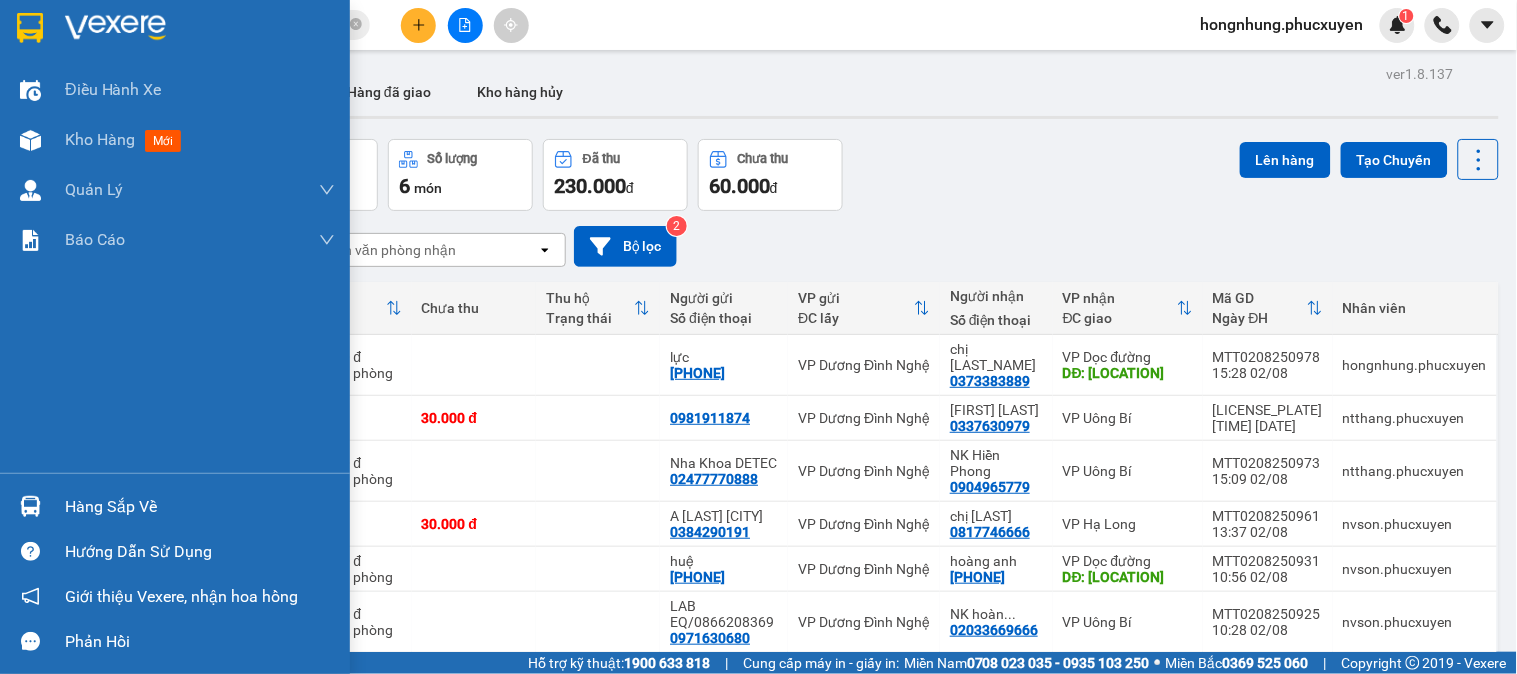 click at bounding box center [30, 506] 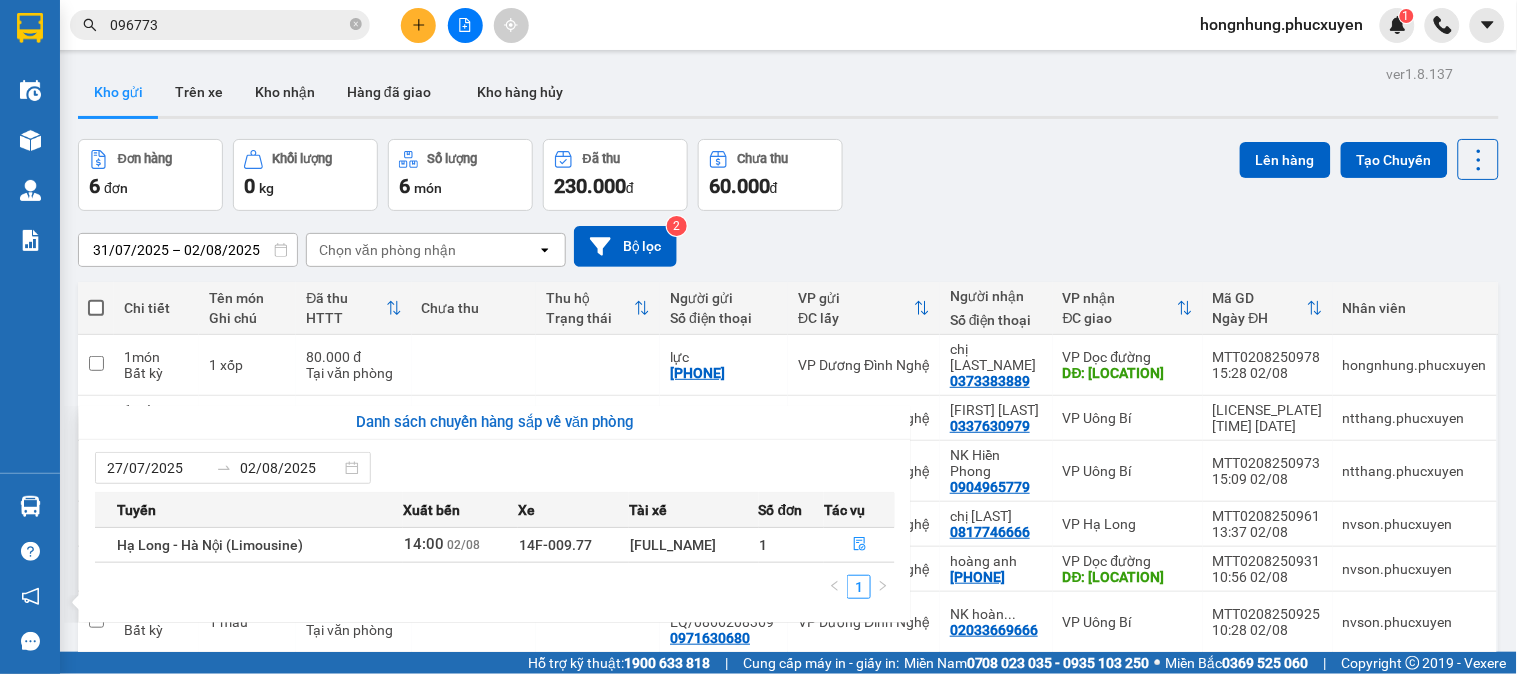 click on "Kết quả tìm kiếm ( 29 )  Bộ lọc  Mã ĐH Trạng thái Món hàng Thu hộ Tổng cước Chưa cước Người gửi VP Gửi Người nhận VP Nhận CHL0208250891 08:40 - 02/08 VP Nhận   14B-024.04 14:41 - 02/08 xốp chả mực SL:  1 100.000 100.000 0399015722 CÔ TÂM  VP Chợ HL 1 096773 1998 chị thúy VP Dương Đình Nghệ CHL0208250892 08:42 - 02/08 VP Nhận   14H-009.60 14:40 - 02/08 bọc đen đồ khô SL:  1 0399015722 CÔ TÂM  VP Chợ HL 1 096773 1998 chị thúy VP Dương Đình Nghệ HL0903240803 09:36 - 09/03 VP Nhận   14H-009.60 15:27 - 09/03 Túi chăn SL:  1 40.000 0982184069 VP Hạ Long  096773 5555 Xuân Lâm VP Dương Đình Nghệ MTT2010241175 12:51 - 20/10 Trên xe   14G-007.92 14:30  -   20/10 1 xốp thực phẩm SL:  1 70.000 096773 3715 anh Lý VP Dương Đình Nghệ 0988823618 Bác Ninh 0977112214 VP Dọc đường  TC: nút giao tiền phong  HL2903230301 10:52 - 29/03 Trên xe   14B-027.78 09:45  -   29/03 xốp hoa quả SL:  1 100.000 0289" at bounding box center [758, 337] 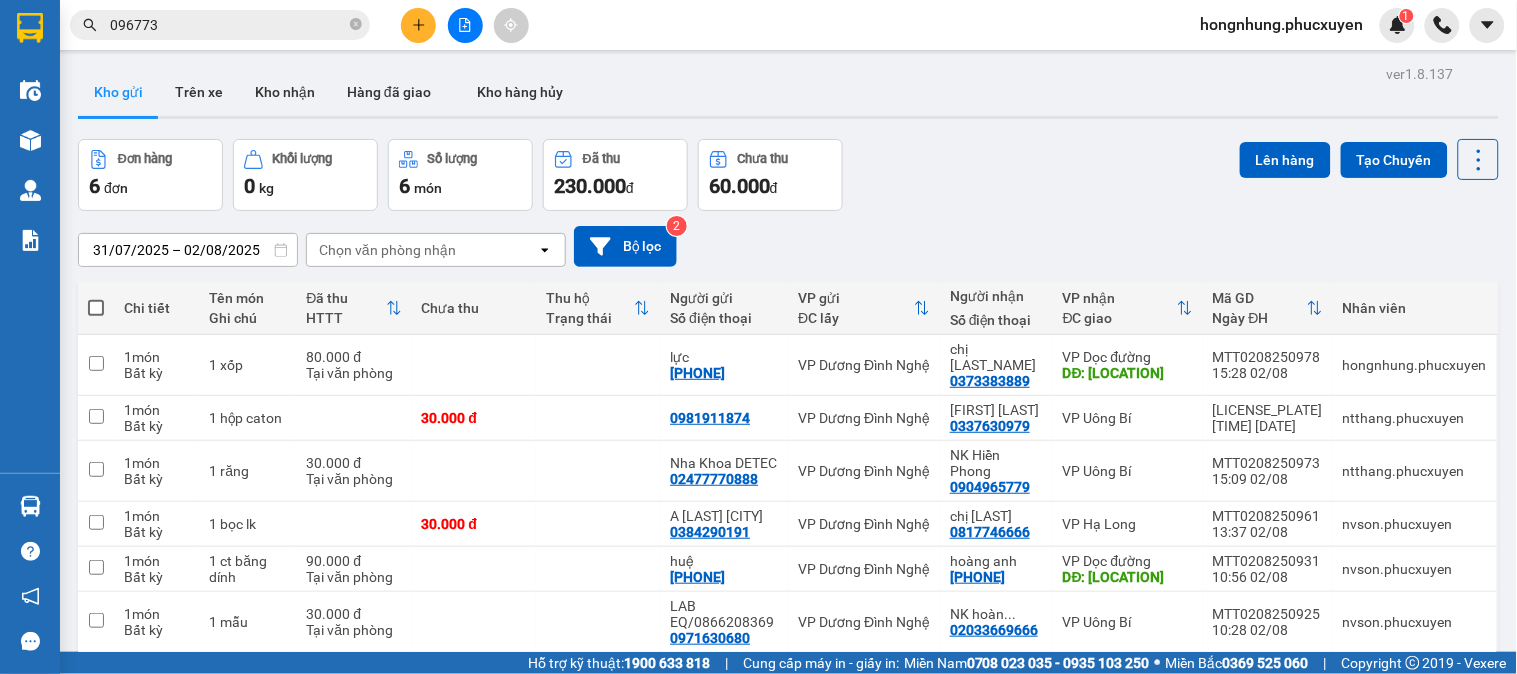 click on "Đơn hàng 6 đơn Khối lượng 0 kg Số lượng 6 món Đã thu 230.000  đ Chưa thu 60.000  đ Lên hàng Tạo Chuyến" at bounding box center [788, 175] 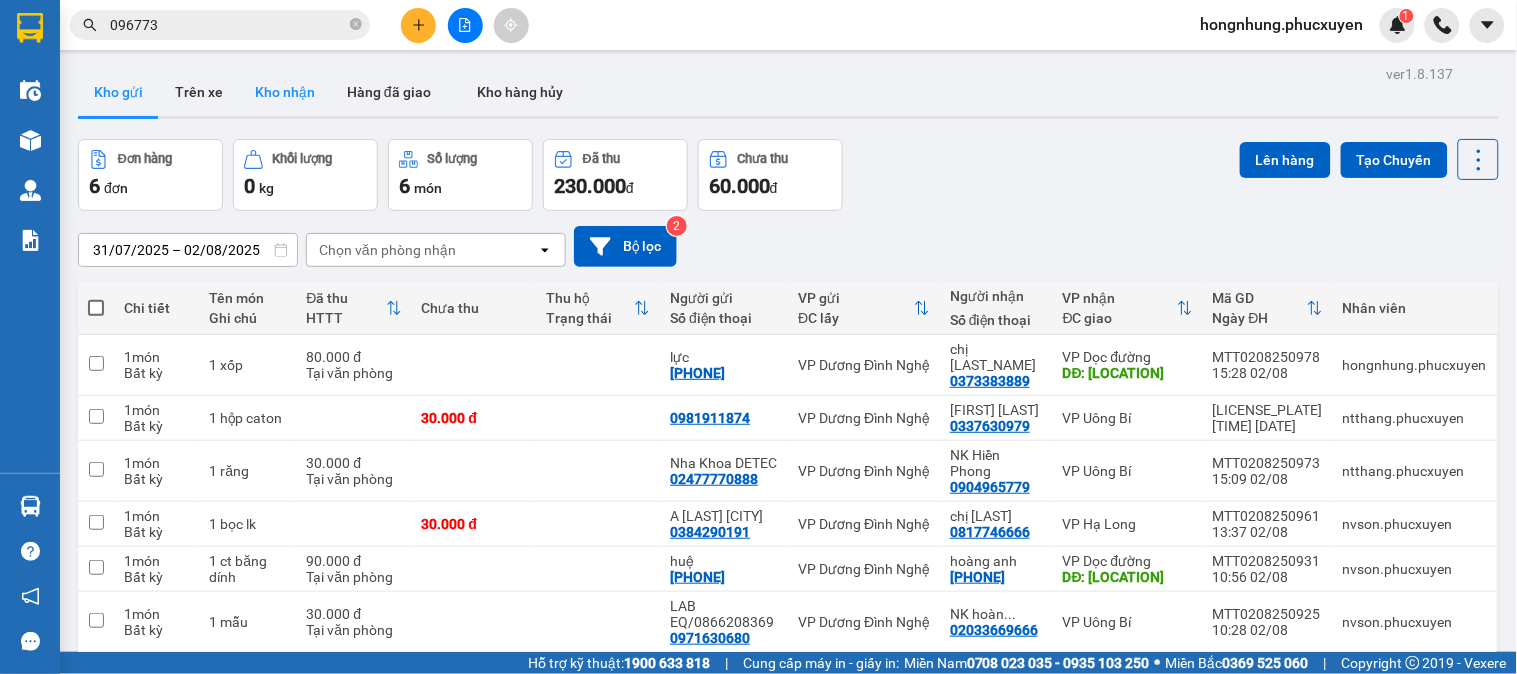 drag, startPoint x: 291, startPoint y: 96, endPoint x: 186, endPoint y: 93, distance: 105.04285 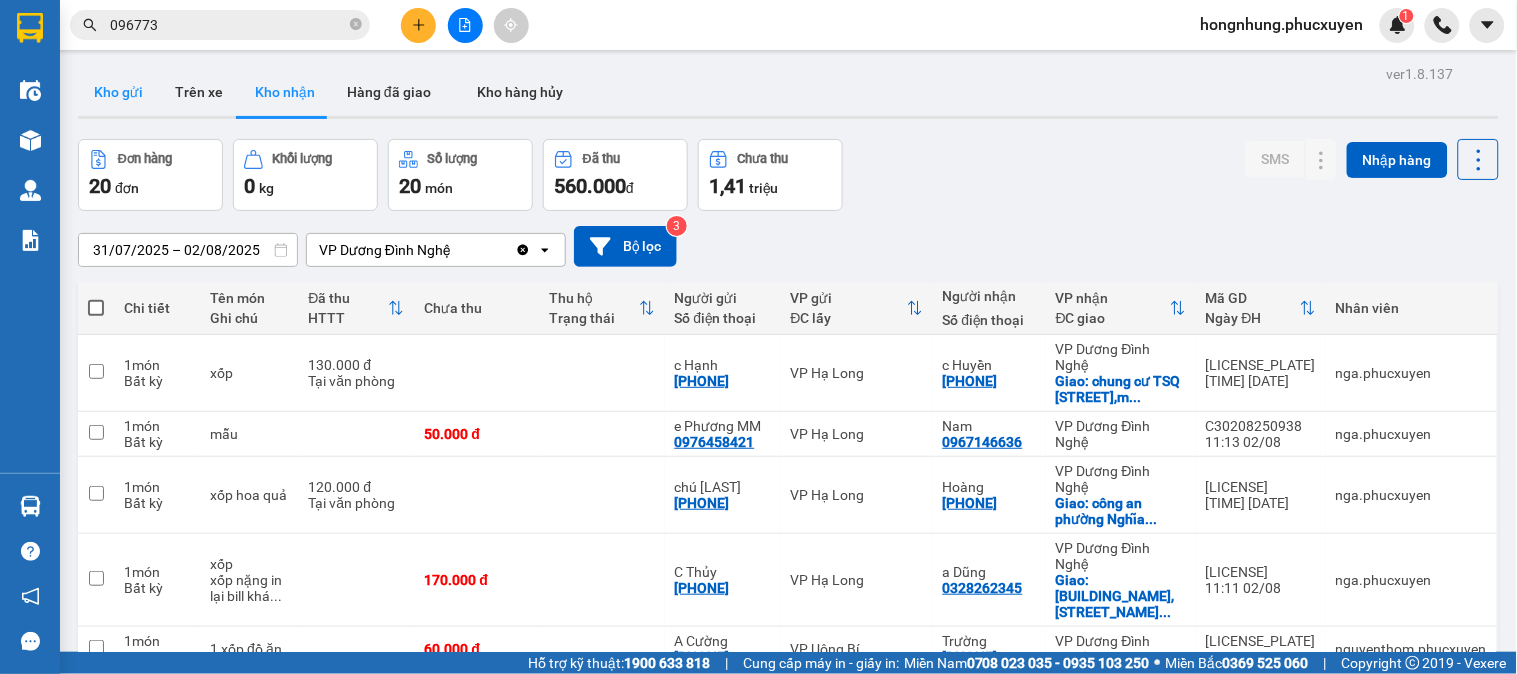 click on "Kho gửi" at bounding box center (118, 92) 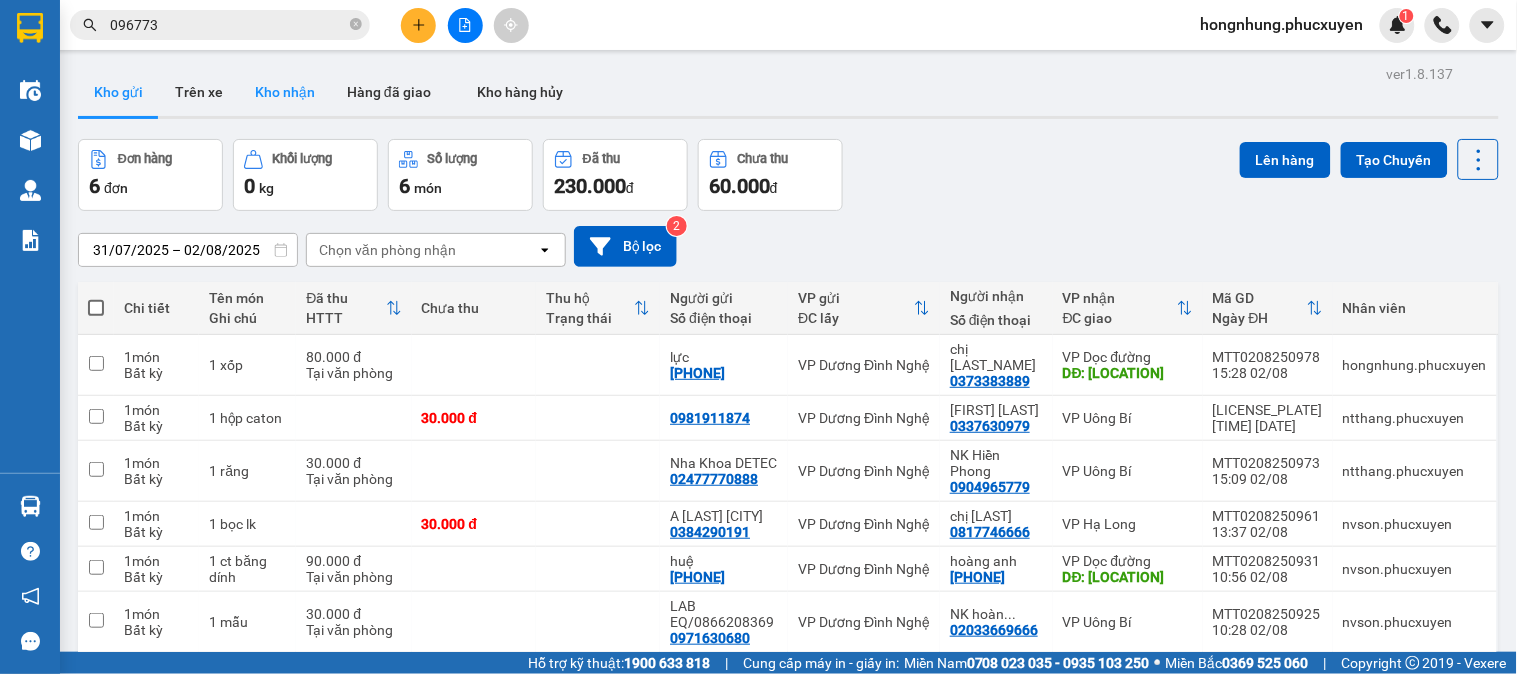 click on "Kho nhận" at bounding box center (285, 92) 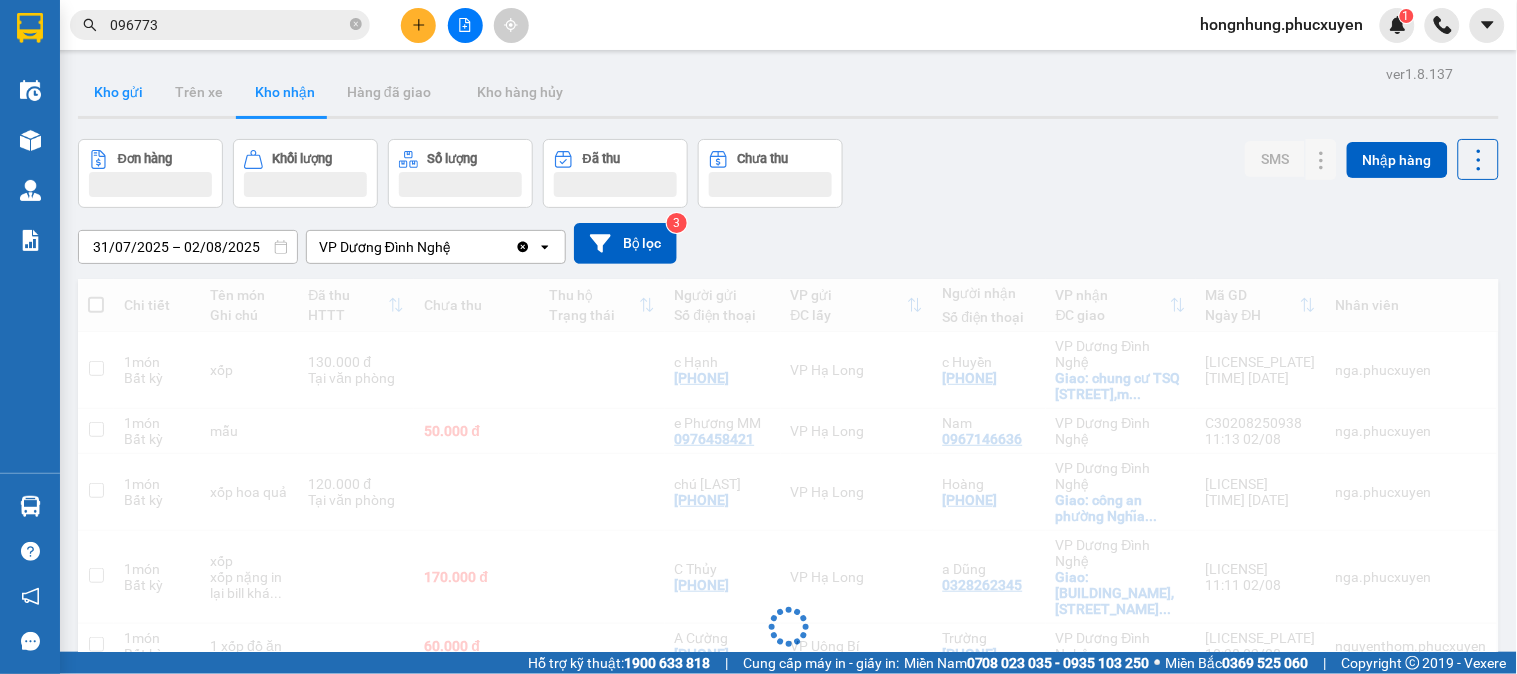 click on "Kho gửi" at bounding box center [118, 92] 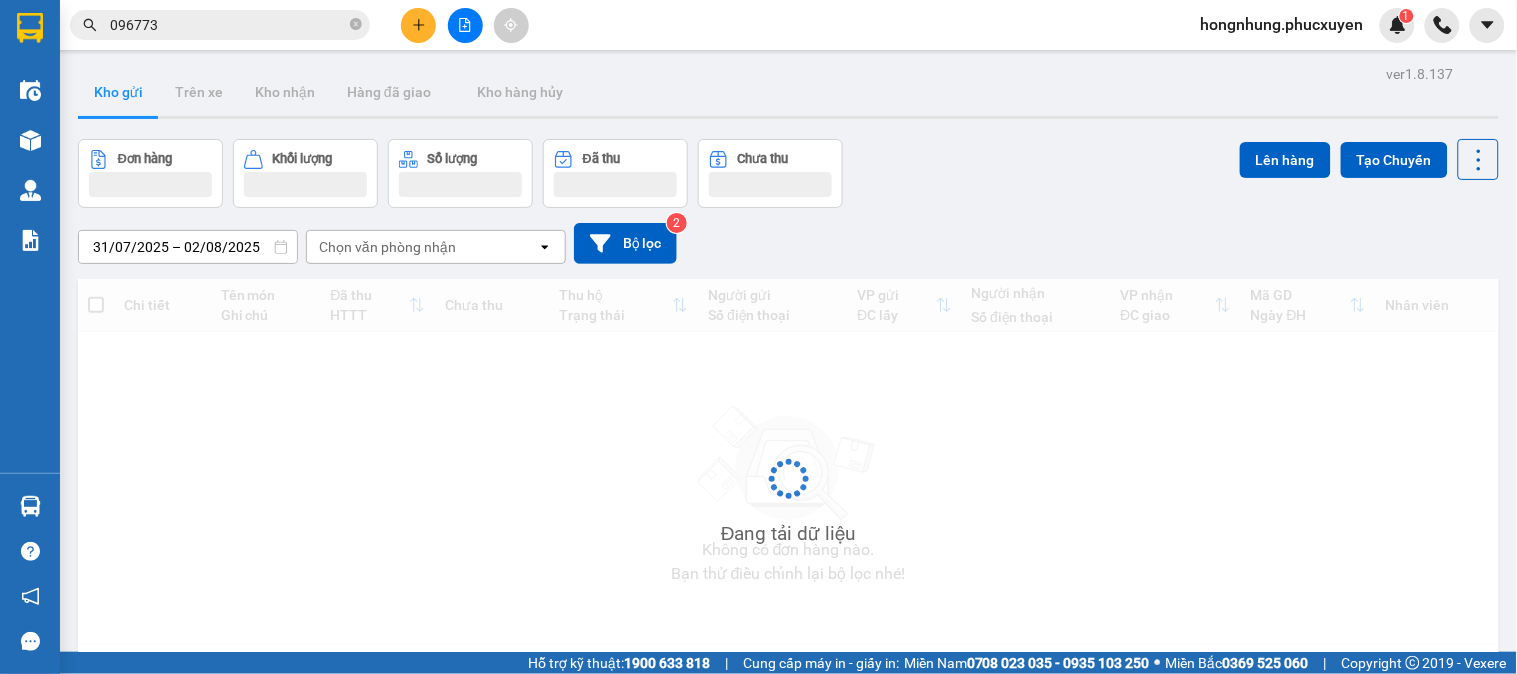 click on "Kho gửi" at bounding box center [118, 92] 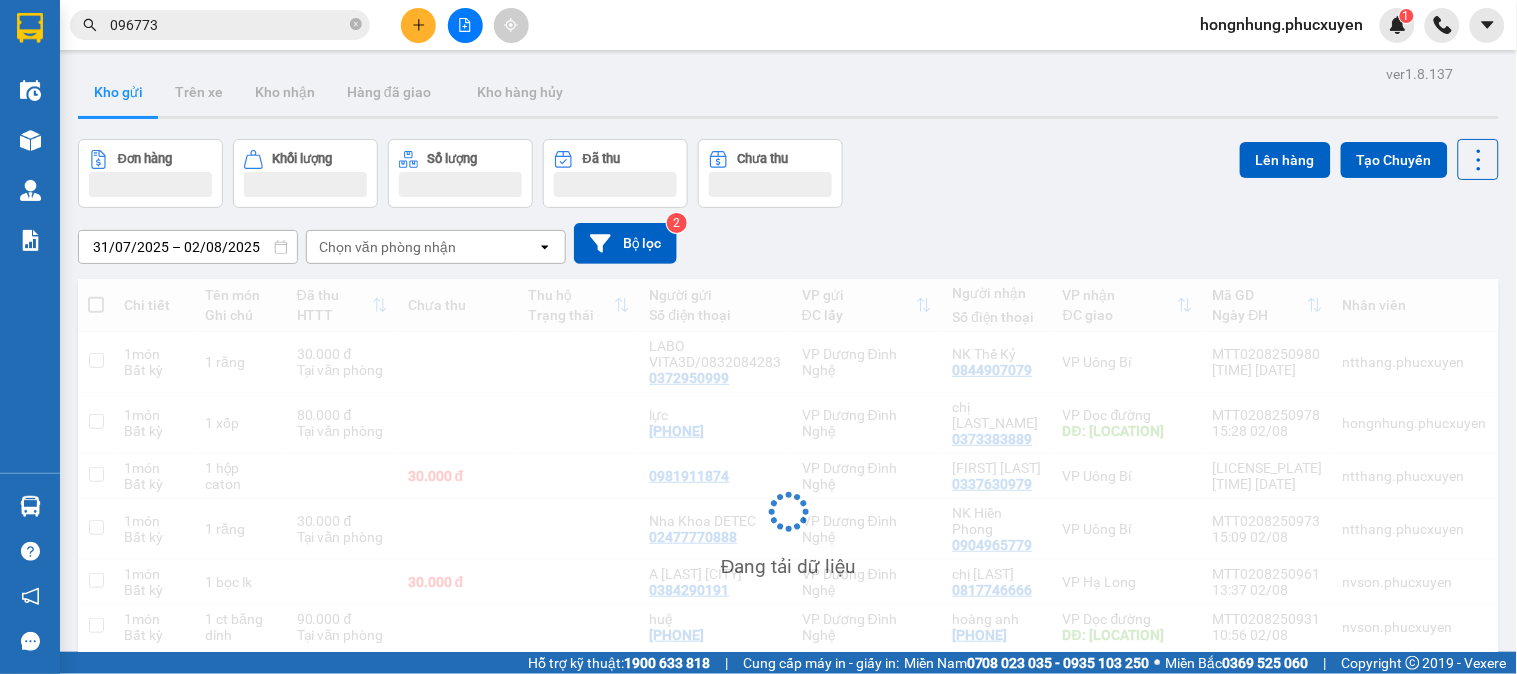 click on "Kho gửi" at bounding box center [118, 92] 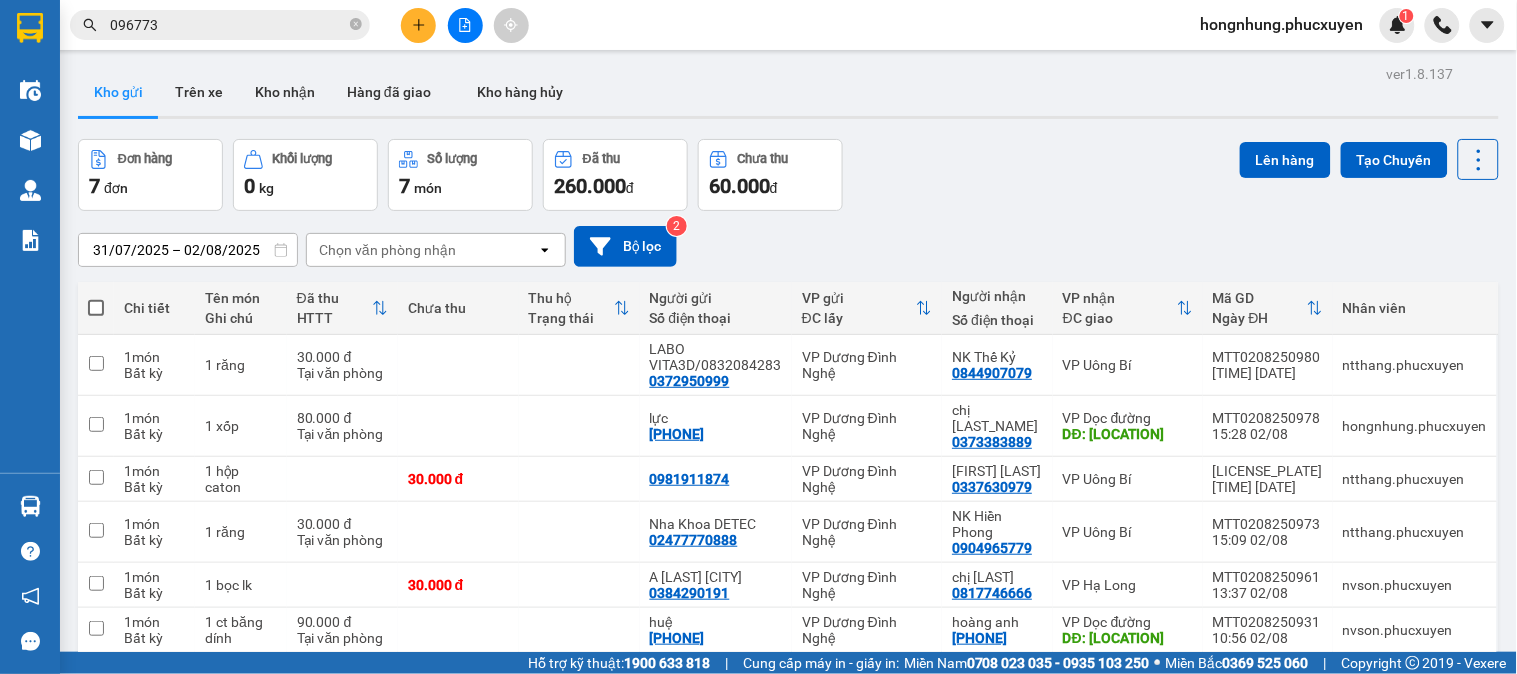 click on "Đơn hàng 7 đơn Khối lượng 0 kg Số lượng 7 món Đã thu 260.000  đ chưa thu 60.000  đ Lên hàng Tạo Chuyến" at bounding box center [788, 175] 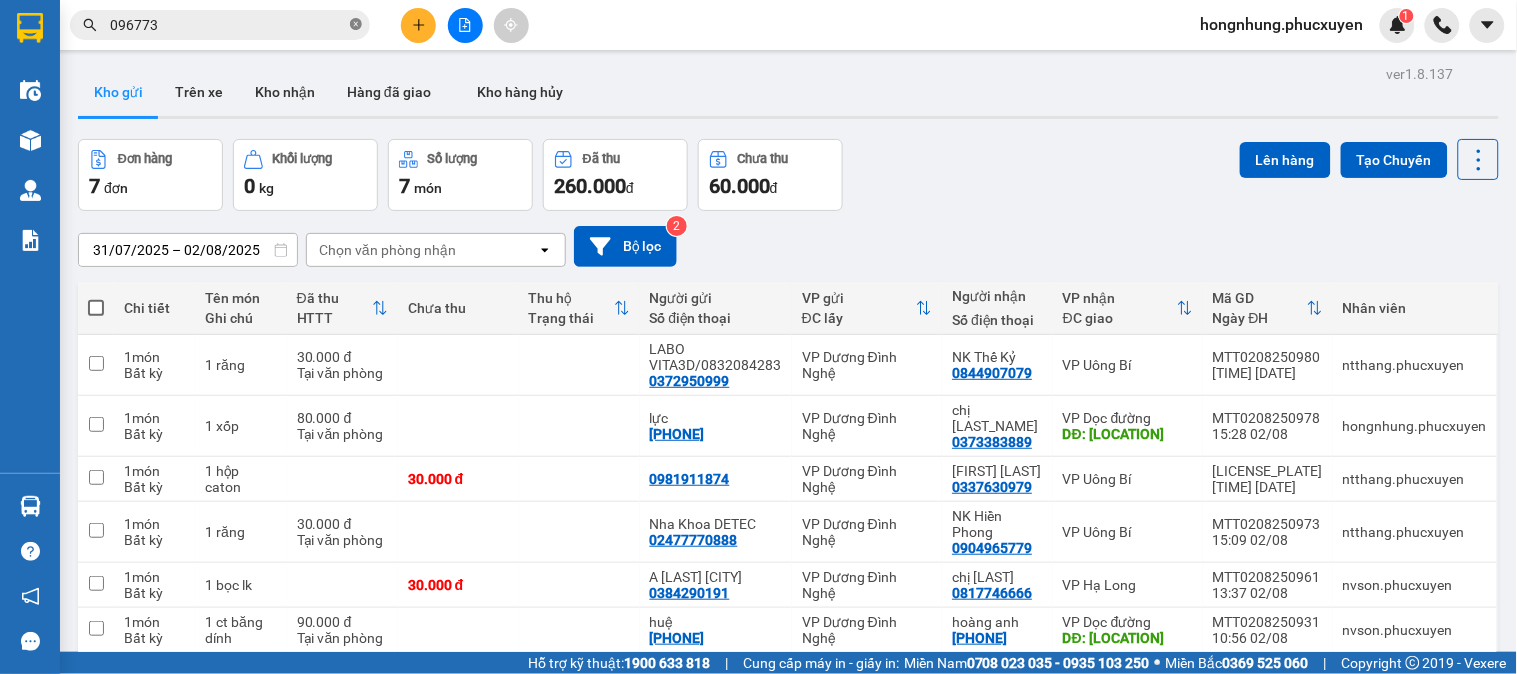 click 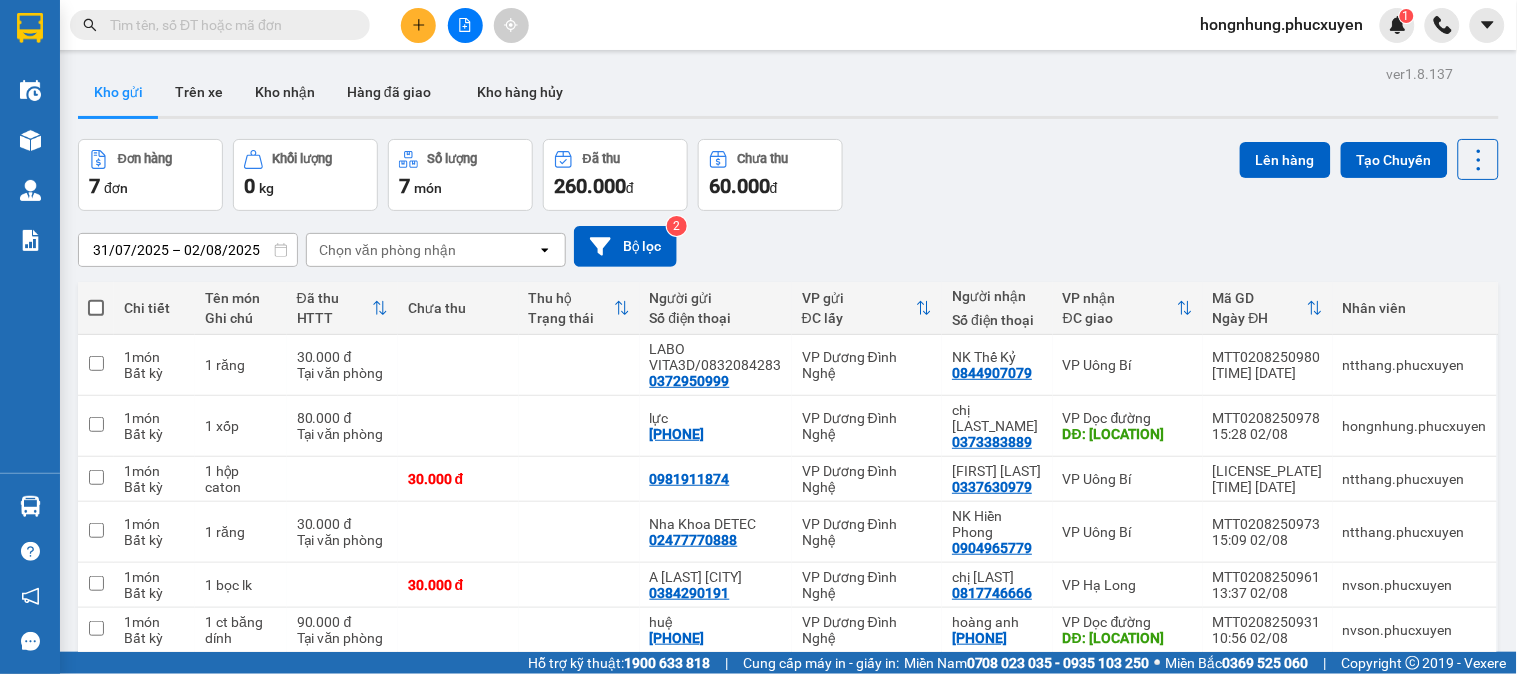 click at bounding box center (228, 25) 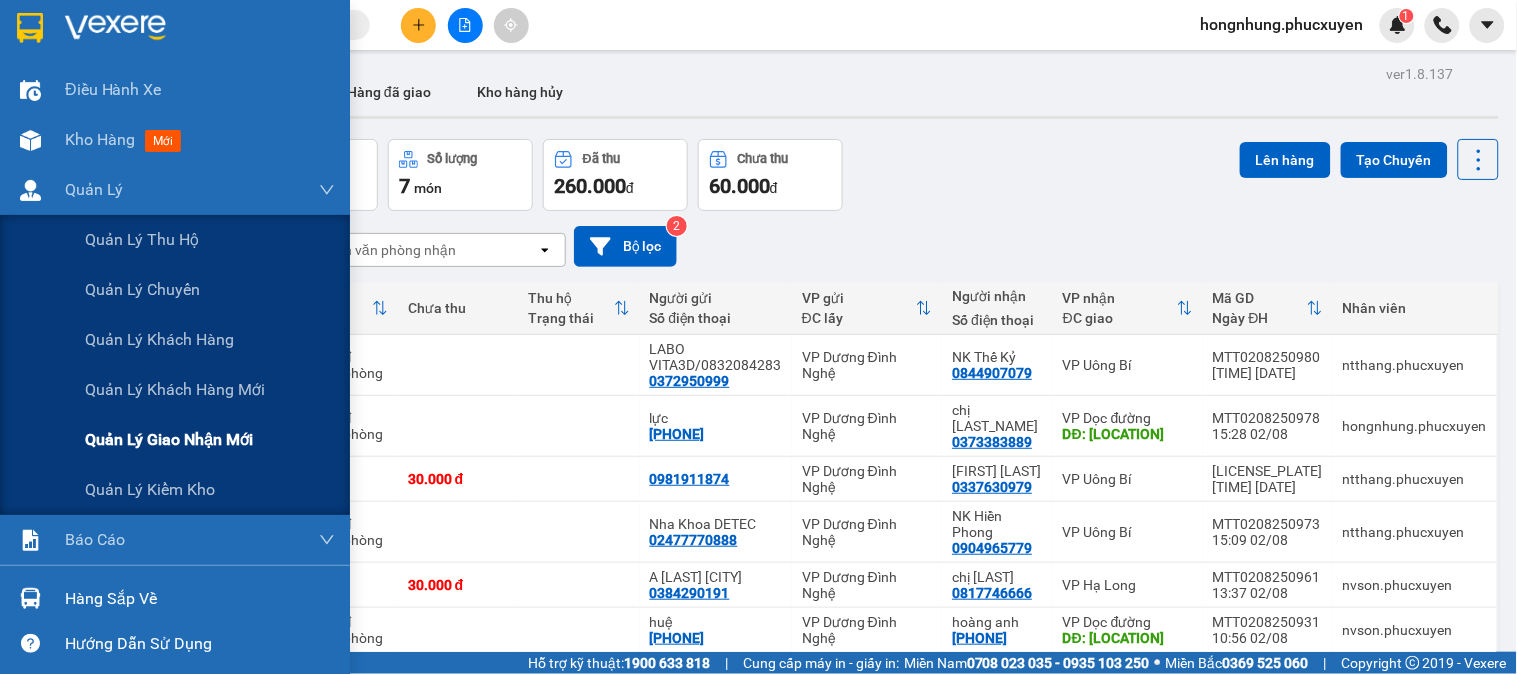 click on "Quản lý giao nhận mới" at bounding box center [169, 439] 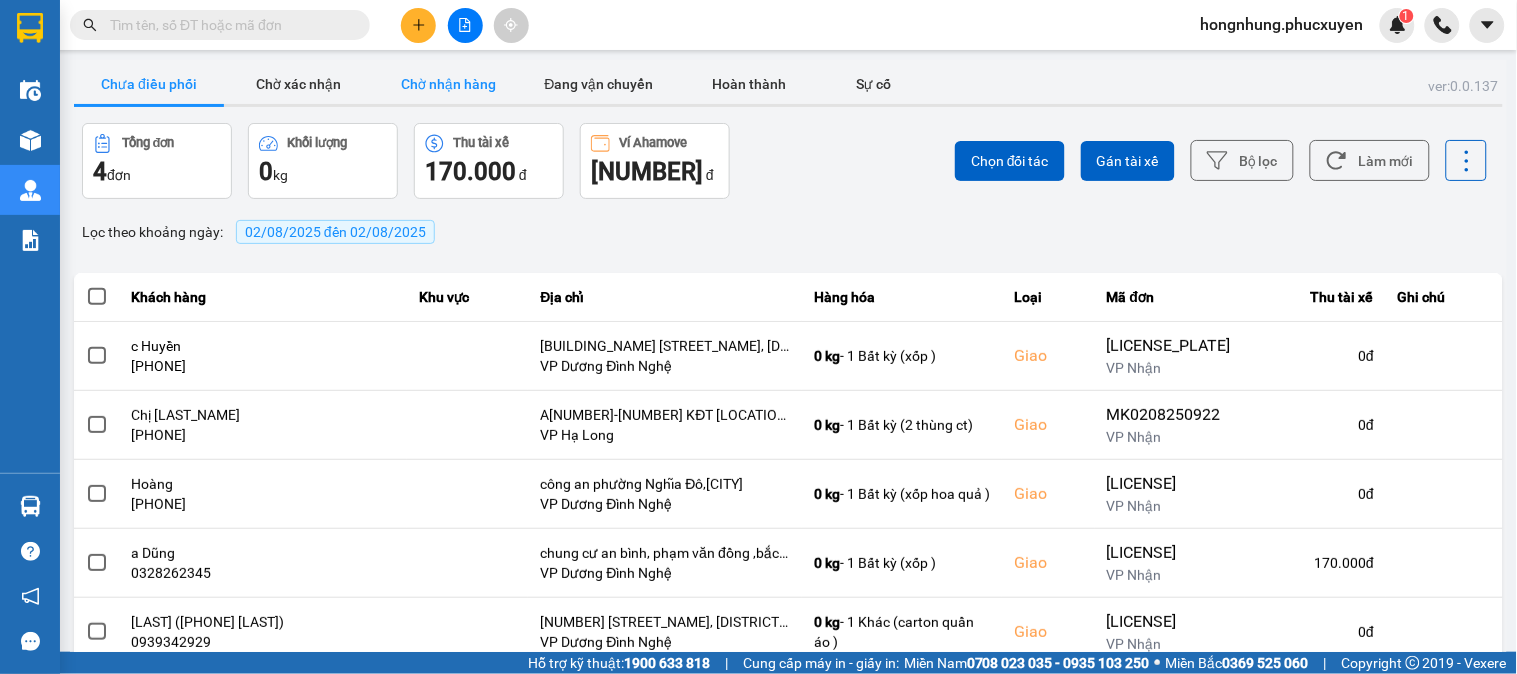 click on "Chờ nhận hàng" at bounding box center (449, 84) 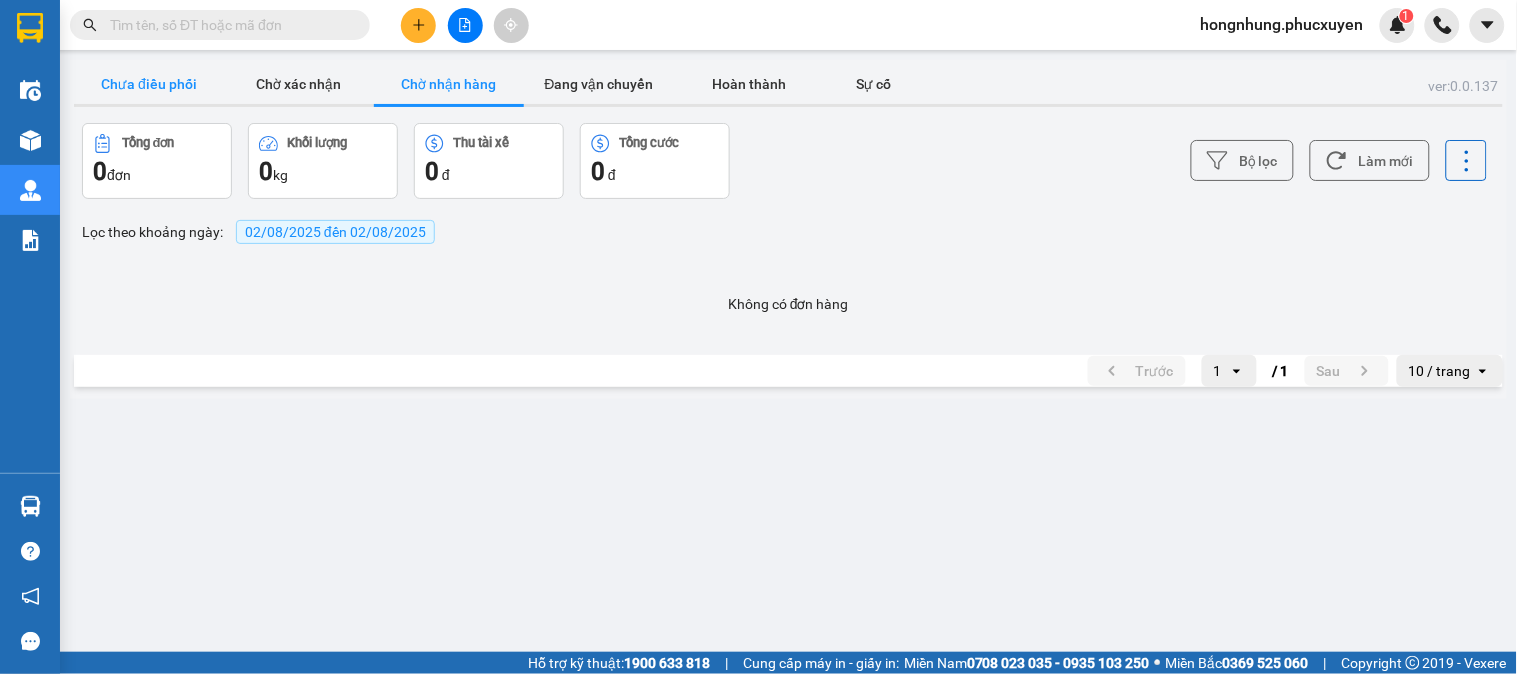 click on "Chưa điều phối" at bounding box center (149, 84) 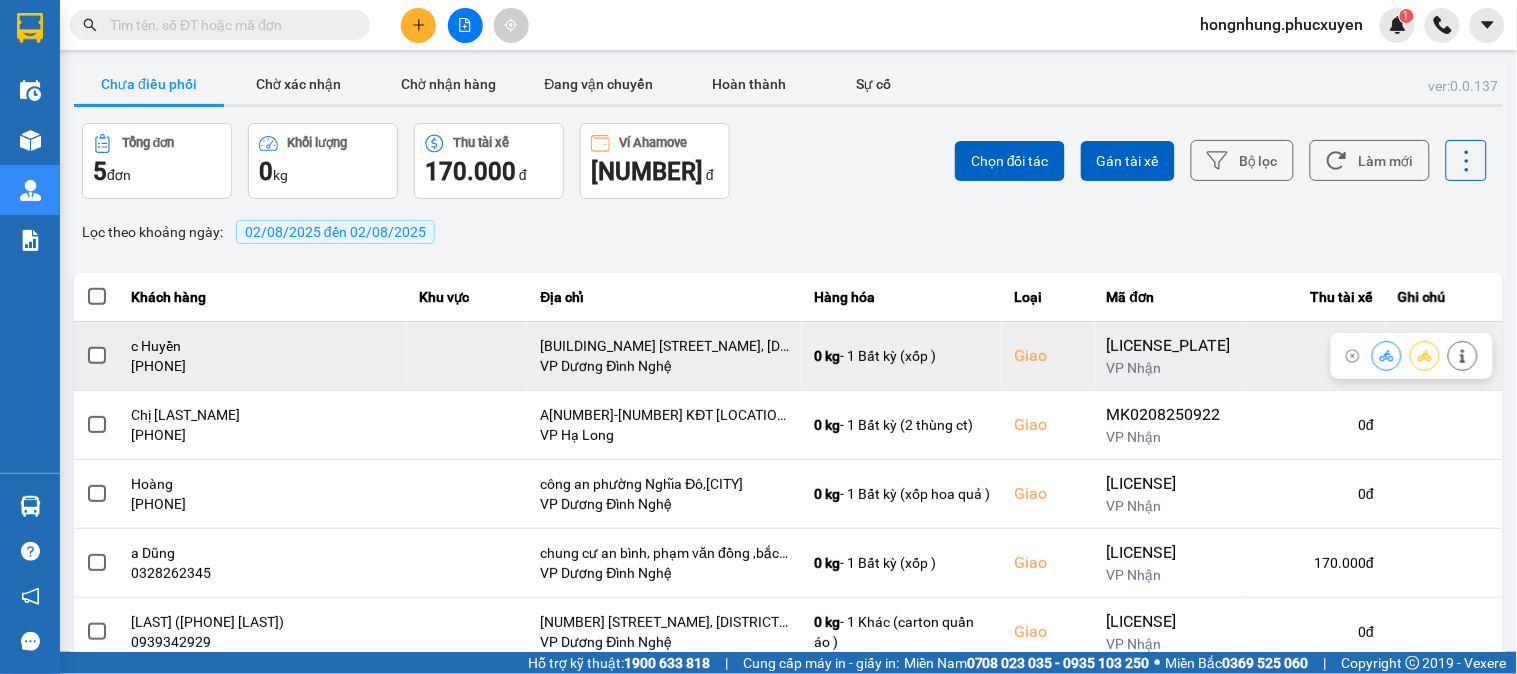 click 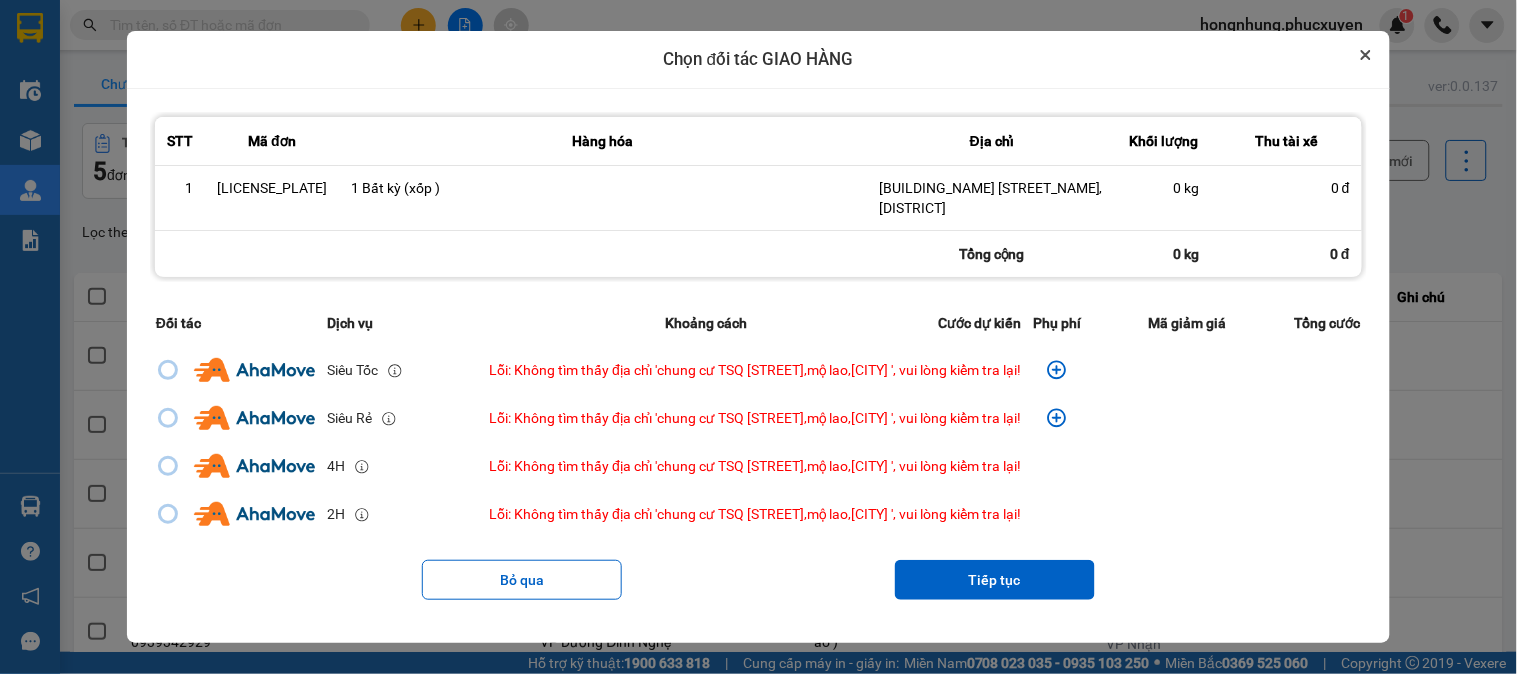 click 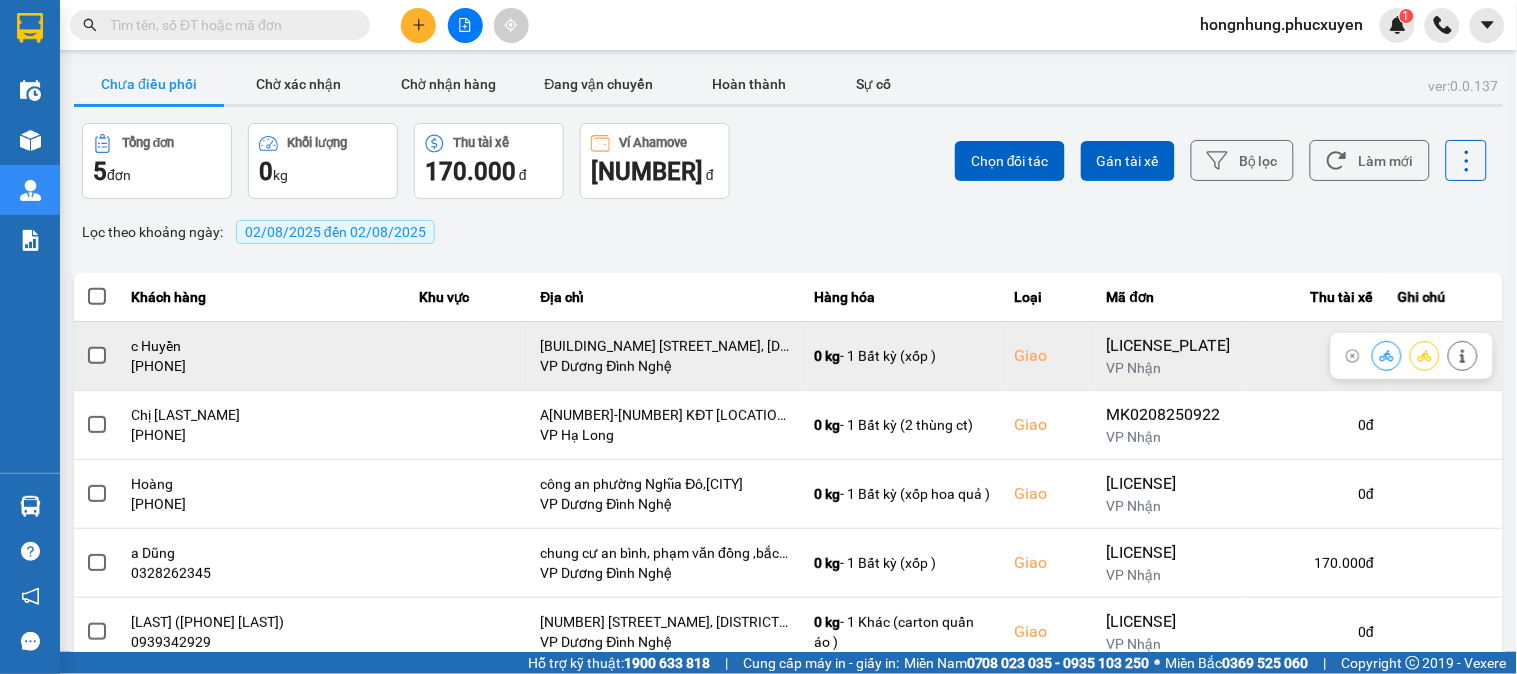 click on "[PHONE]" at bounding box center [263, 366] 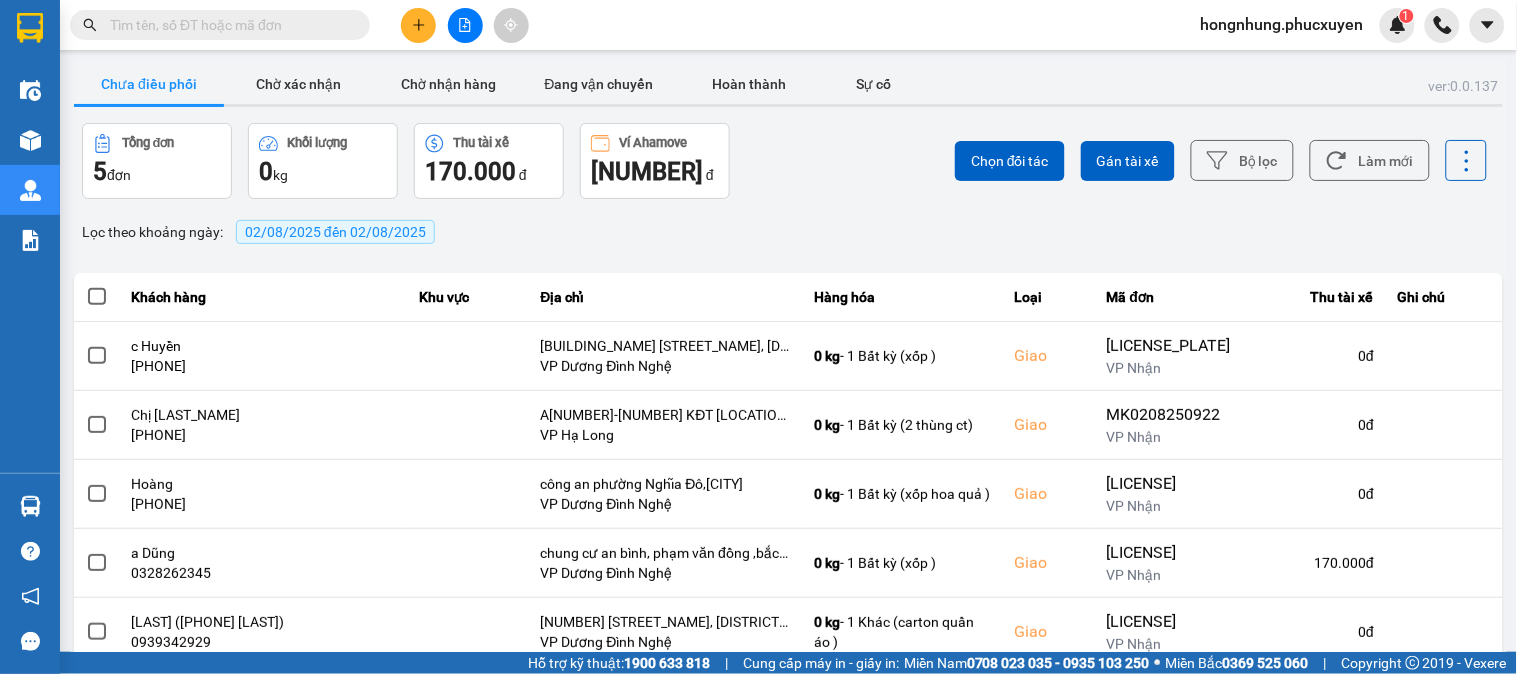 click at bounding box center [228, 25] 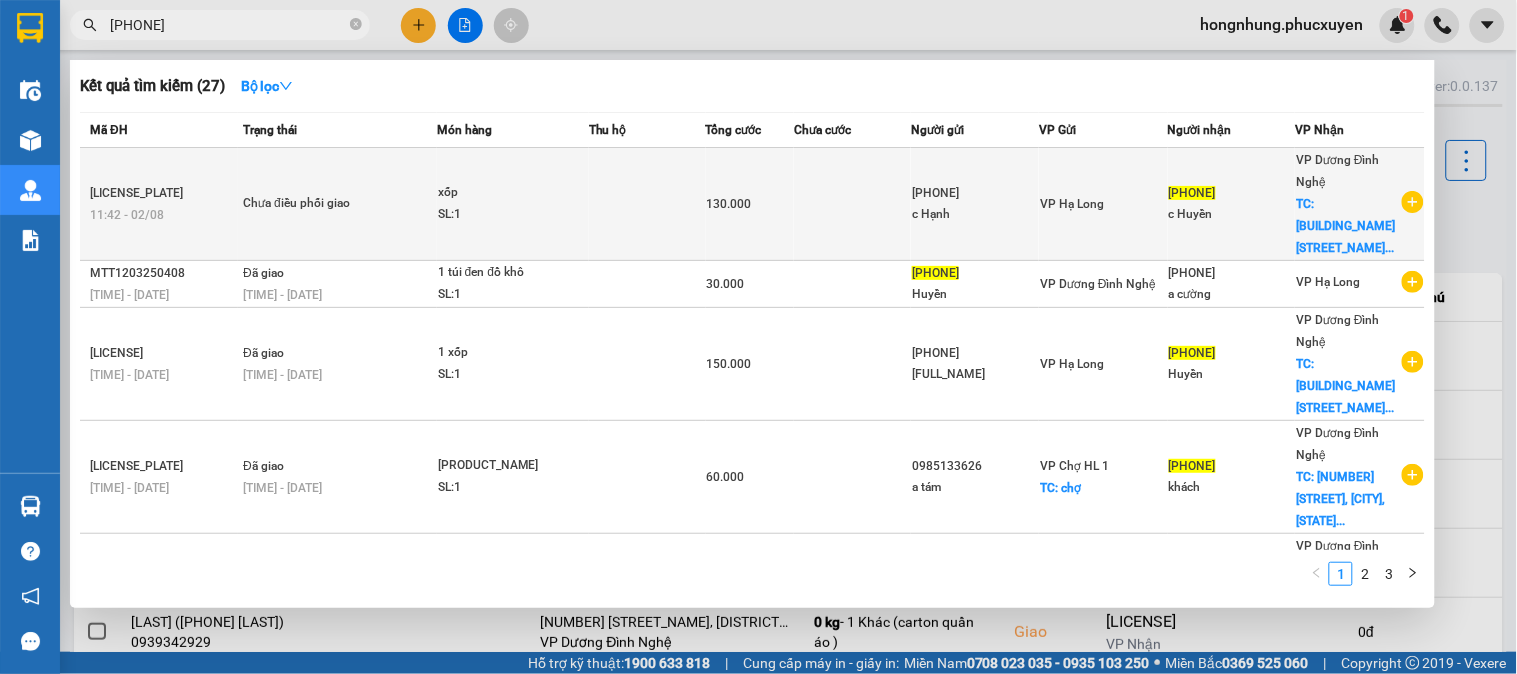 type on "[PHONE]" 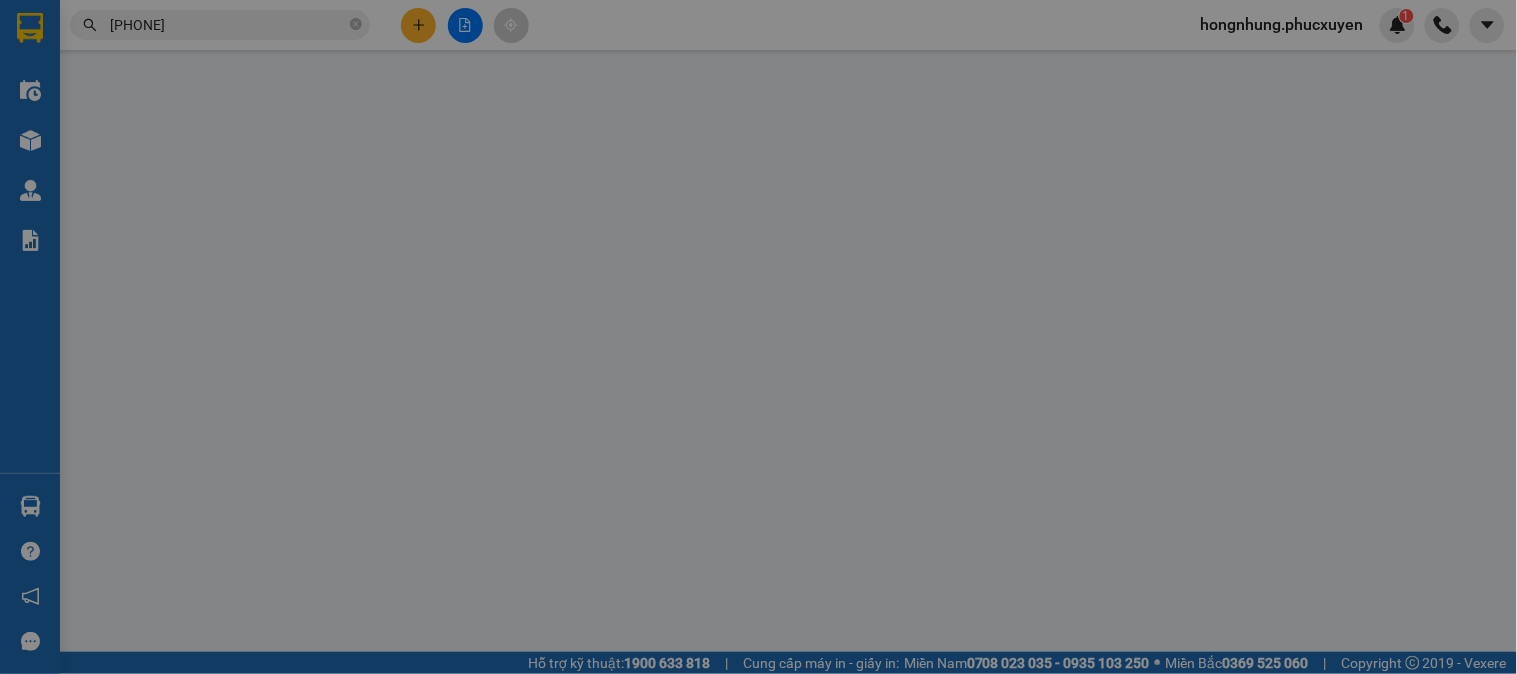 type on "[PHONE]" 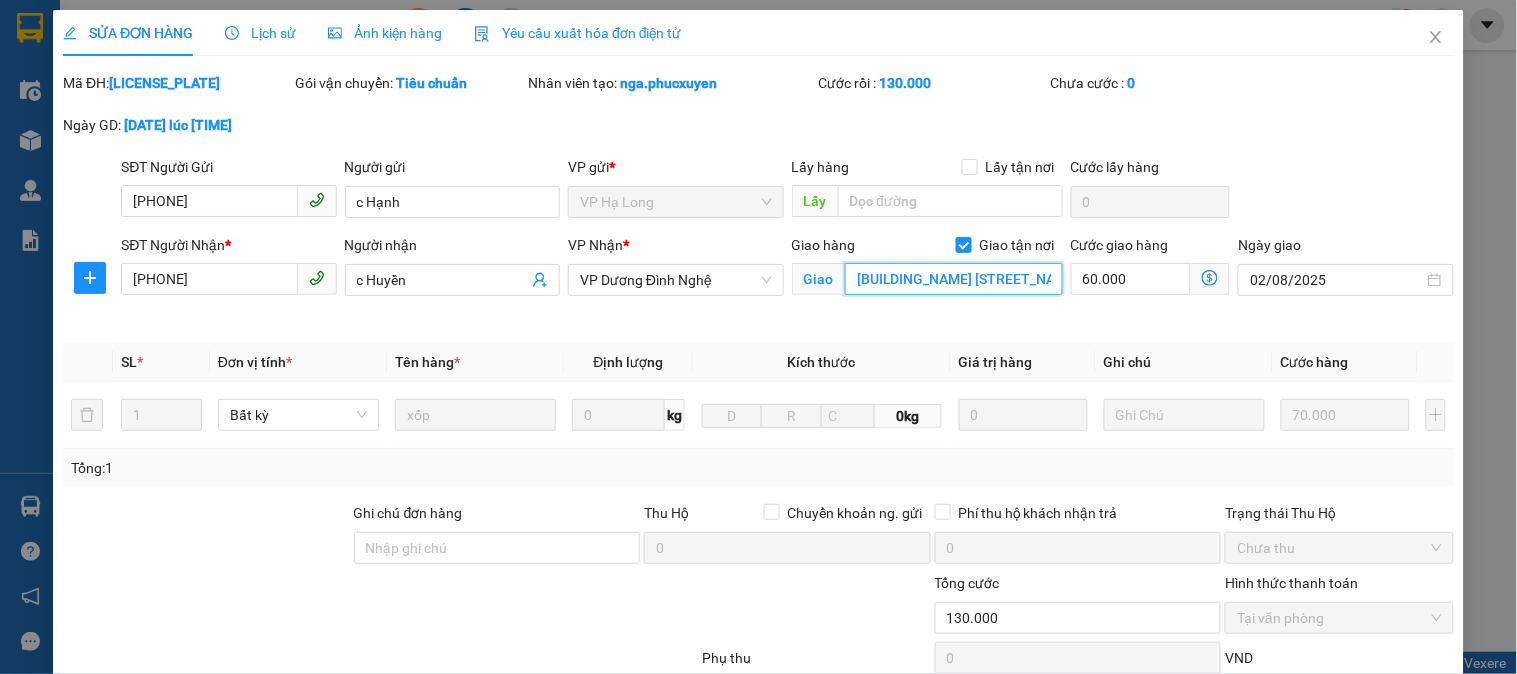 click on "[BUILDING_NAME] [STREET_NAME], [DISTRICT]" at bounding box center (954, 279) 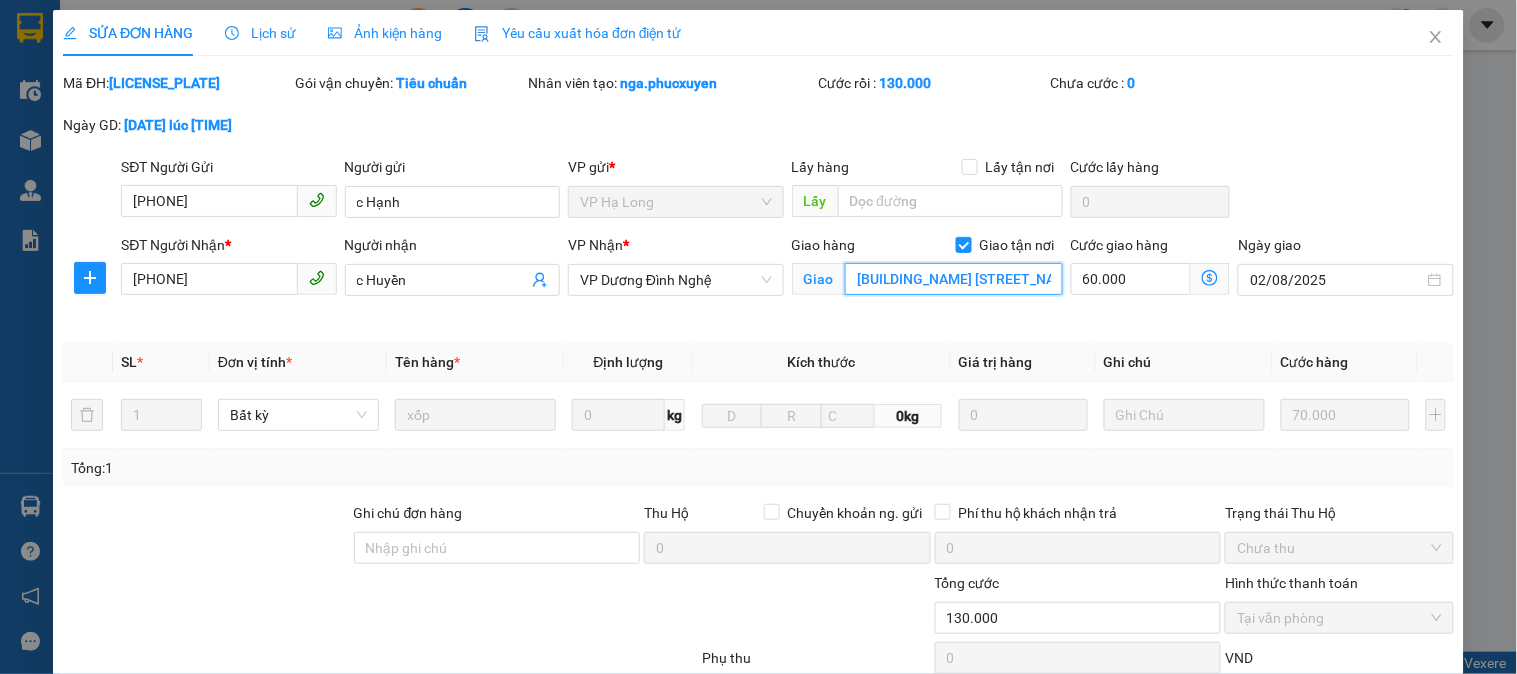 click on "[BUILDING_NAME] [STREET_NAME], [DISTRICT]" at bounding box center [954, 279] 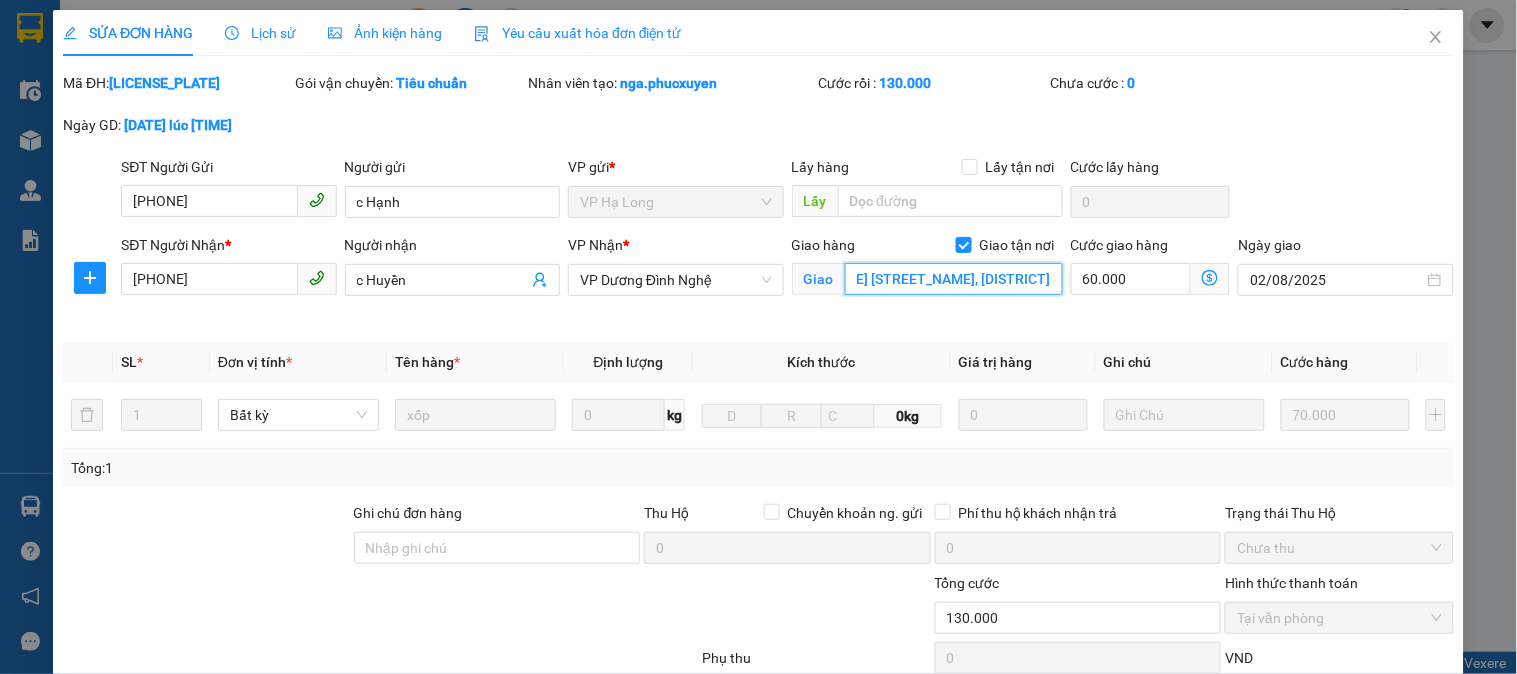 scroll, scrollTop: 0, scrollLeft: 106, axis: horizontal 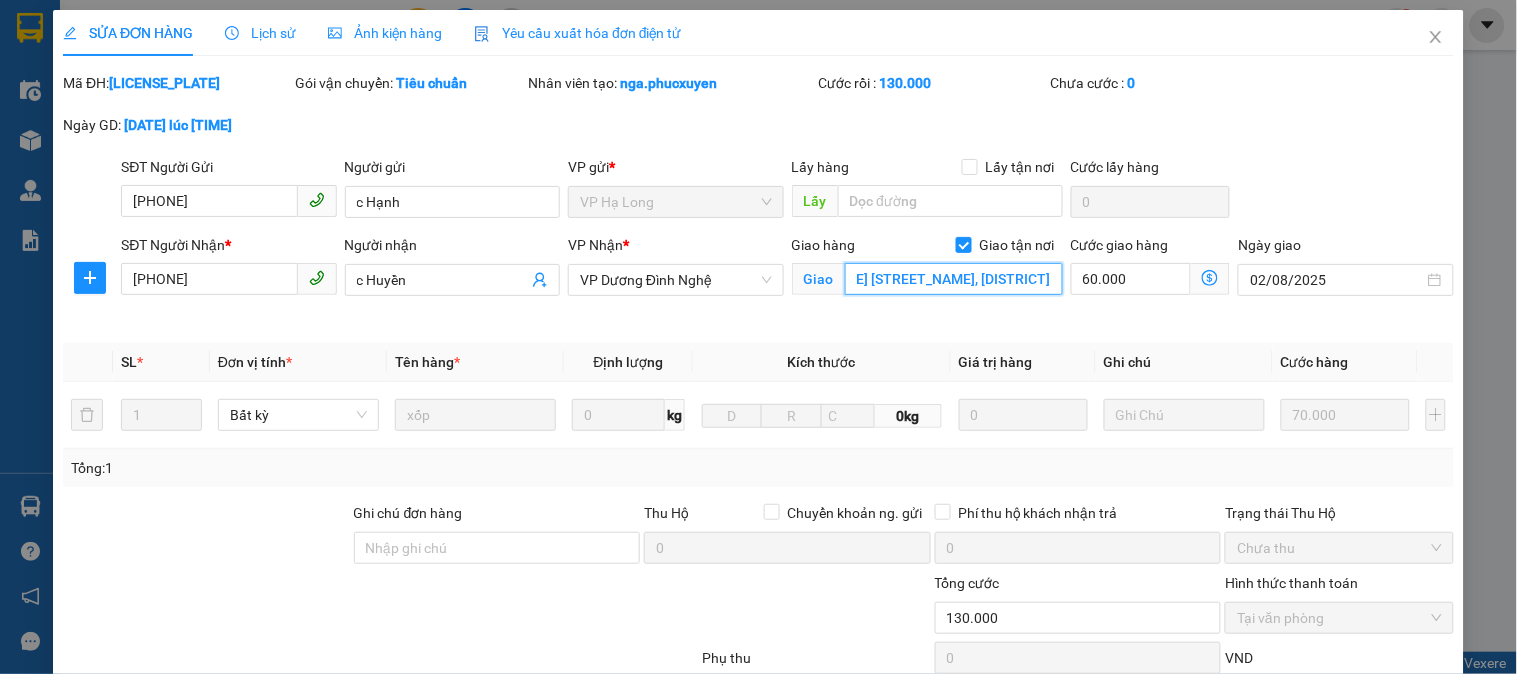 click on "[BUILDING_NAME] [STREET_NAME], [DISTRICT]" at bounding box center (954, 279) 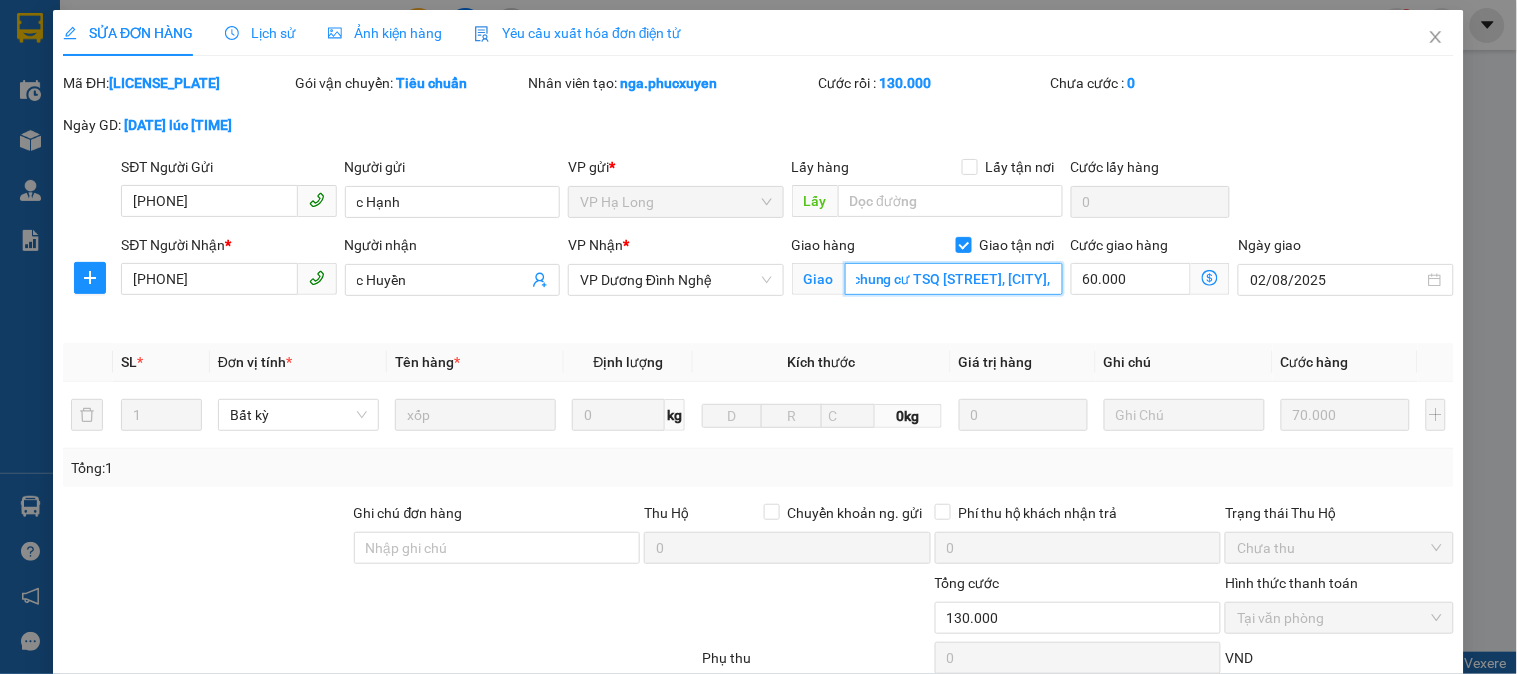 scroll, scrollTop: 0, scrollLeft: 60, axis: horizontal 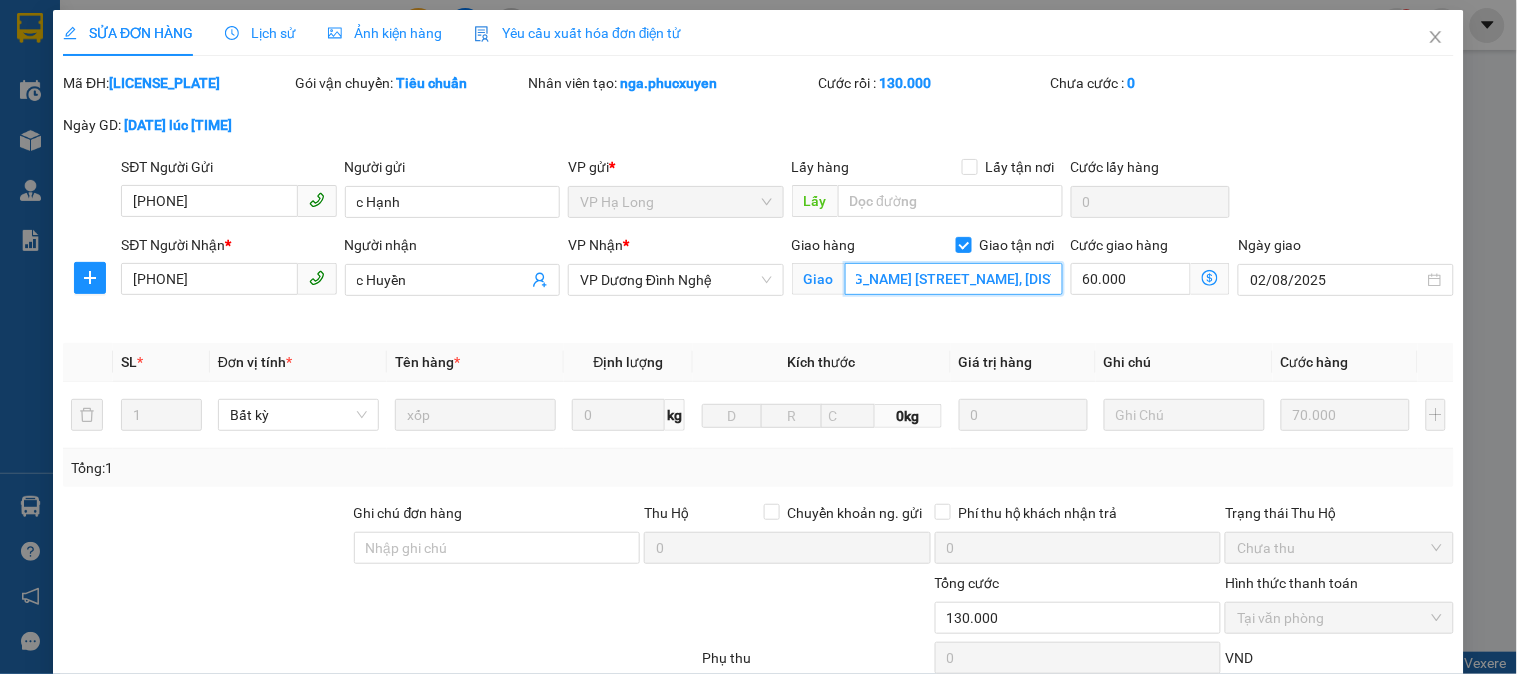 click on "[BUILDING_NAME] [STREET_NAME], [DISTRICT]" at bounding box center (954, 279) 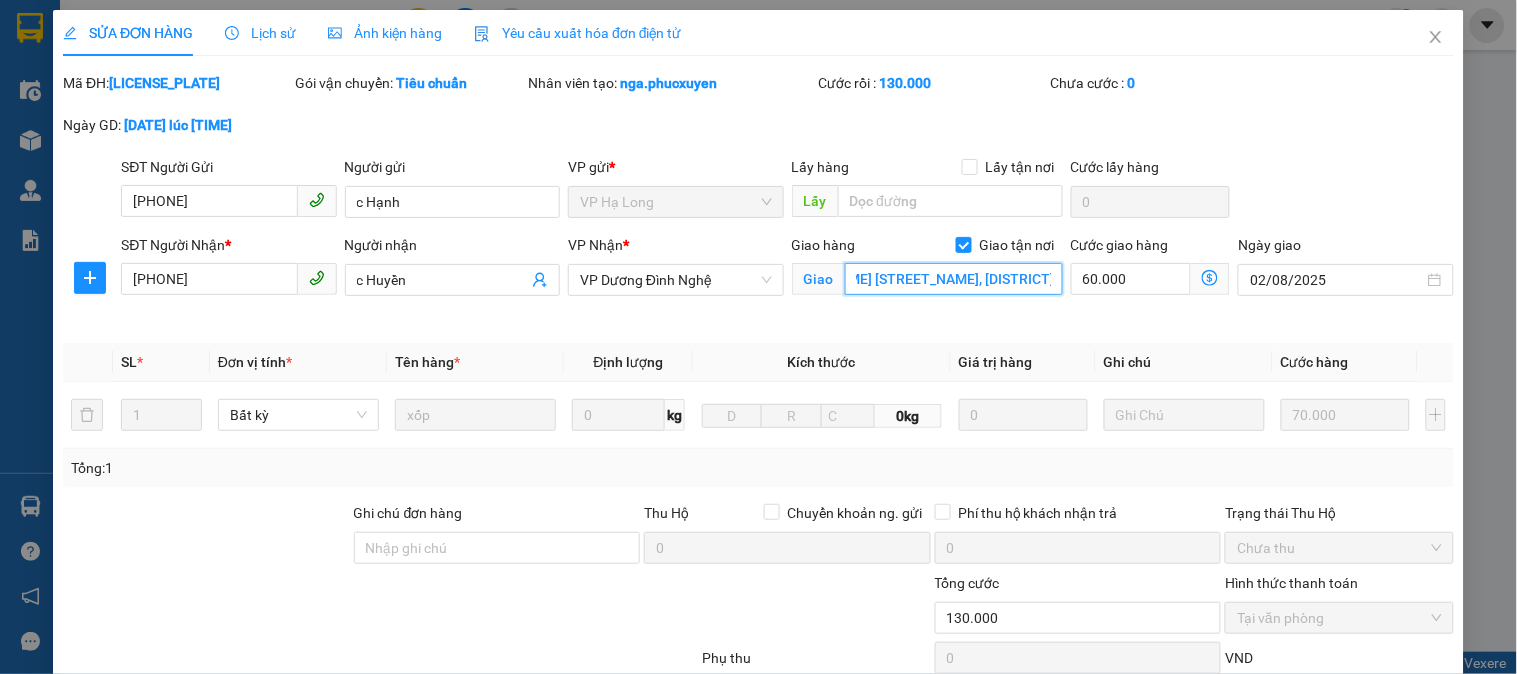 scroll, scrollTop: 0, scrollLeft: 103, axis: horizontal 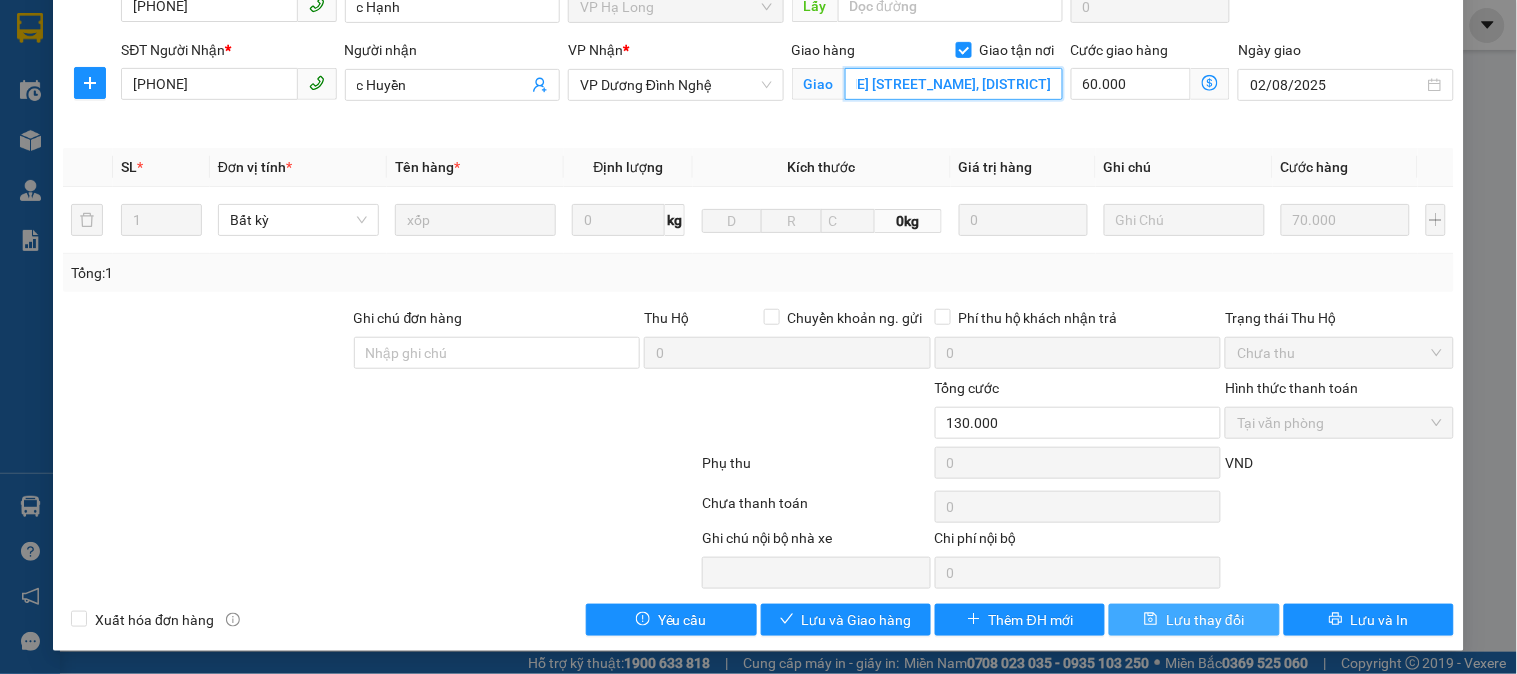 type on "[BUILDING_NAME] [STREET_NAME], [DISTRICT], [DISTRICT]" 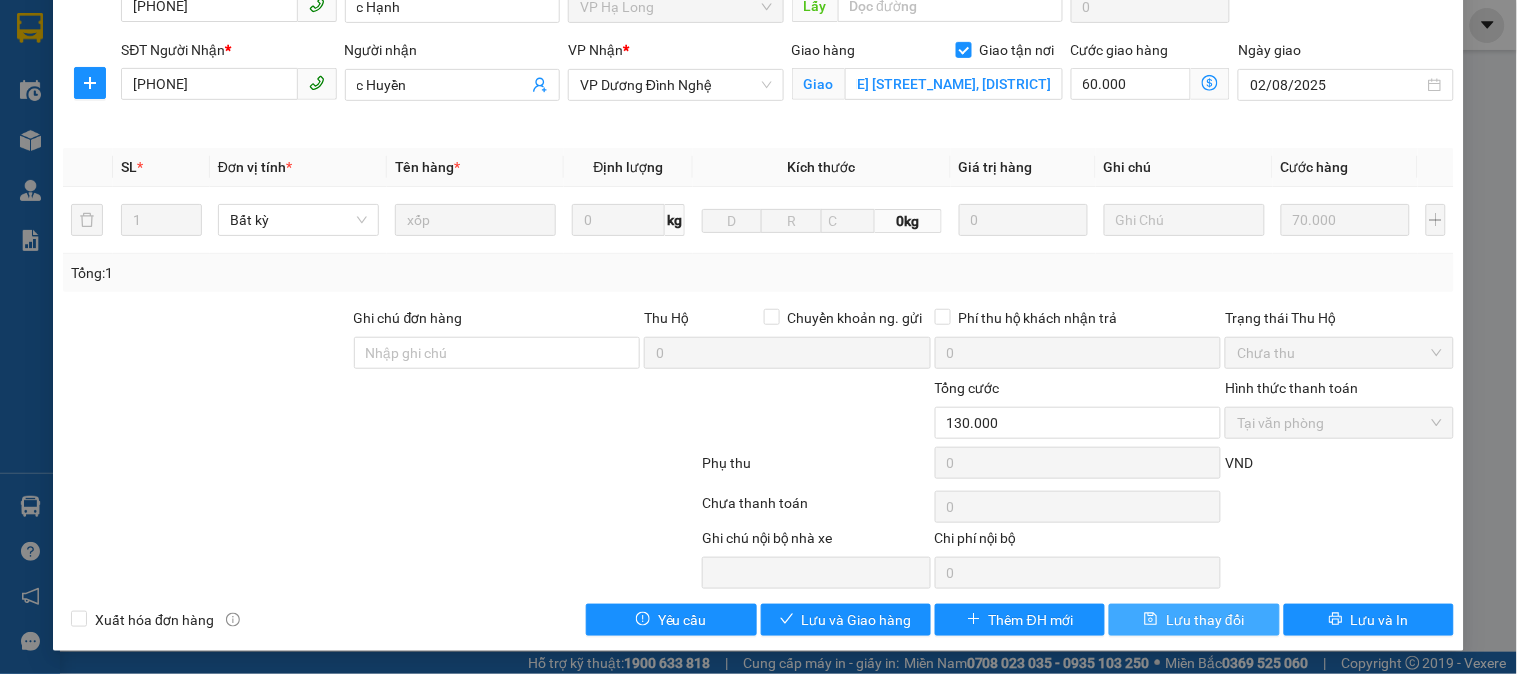 click on "Lưu thay đổi" at bounding box center (1205, 620) 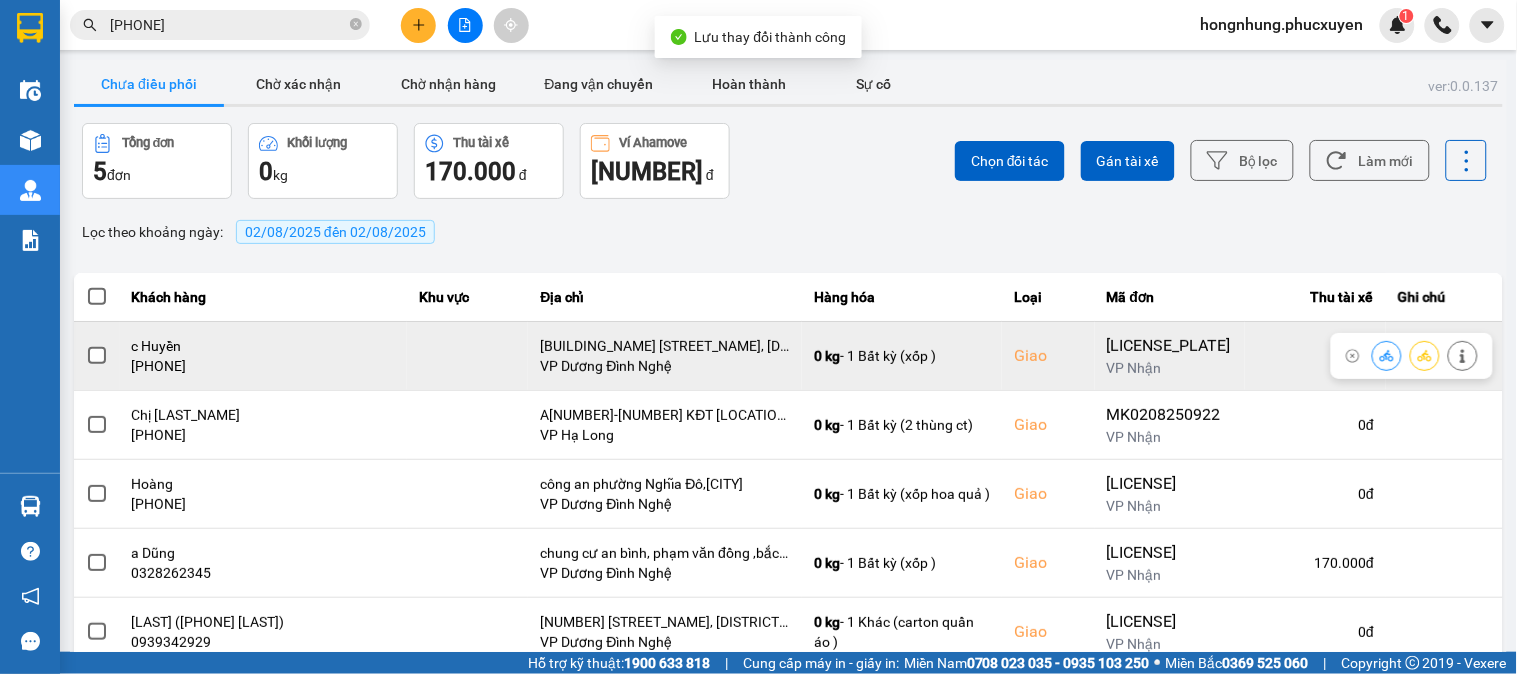 click at bounding box center (1387, 355) 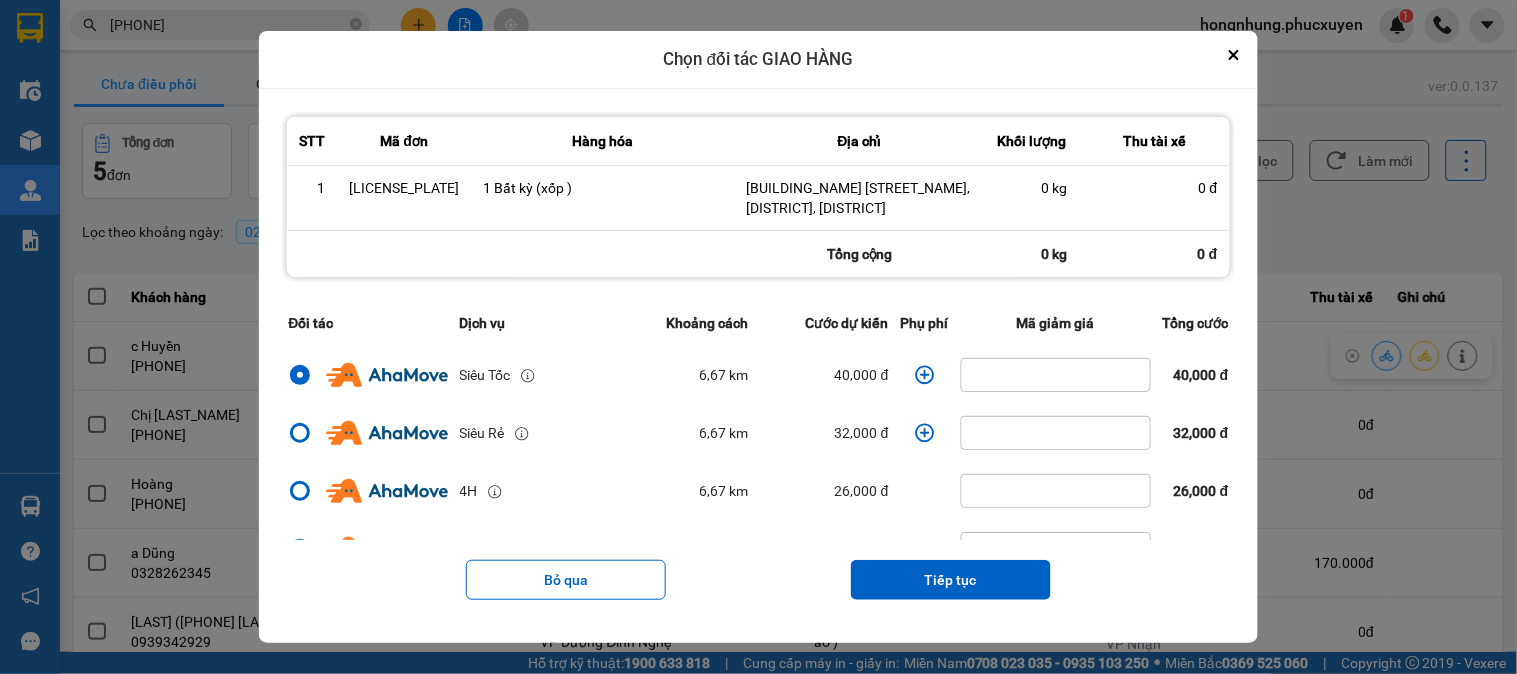 click 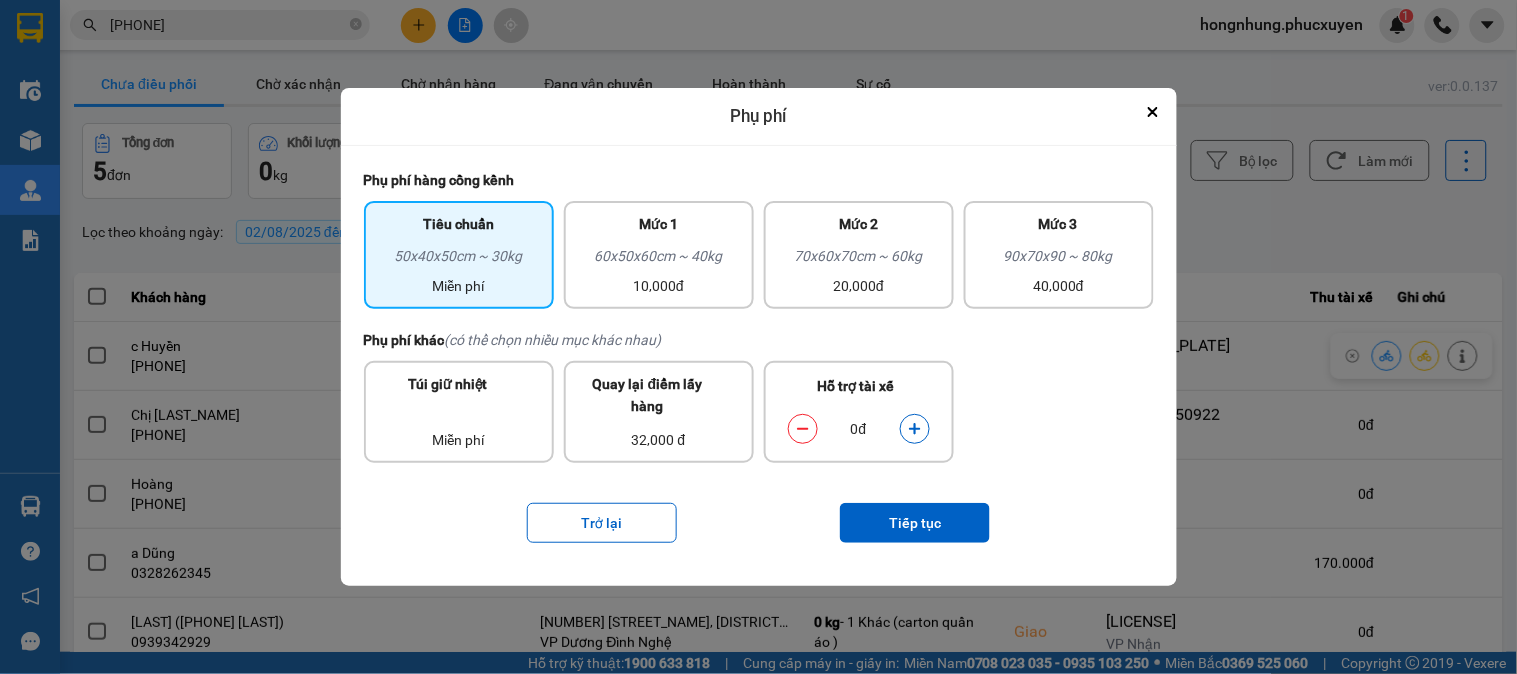 click at bounding box center (915, 428) 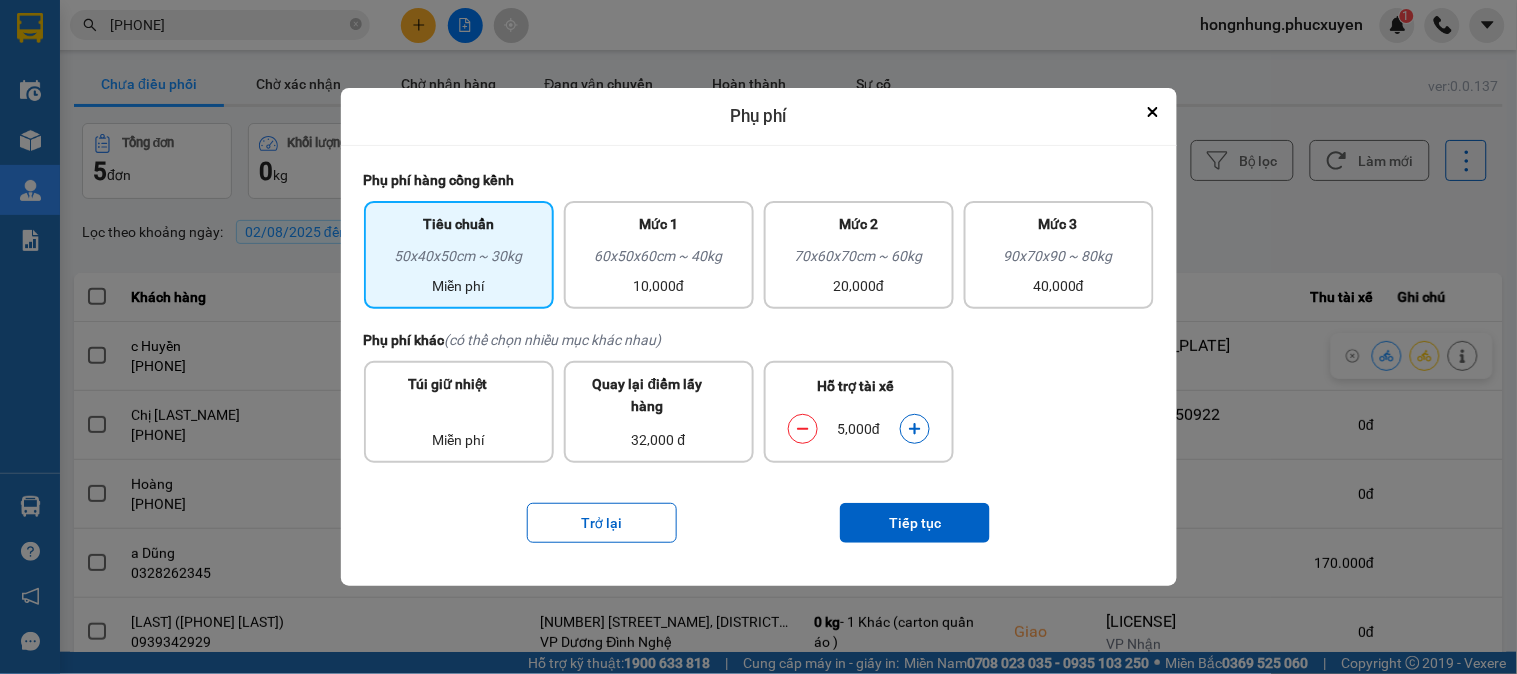 click at bounding box center [915, 428] 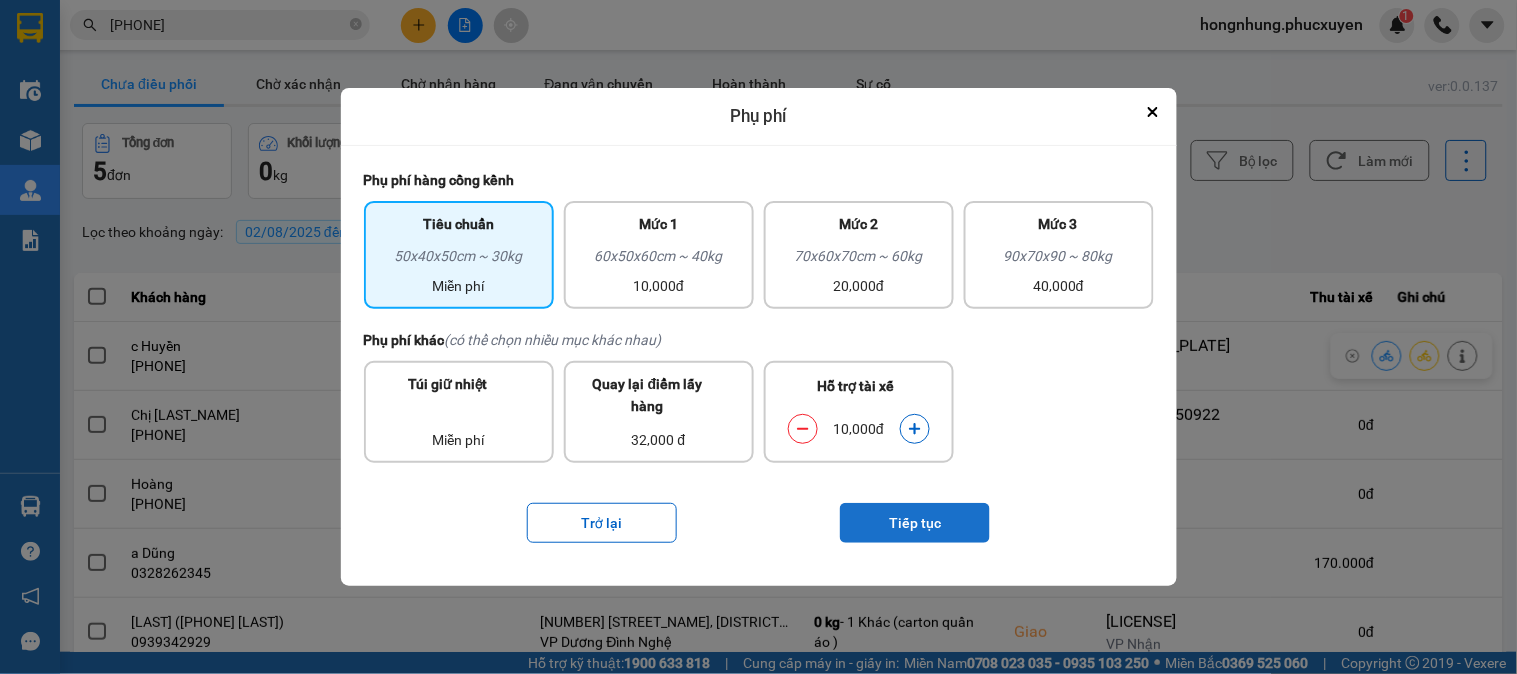 click on "Tiếp tục" at bounding box center [915, 523] 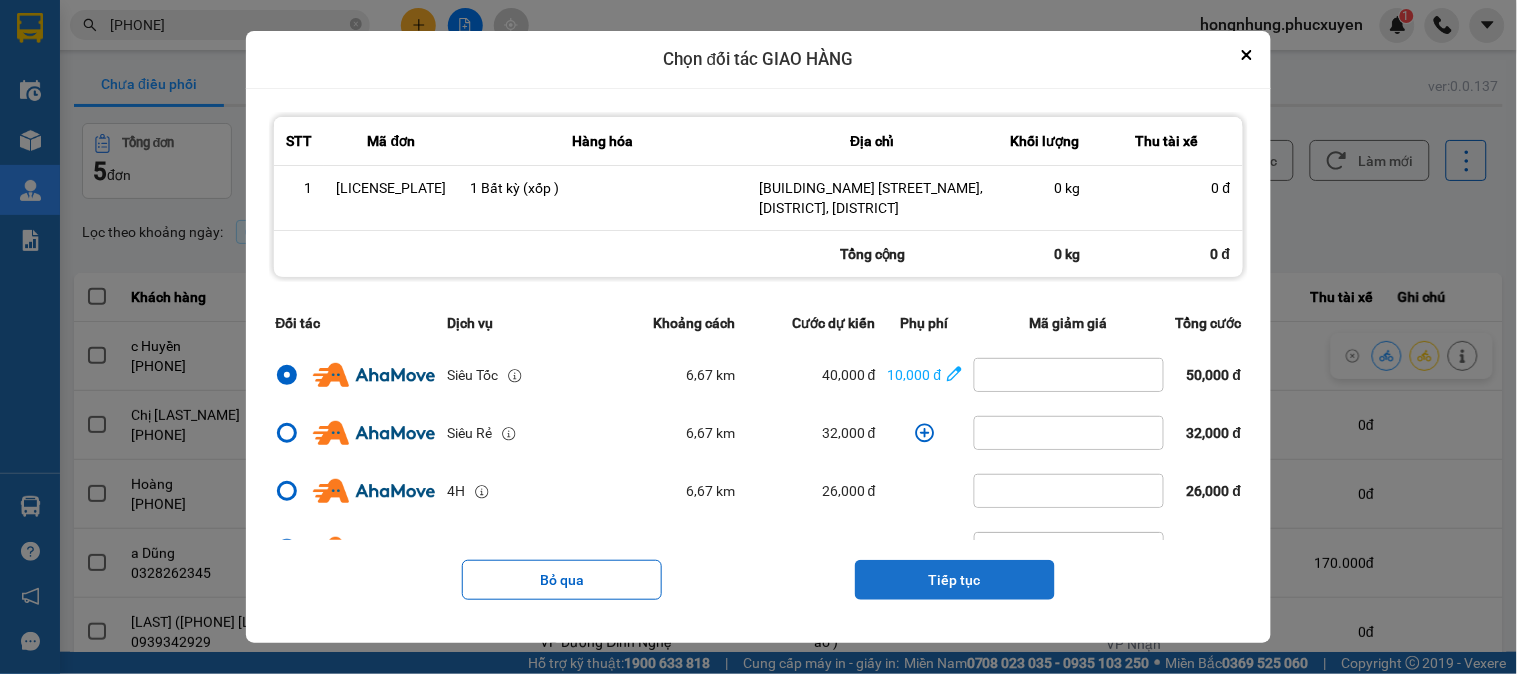 click on "Tiếp tục" at bounding box center [955, 580] 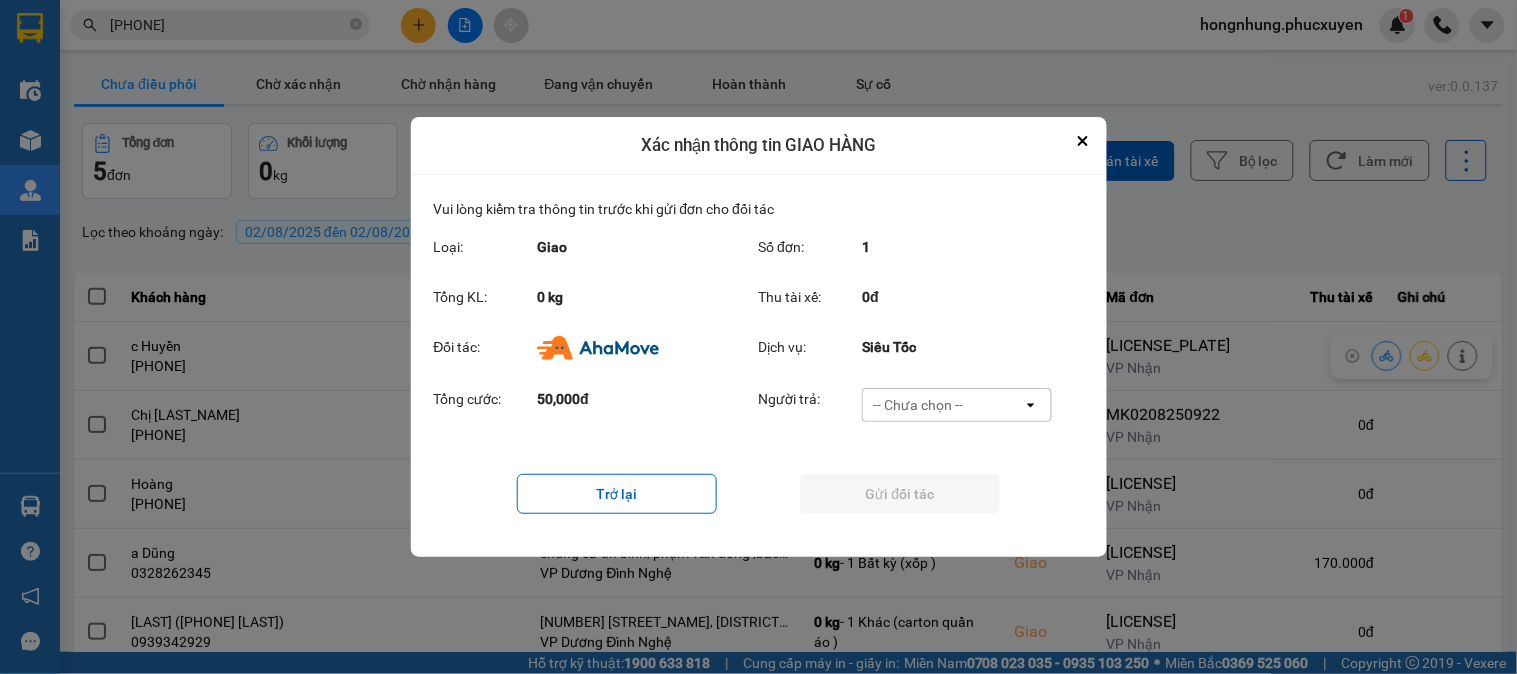 click on "-- Chưa chọn --" at bounding box center [918, 405] 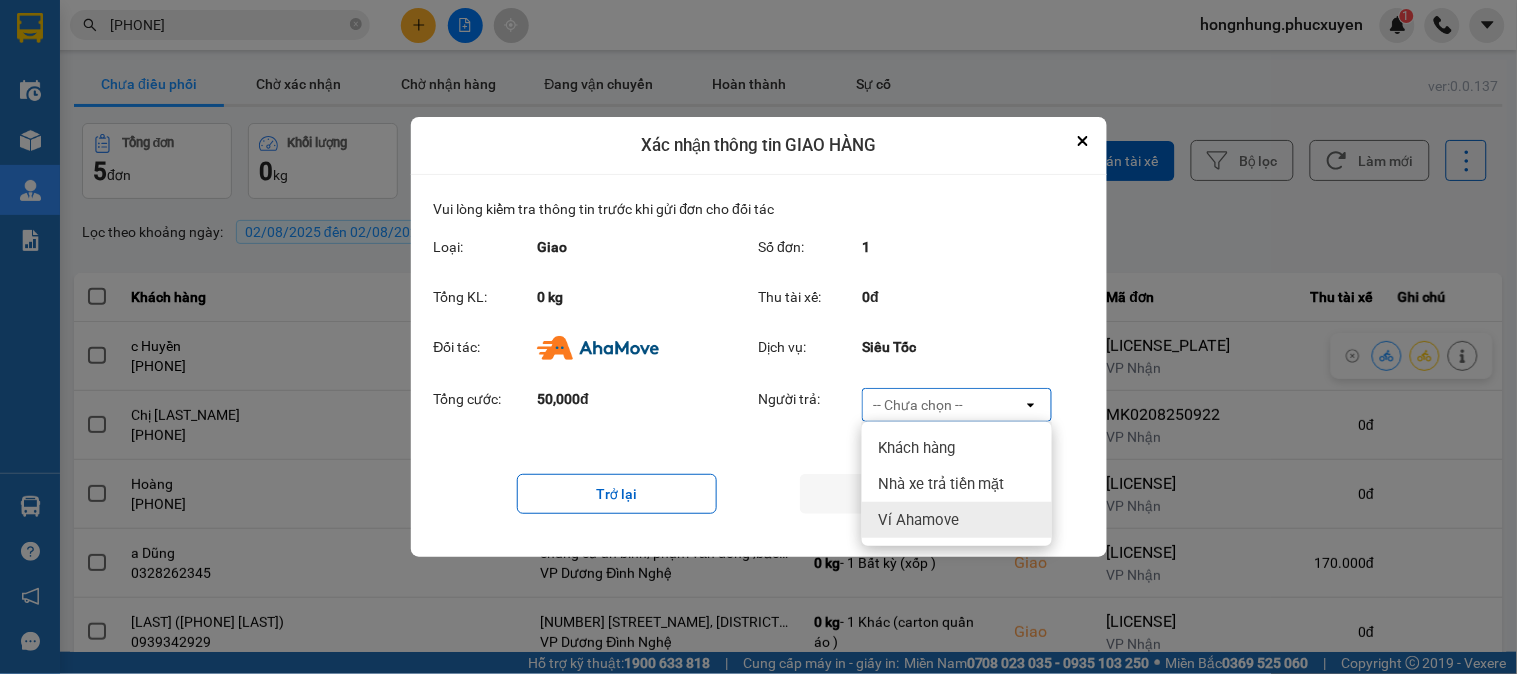 click on "Ví Ahamove" at bounding box center (918, 520) 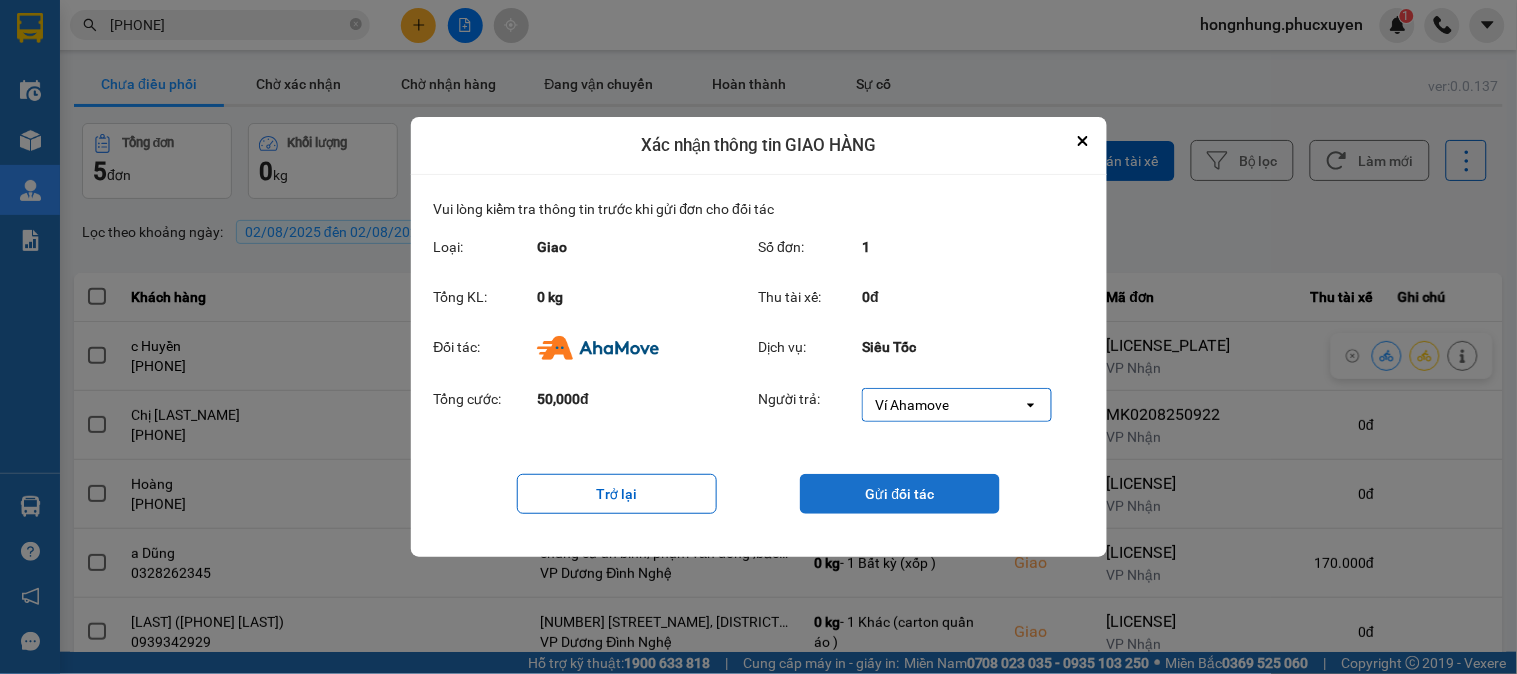 click on "Gửi đối tác" at bounding box center (900, 494) 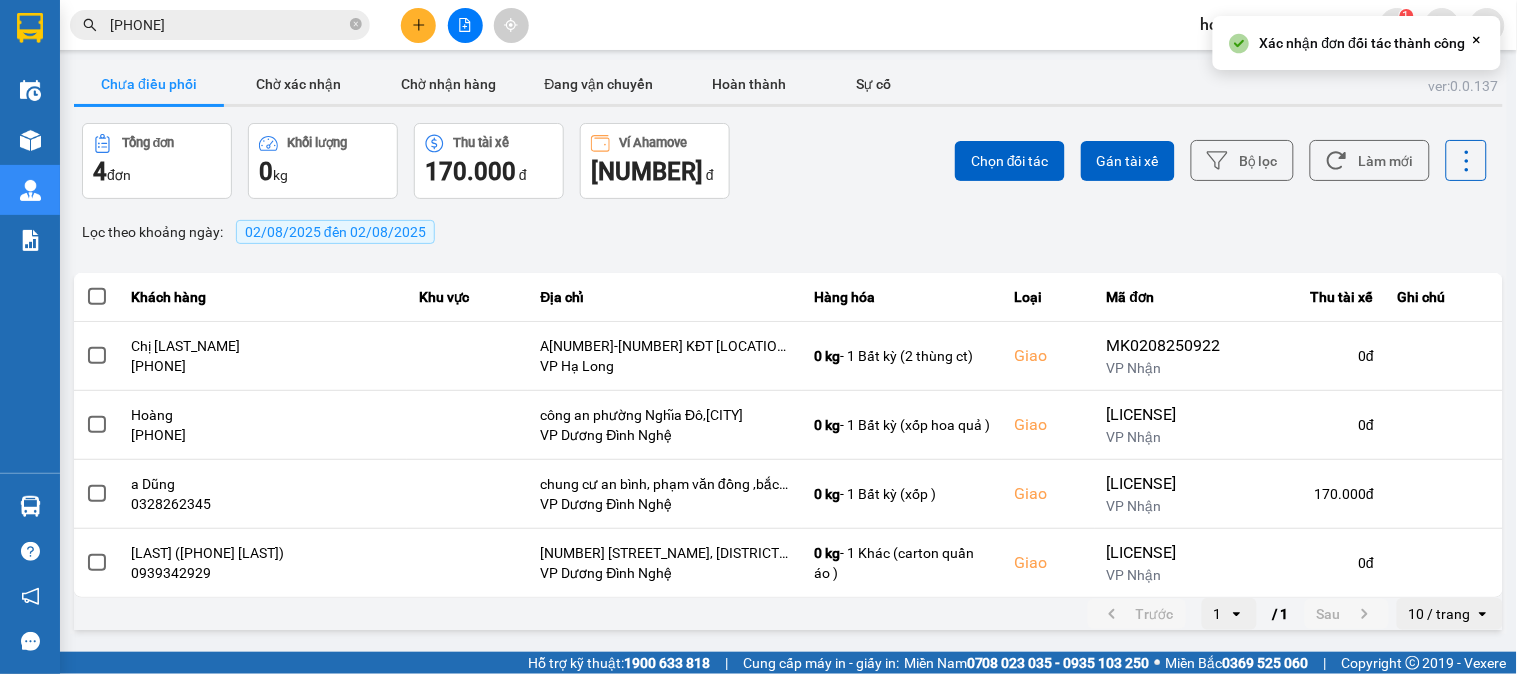 click on "Chọn đối tác Gán tài xế Bộ lọc Làm mới" at bounding box center [1136, 161] 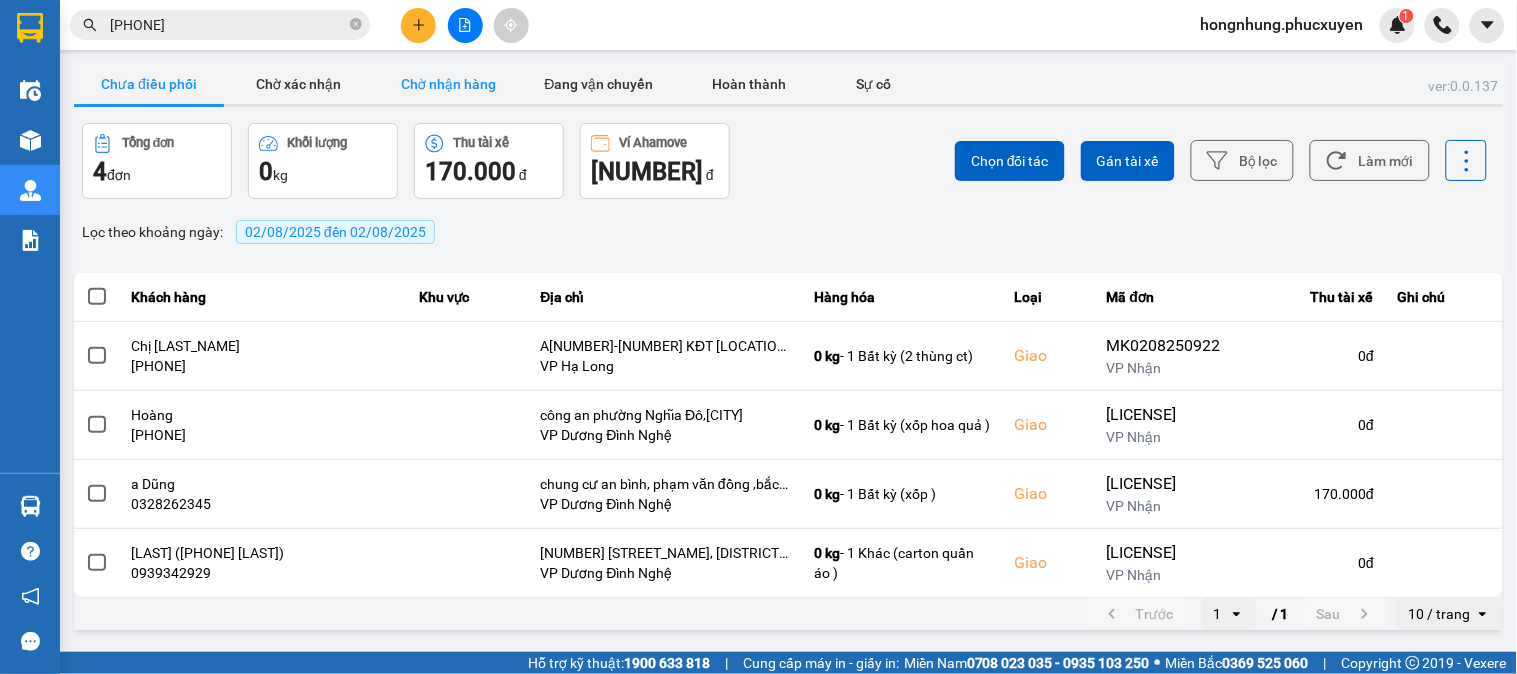 click on "Chờ nhận hàng" at bounding box center (449, 84) 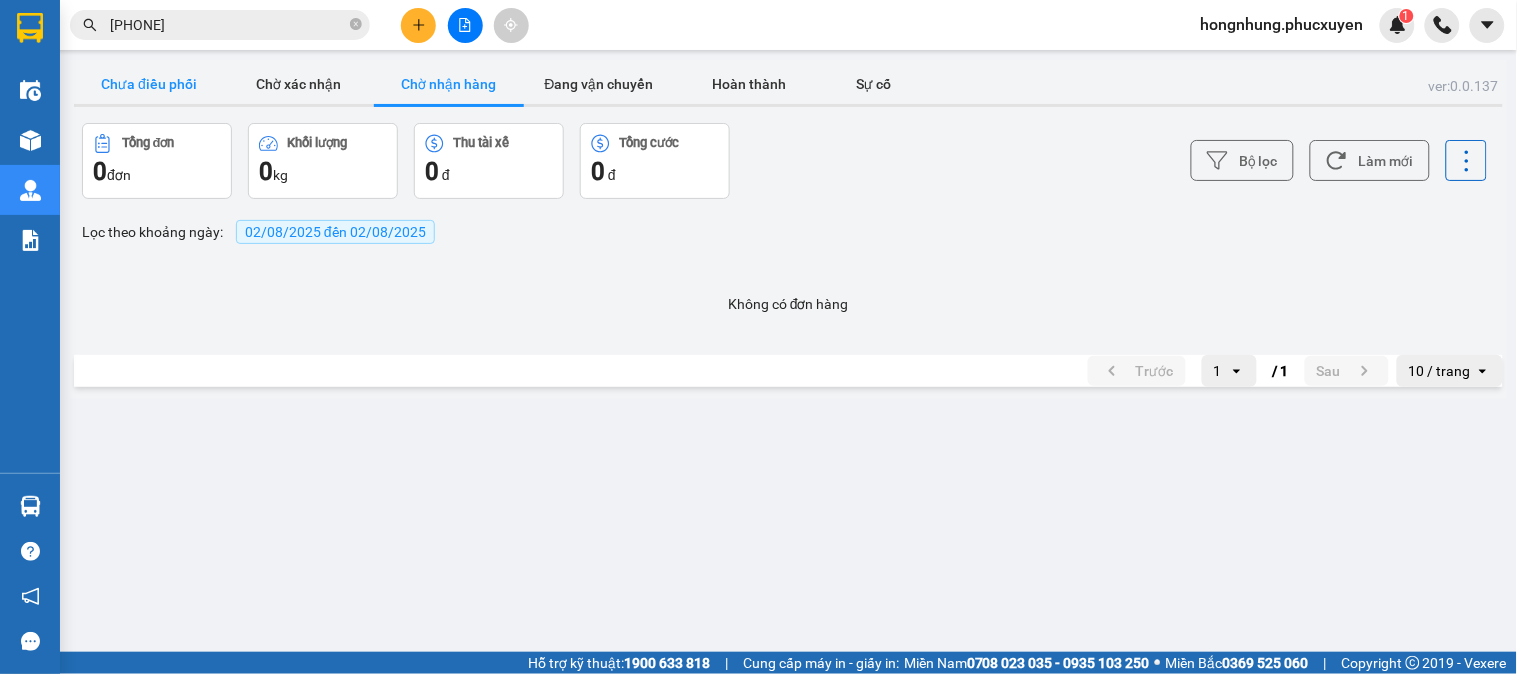 click on "Chưa điều phối" at bounding box center (149, 84) 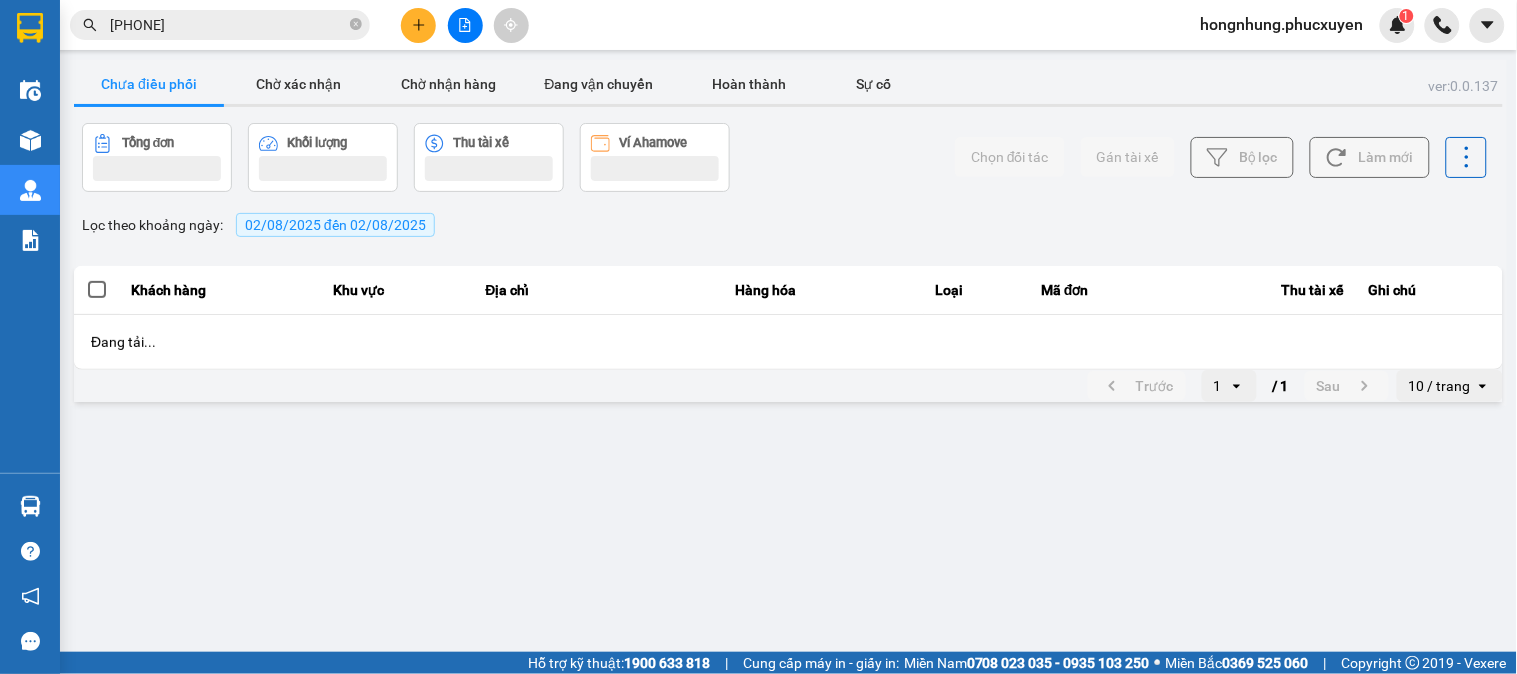 click on "Chưa điều phối" at bounding box center [149, 84] 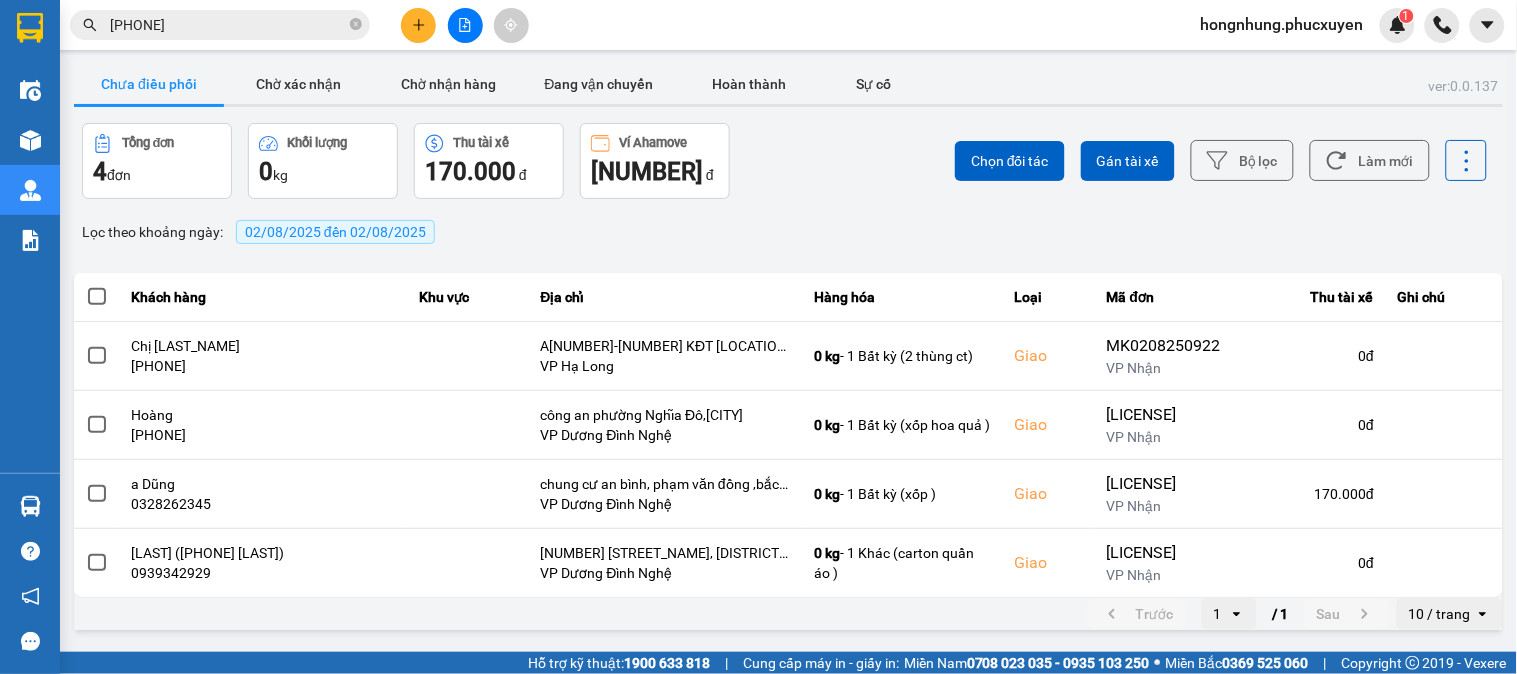 click on "Chưa điều phối" at bounding box center (149, 84) 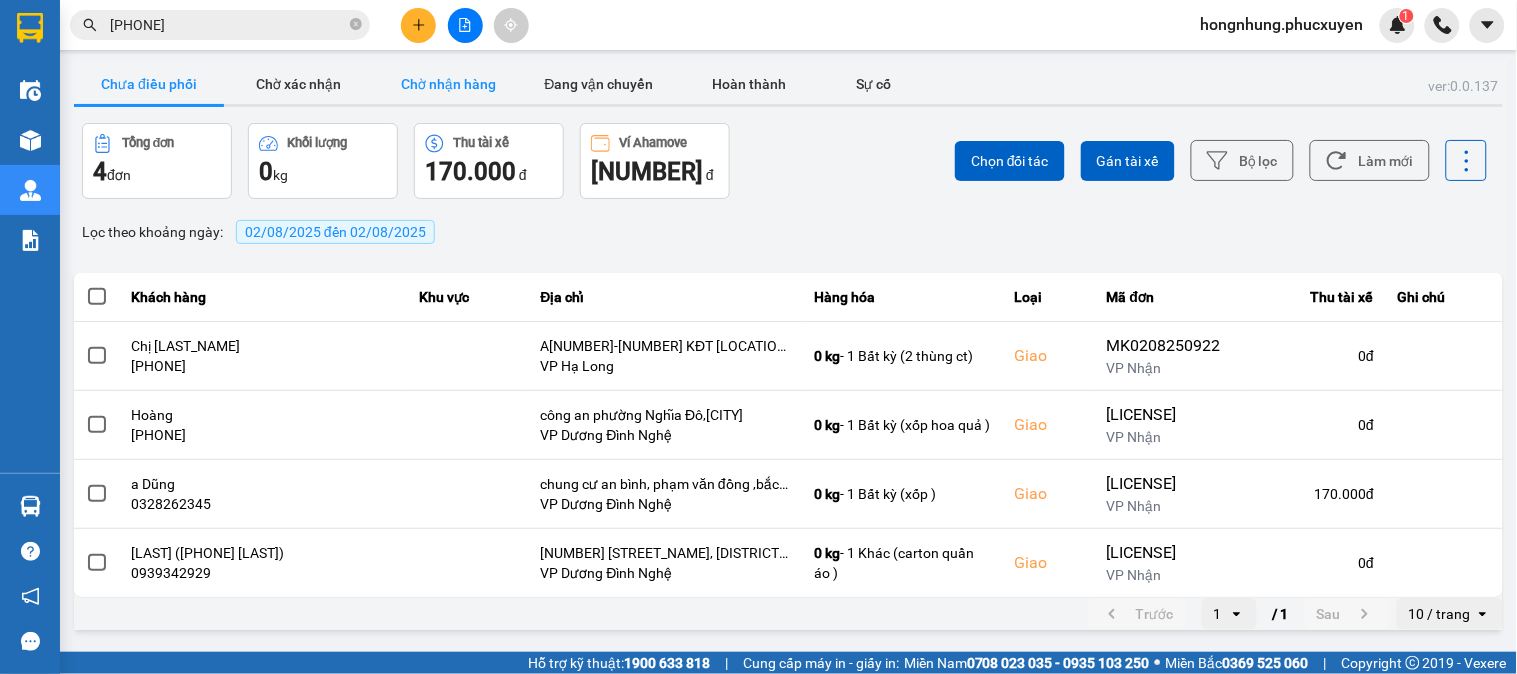 click on "Chờ nhận hàng" at bounding box center [449, 84] 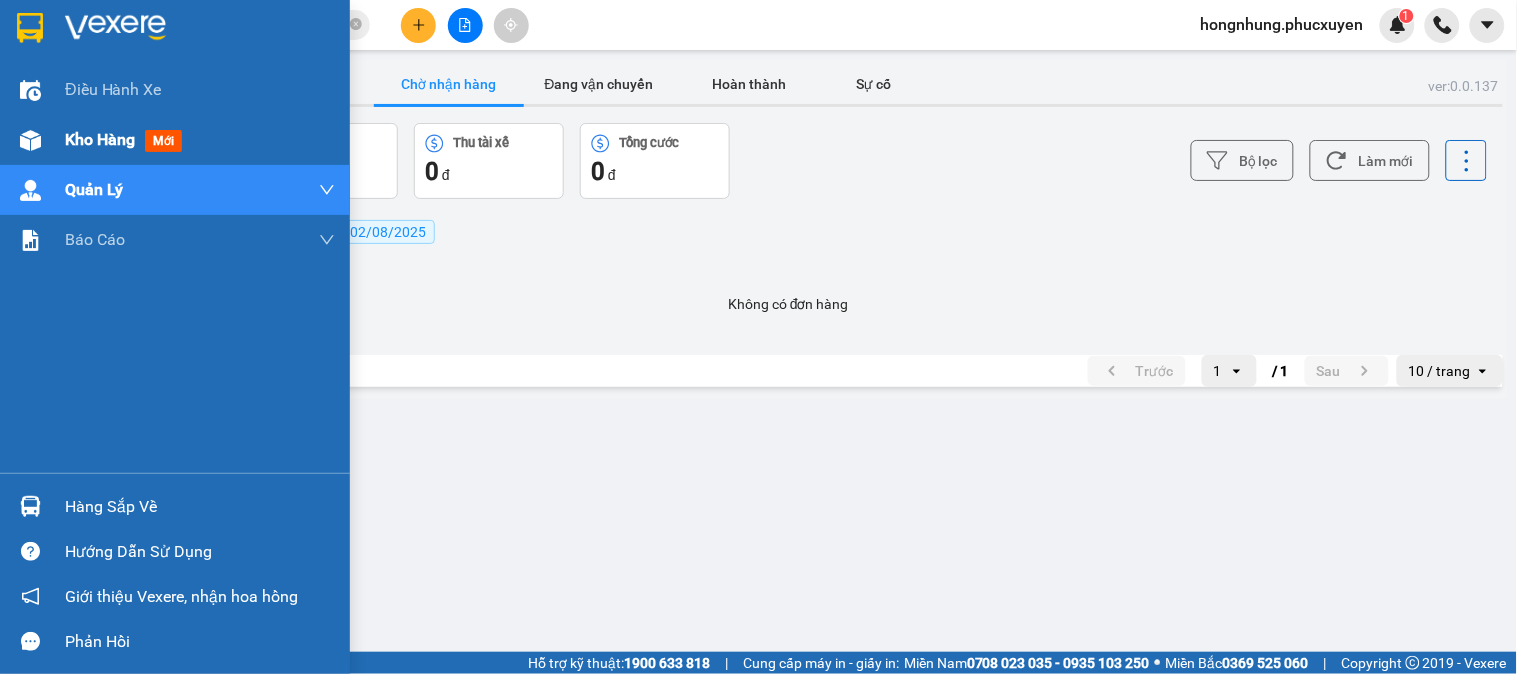 click at bounding box center (30, 140) 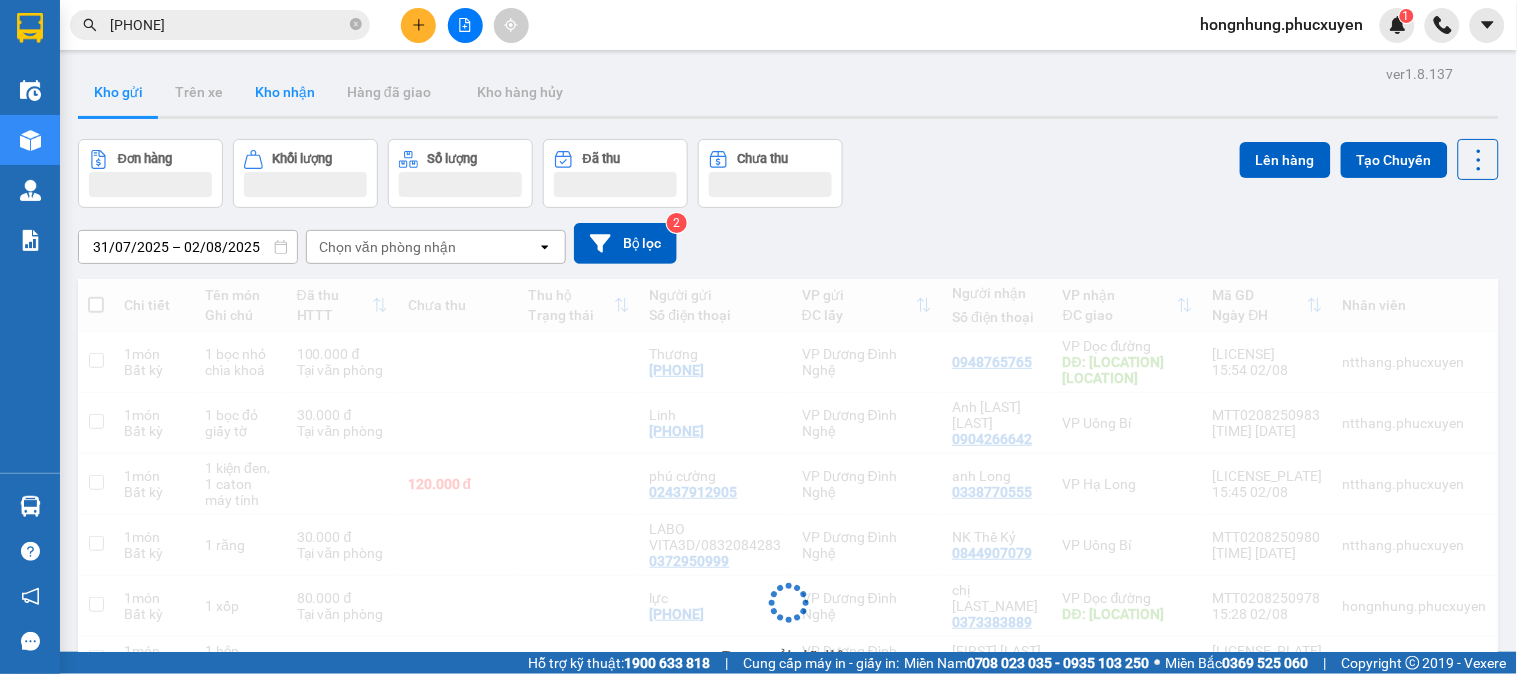 scroll, scrollTop: 0, scrollLeft: 0, axis: both 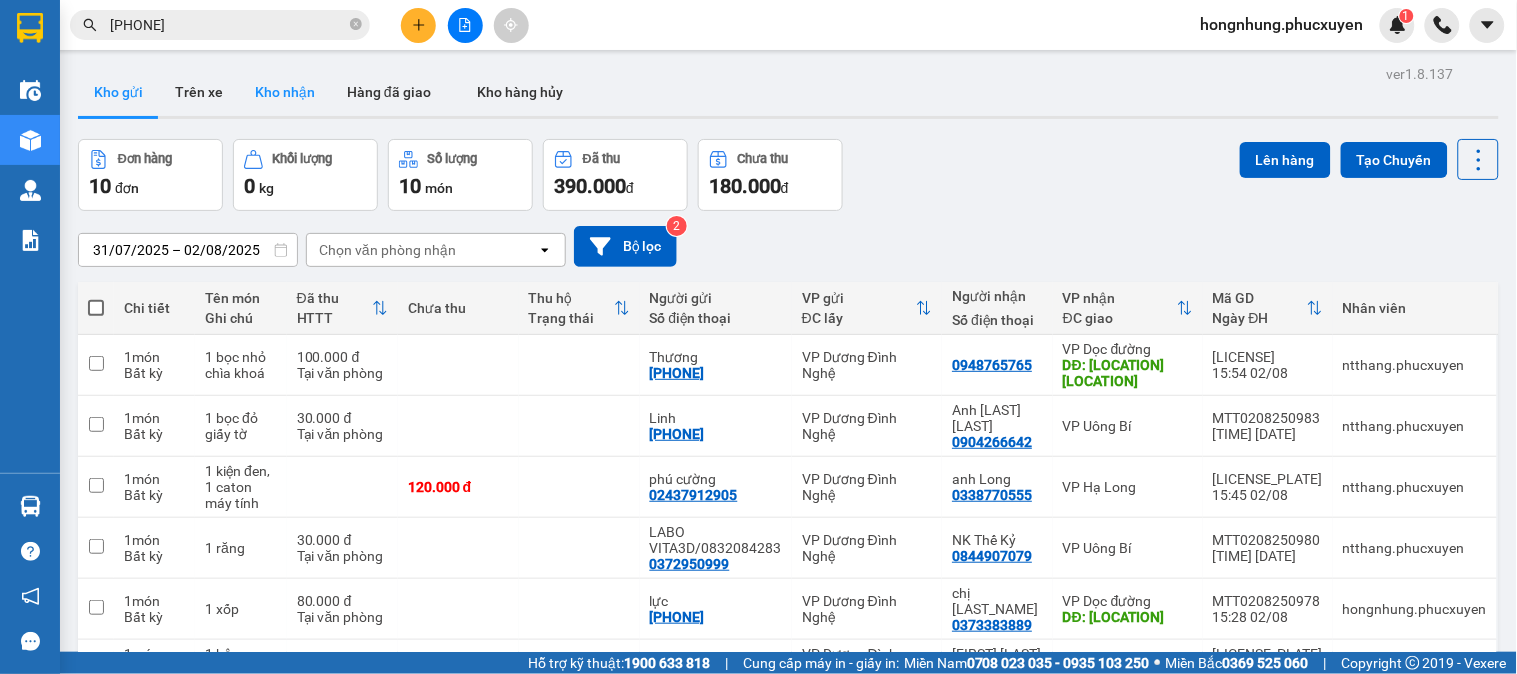 click on "Kho nhận" at bounding box center [285, 92] 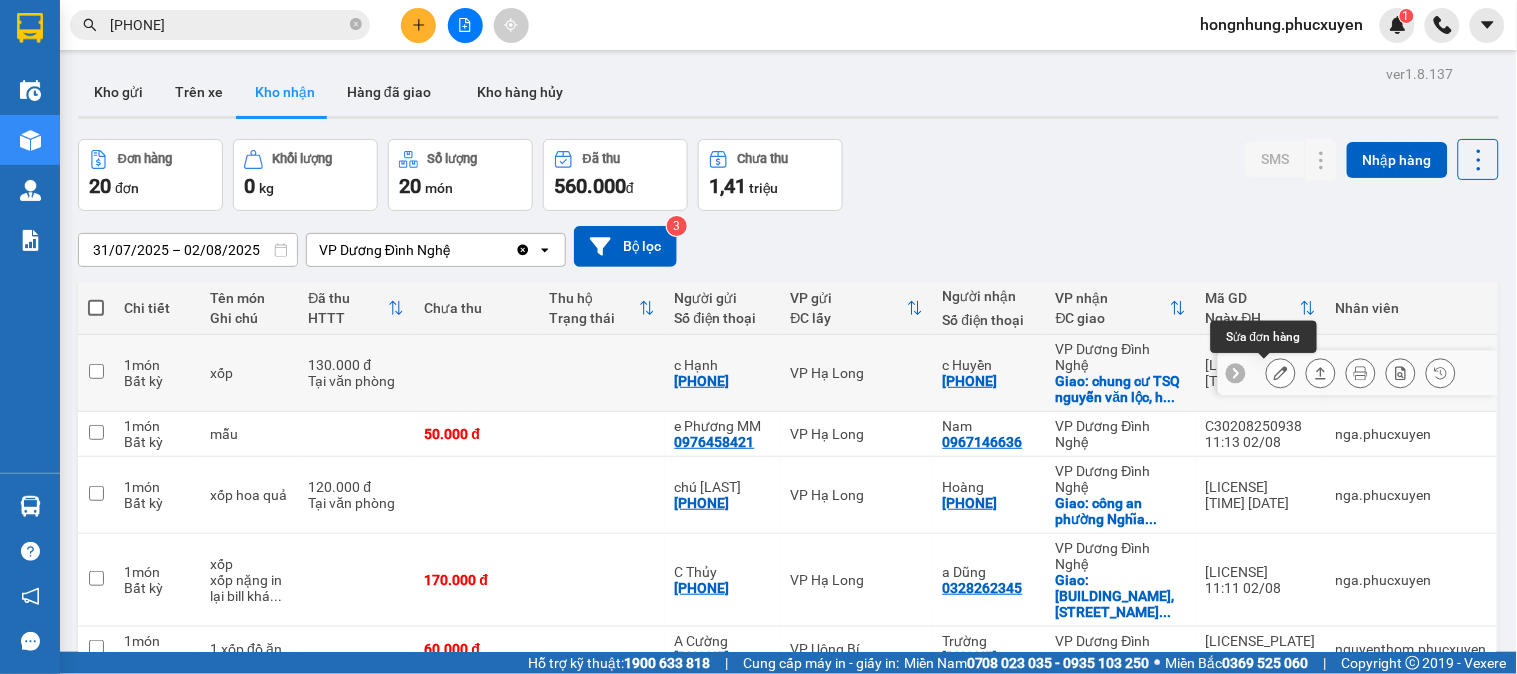 click 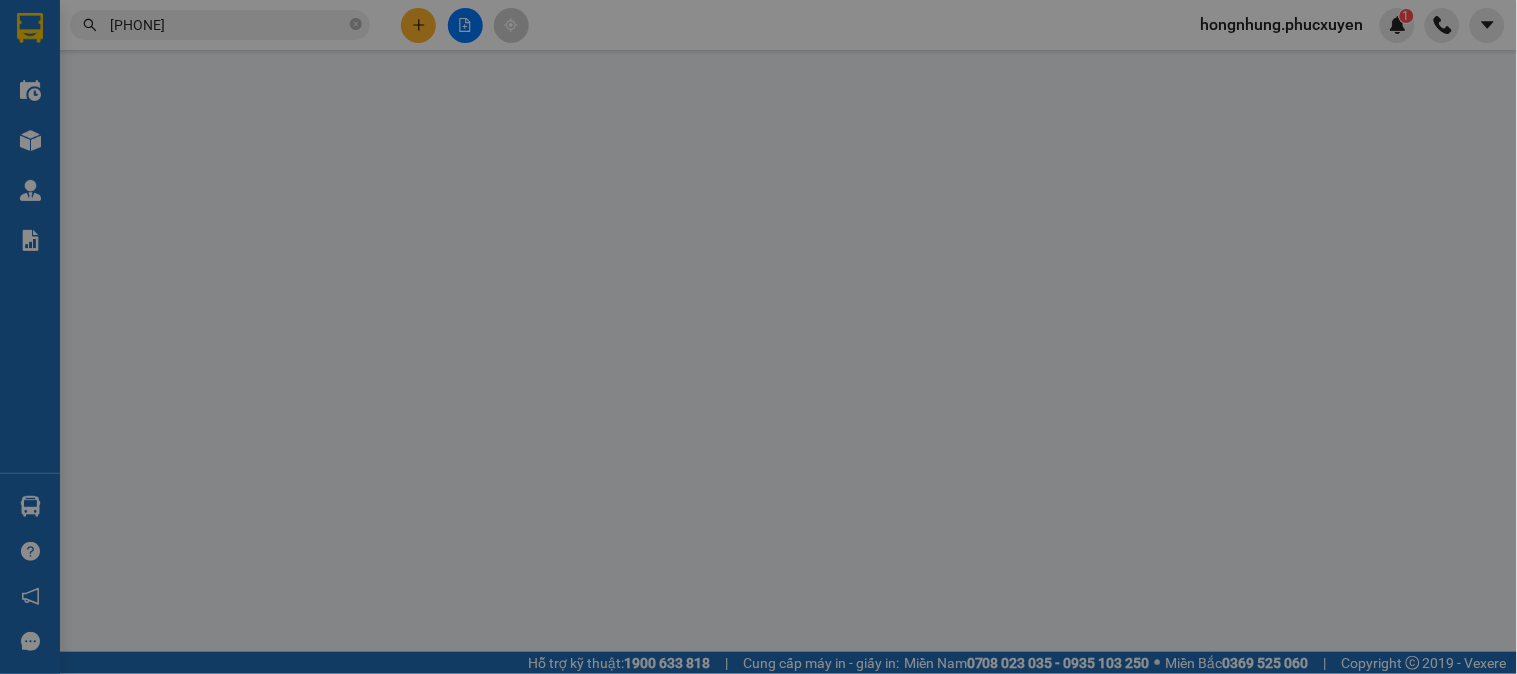 type on "[PHONE]" 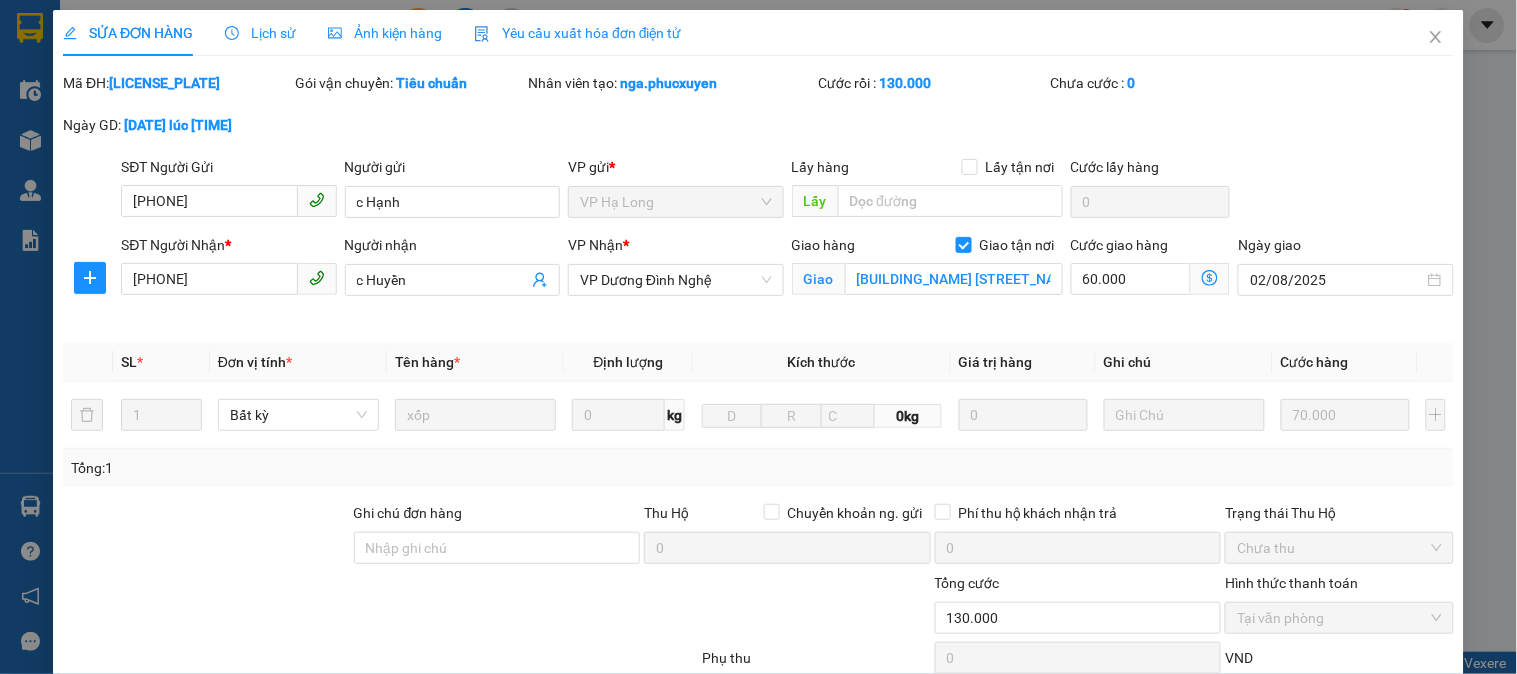 click on "Lịch sử" at bounding box center [260, 33] 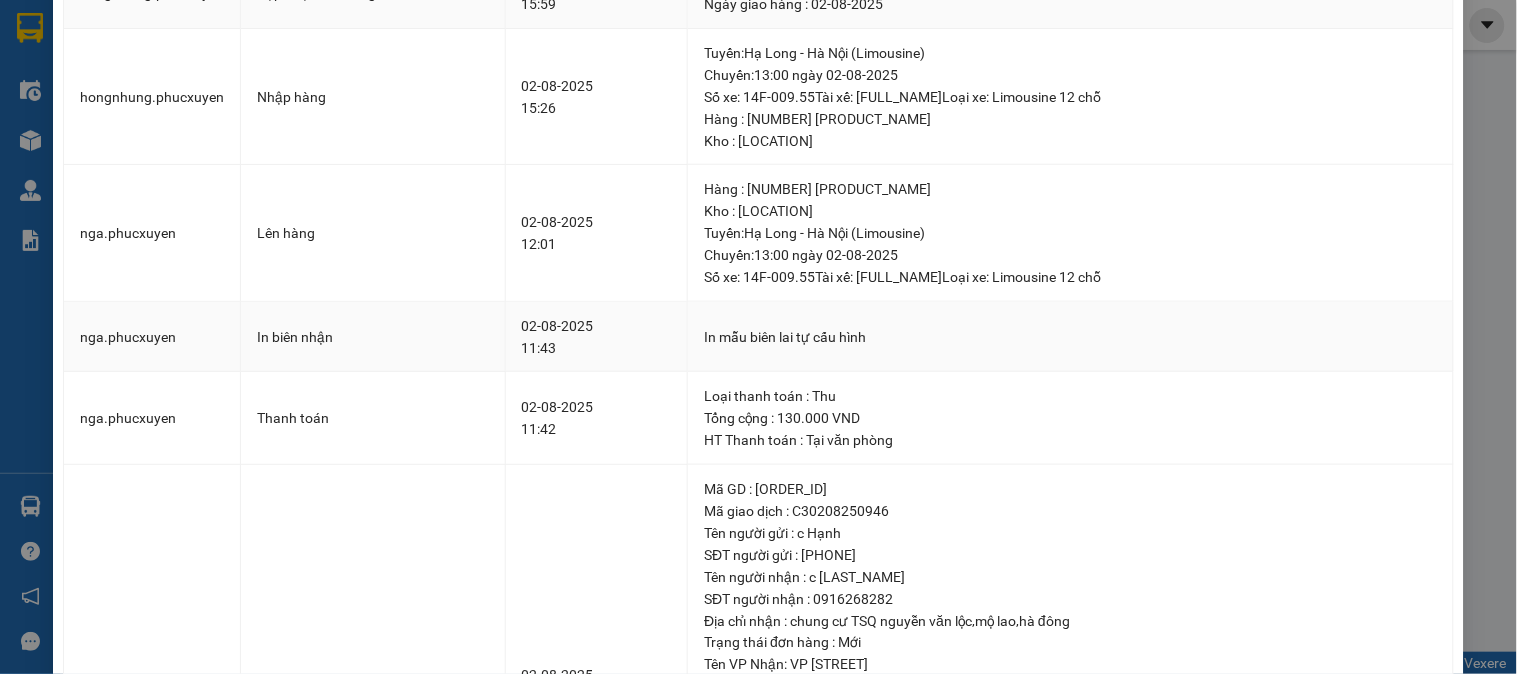 scroll, scrollTop: 0, scrollLeft: 0, axis: both 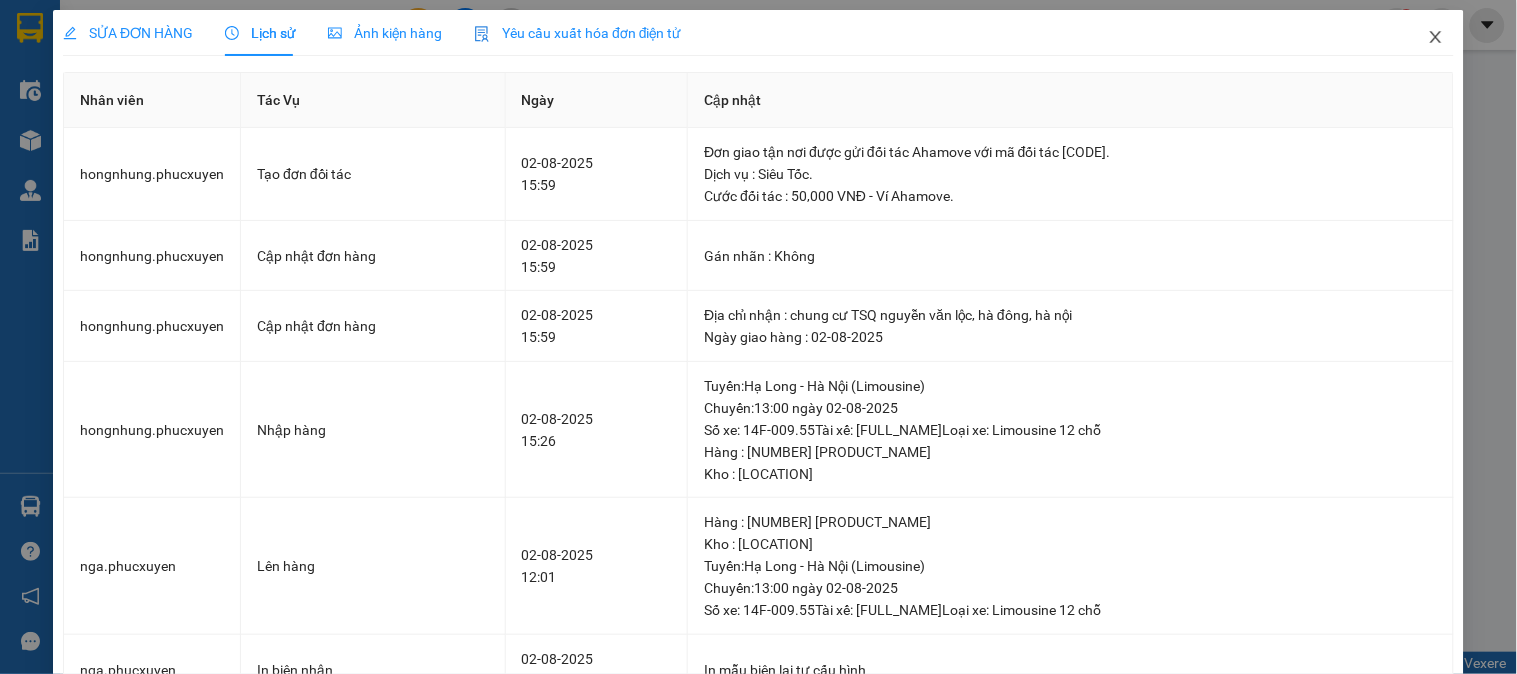 click at bounding box center (1436, 38) 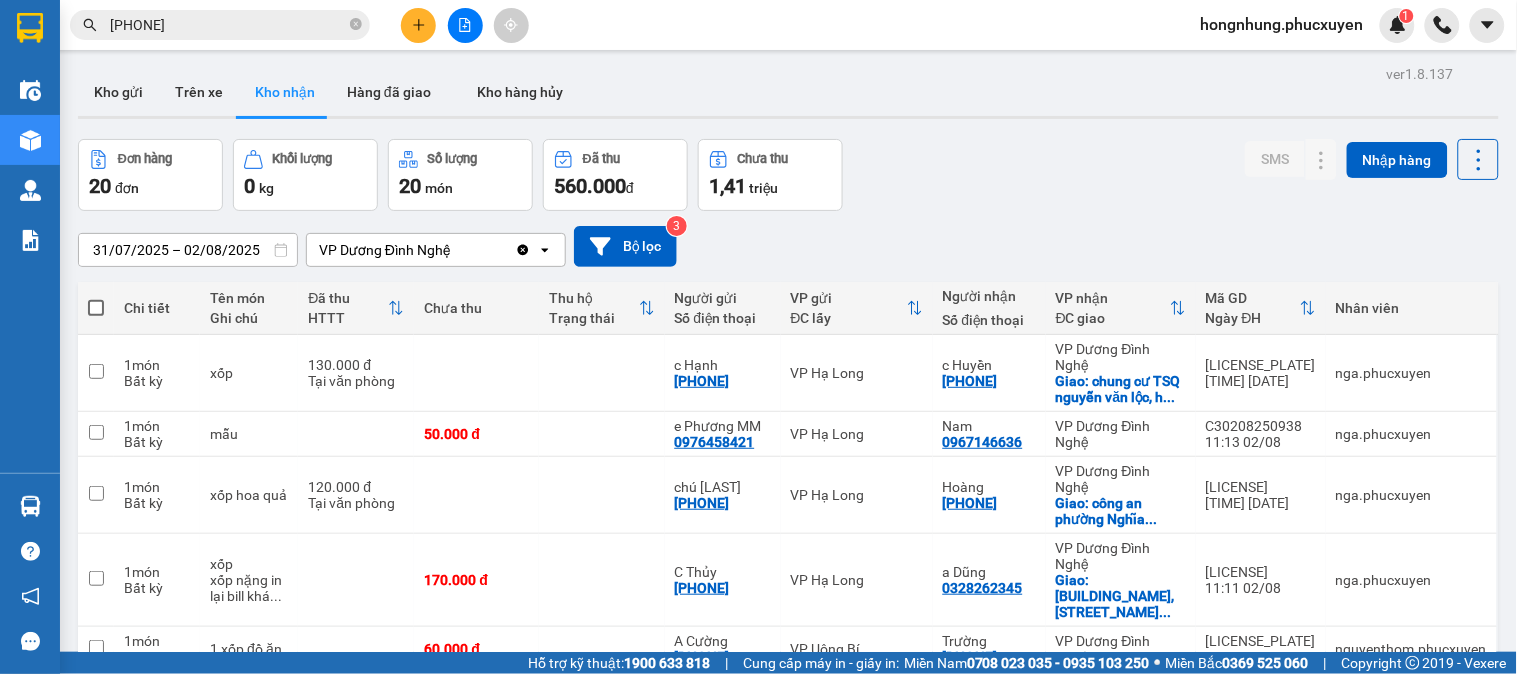 click on "Đơn hàng 20 đơn Khối lượng 0 kg Số lượng 20 món Đã thu 560.000  đ chưa thu 1,41   triệu SMS Nhập hàng" at bounding box center [788, 175] 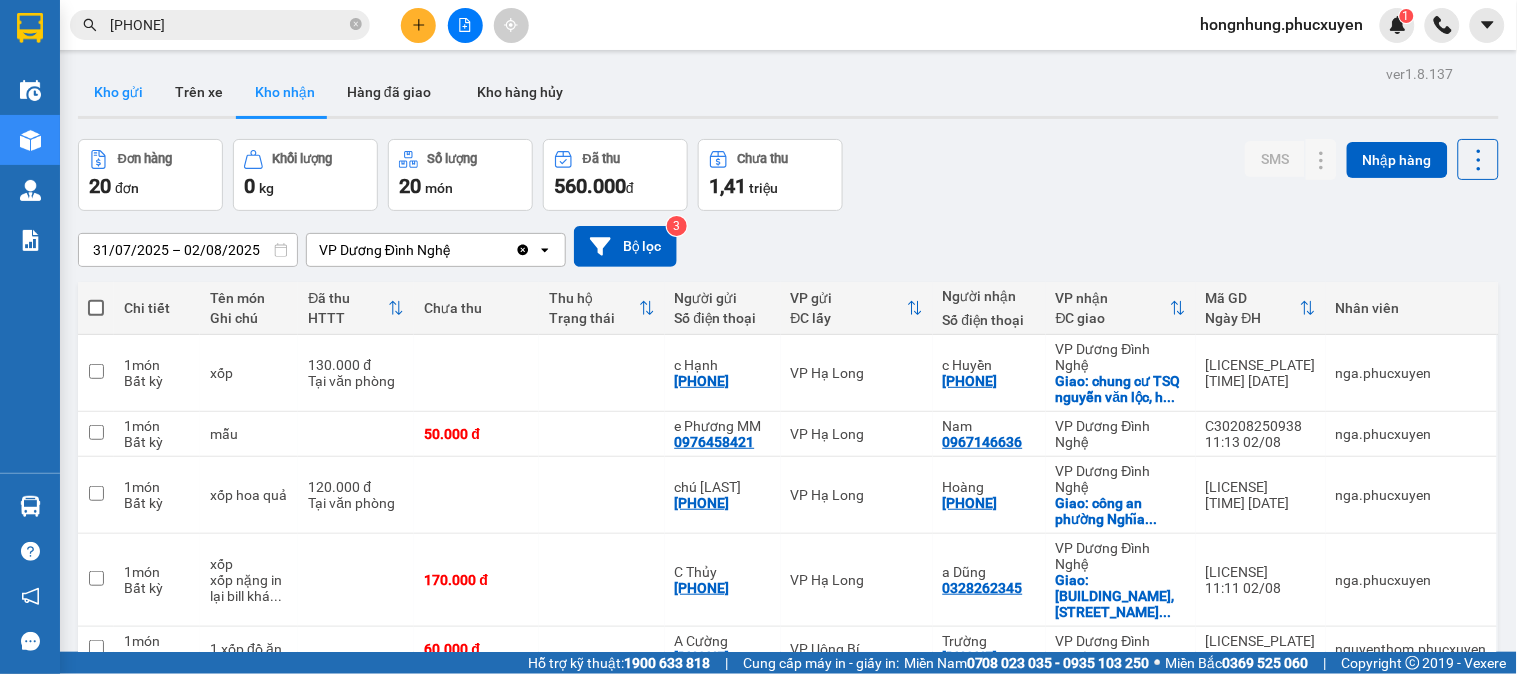 click on "Kho gửi" at bounding box center (118, 92) 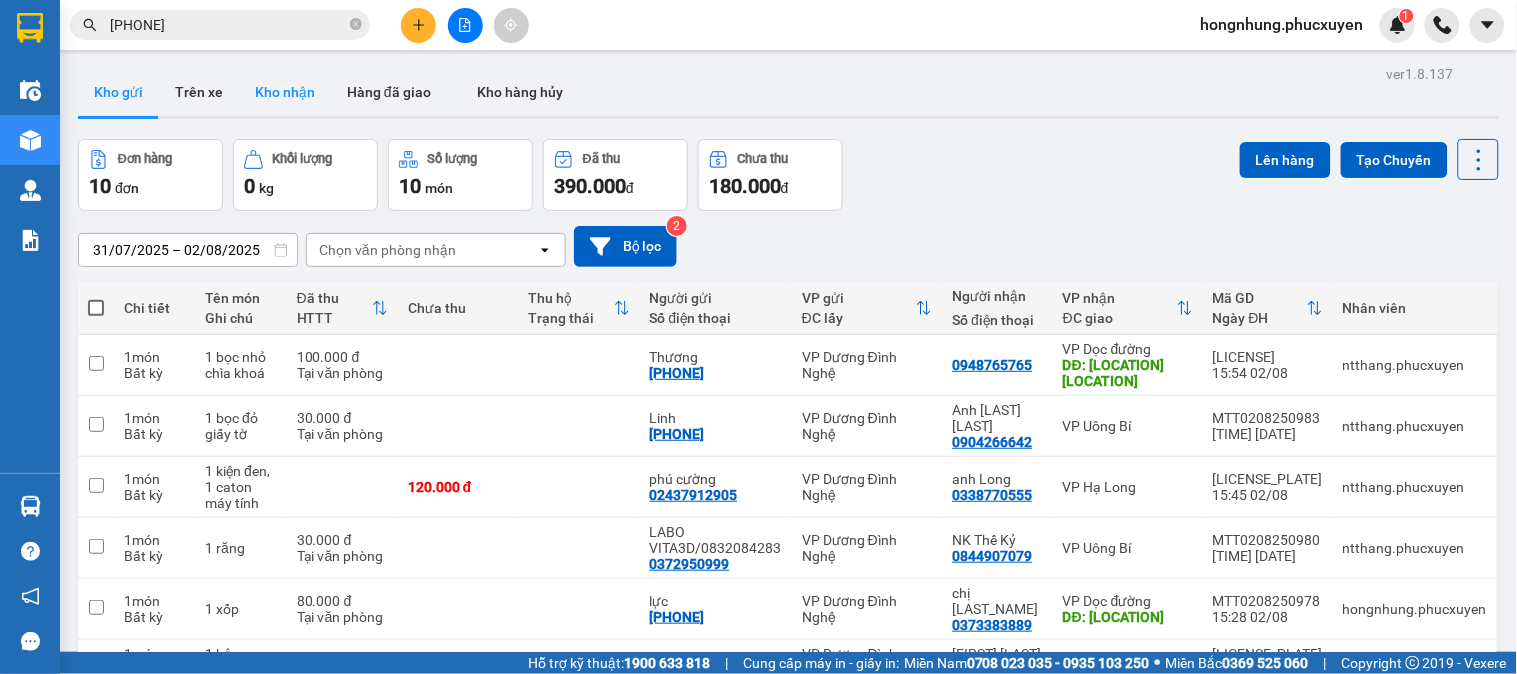 click on "Kho nhận" at bounding box center [285, 92] 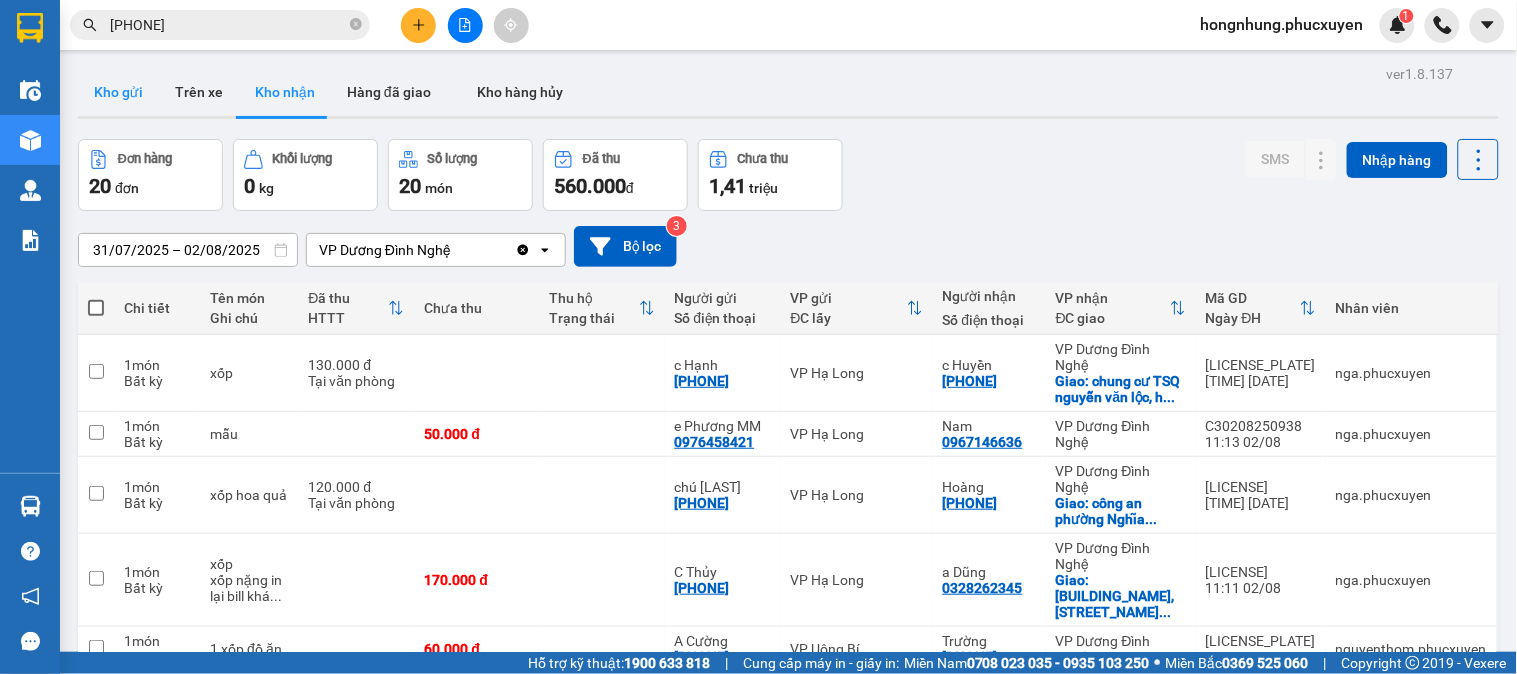 click on "Kho gửi" at bounding box center (118, 92) 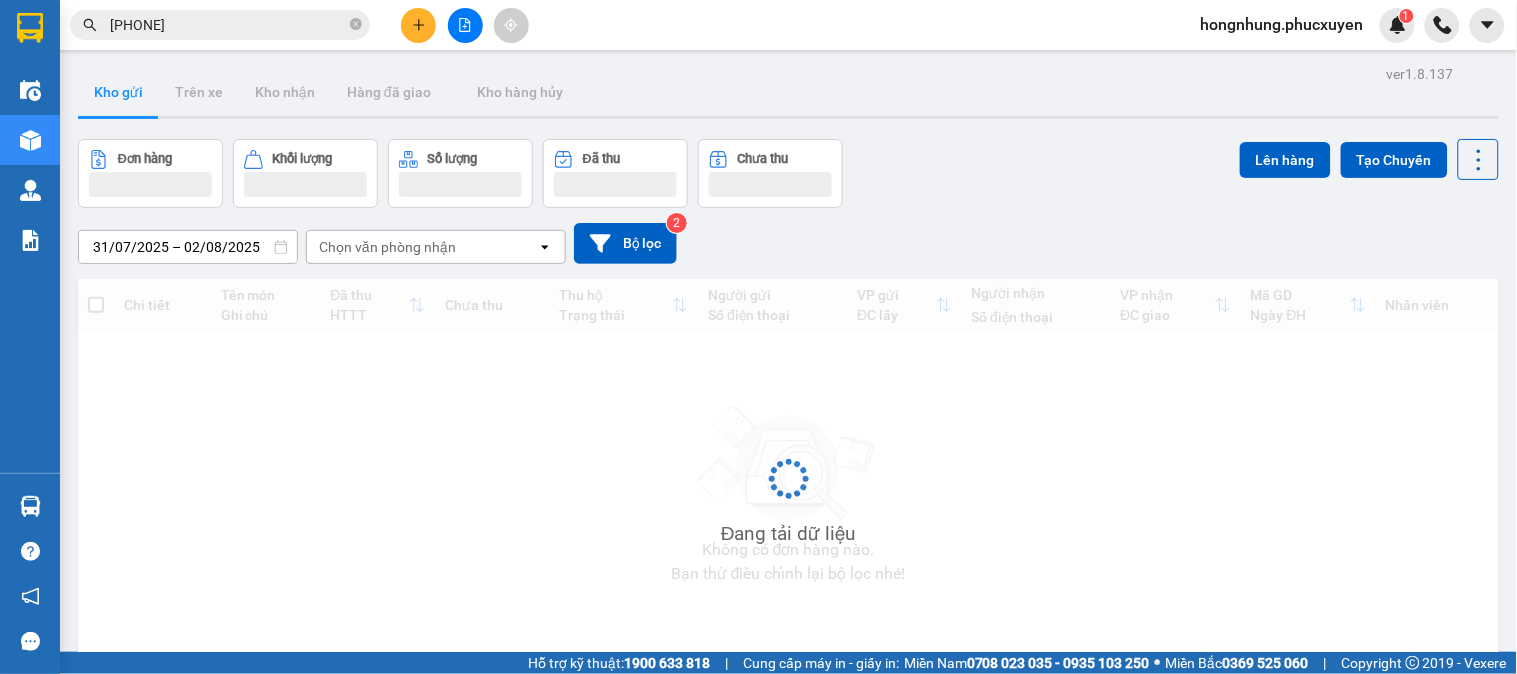 click on "Kho gửi" at bounding box center (118, 92) 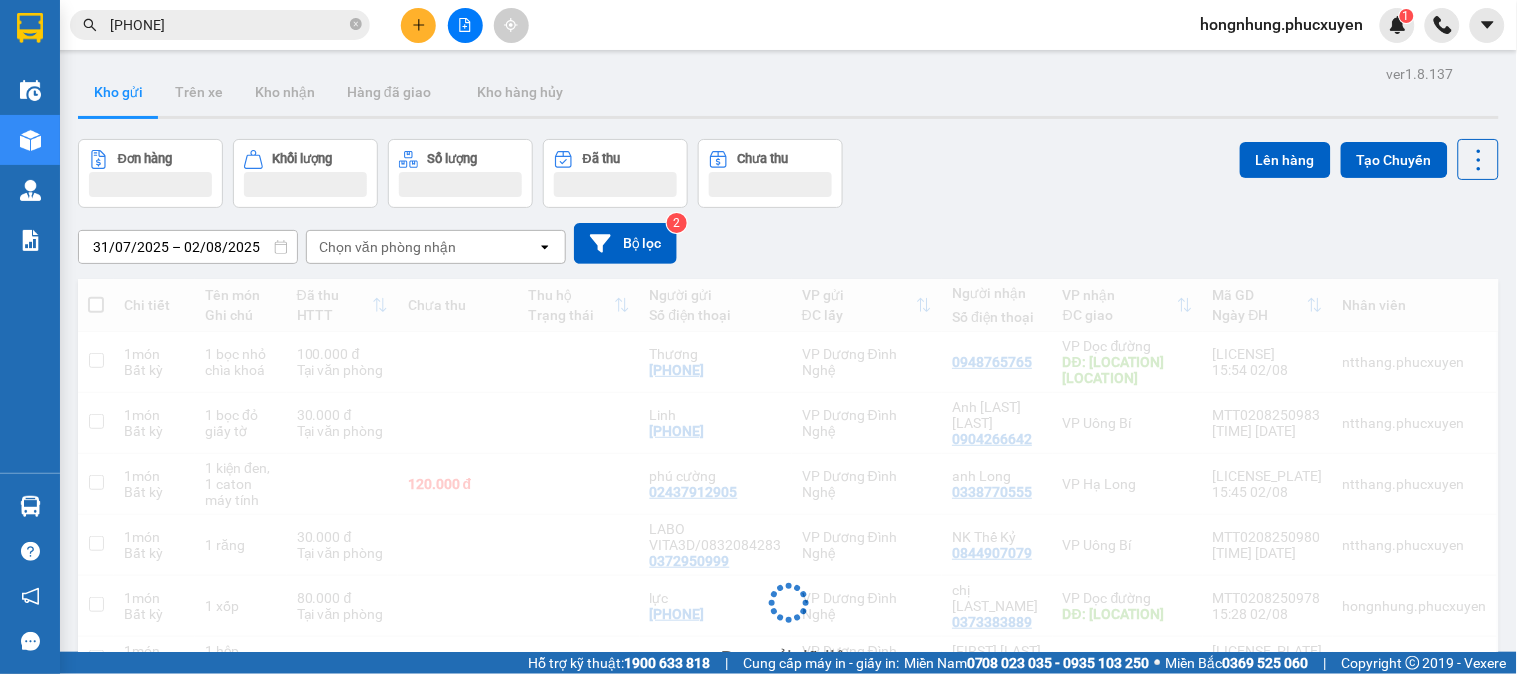 click on "Kho gửi" at bounding box center [118, 92] 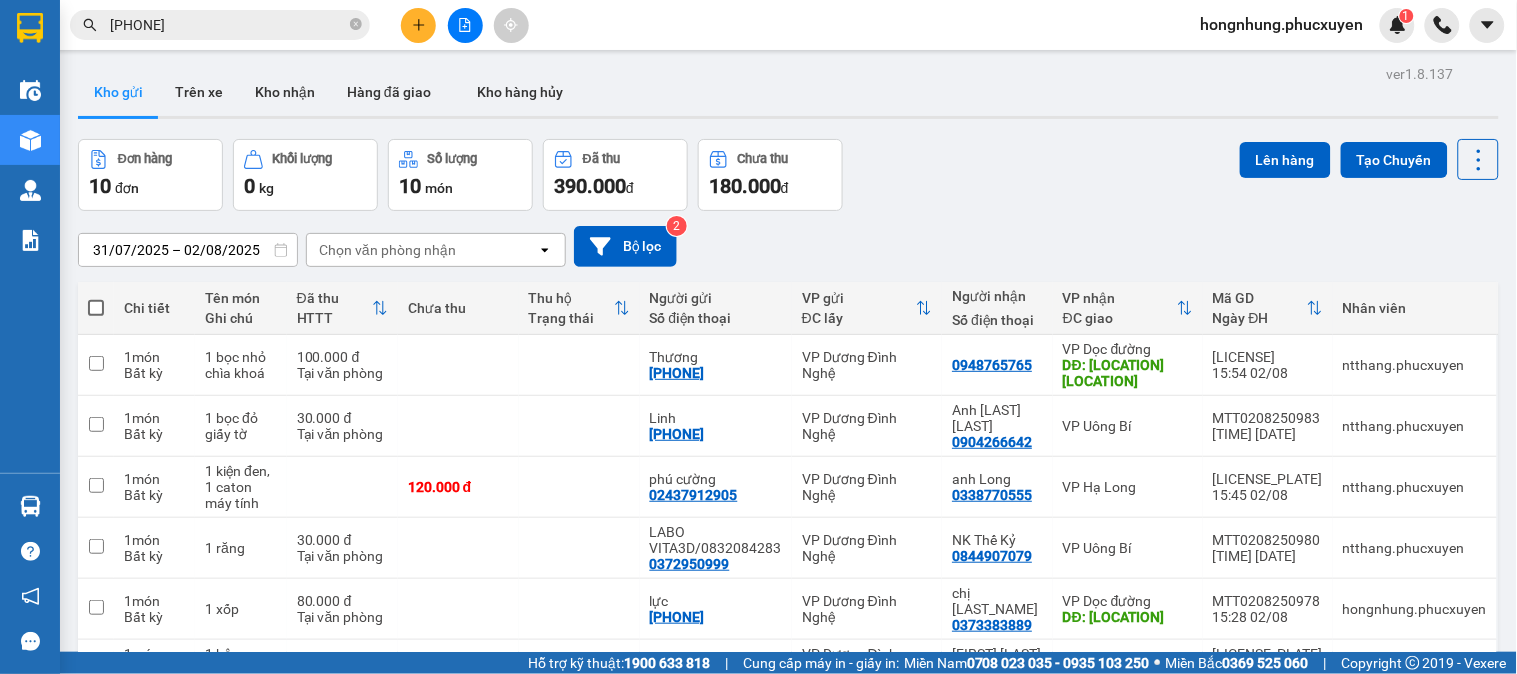 click on "Đơn hàng 10 đơn Khối lượng 0 kg Số lượng 10 món Đã thu 390.000  đ chưa thu 180.000  đ Lên hàng Tạo Chuyến" at bounding box center [788, 175] 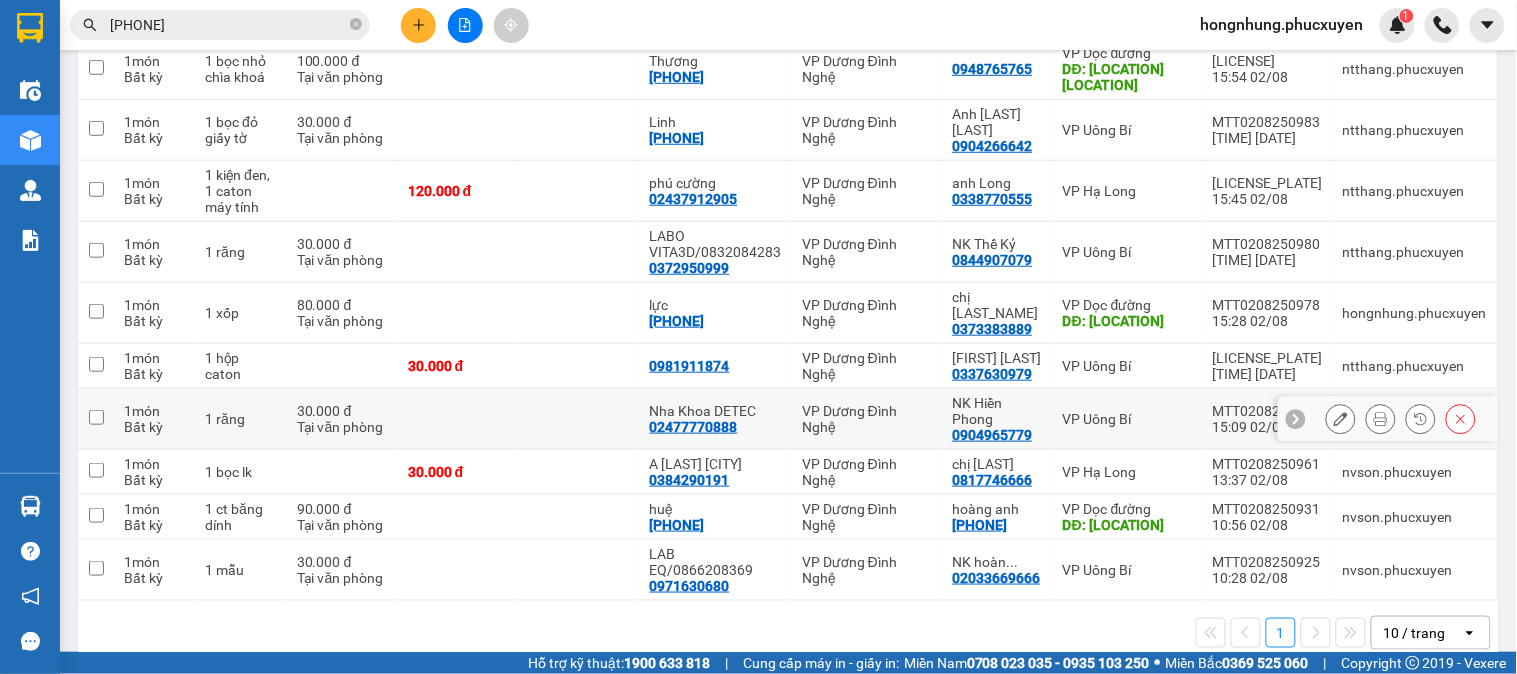 scroll, scrollTop: 0, scrollLeft: 0, axis: both 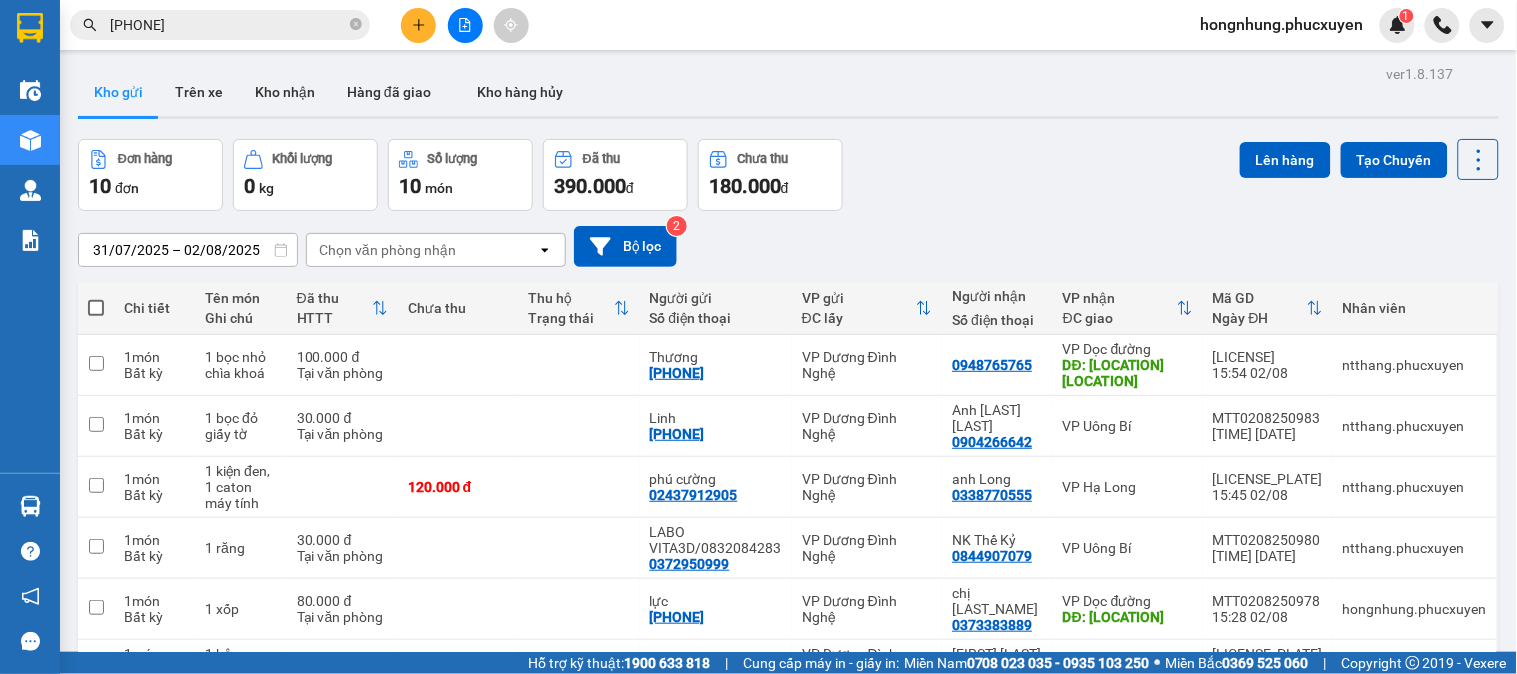 click at bounding box center [96, 308] 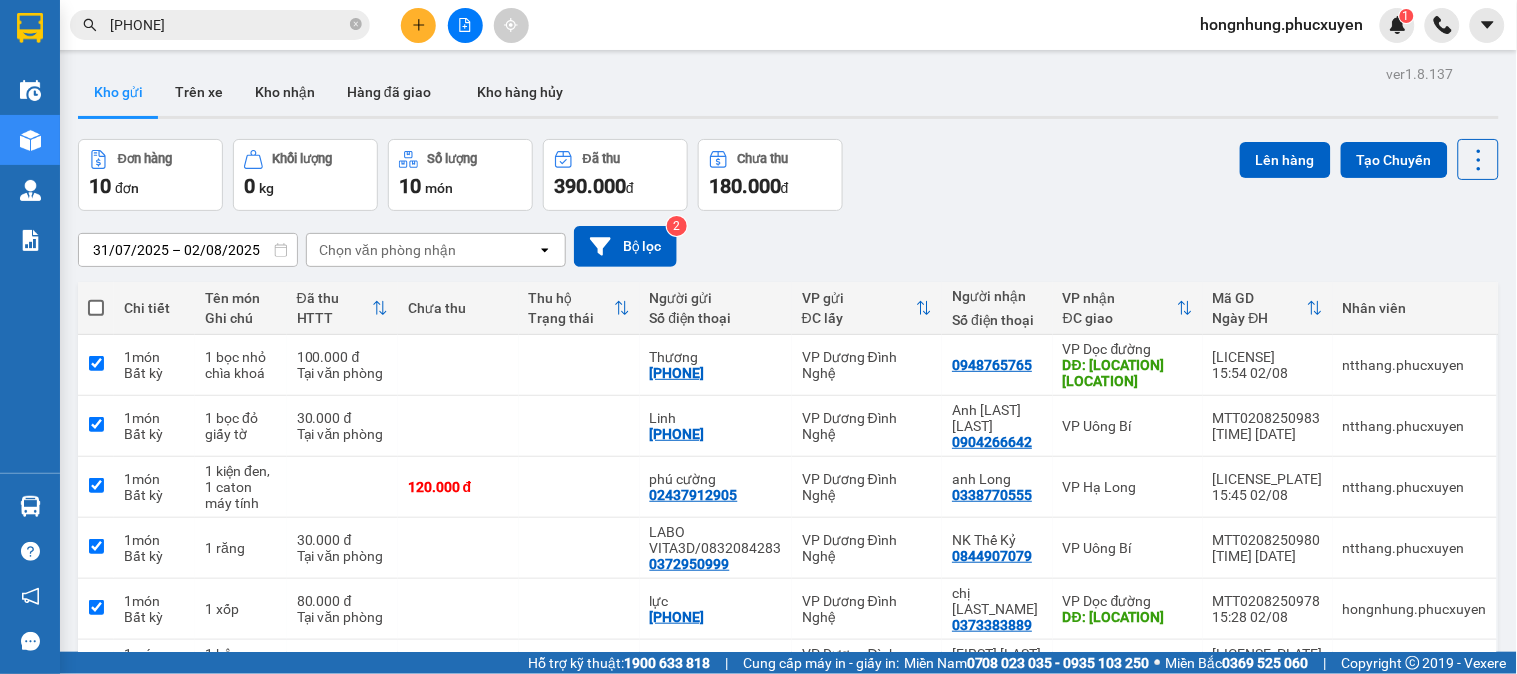 checkbox on "true" 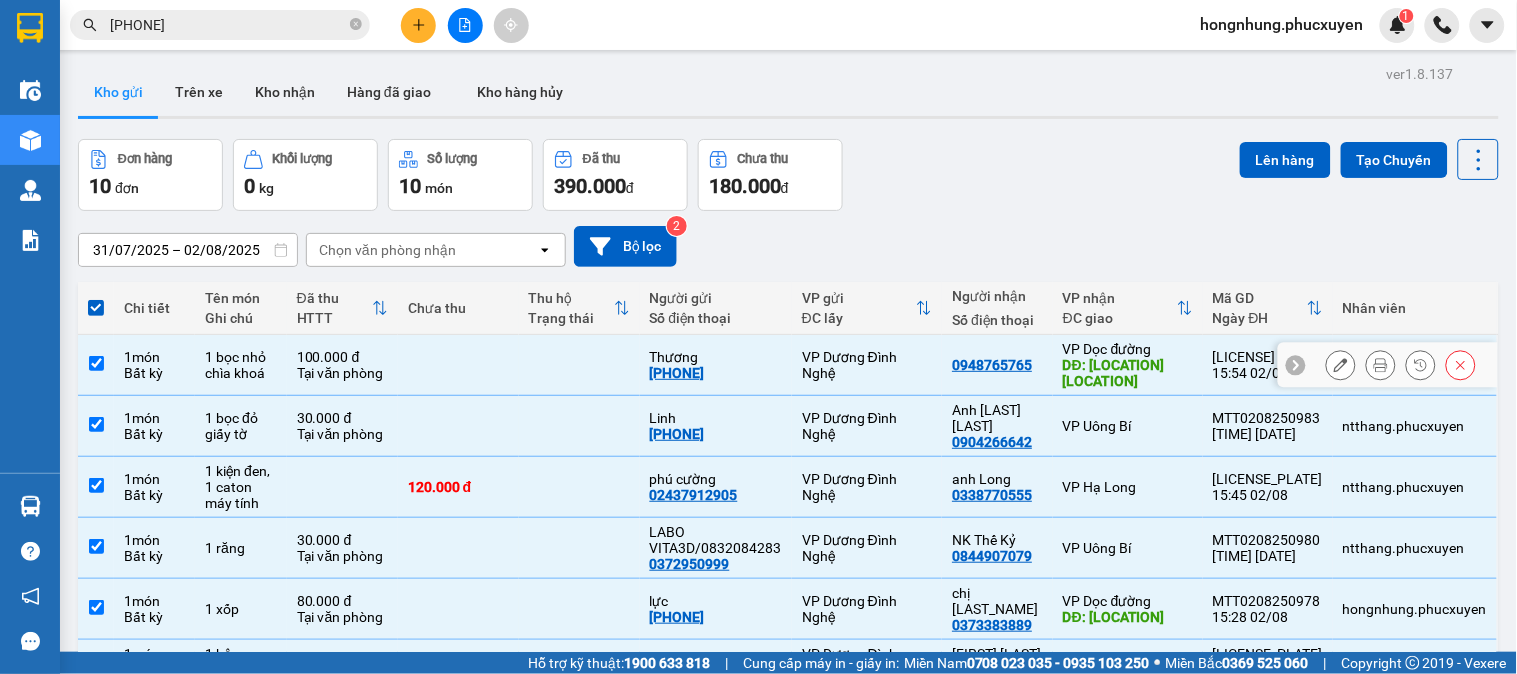 click on "1  món" at bounding box center (154, 357) 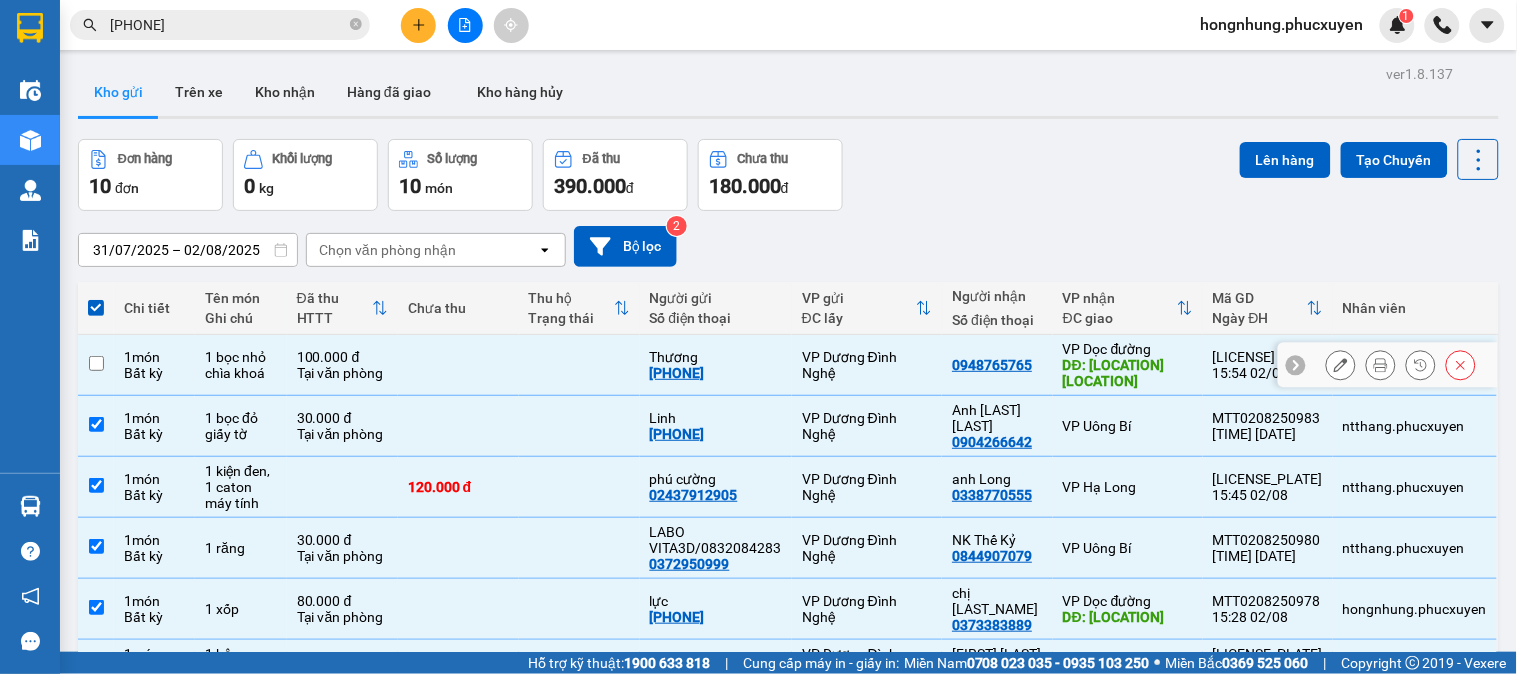 checkbox on "false" 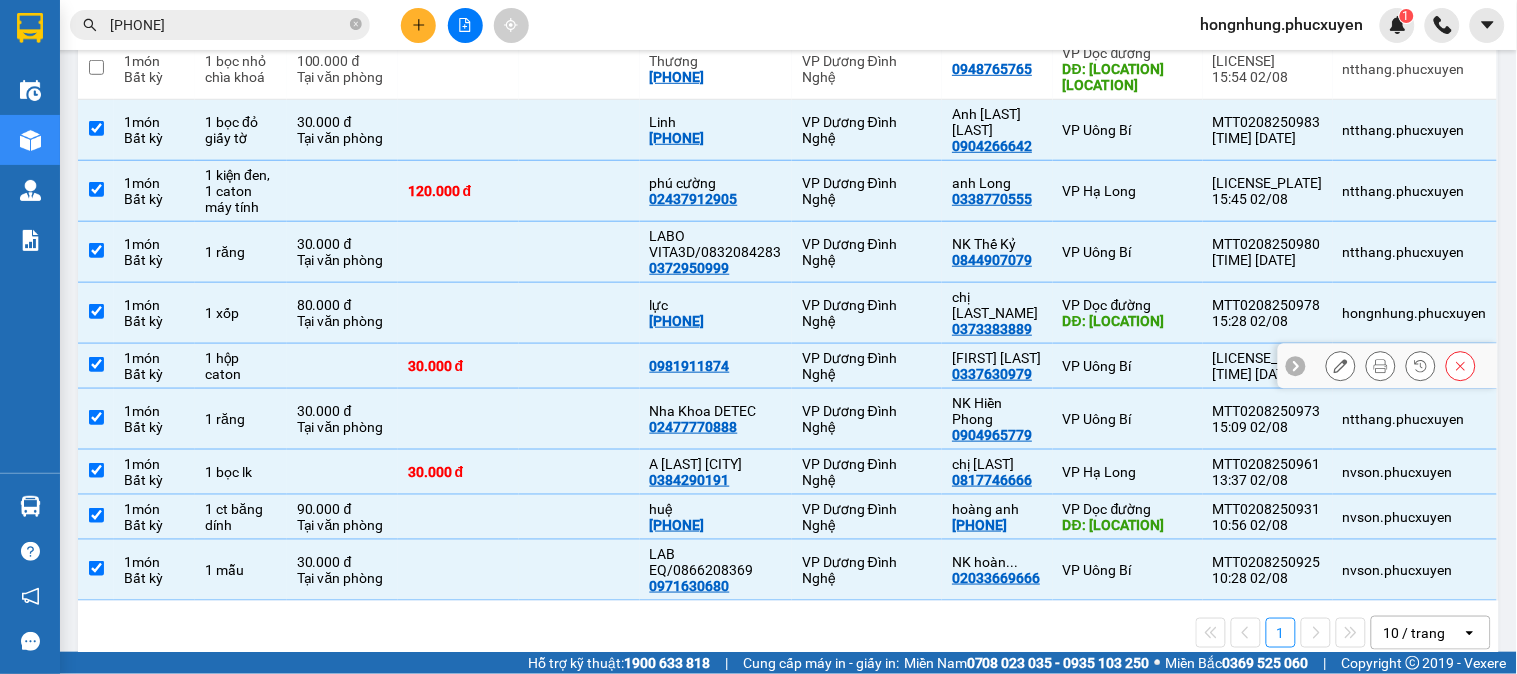 scroll, scrollTop: 0, scrollLeft: 0, axis: both 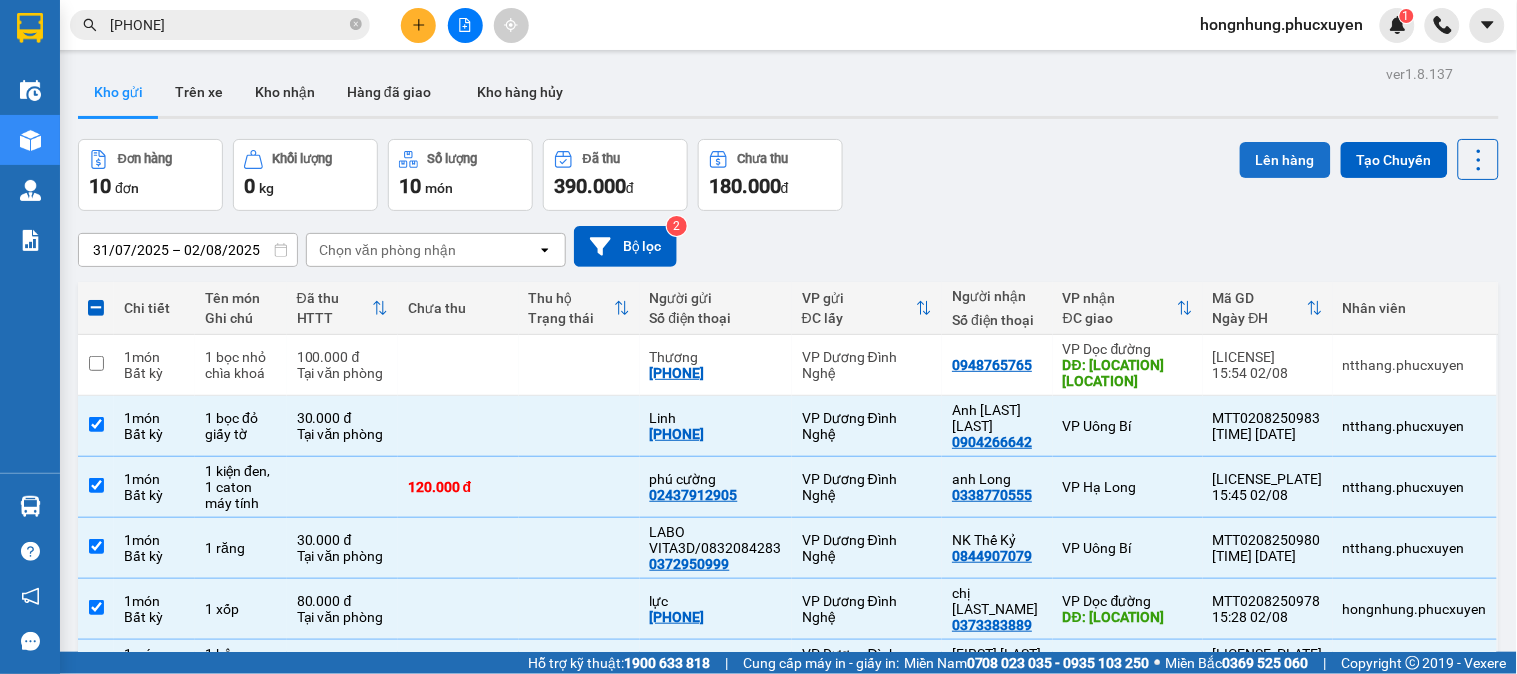 click on "Lên hàng" at bounding box center [1285, 160] 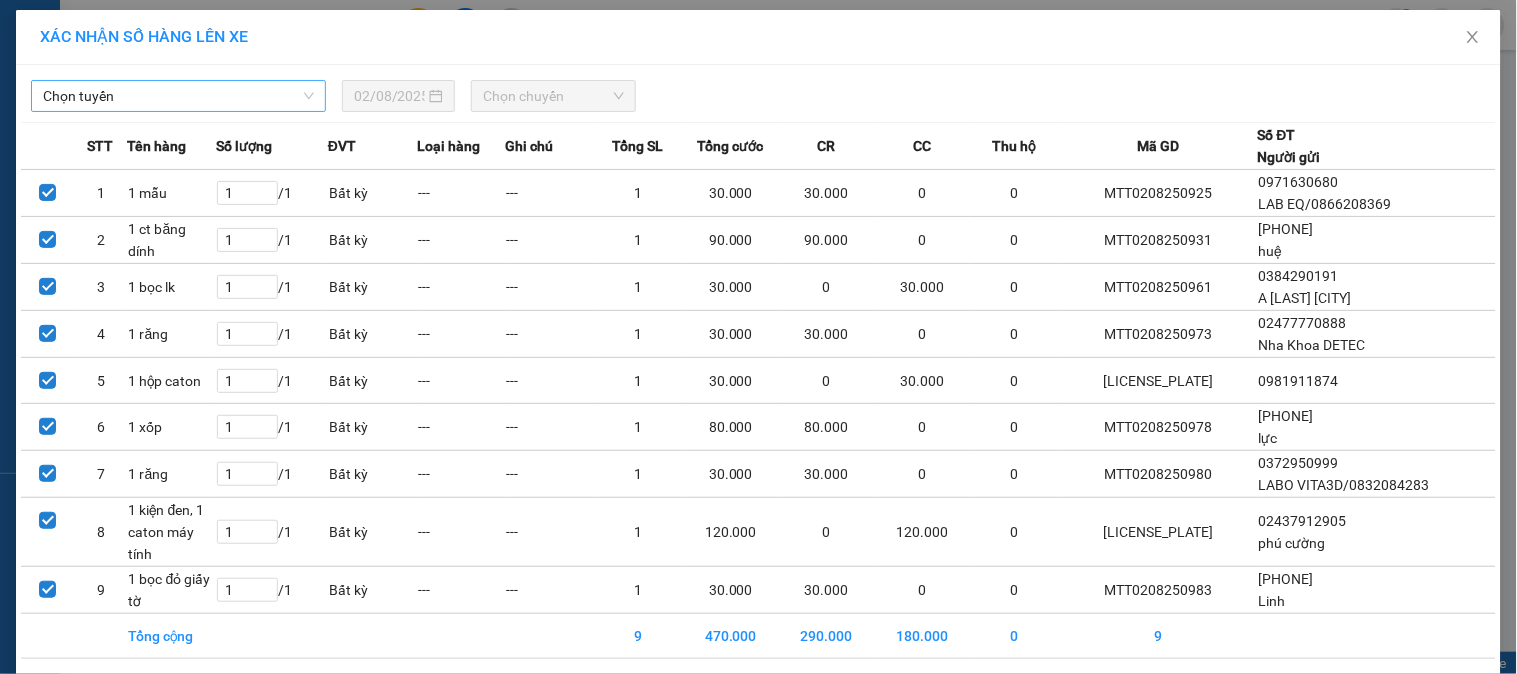 click on "Chọn tuyến" at bounding box center [178, 96] 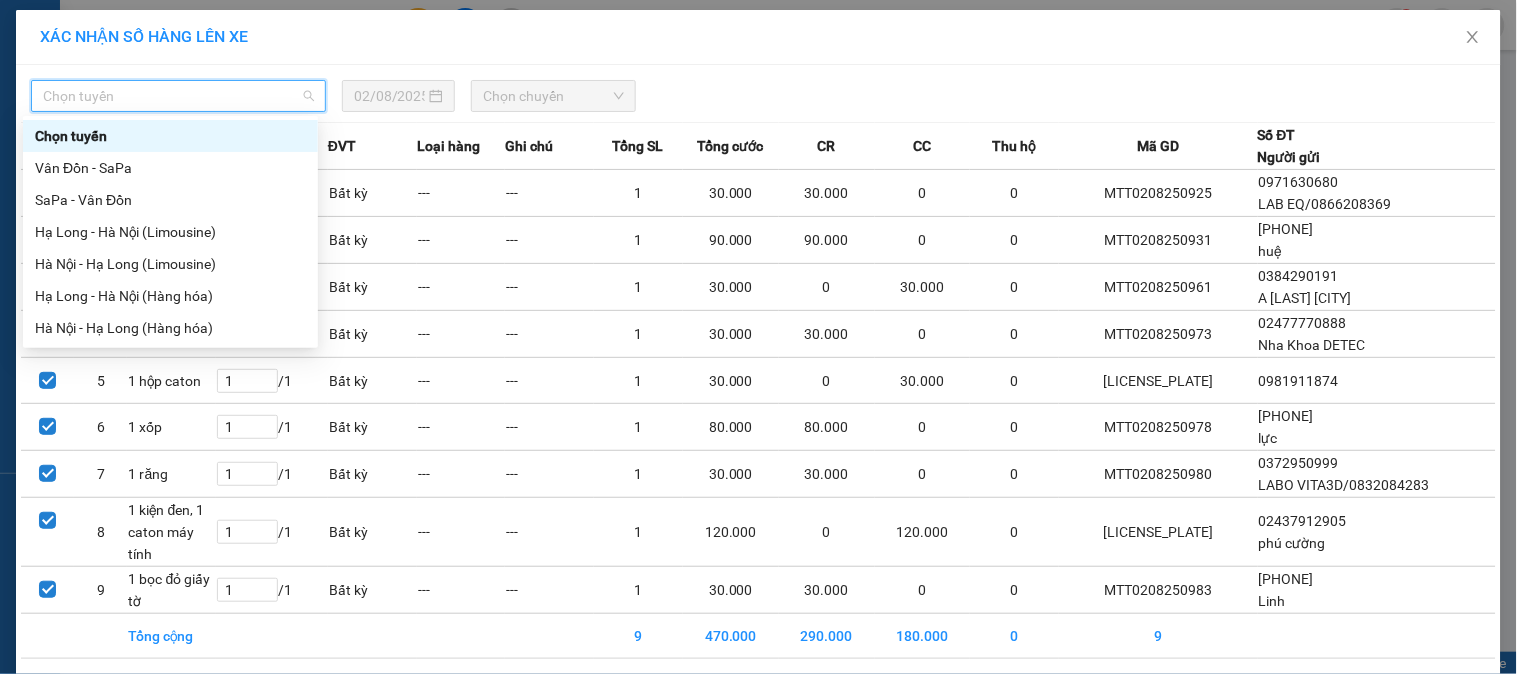 scroll, scrollTop: 76, scrollLeft: 0, axis: vertical 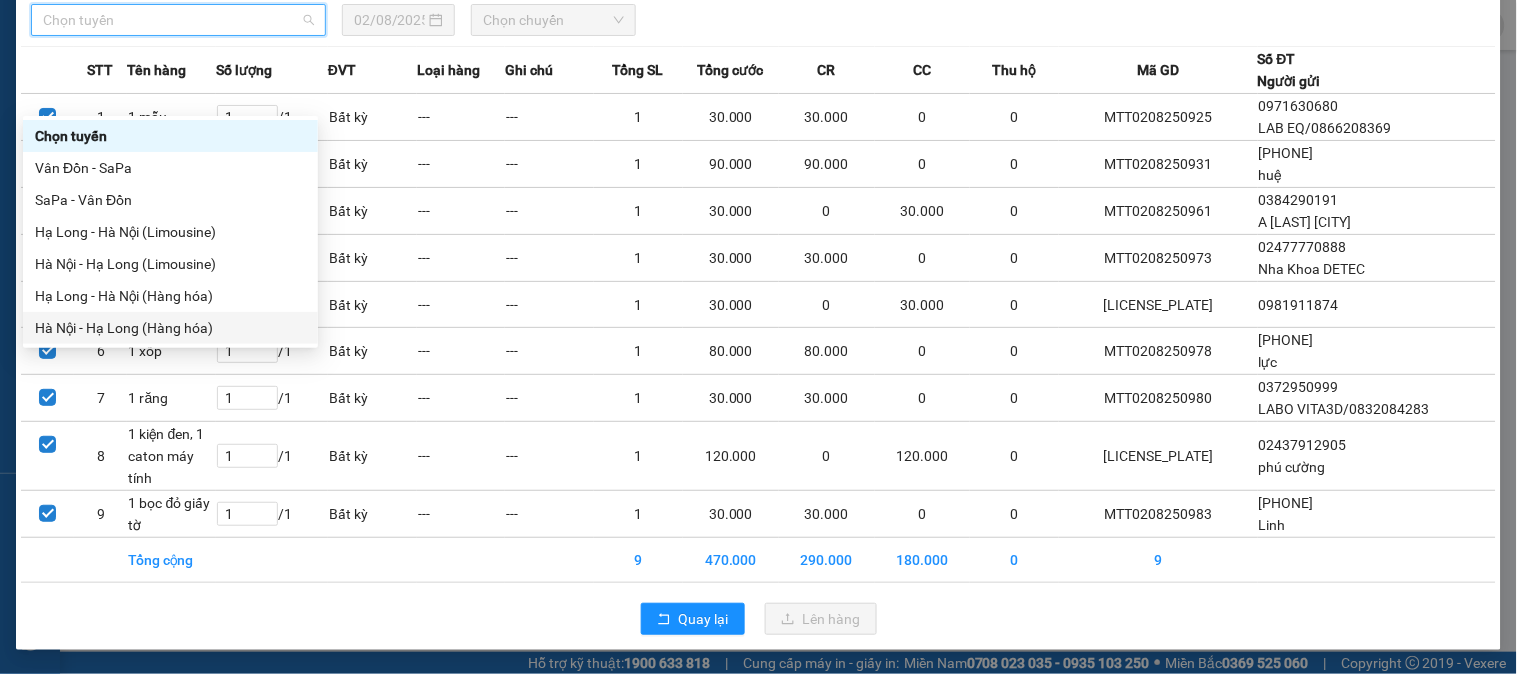 click on "Hà Nội - Hạ Long (Hàng hóa)" at bounding box center [170, 328] 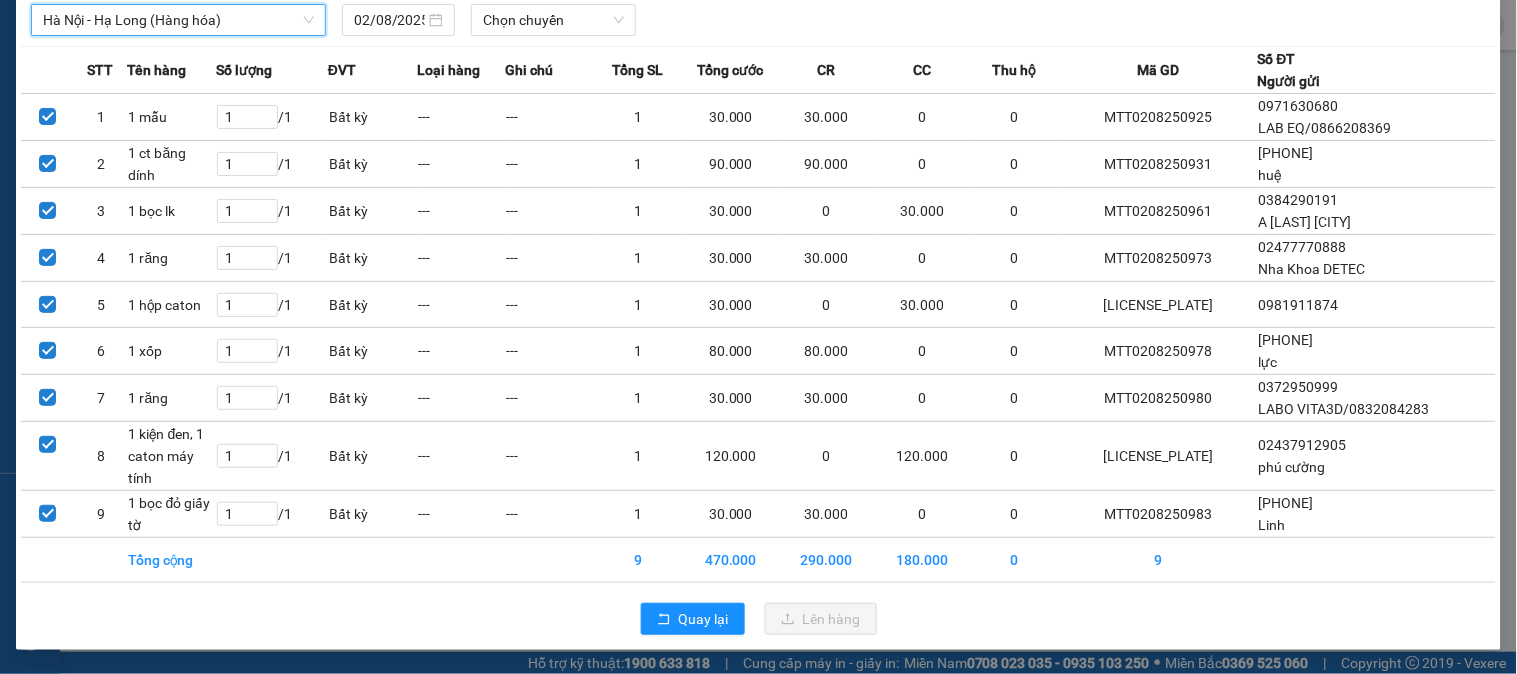 scroll, scrollTop: 0, scrollLeft: 0, axis: both 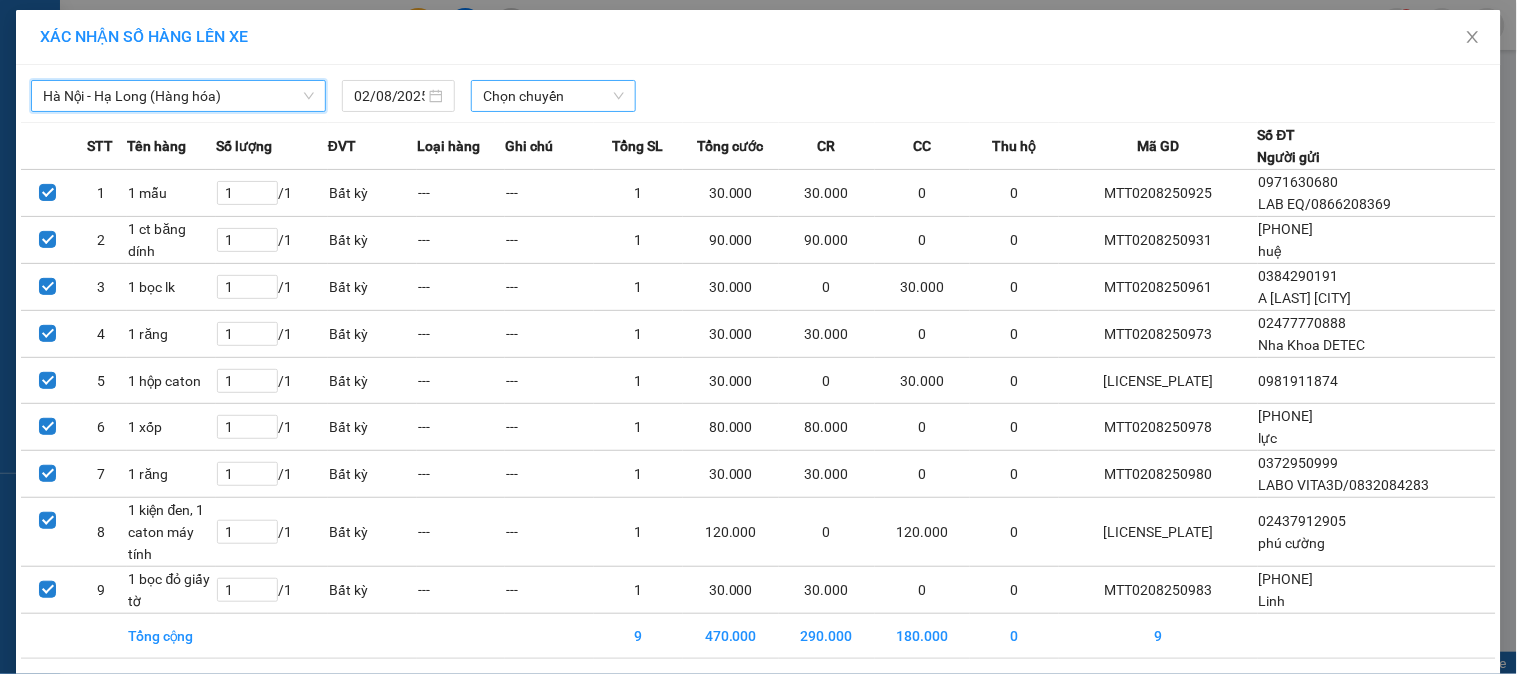 click on "Chọn chuyến" at bounding box center (553, 96) 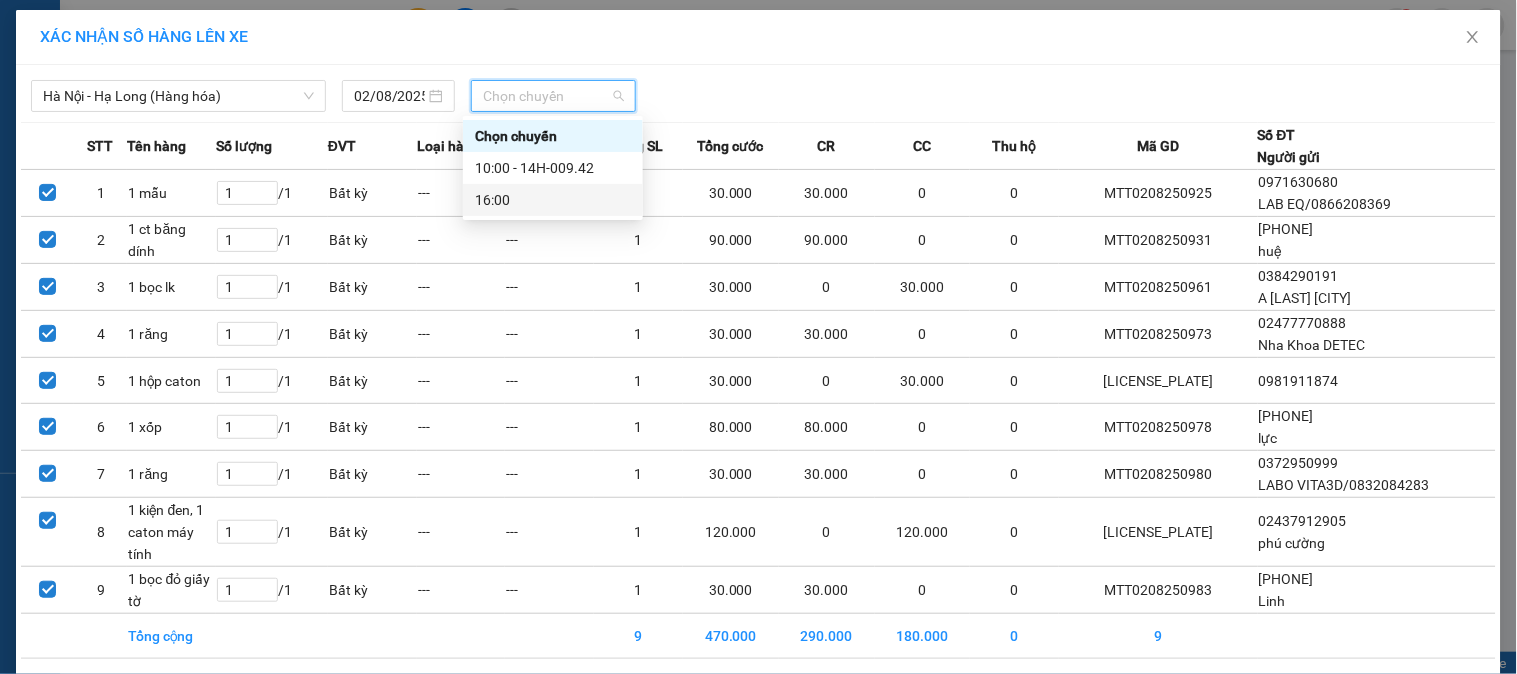 click on "16:00" at bounding box center [553, 200] 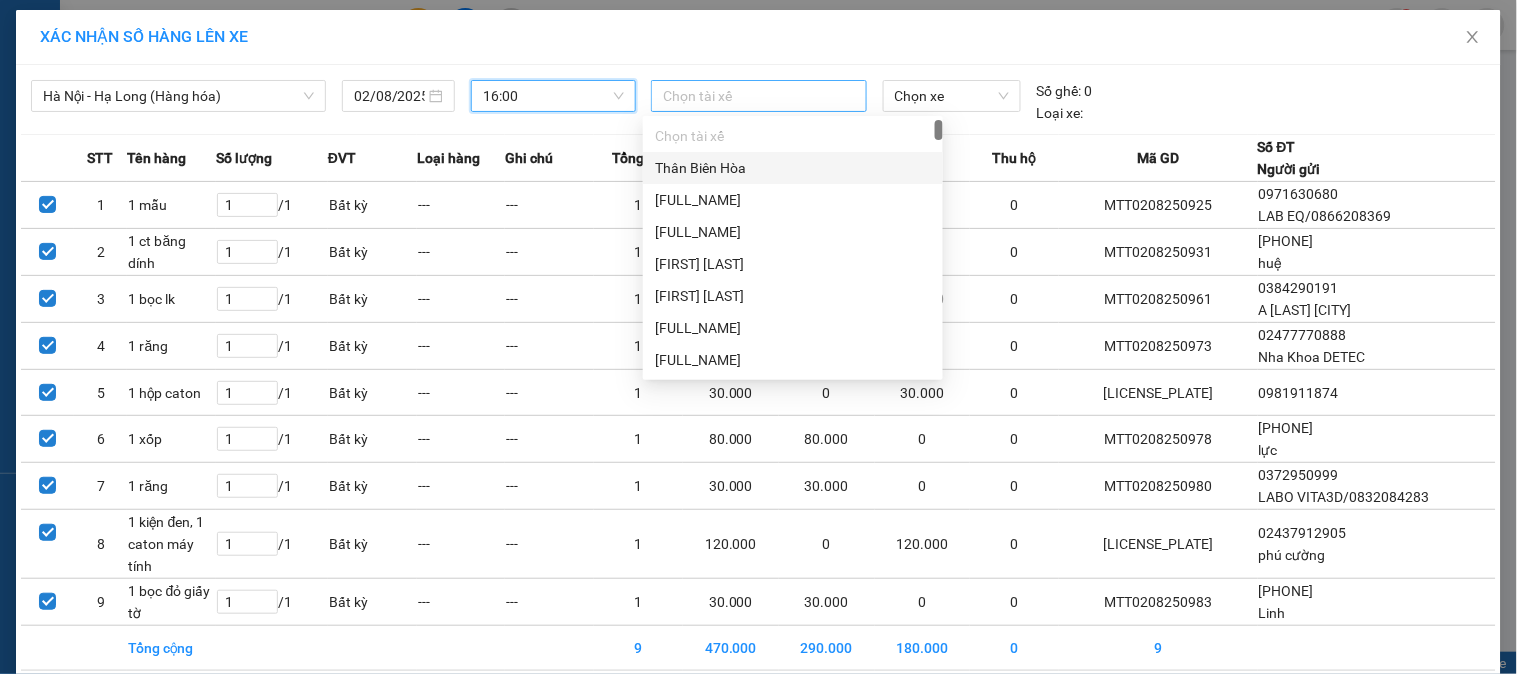 click at bounding box center [758, 96] 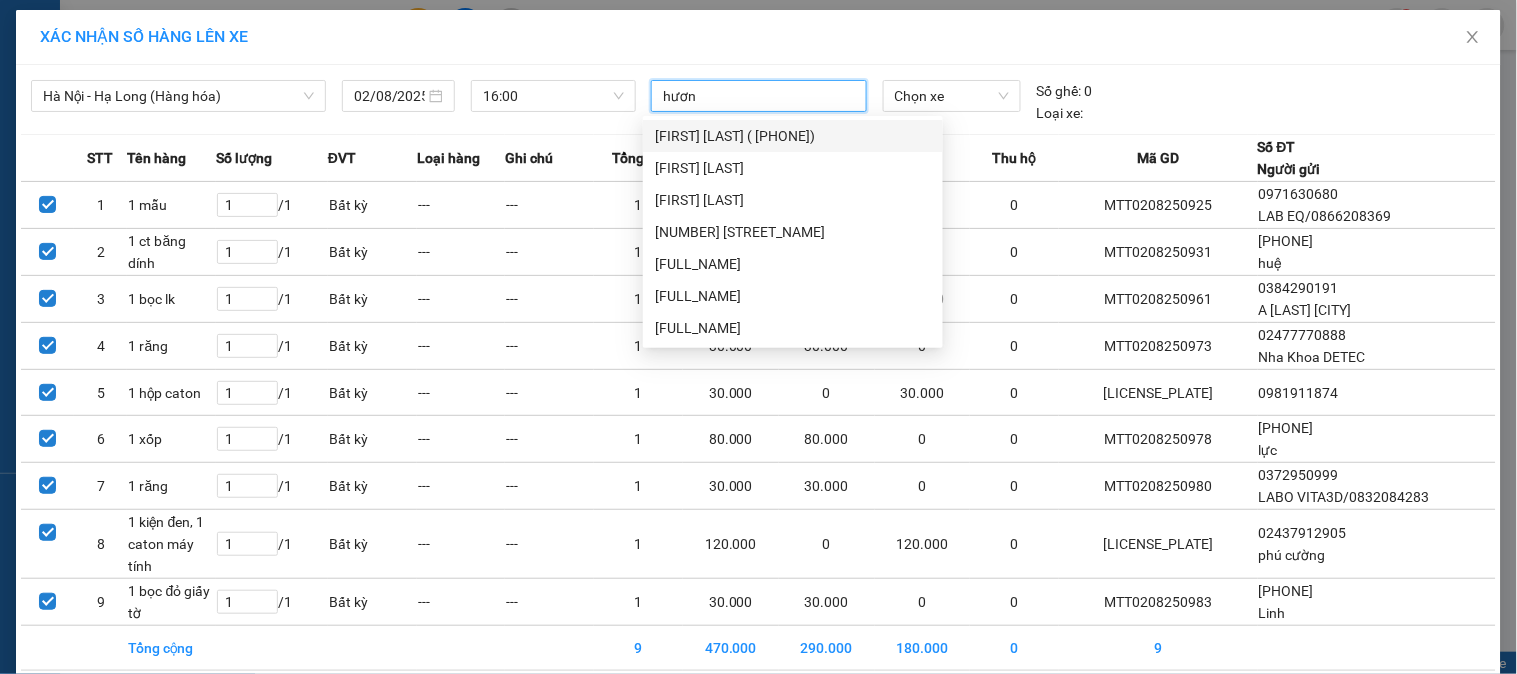 type on "hương" 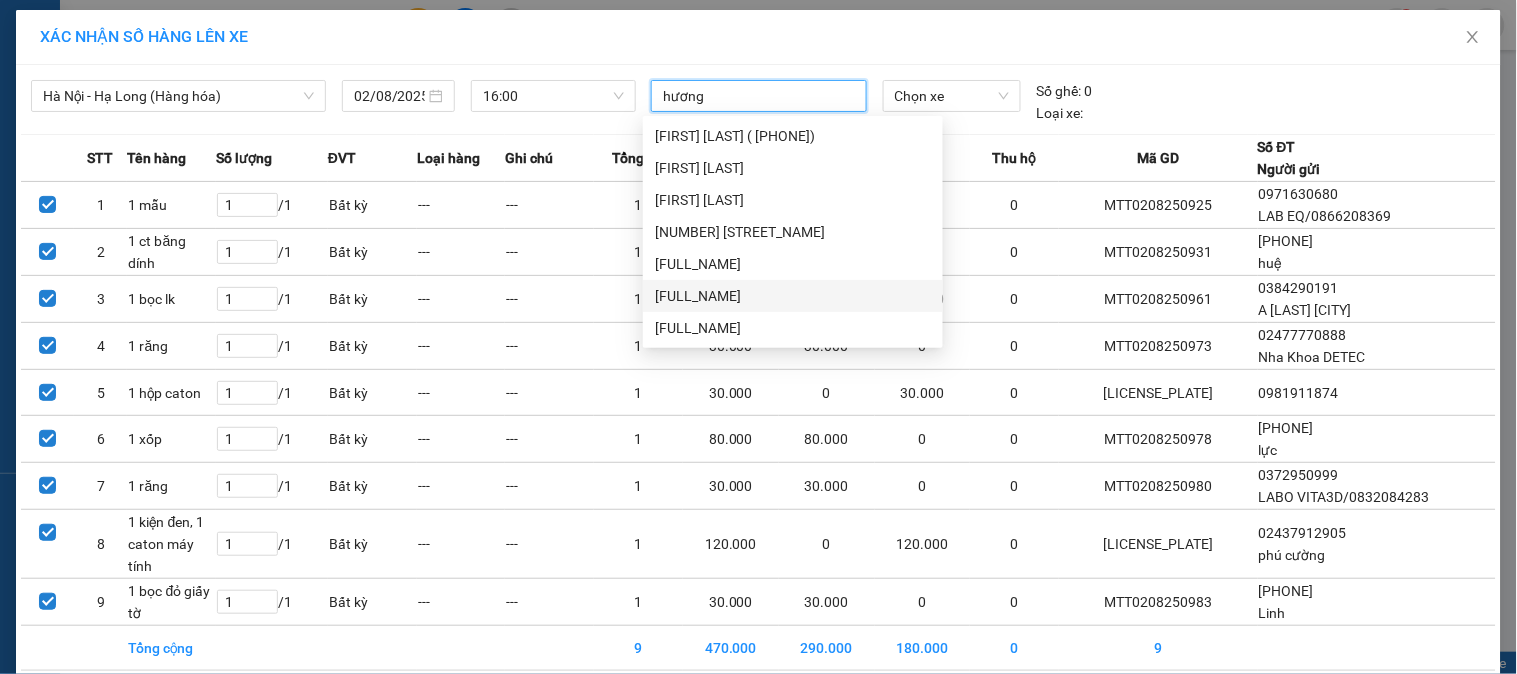 click on "[FULL_NAME]" at bounding box center (793, 296) 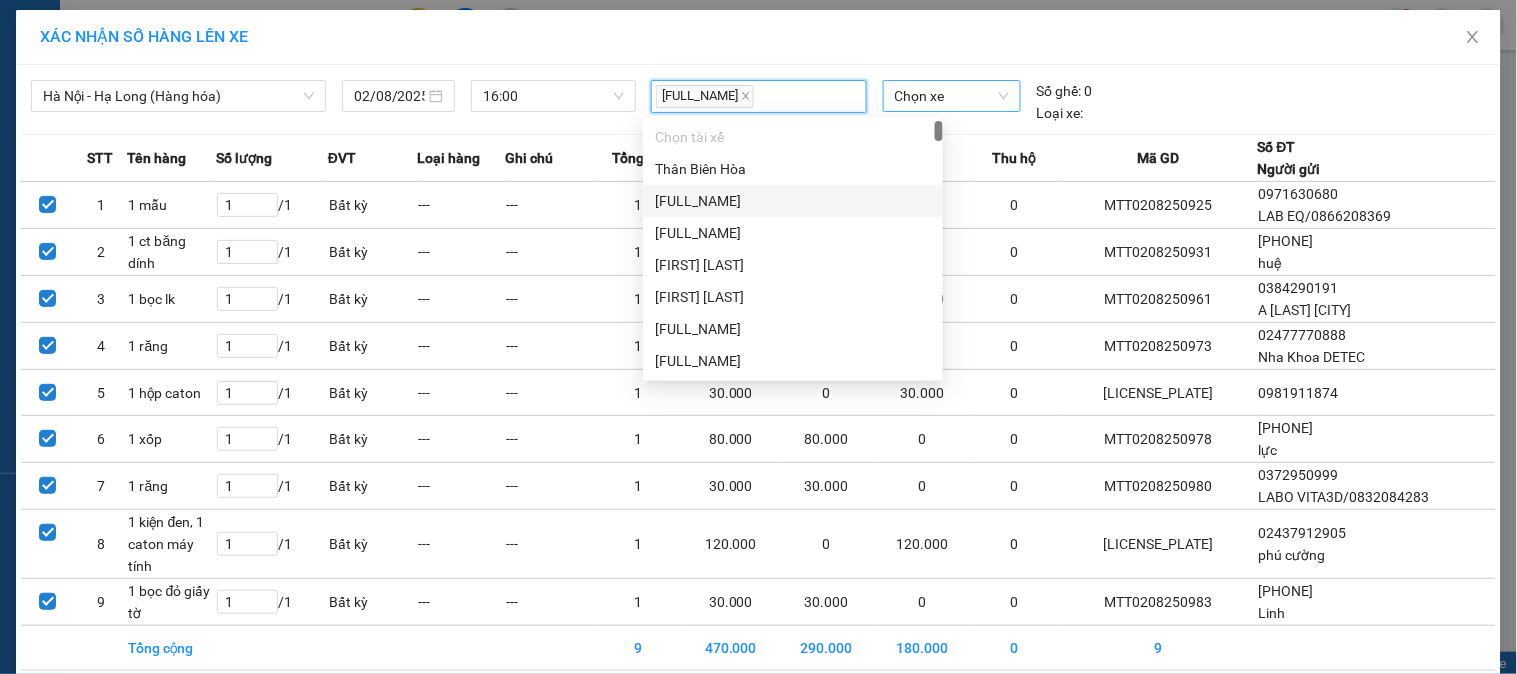 click on "Chọn xe" at bounding box center [952, 96] 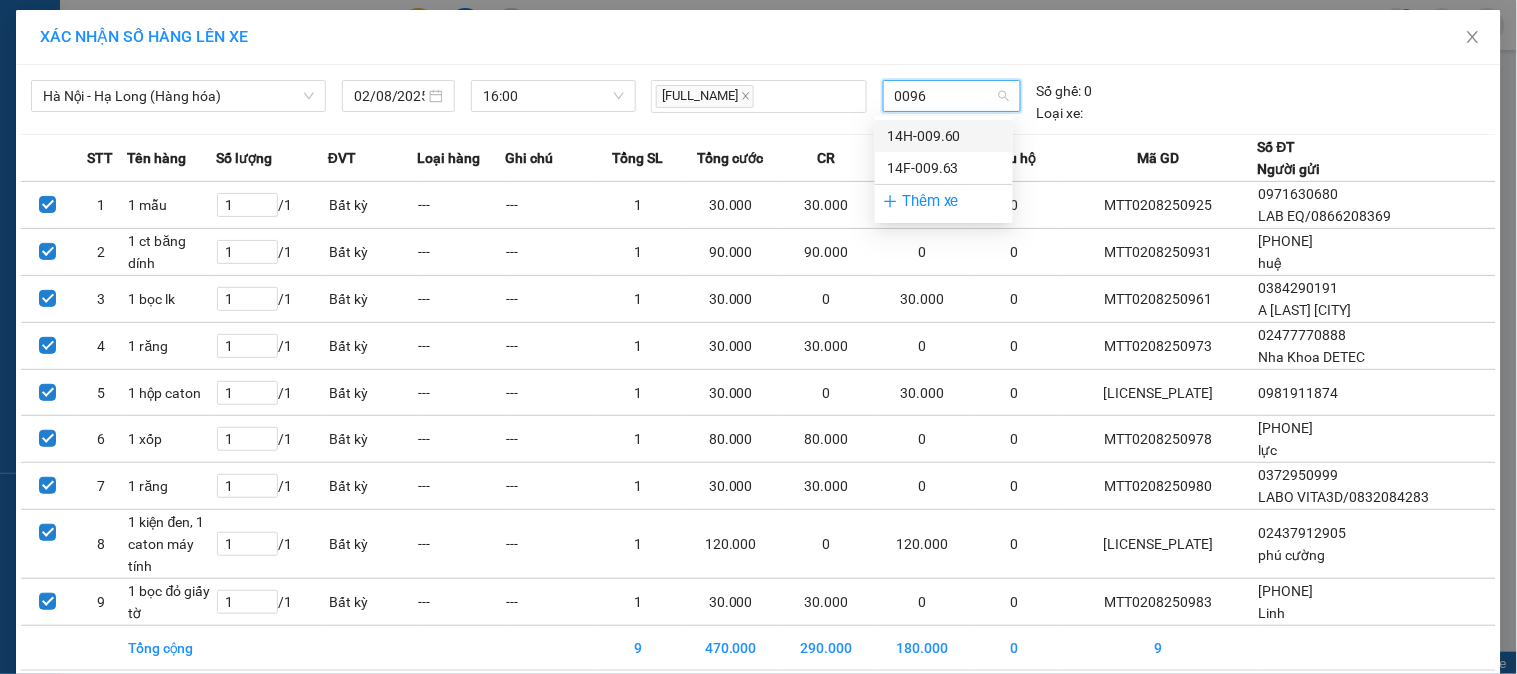 type on "00960" 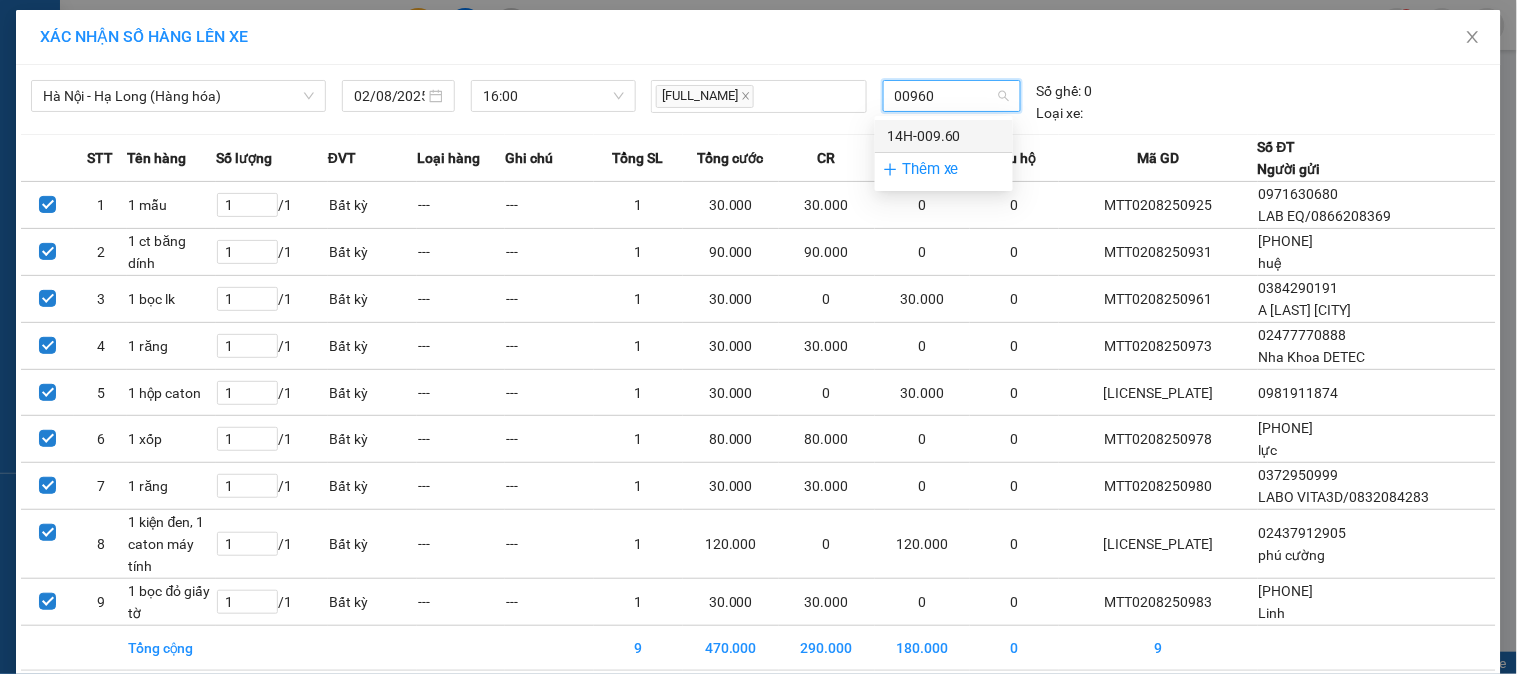 click on "14H-009.60" at bounding box center [944, 136] 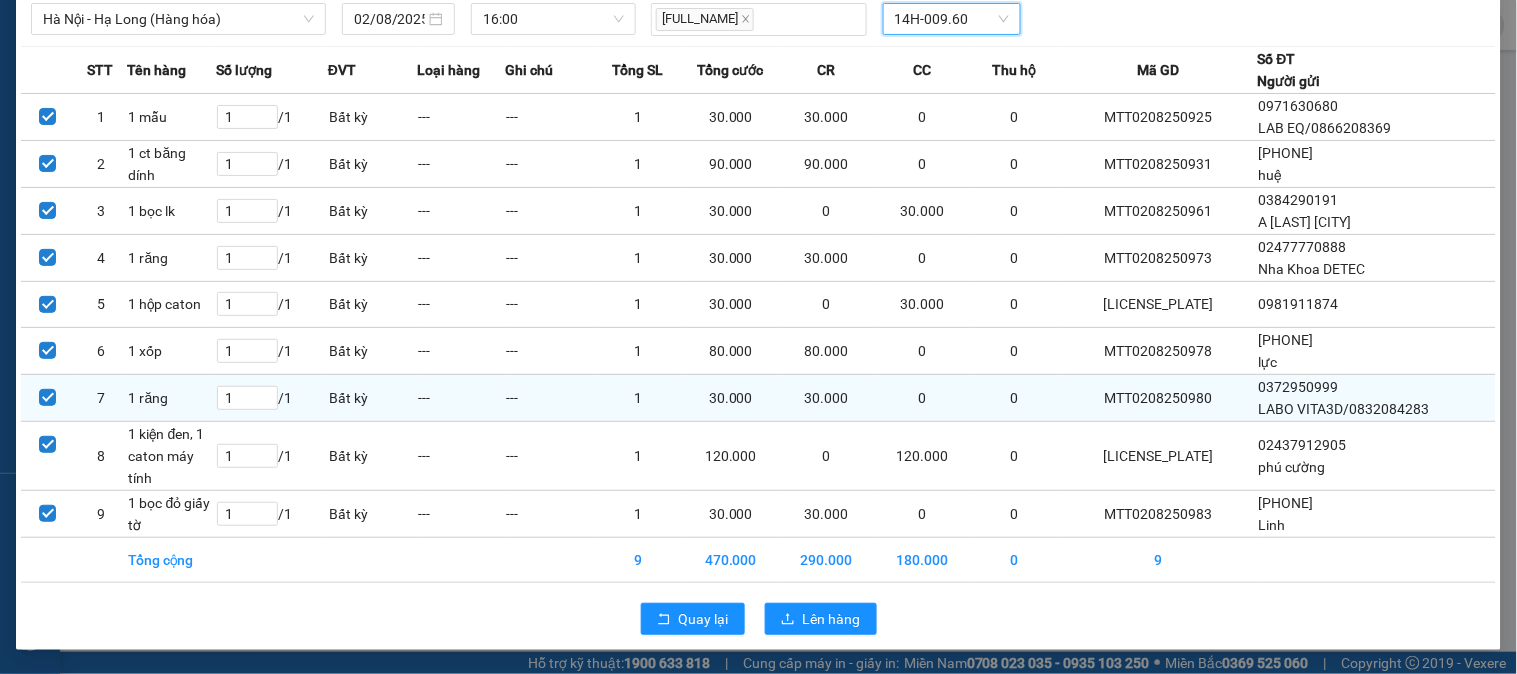scroll, scrollTop: 77, scrollLeft: 0, axis: vertical 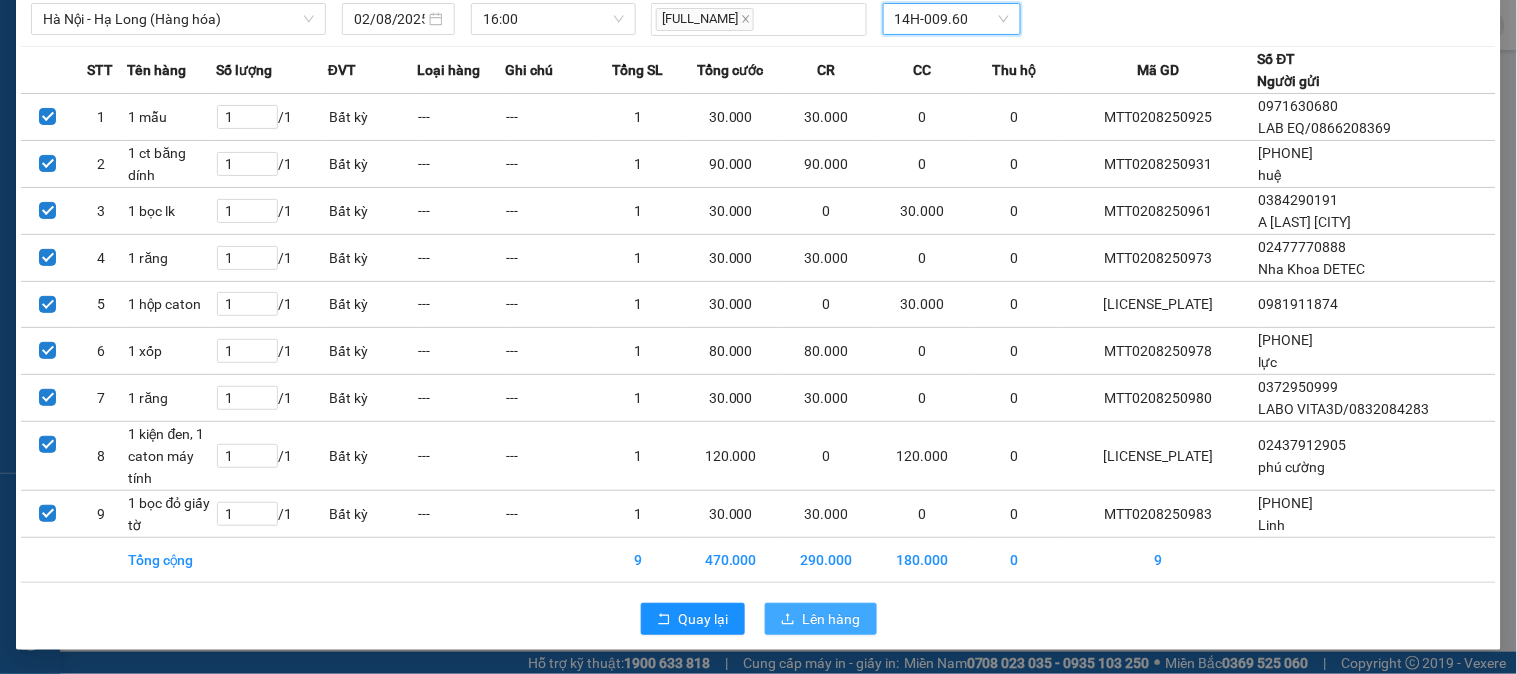 click on "Lên hàng" at bounding box center (832, 619) 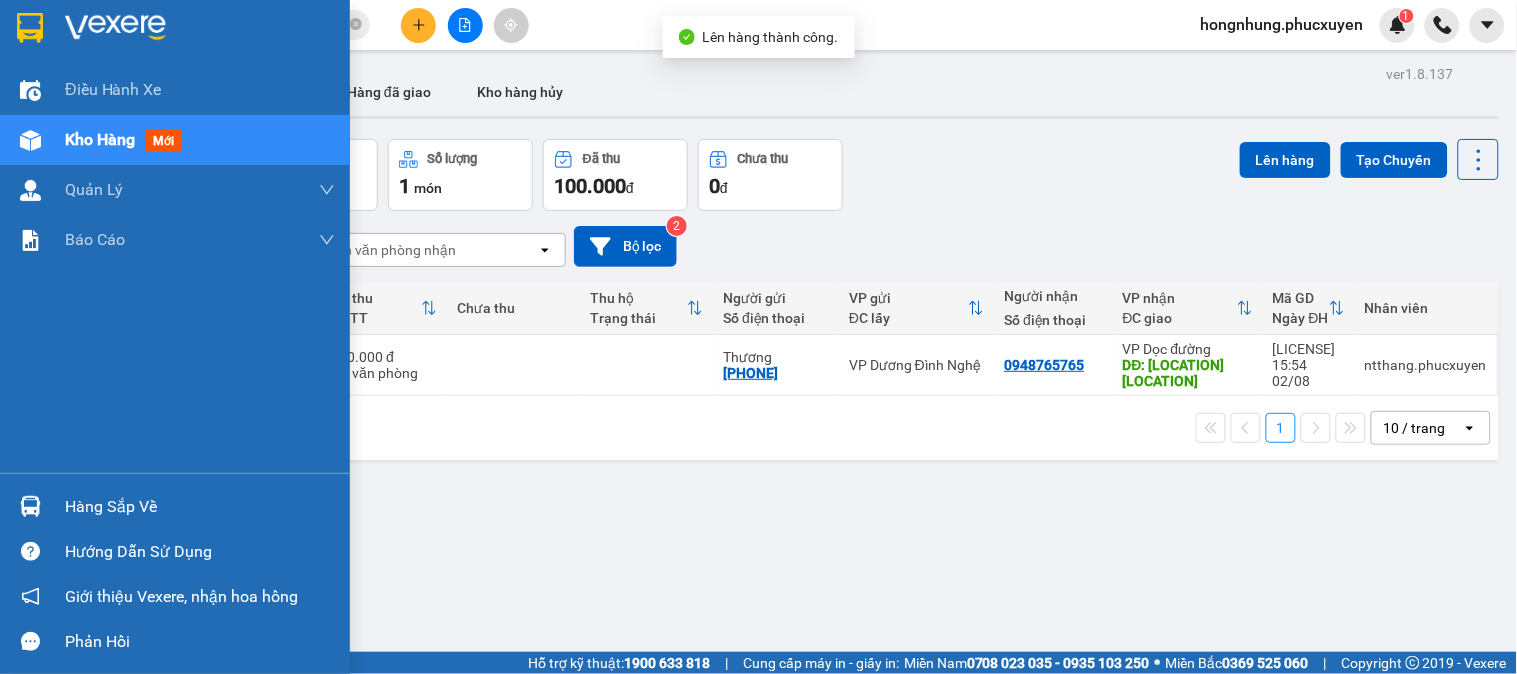 click at bounding box center [30, 506] 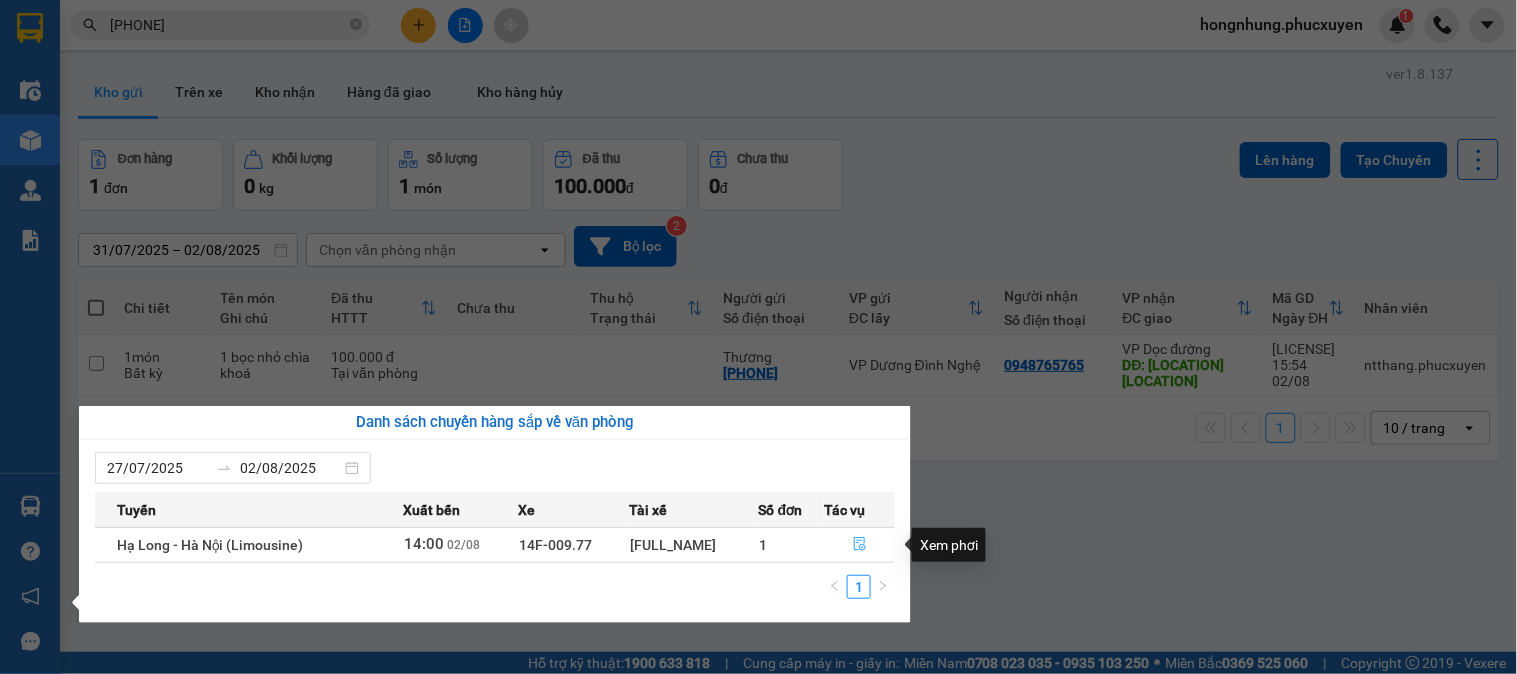 click 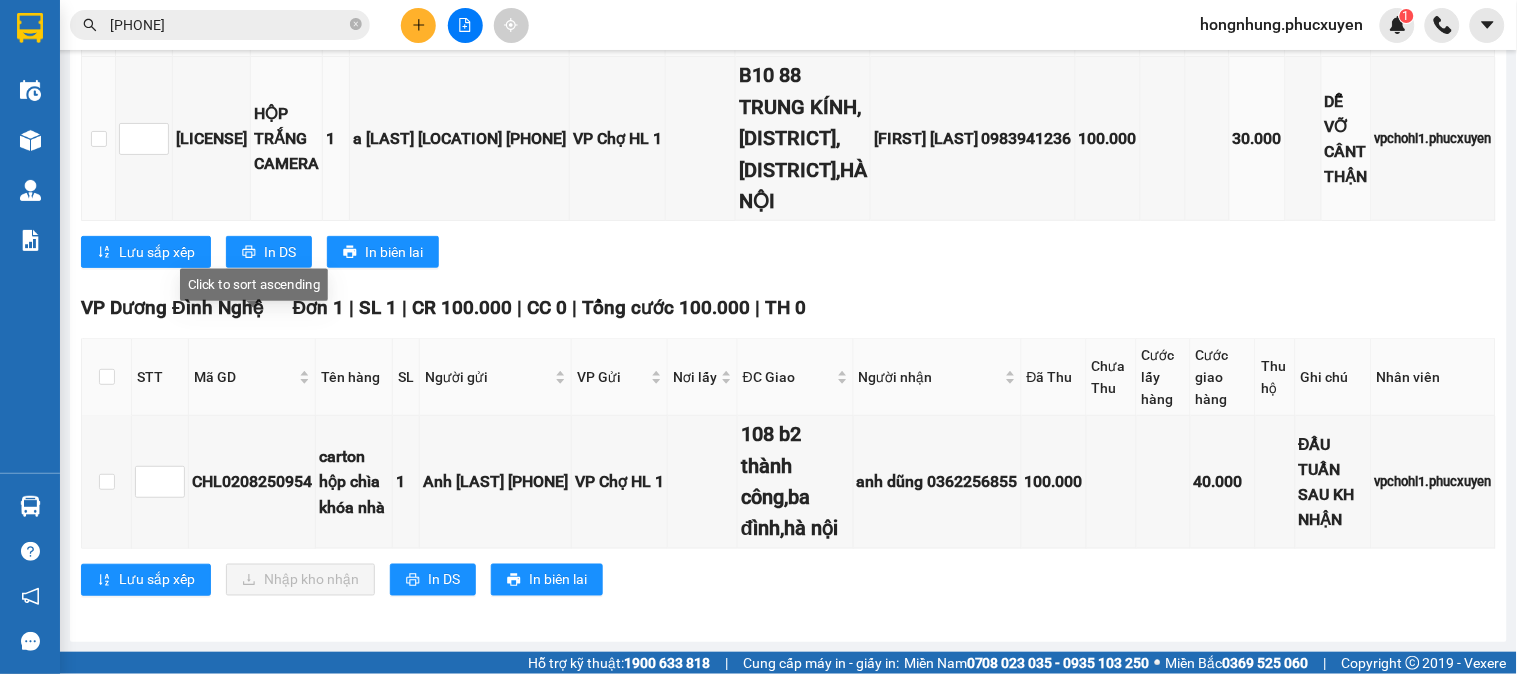scroll, scrollTop: 398, scrollLeft: 0, axis: vertical 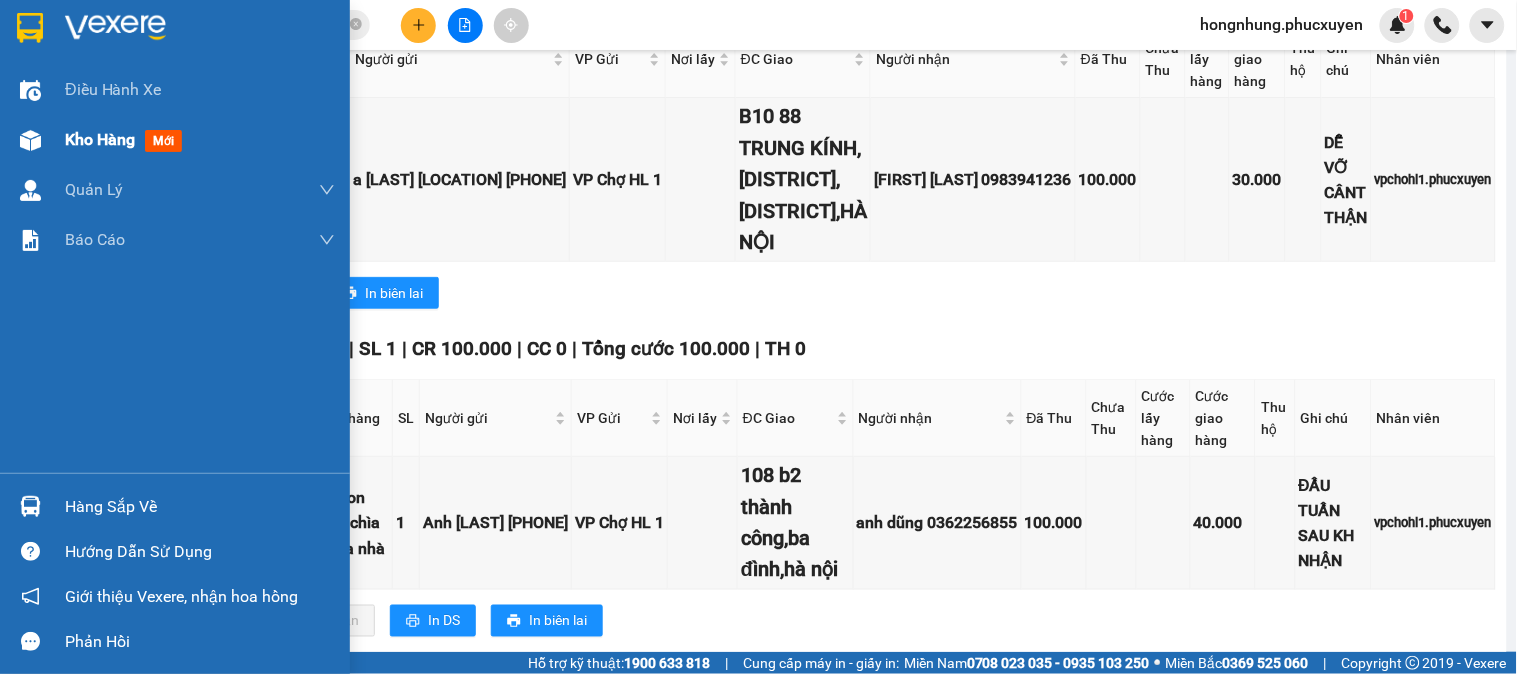 click at bounding box center (30, 140) 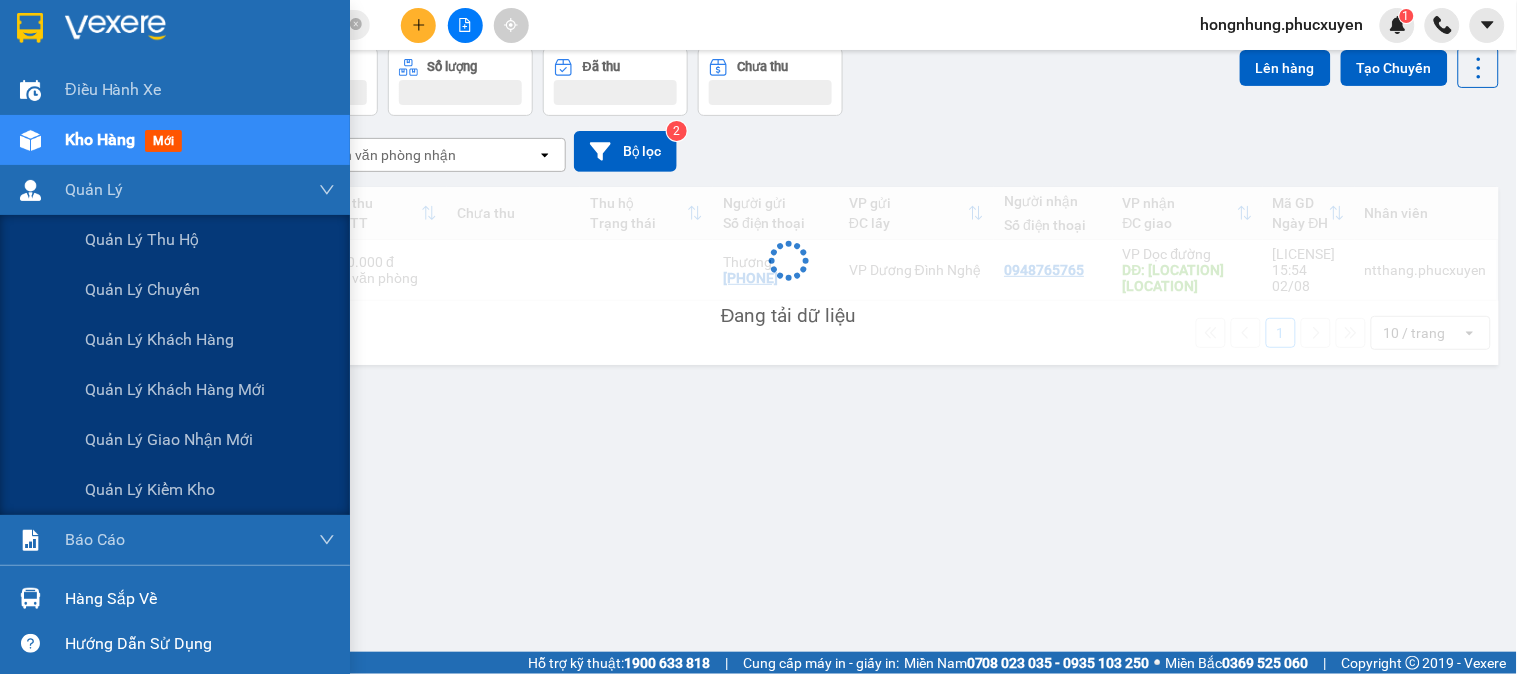 scroll, scrollTop: 0, scrollLeft: 0, axis: both 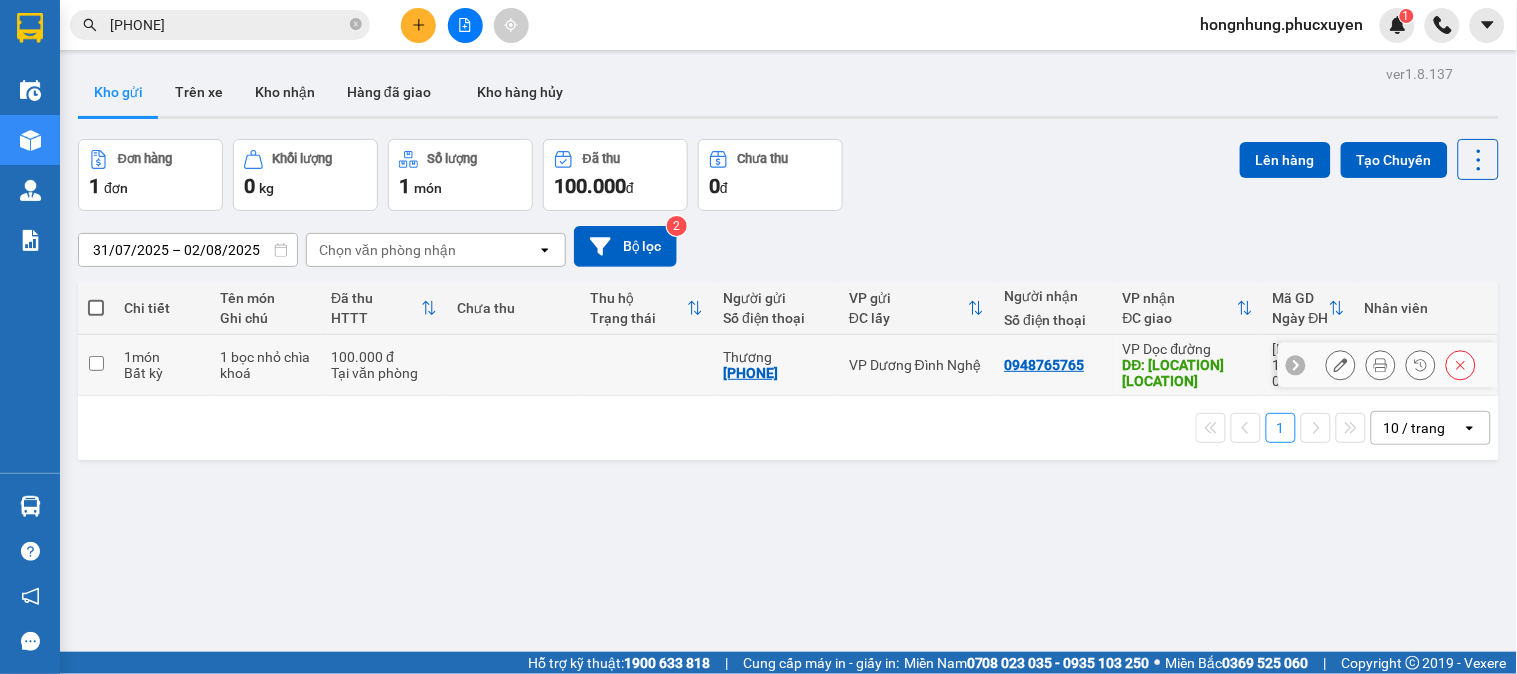 click on "[PHONE]" at bounding box center [750, 373] 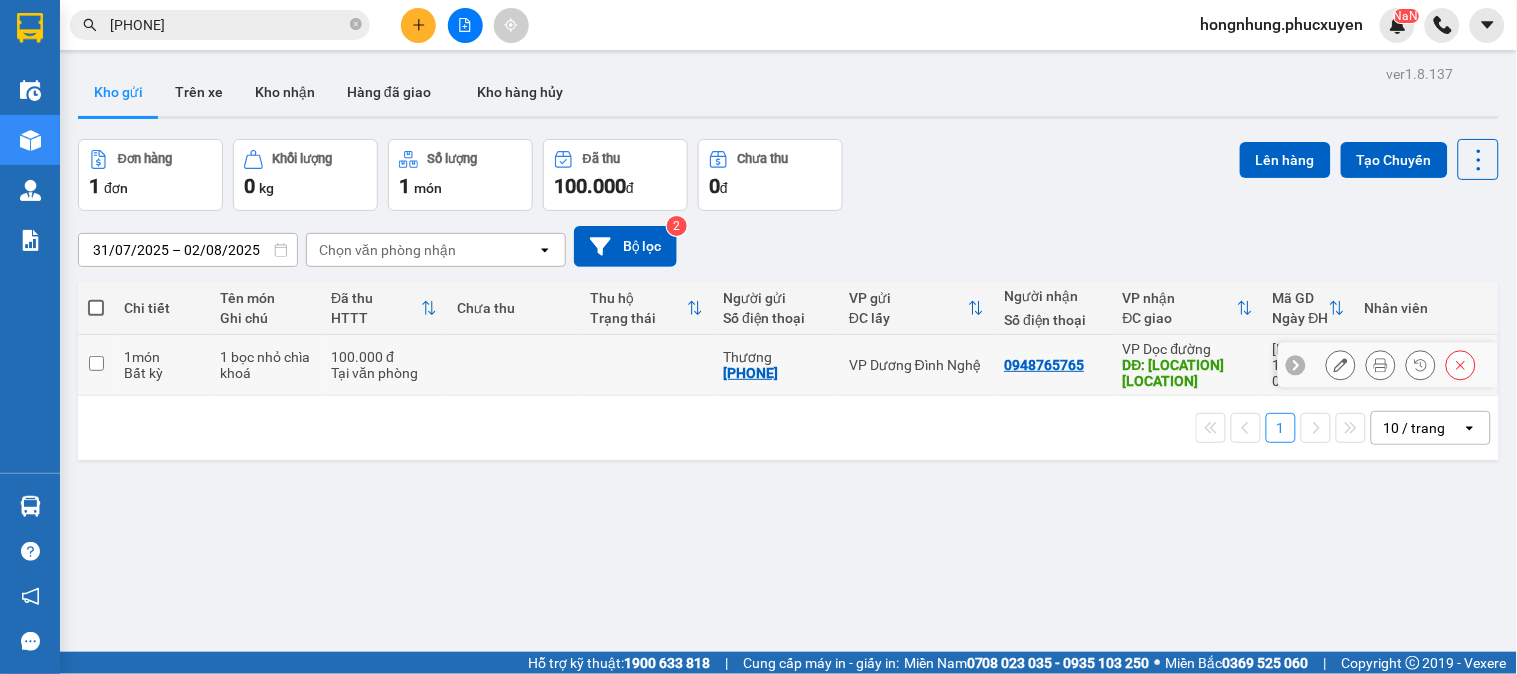 drag, startPoint x: 737, startPoint y: 375, endPoint x: 722, endPoint y: 375, distance: 15 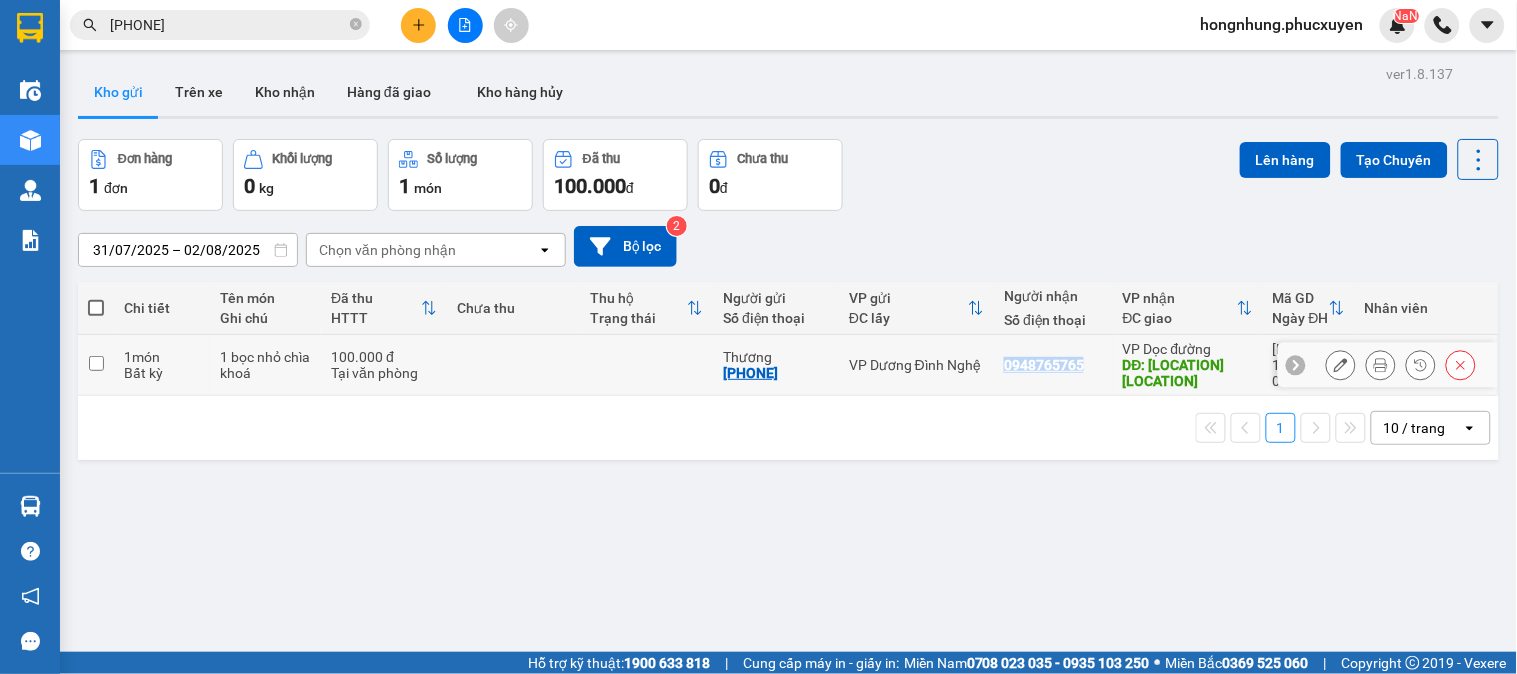 click on "0948765765" at bounding box center (1044, 365) 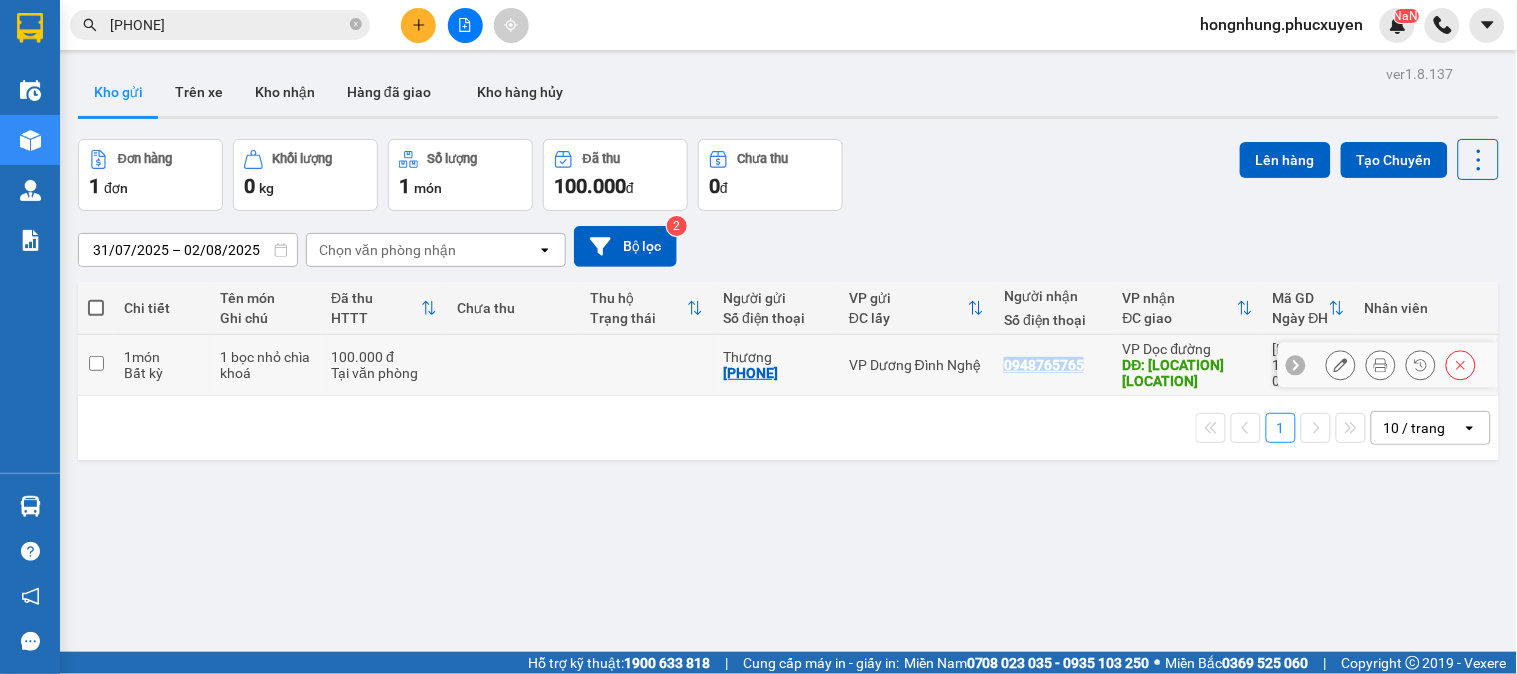 copy on "0948765765" 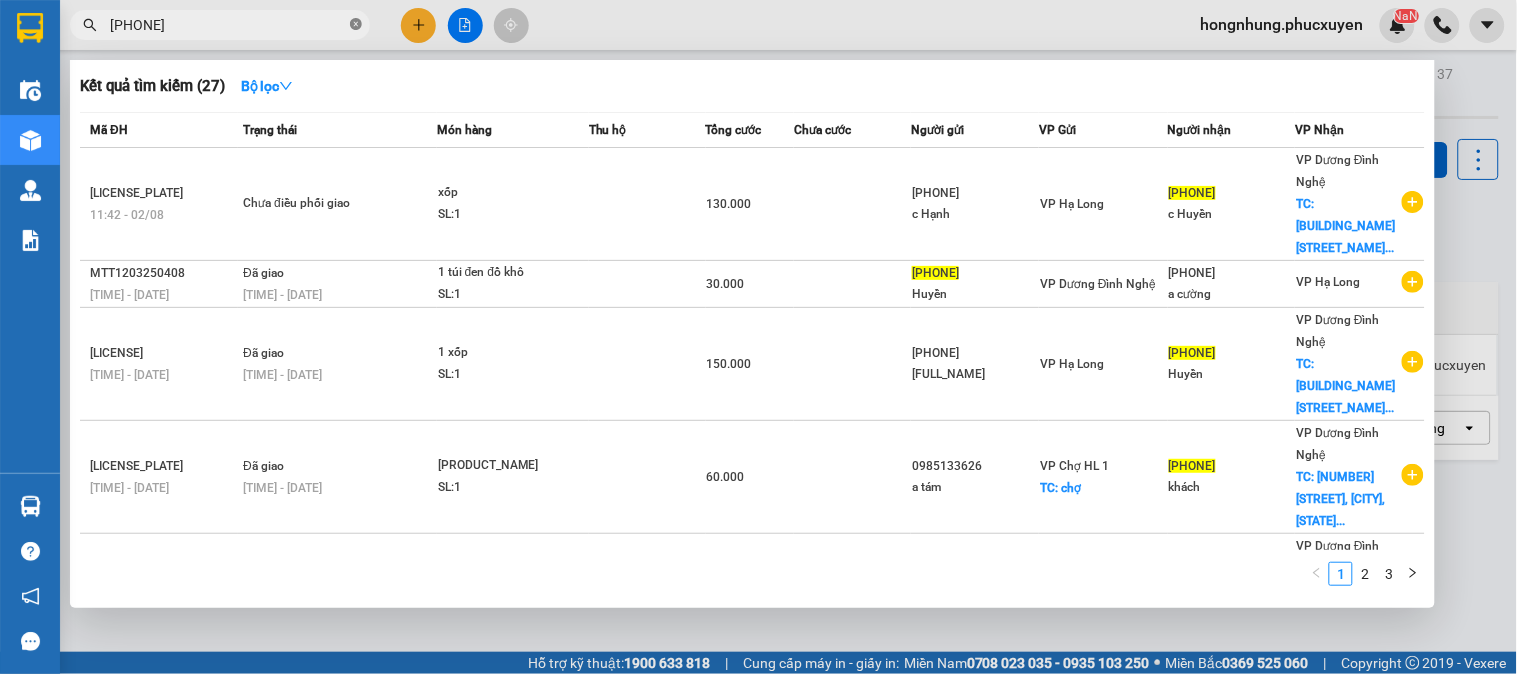 click 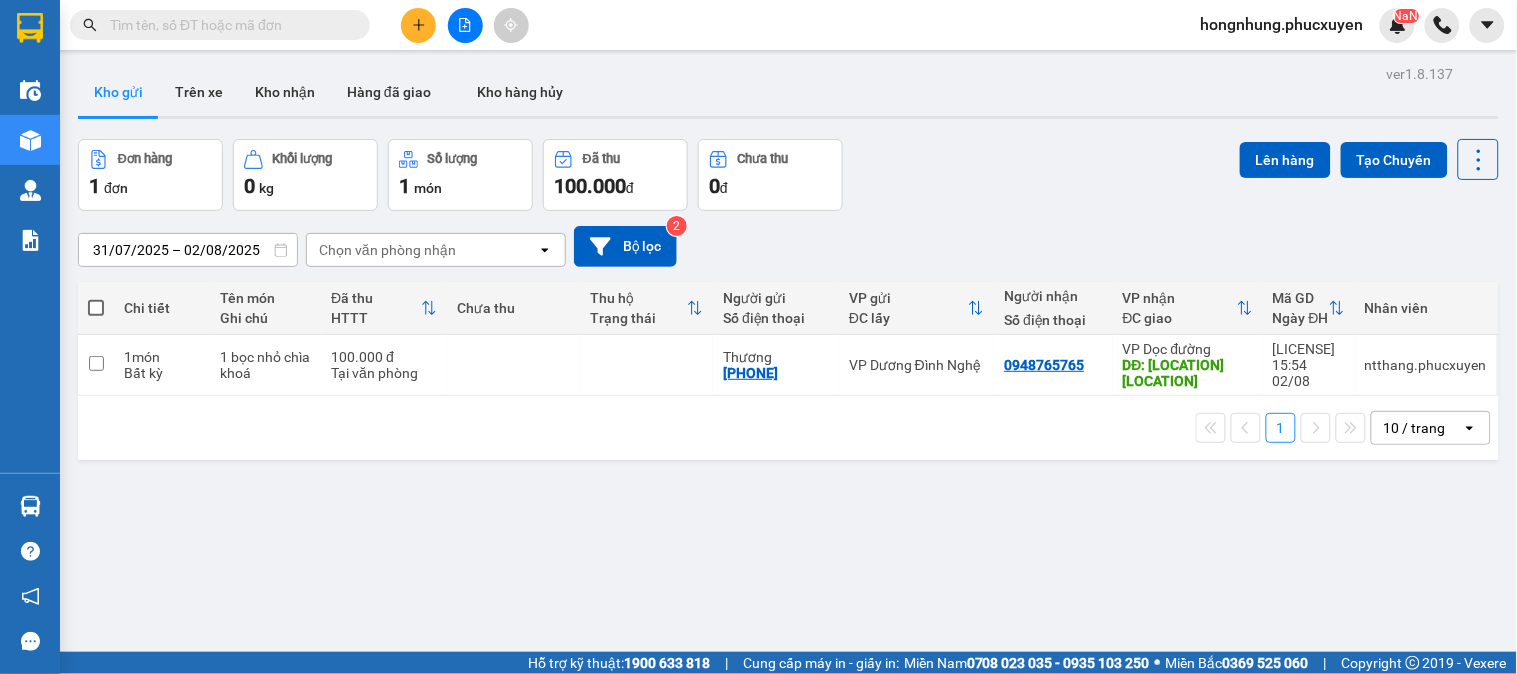 paste on "0948765765" 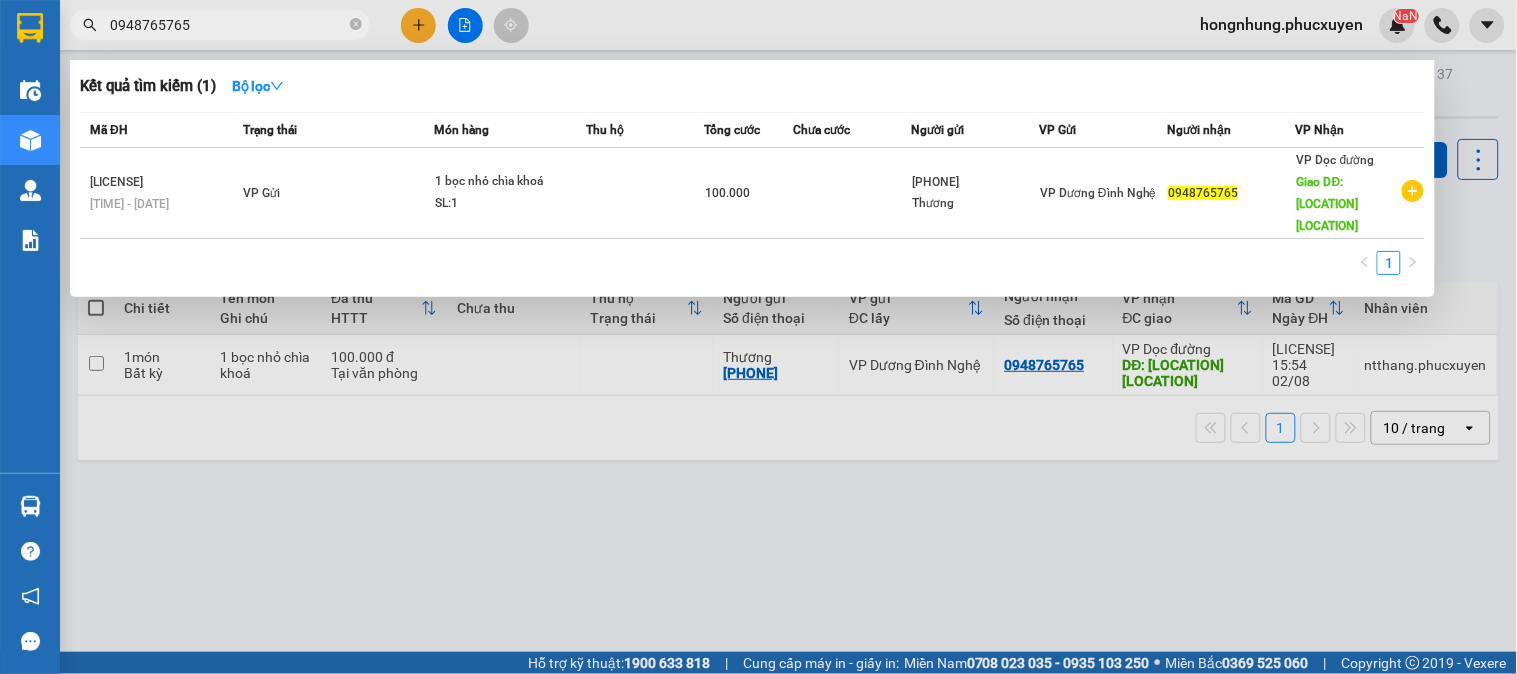 type on "0948765765" 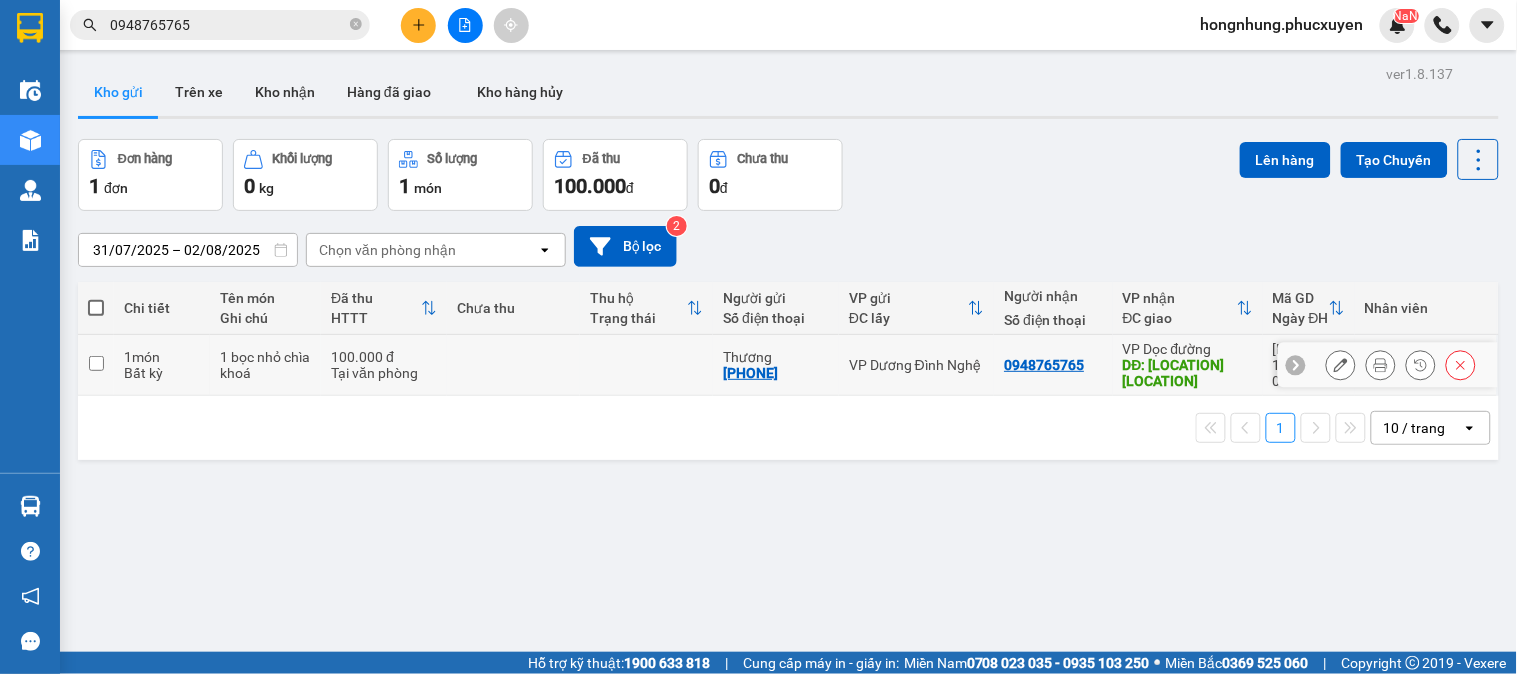 click on "[PHONE]" at bounding box center [750, 373] 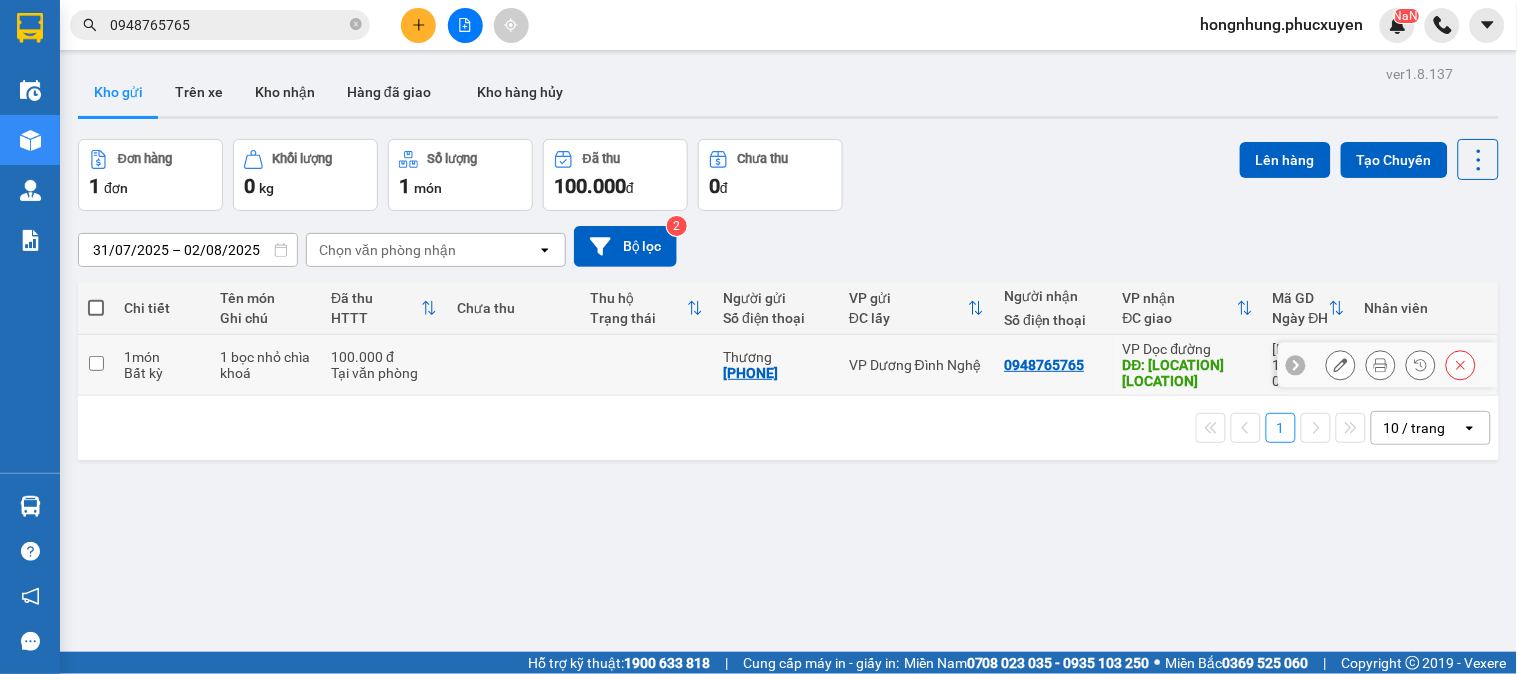 copy on "[PHONE]" 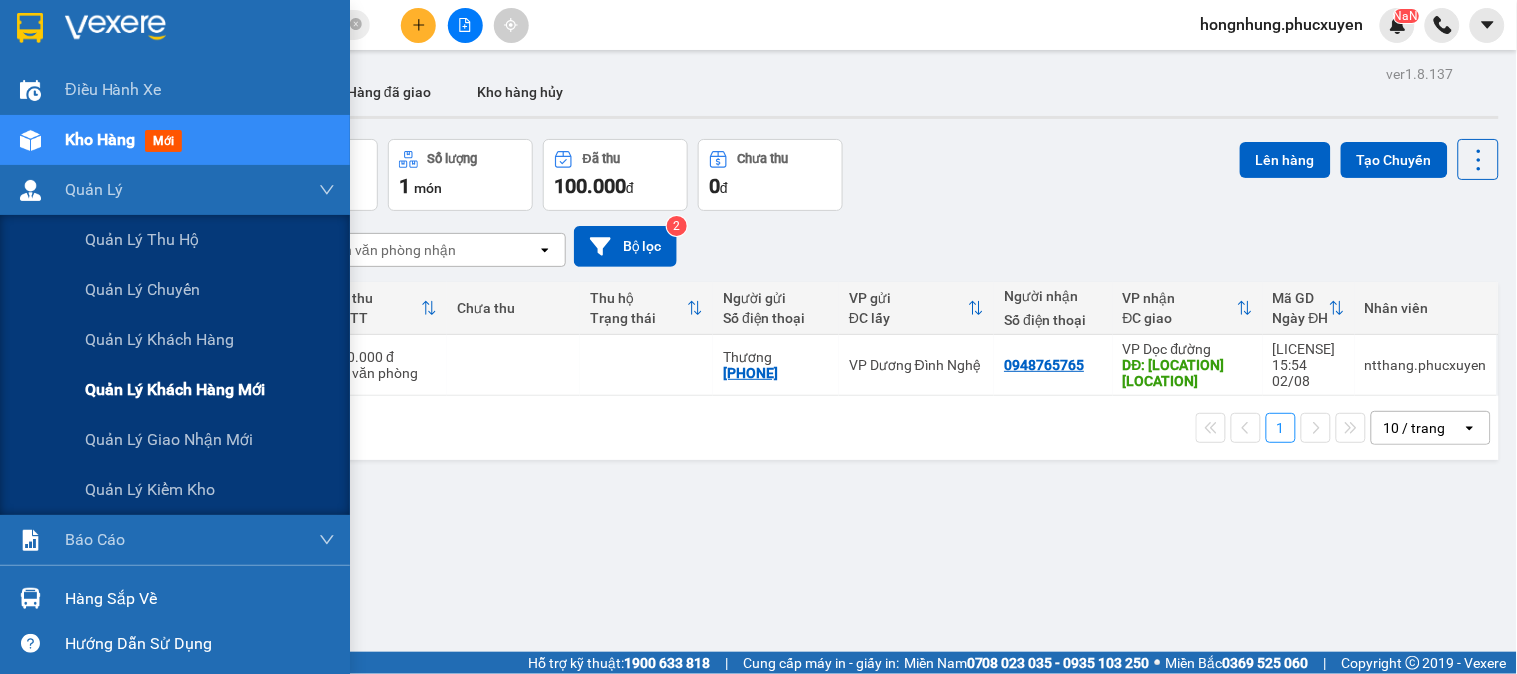 drag, startPoint x: 223, startPoint y: 447, endPoint x: 263, endPoint y: 365, distance: 91.235954 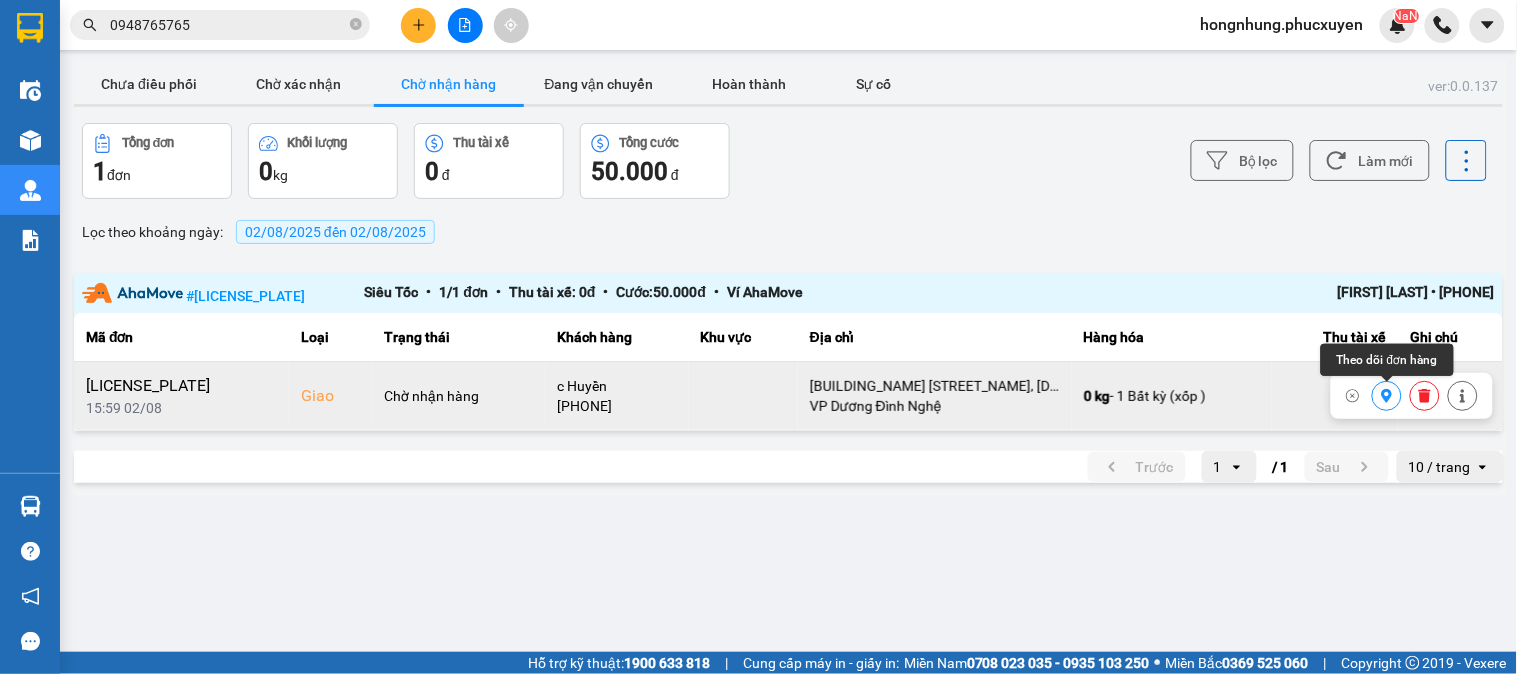 click 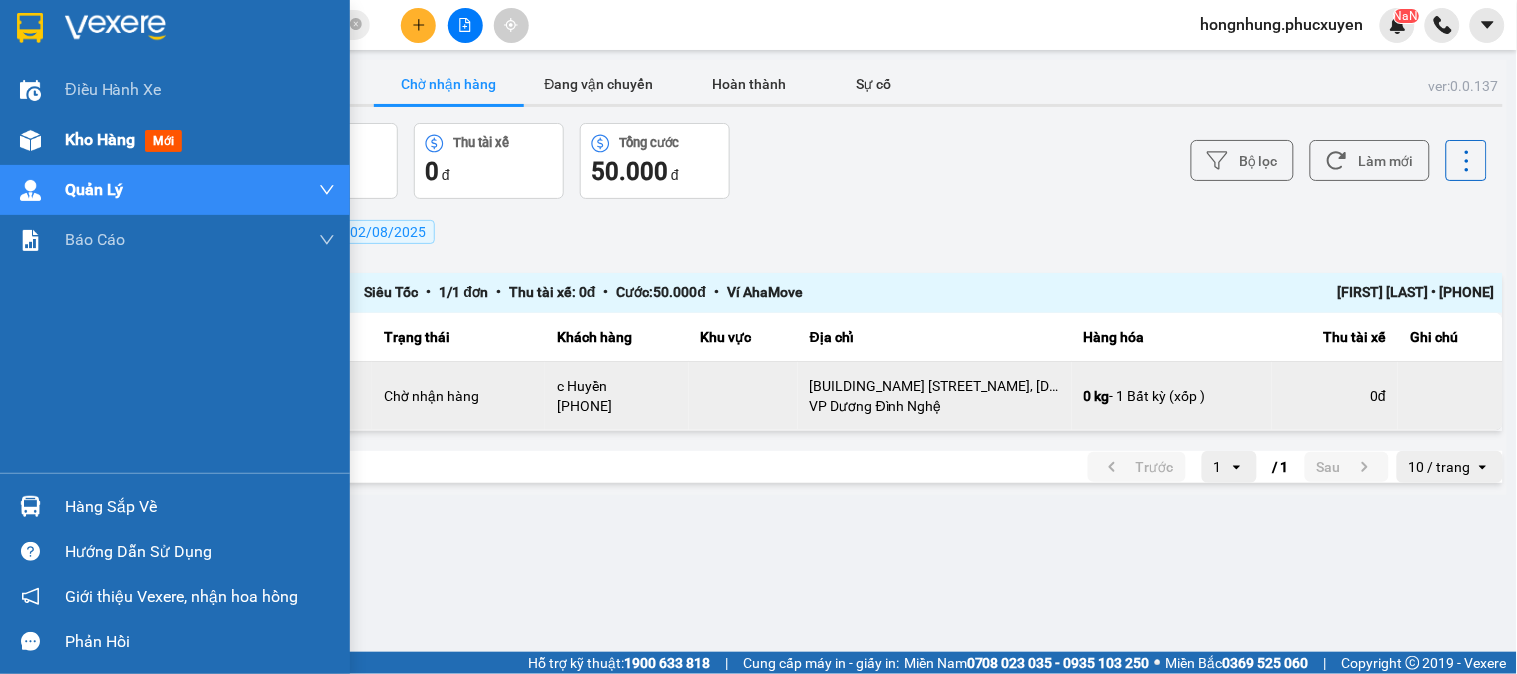 click on "Kho hàng mới" at bounding box center [175, 140] 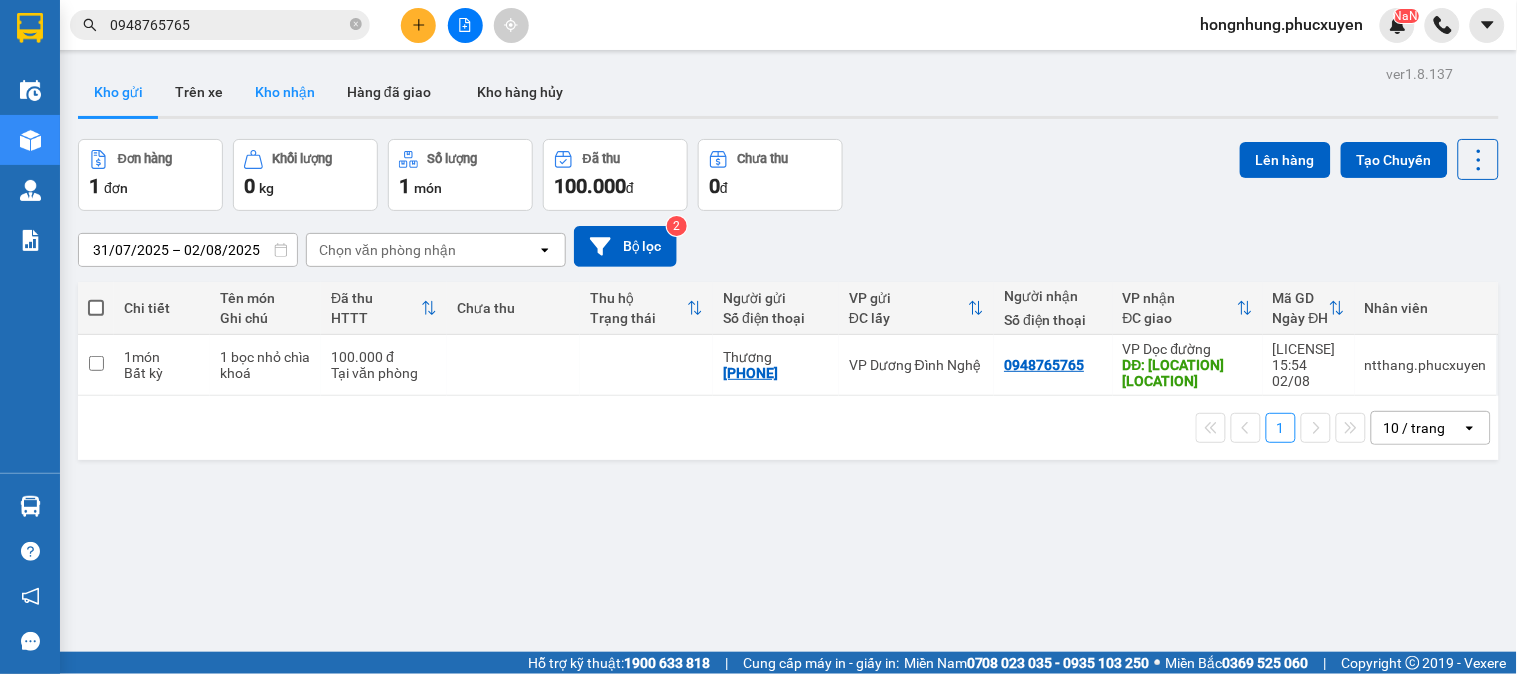 click on "Kho nhận" at bounding box center [285, 92] 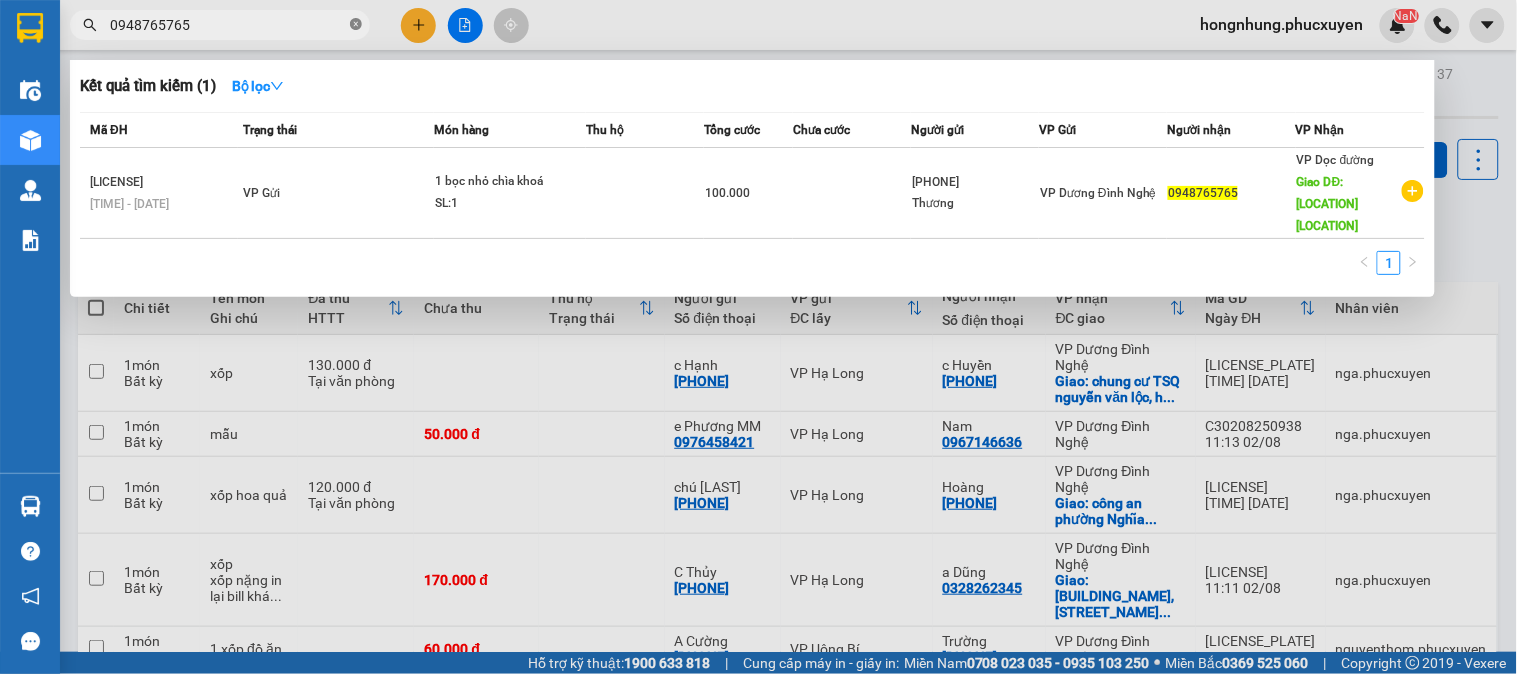 click 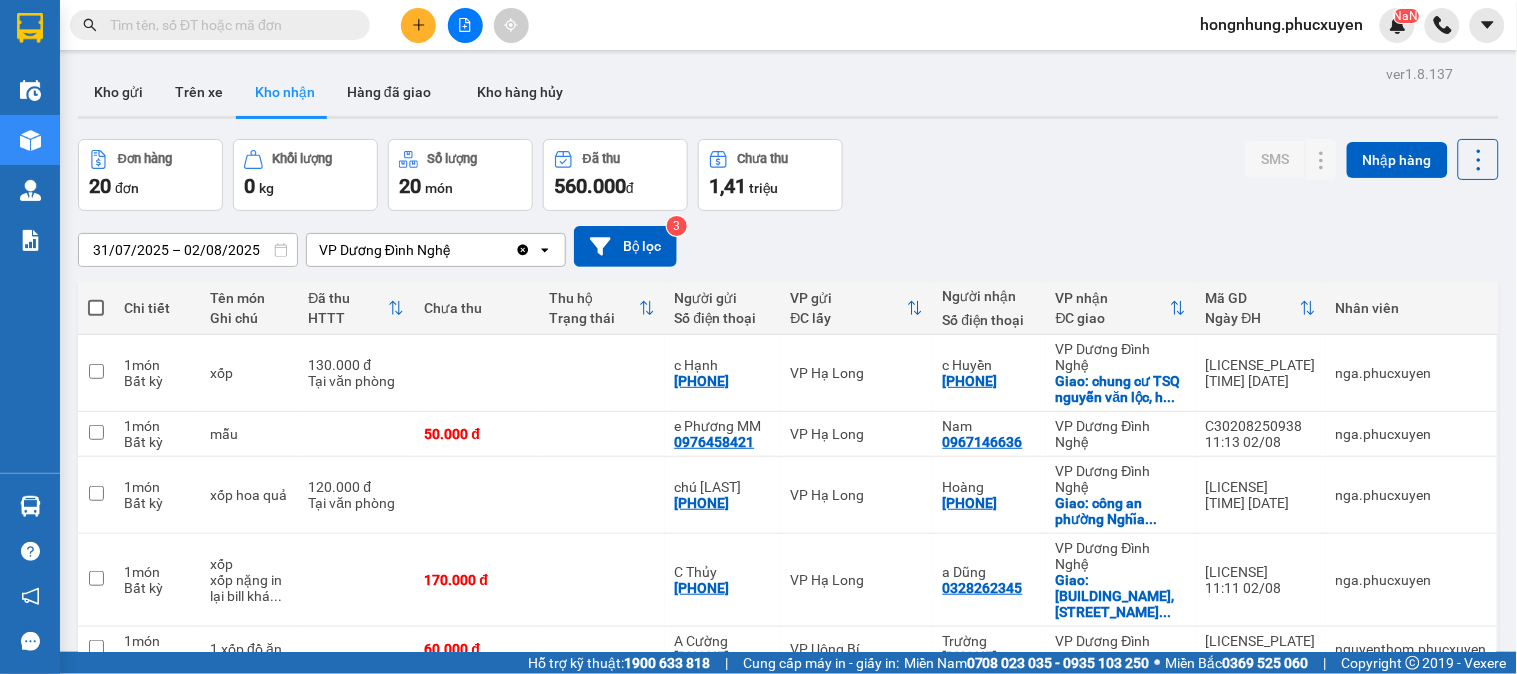 click at bounding box center (228, 25) 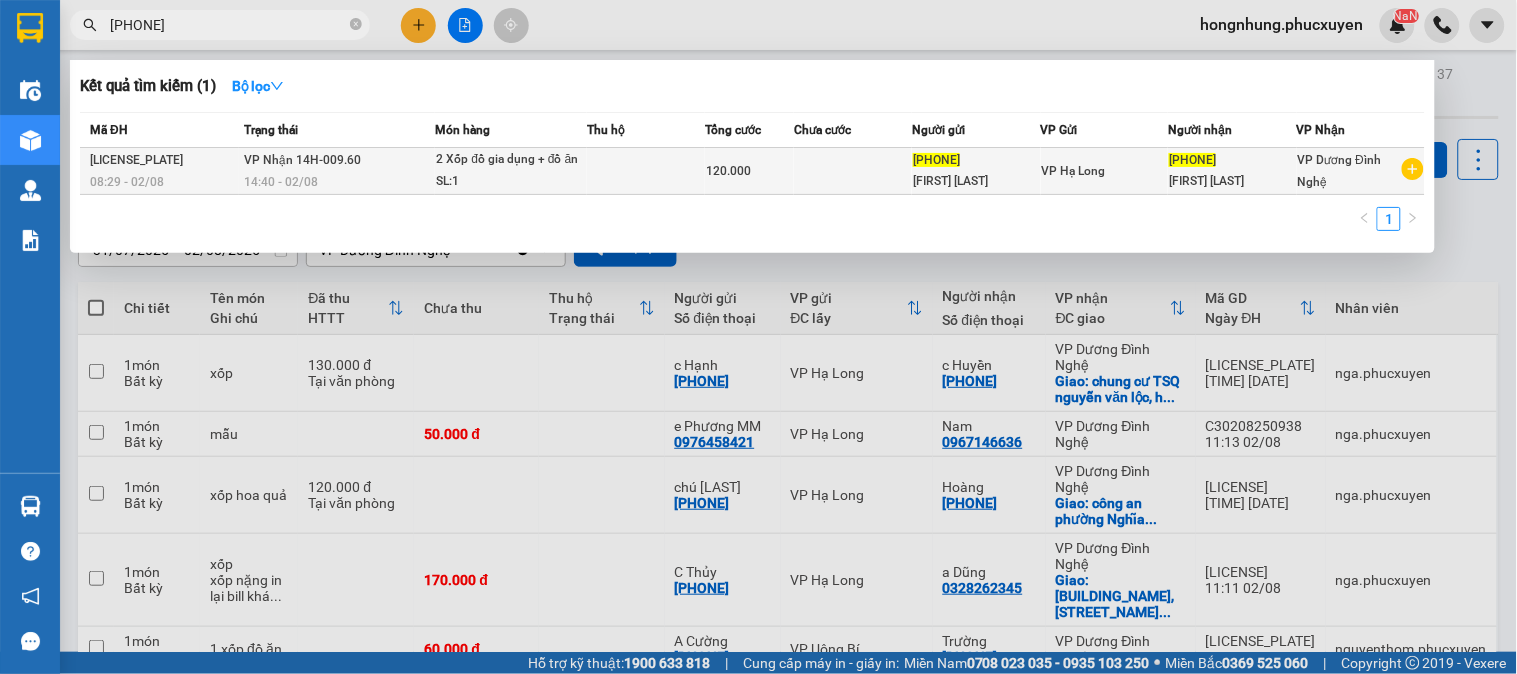 type on "[PHONE]" 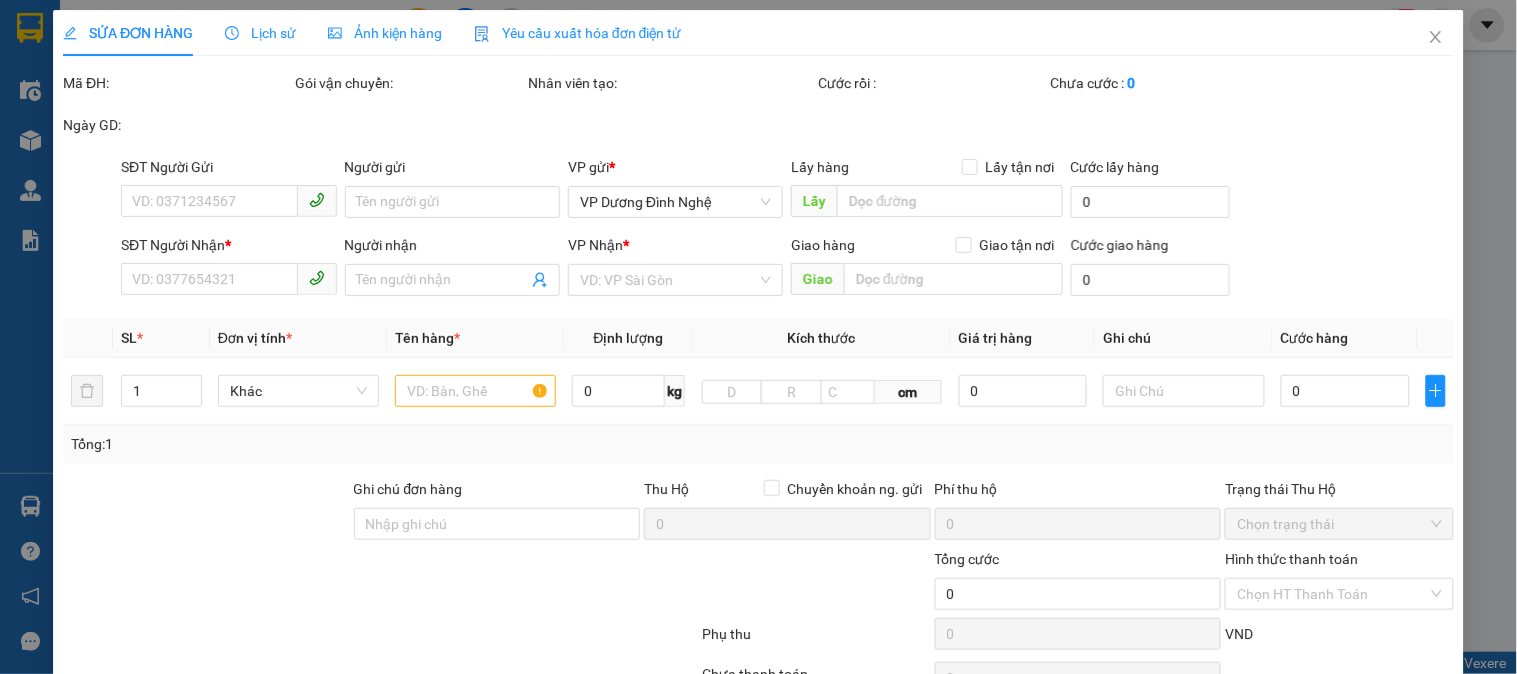 type on "[PHONE]" 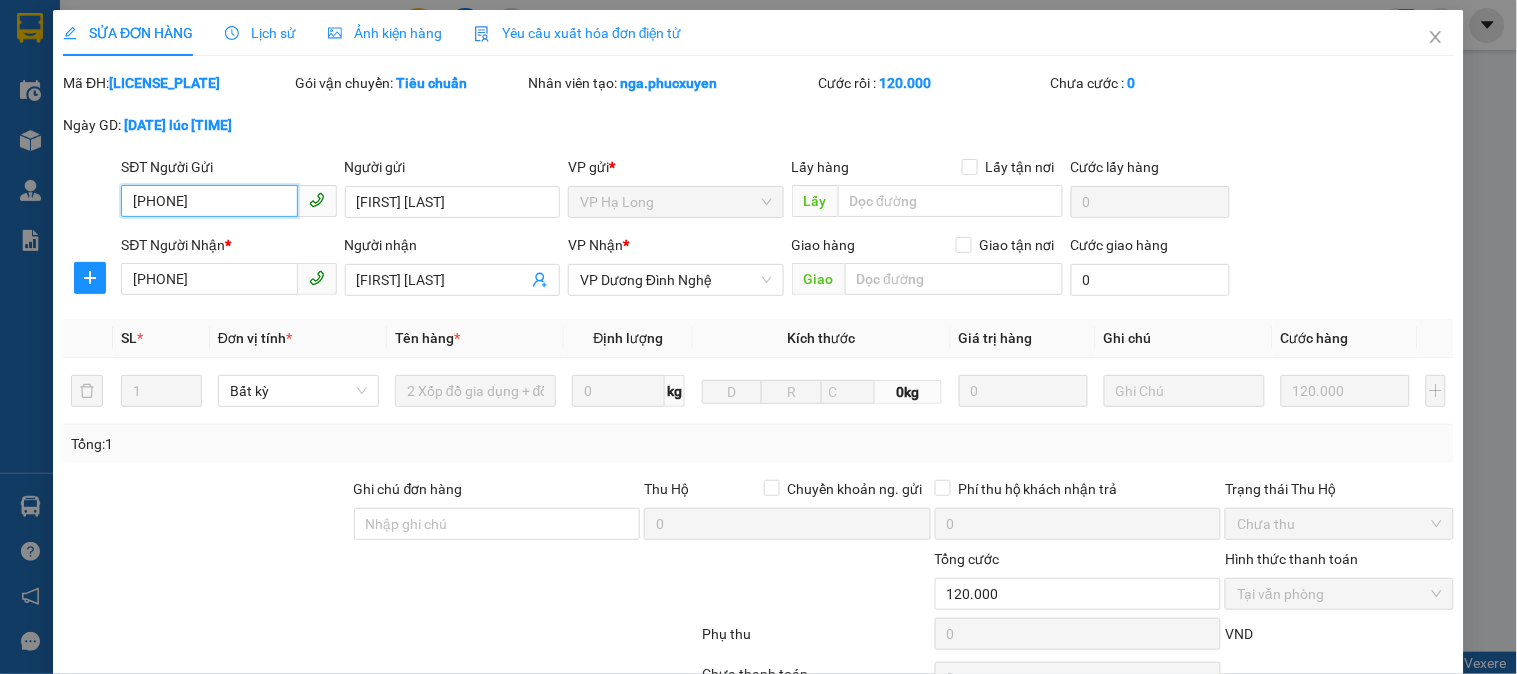 scroll, scrollTop: 172, scrollLeft: 0, axis: vertical 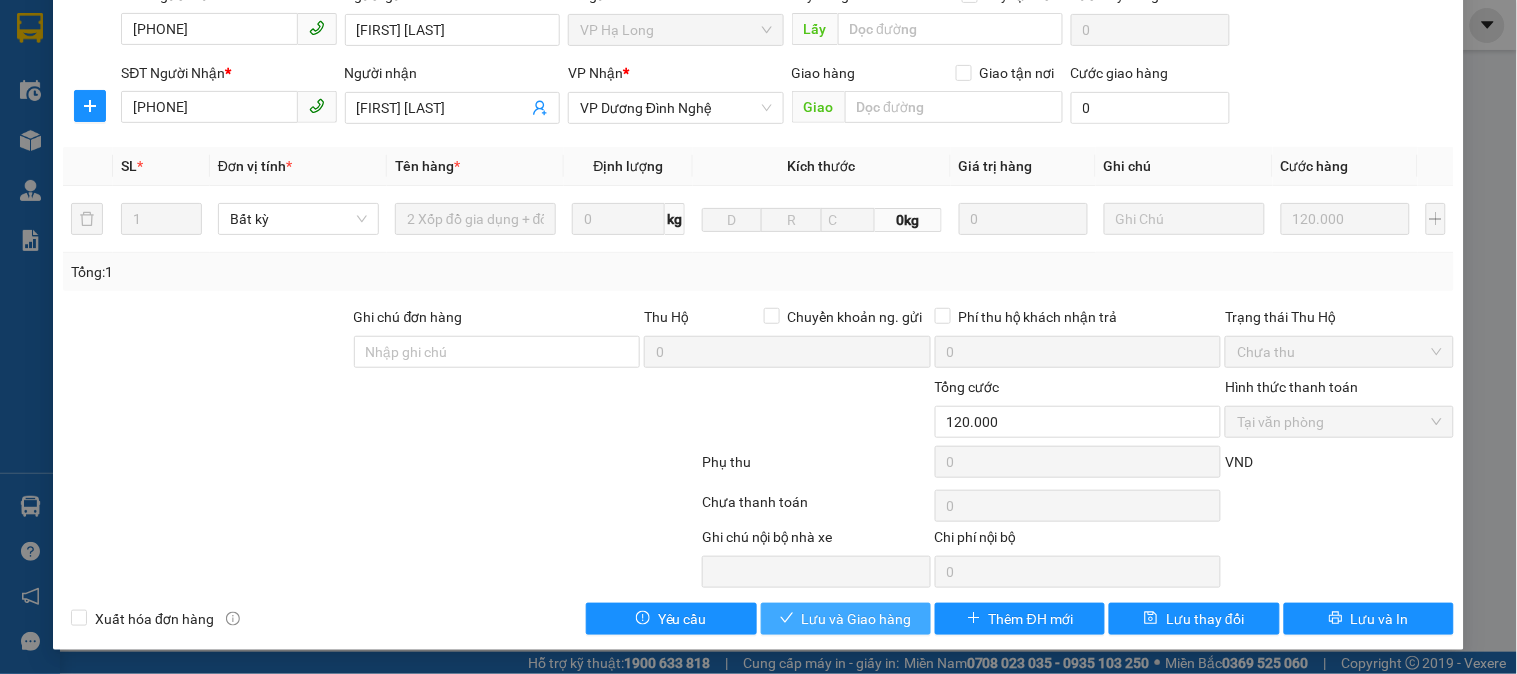 click on "Lưu và Giao hàng" at bounding box center (857, 619) 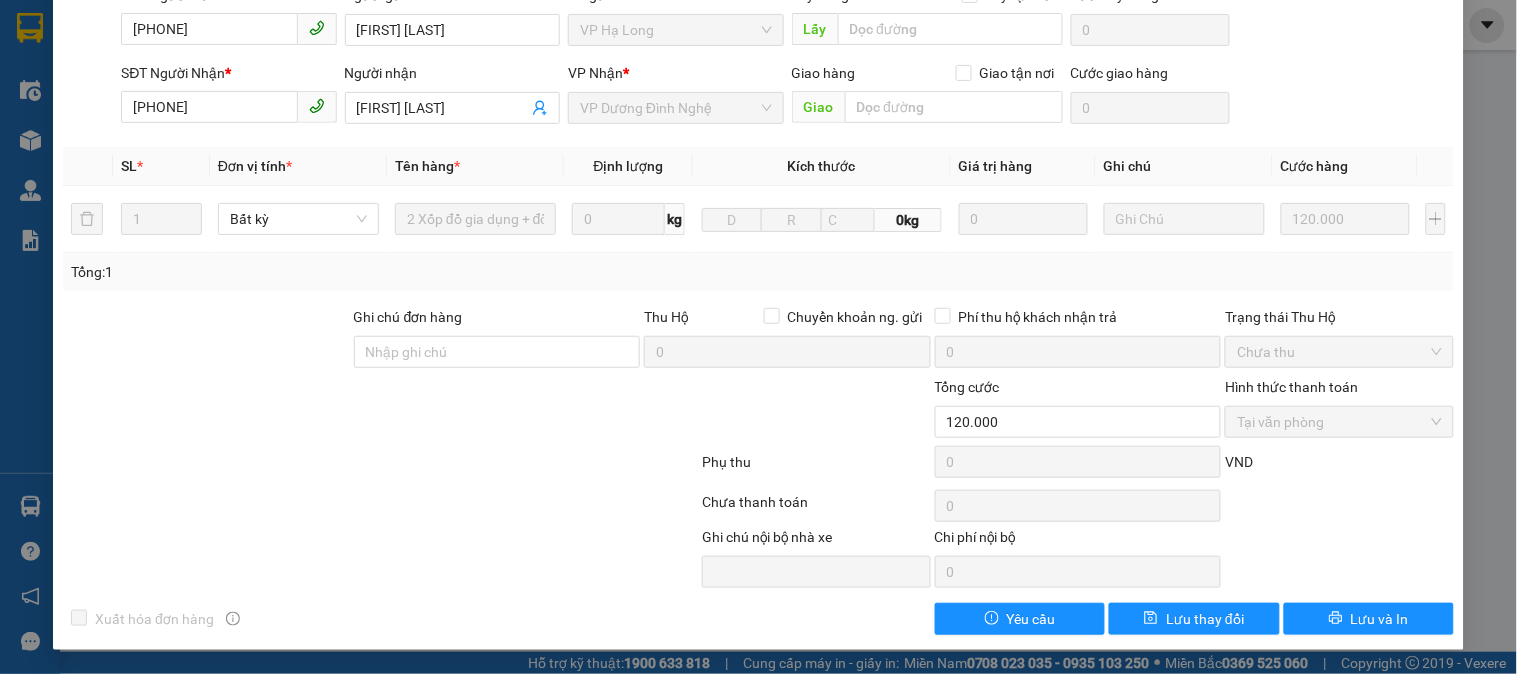 scroll, scrollTop: 0, scrollLeft: 0, axis: both 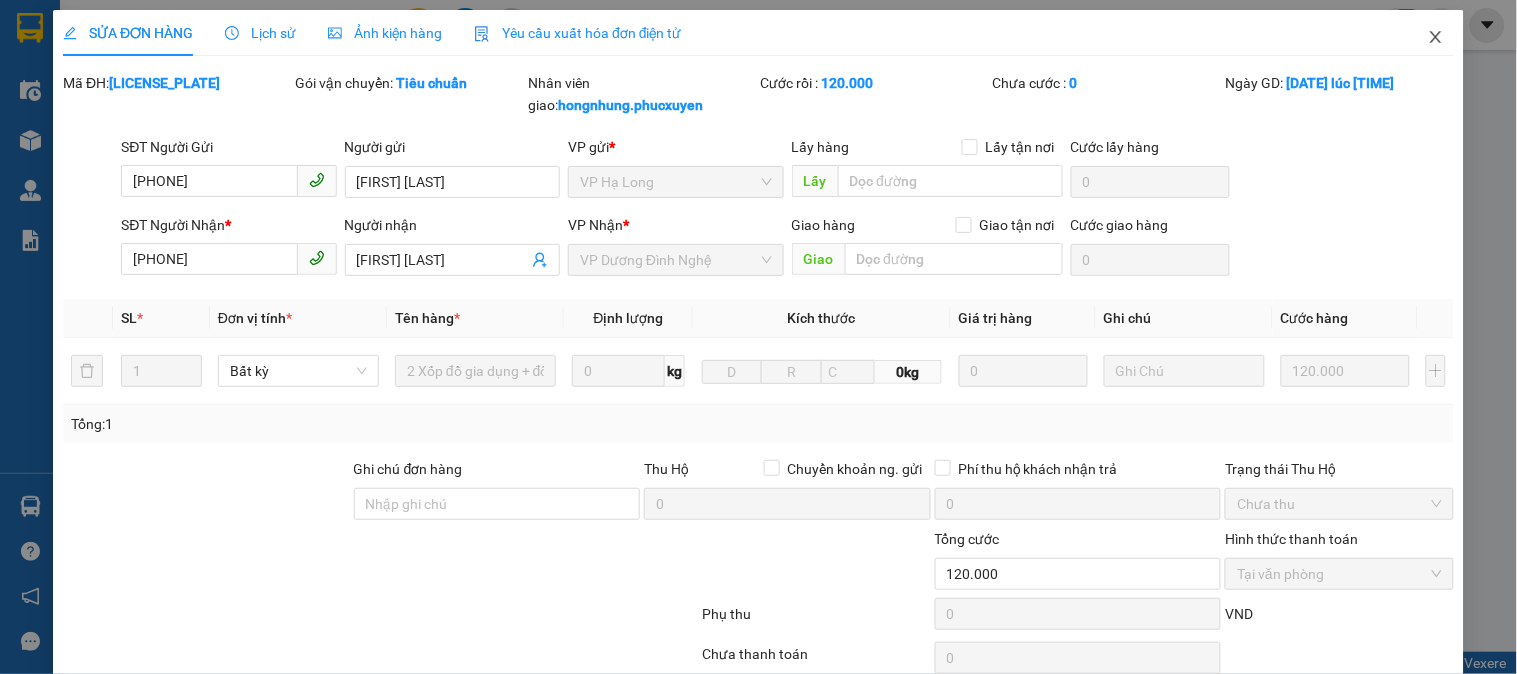 click 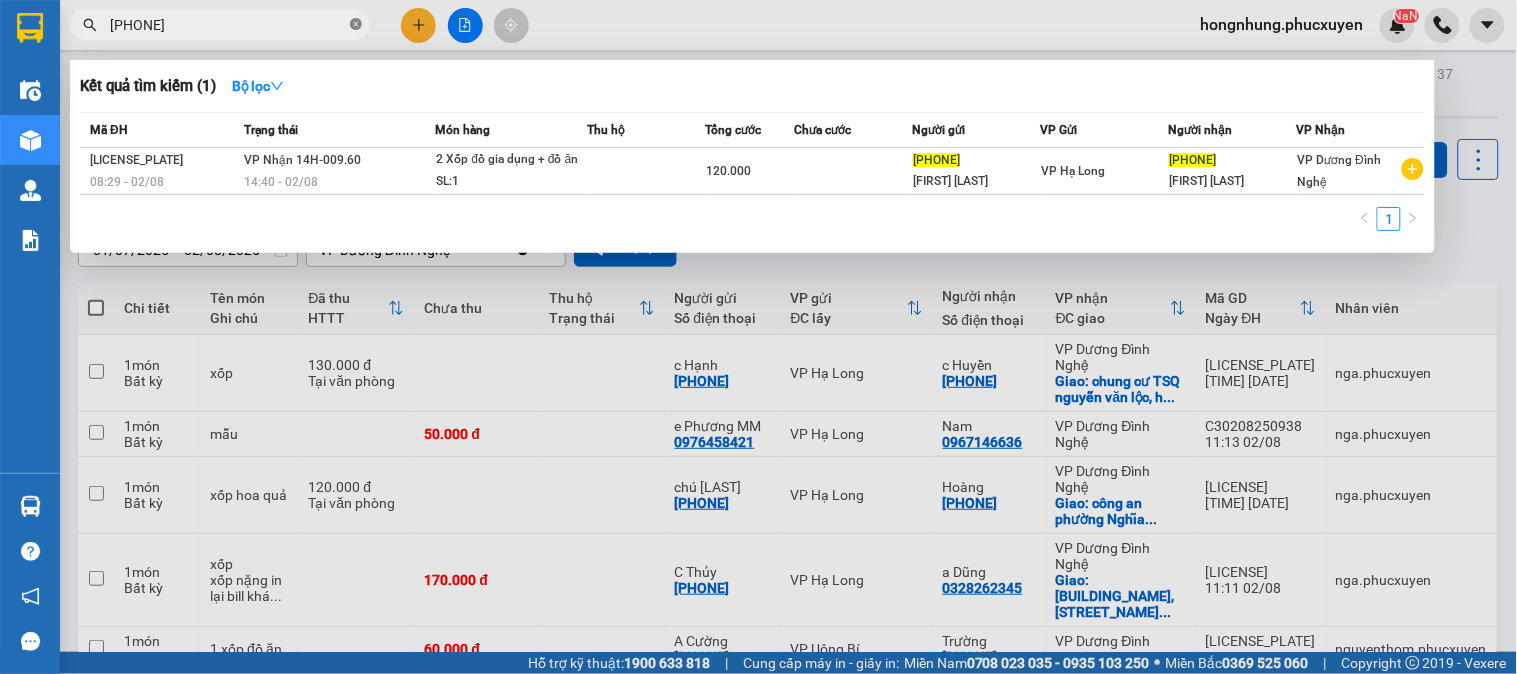 click 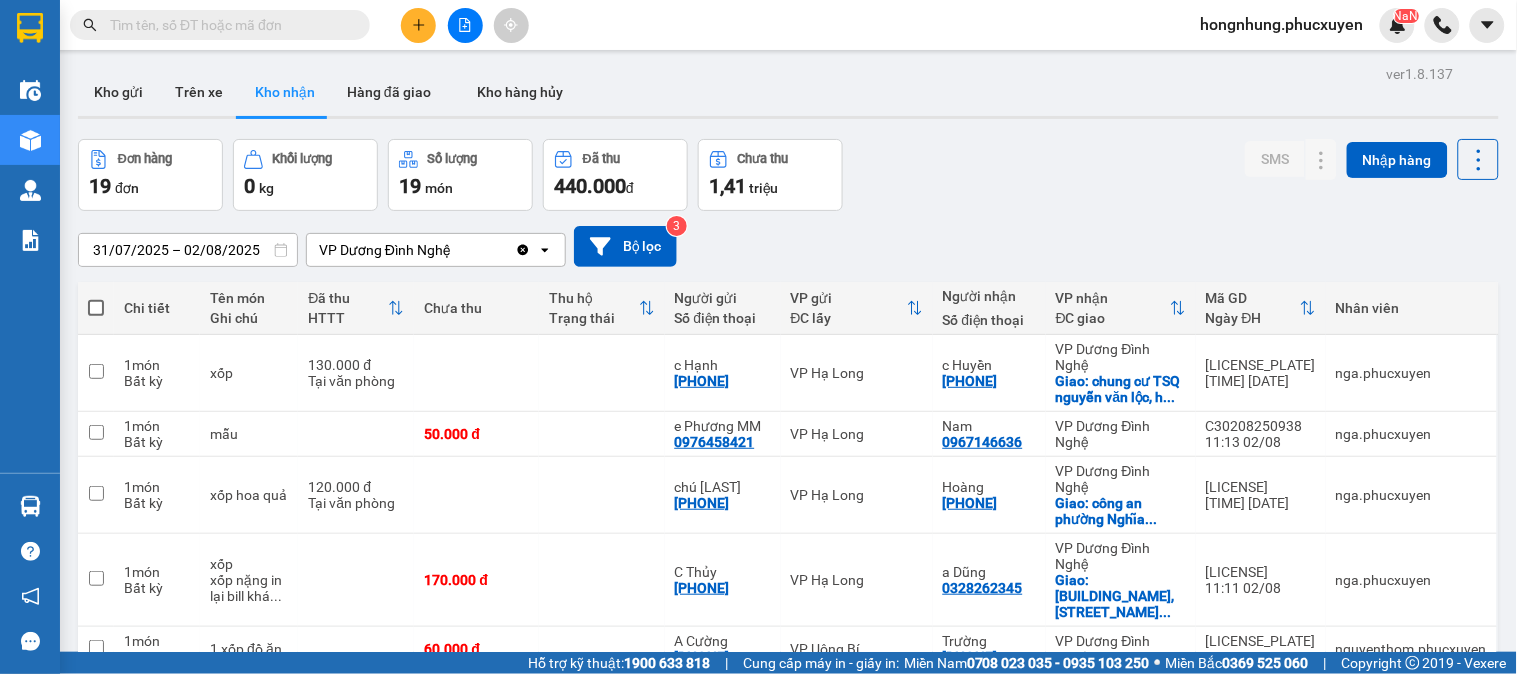 click at bounding box center (228, 25) 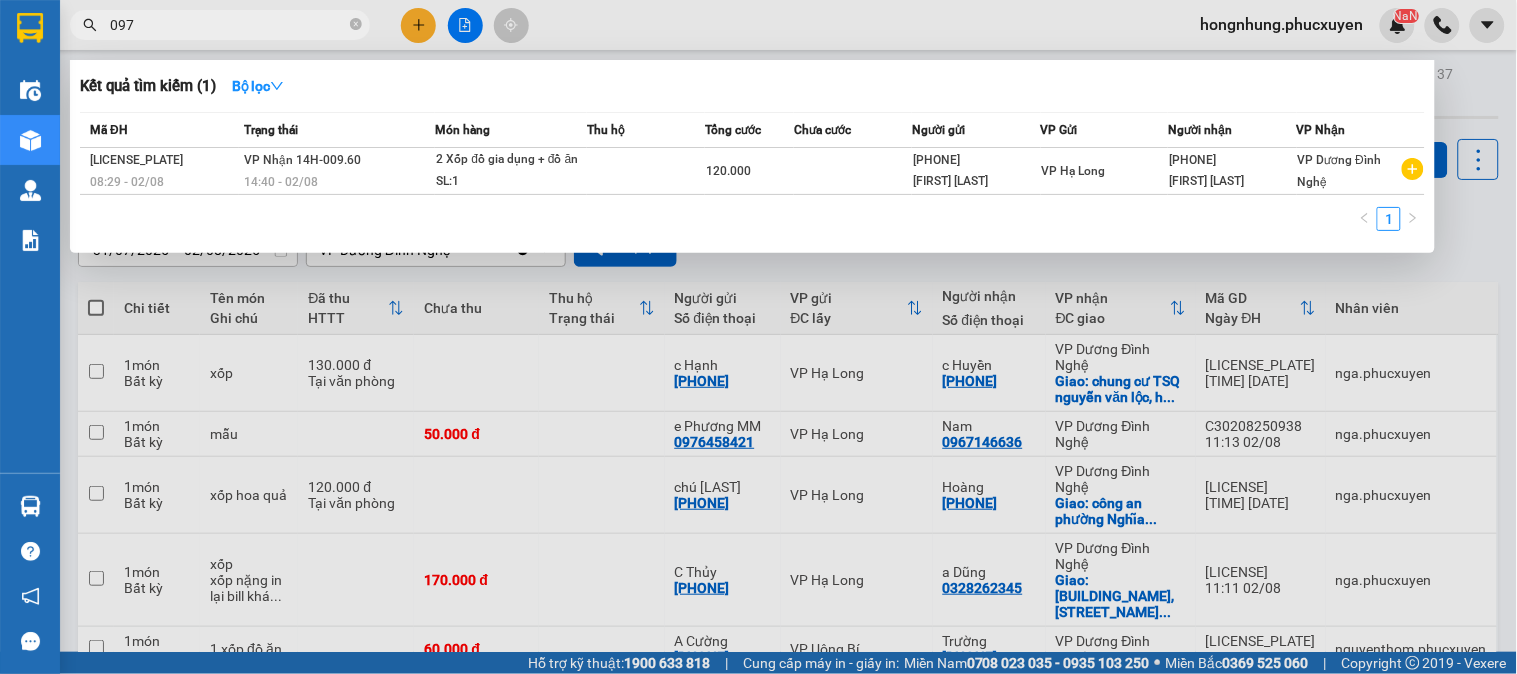 type on "0972" 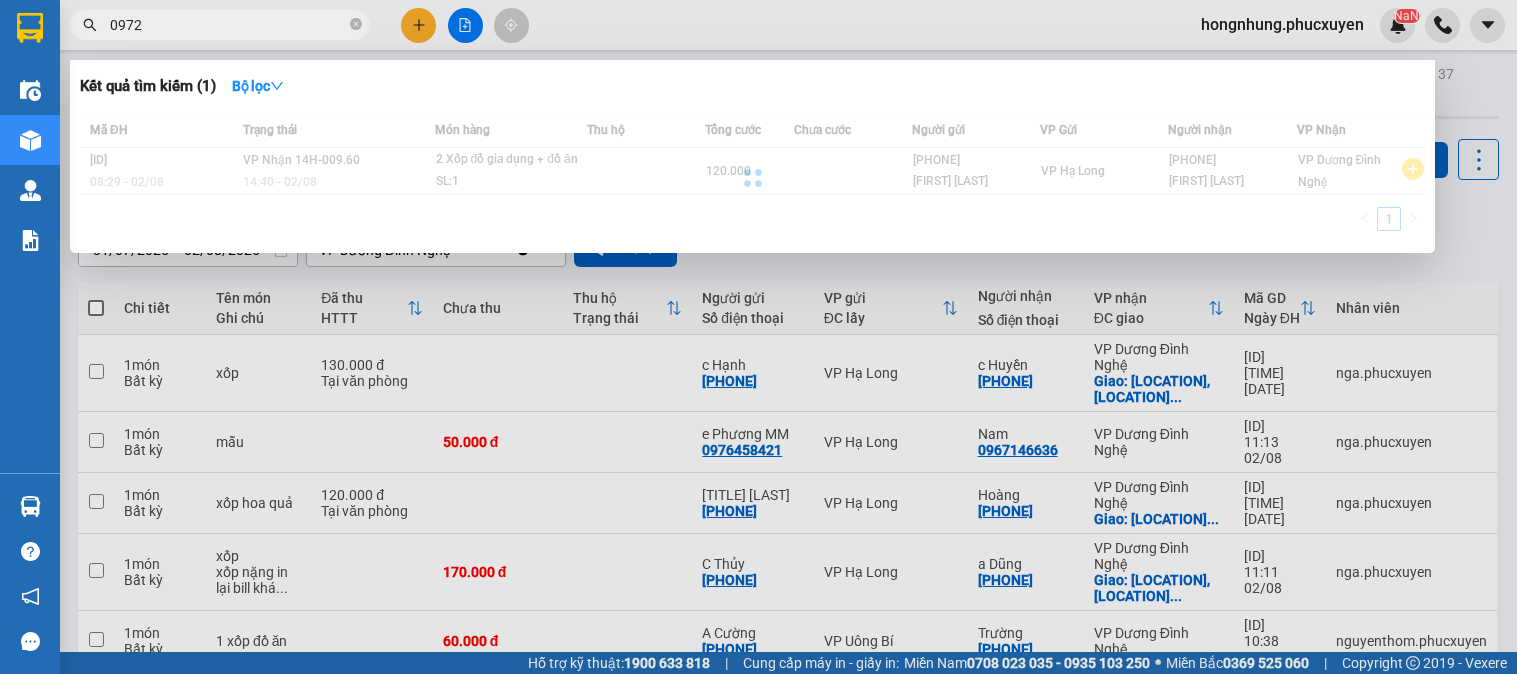 scroll, scrollTop: 0, scrollLeft: 0, axis: both 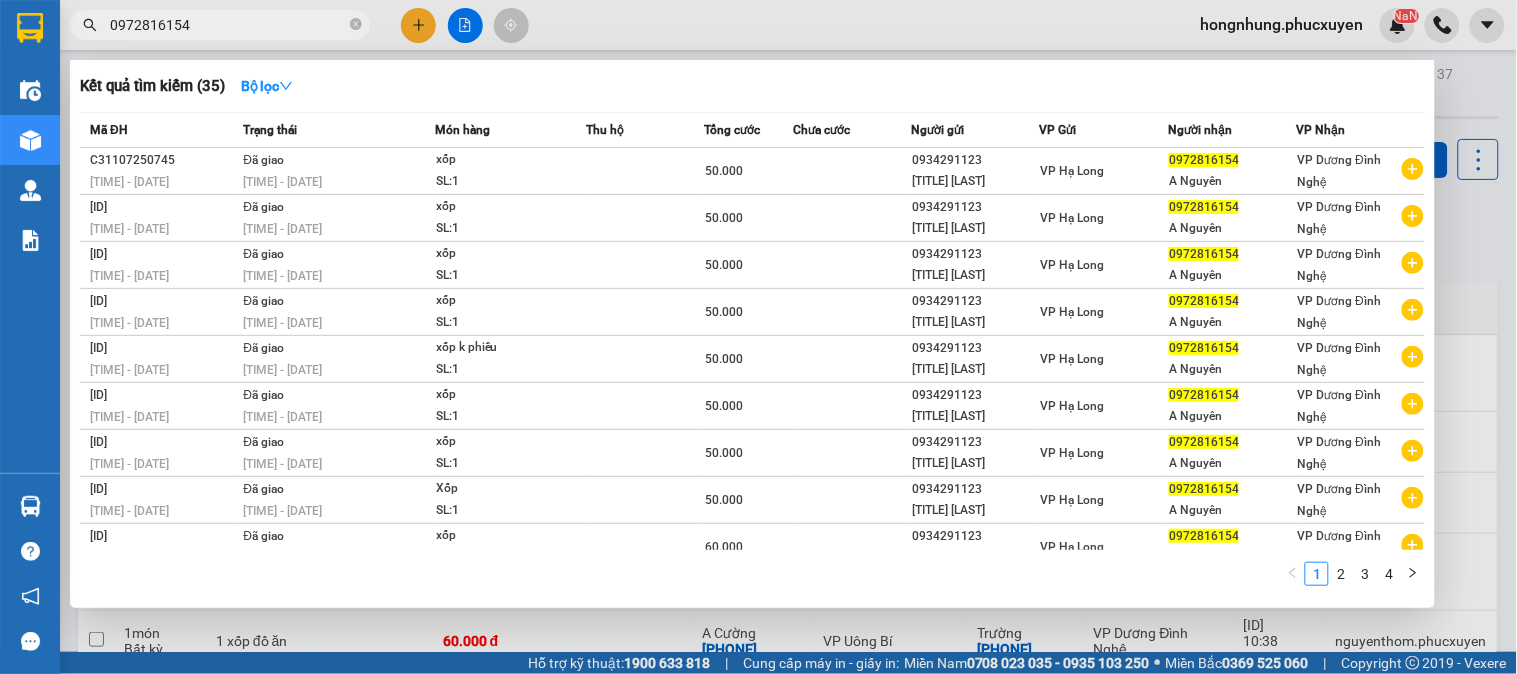 type on "0972816154" 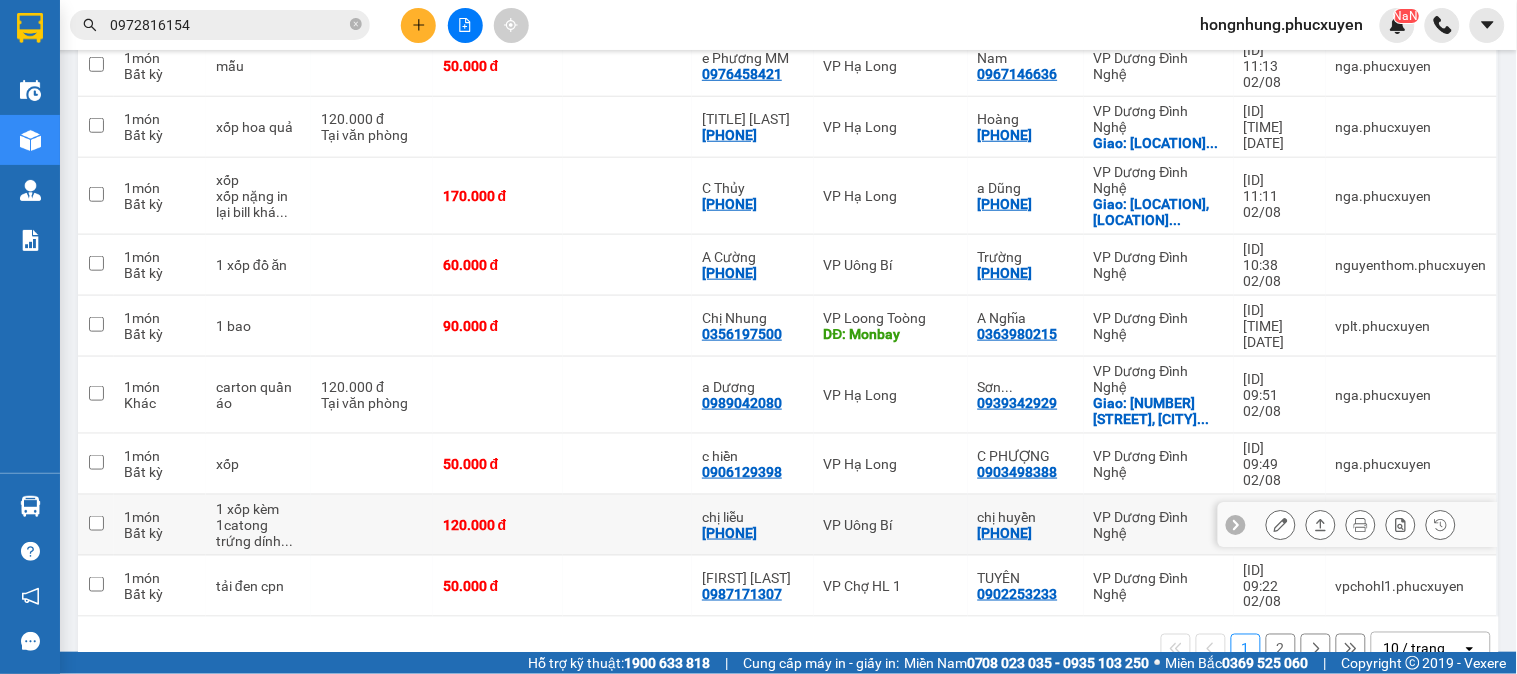 scroll, scrollTop: 265, scrollLeft: 0, axis: vertical 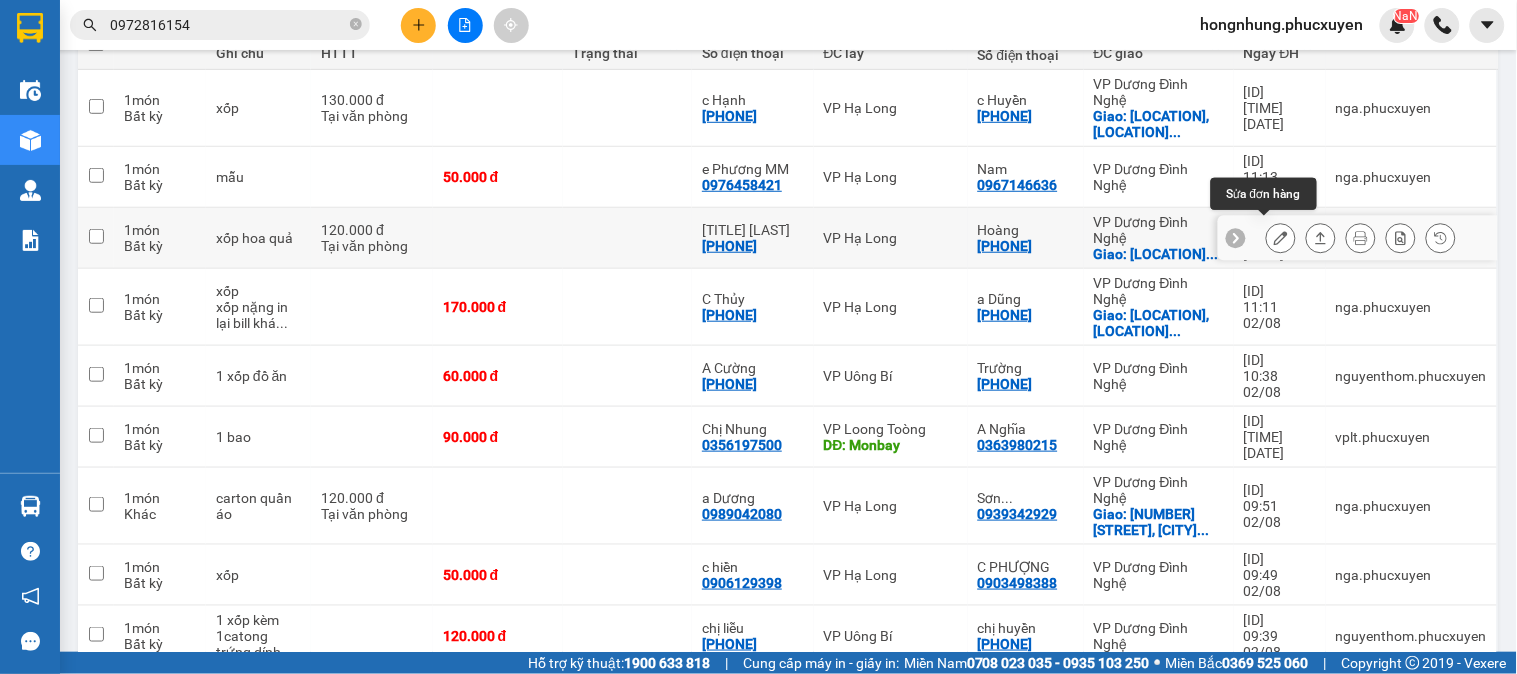 click 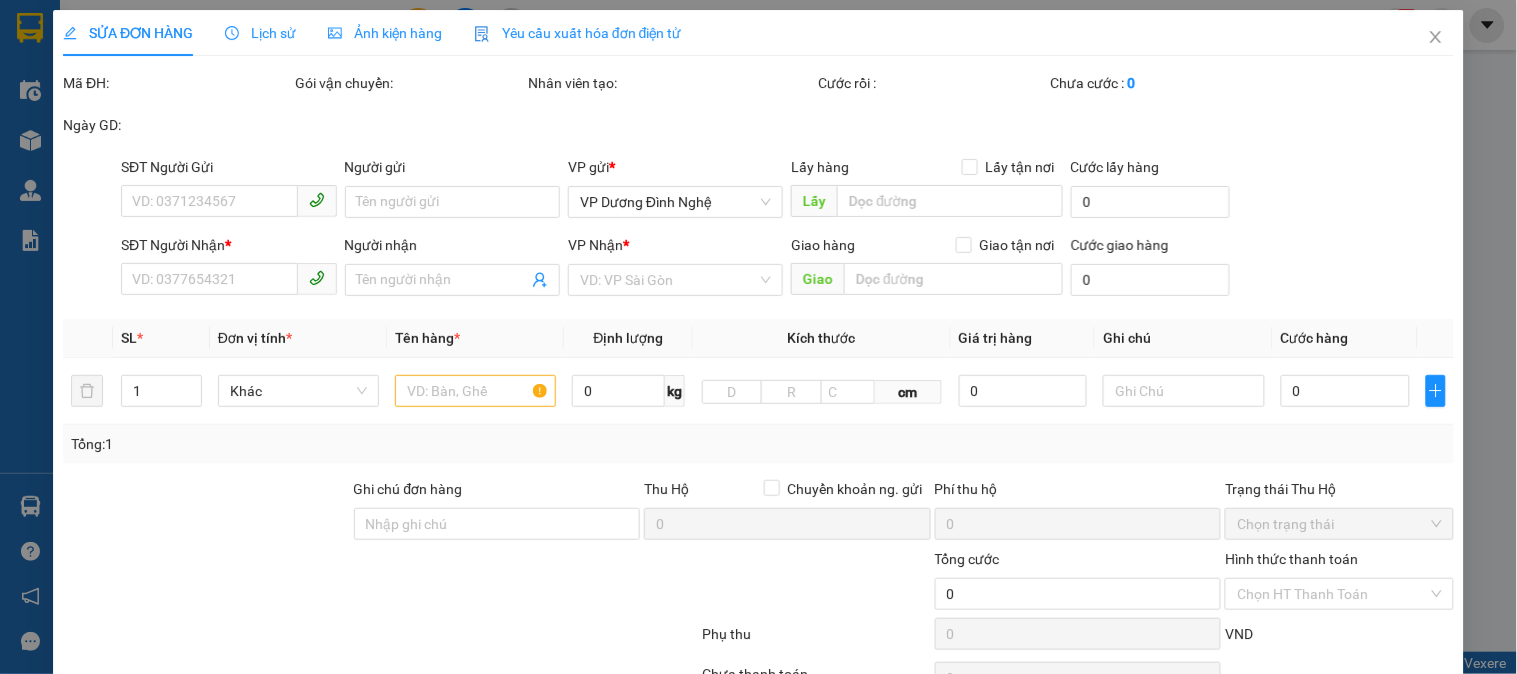 scroll, scrollTop: 0, scrollLeft: 0, axis: both 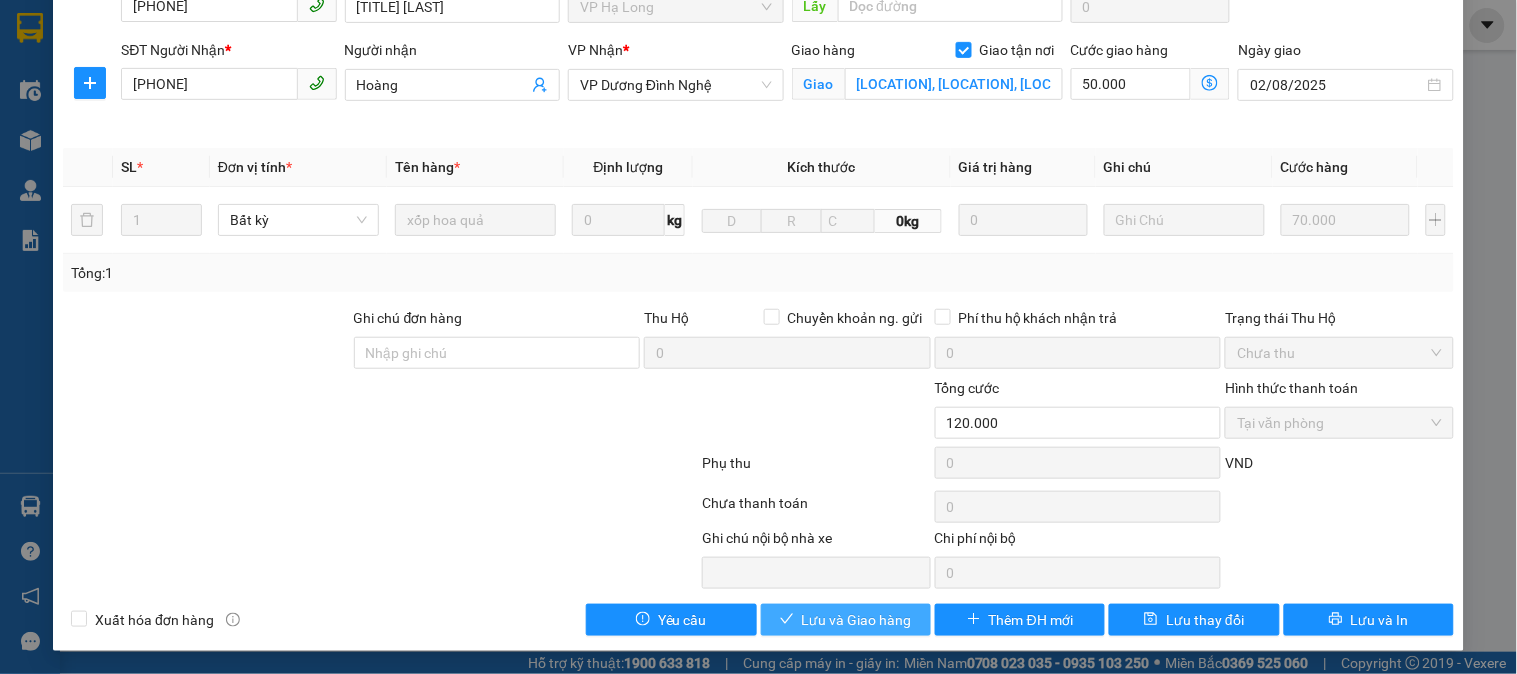 click on "Lưu và Giao hàng" at bounding box center (857, 620) 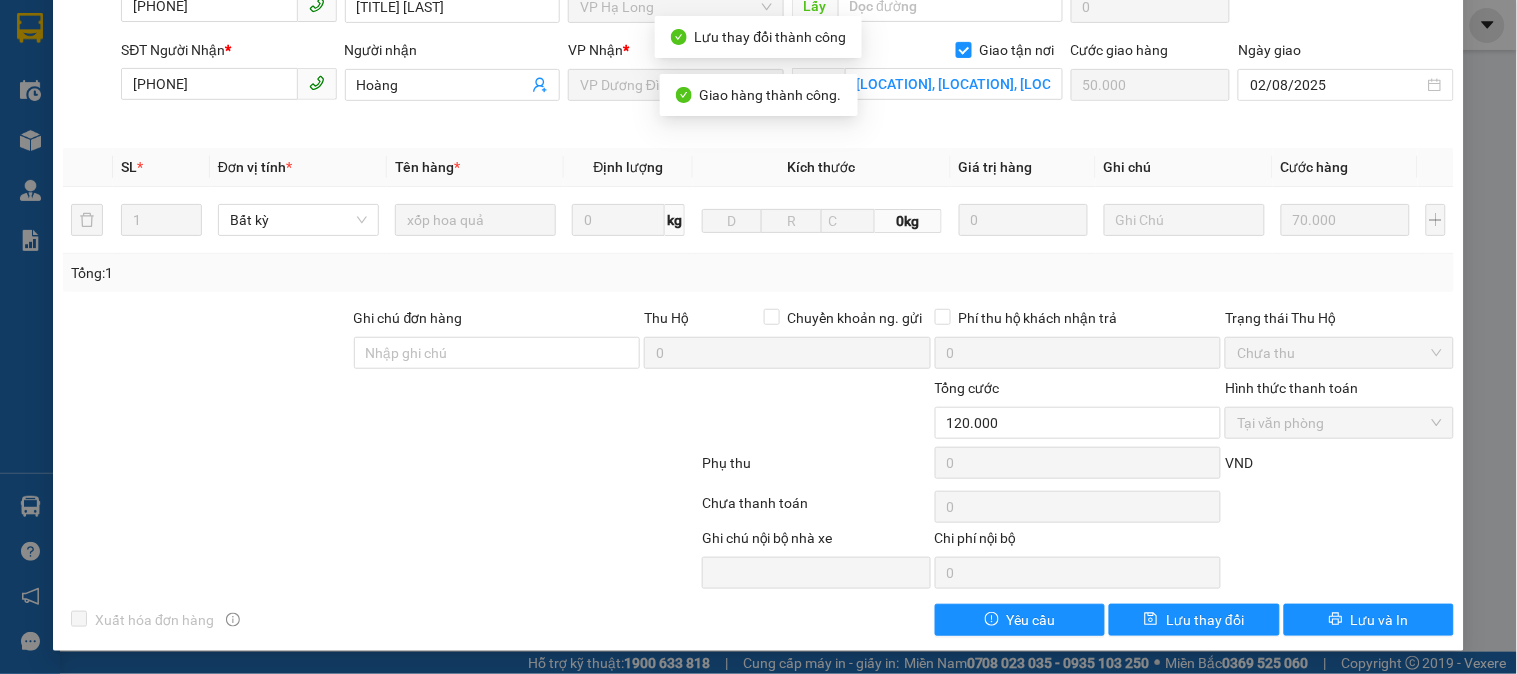 scroll, scrollTop: 0, scrollLeft: 0, axis: both 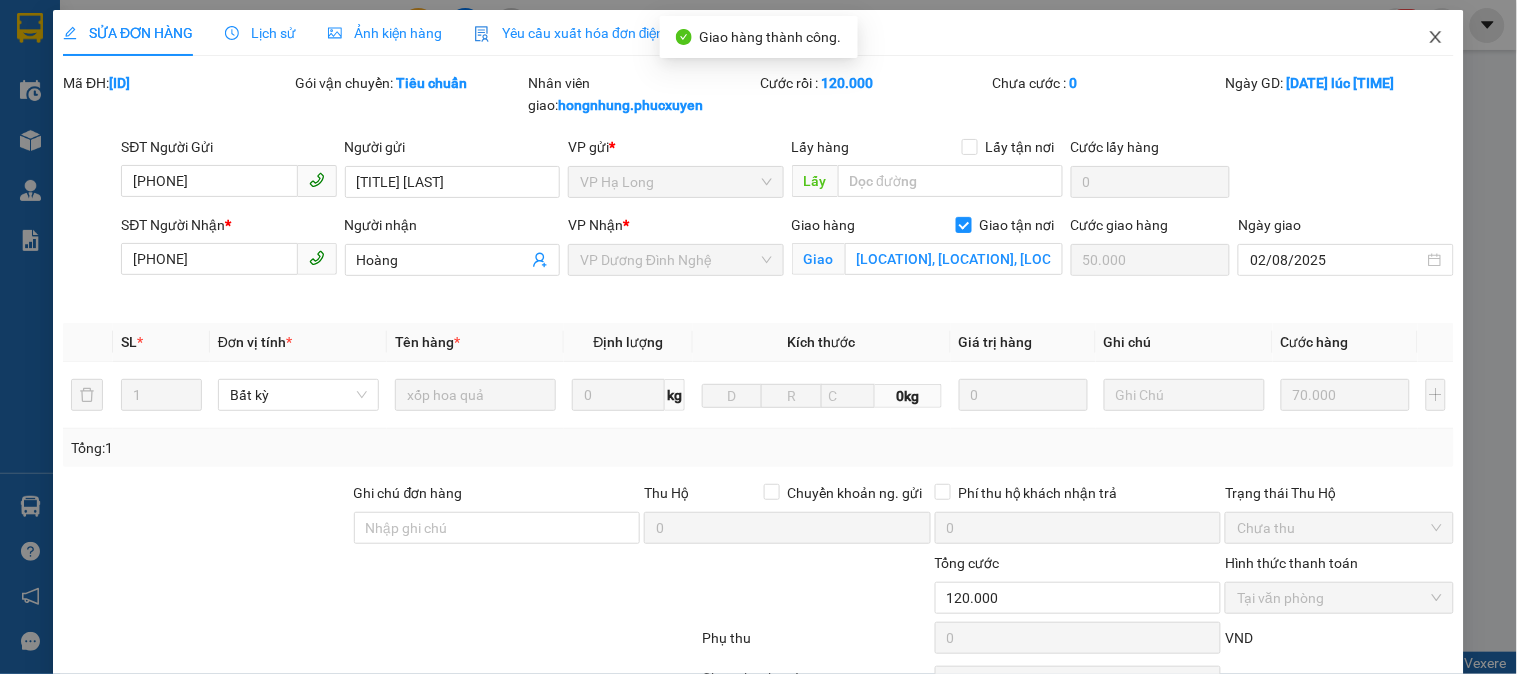 click 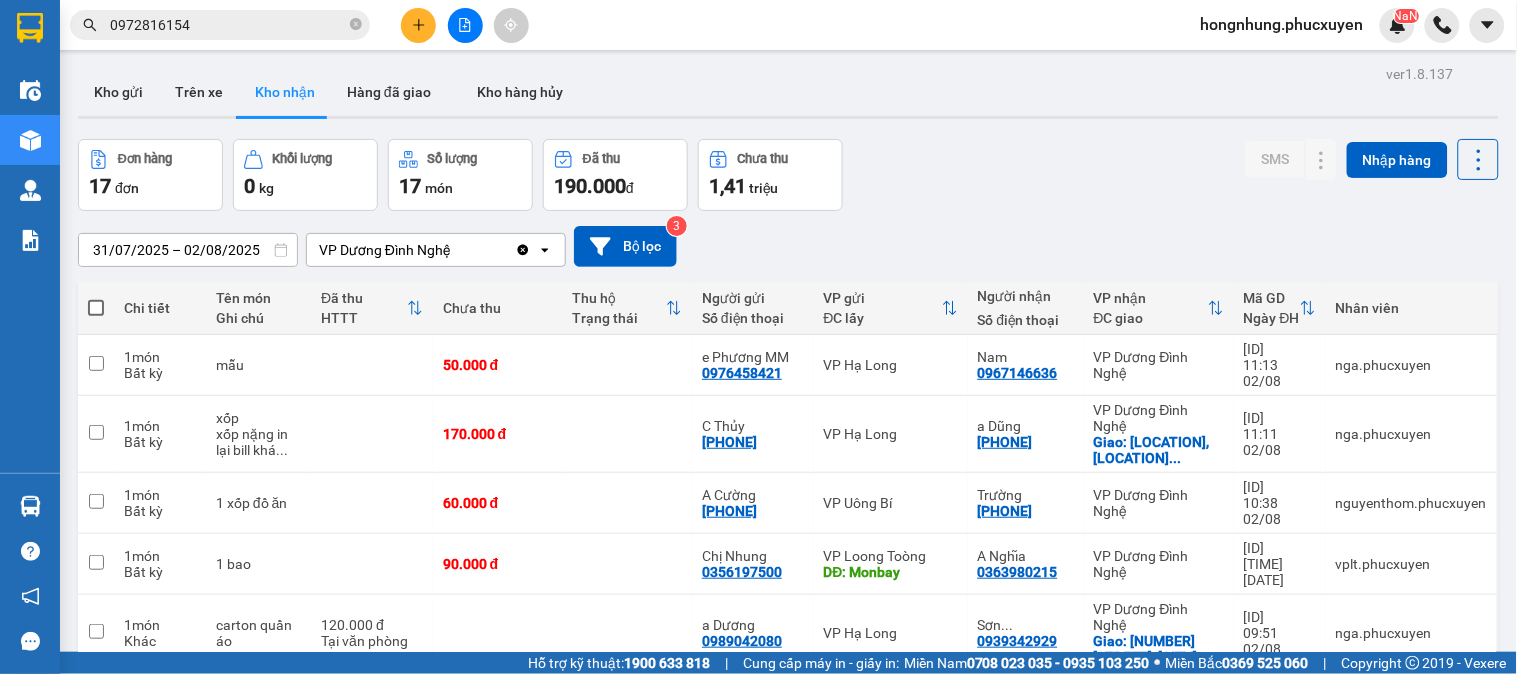 scroll, scrollTop: 222, scrollLeft: 0, axis: vertical 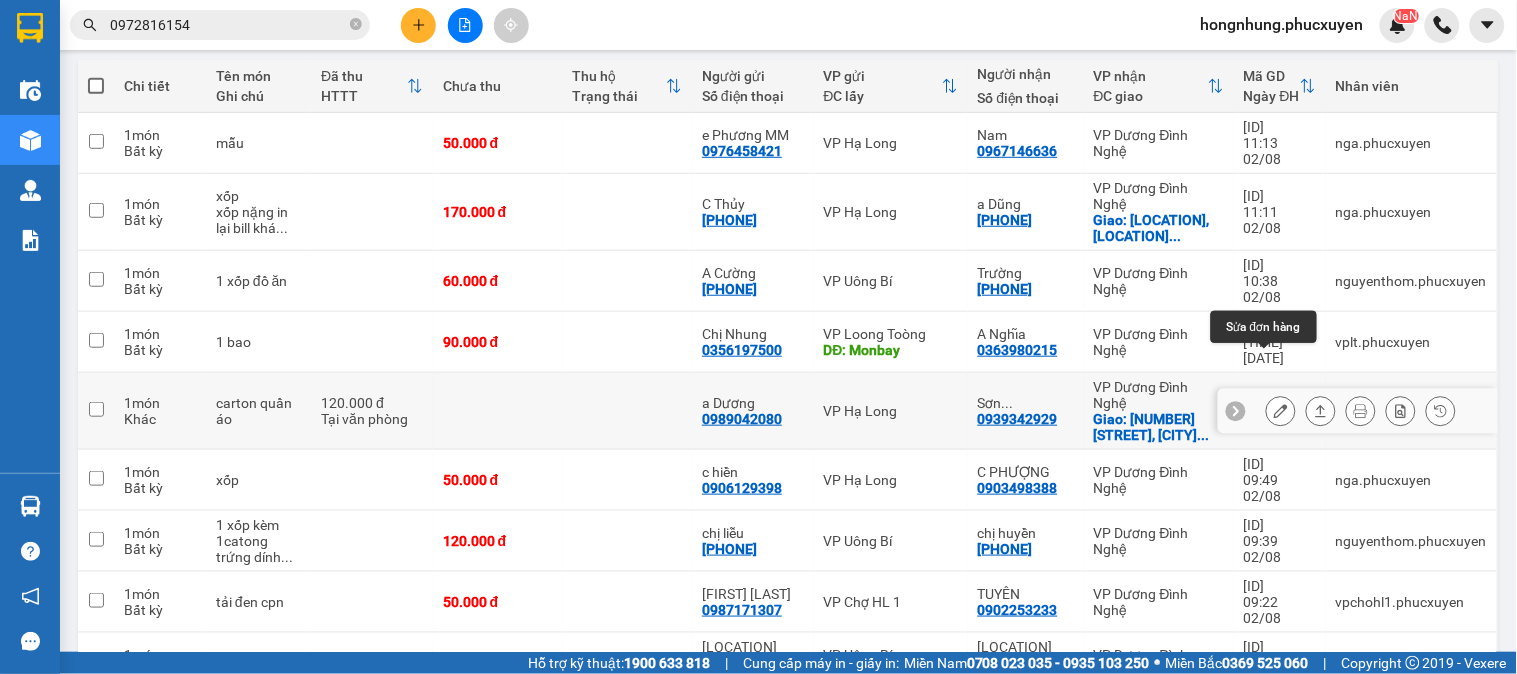 click 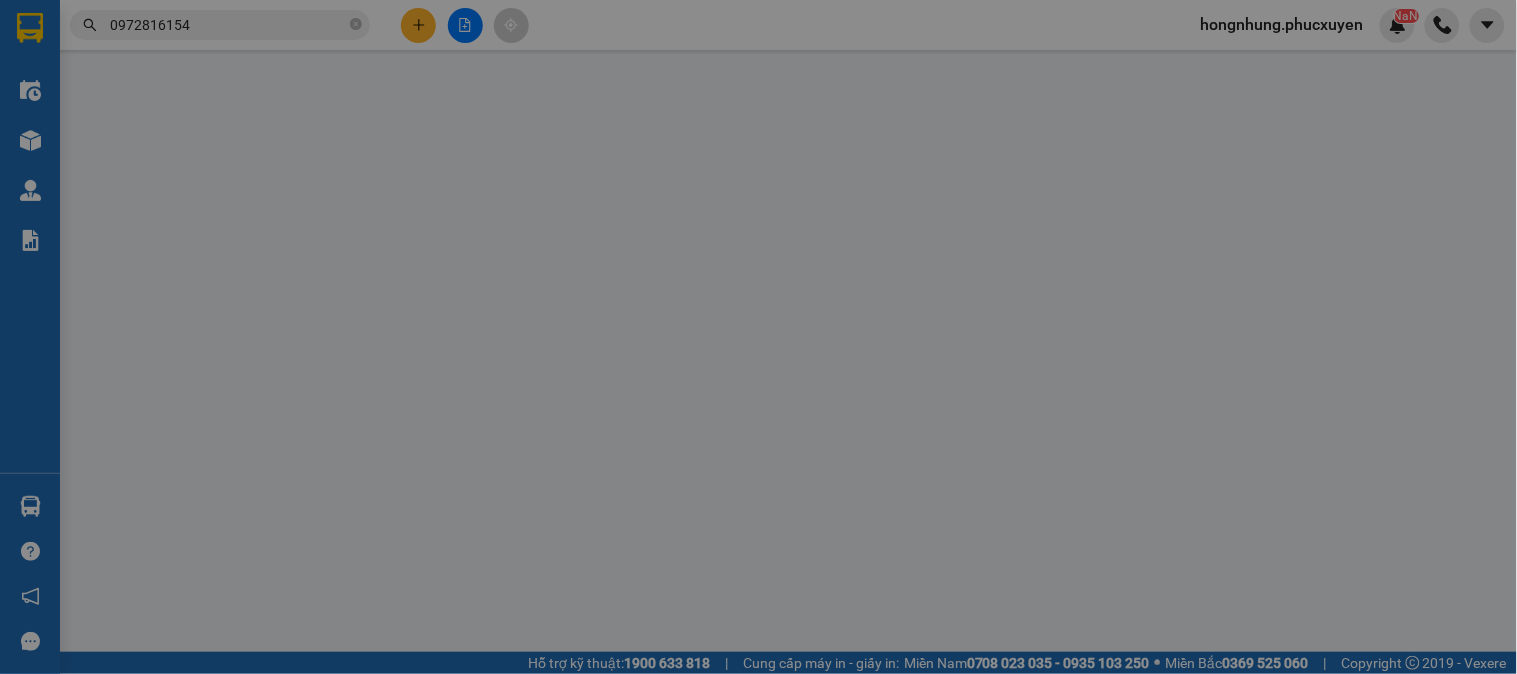 type on "0989042080" 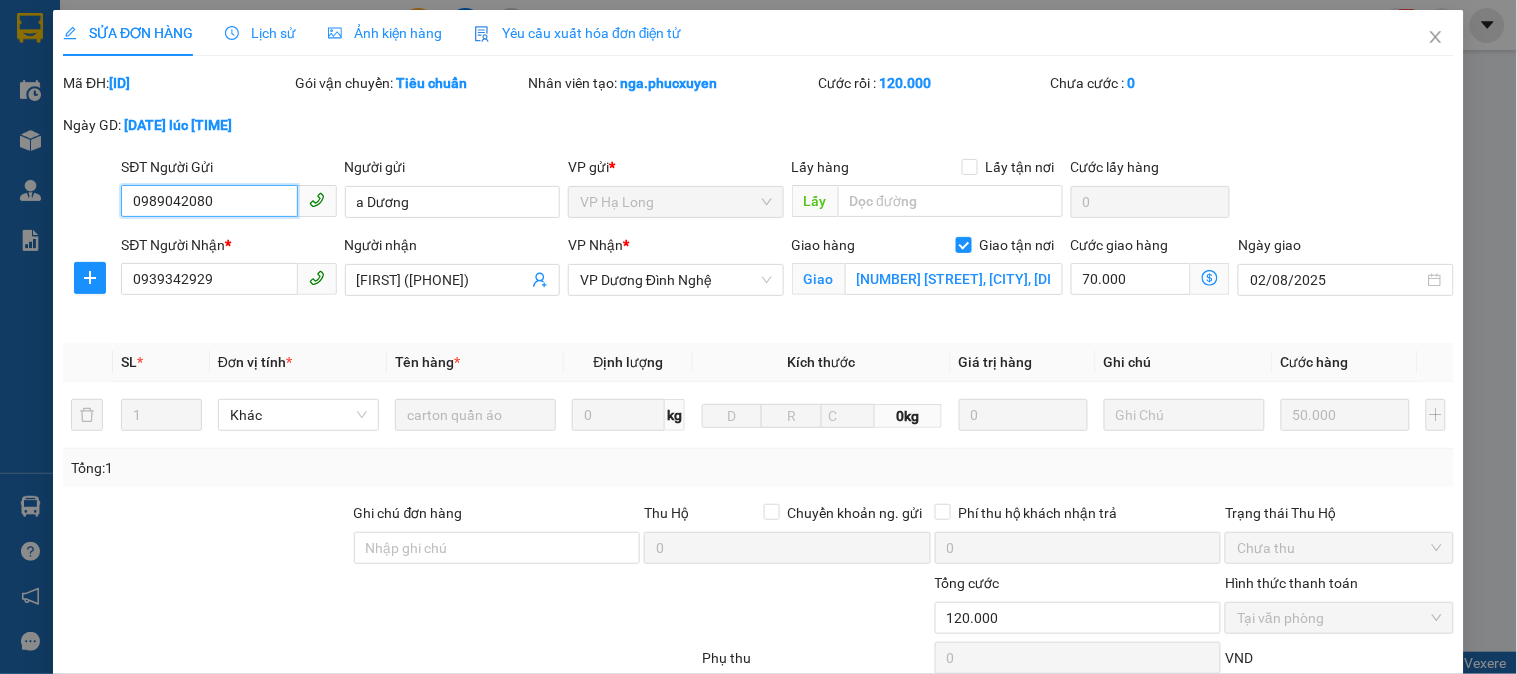 scroll, scrollTop: 0, scrollLeft: 0, axis: both 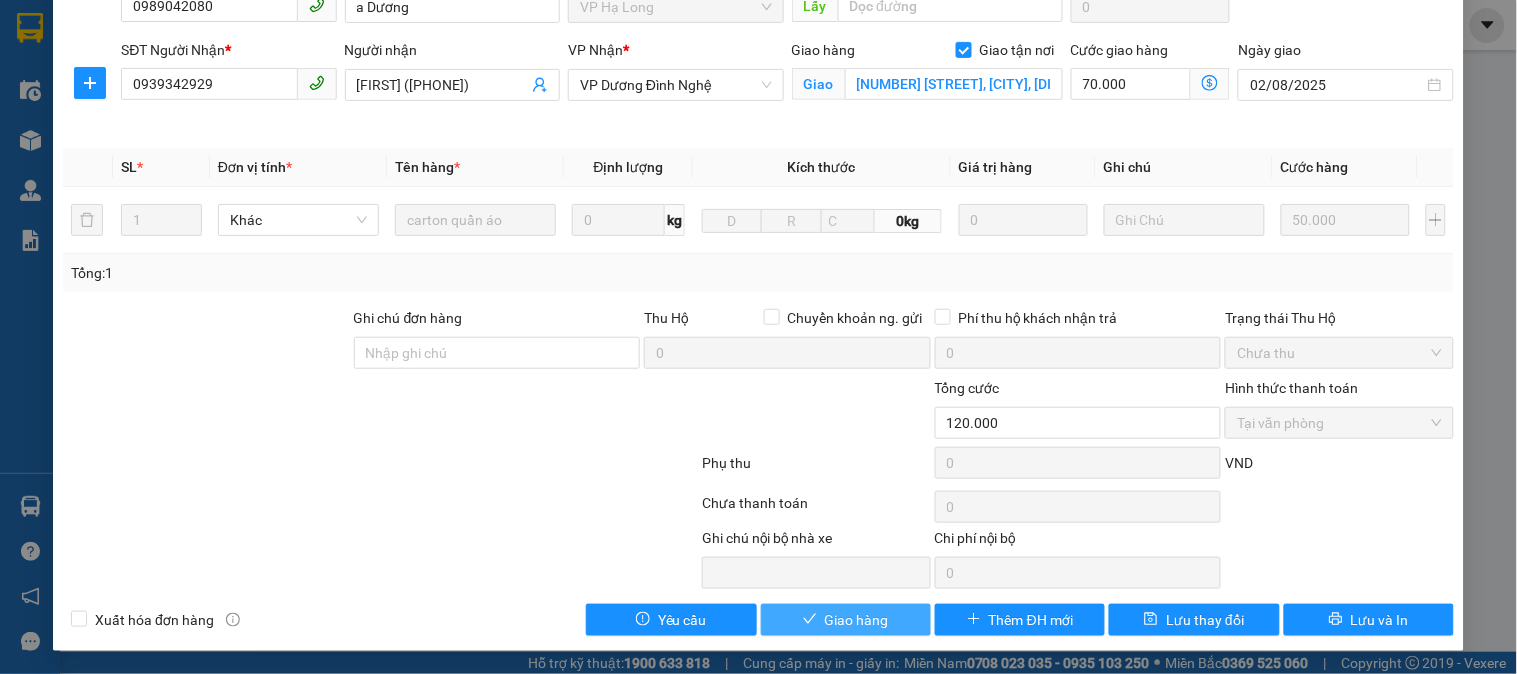 click on "Giao hàng" at bounding box center (857, 620) 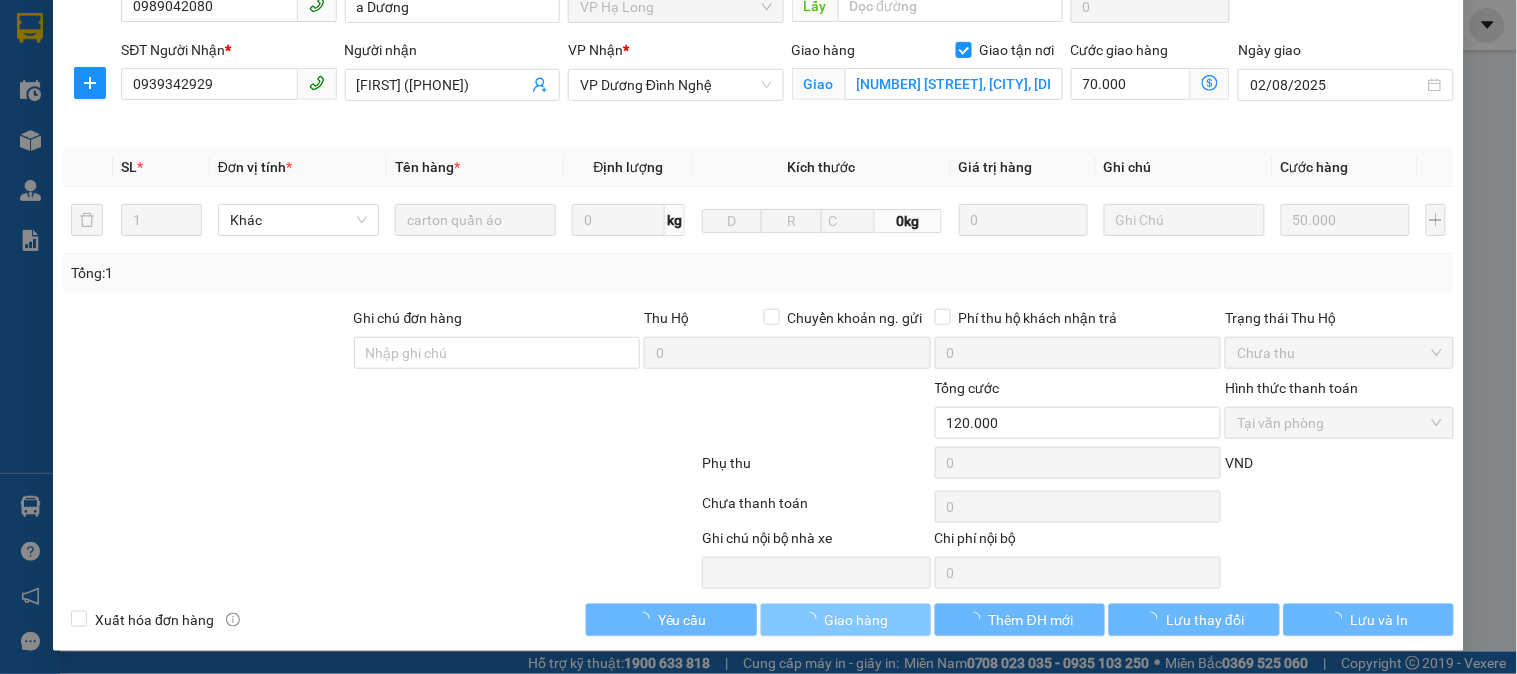 scroll, scrollTop: 0, scrollLeft: 0, axis: both 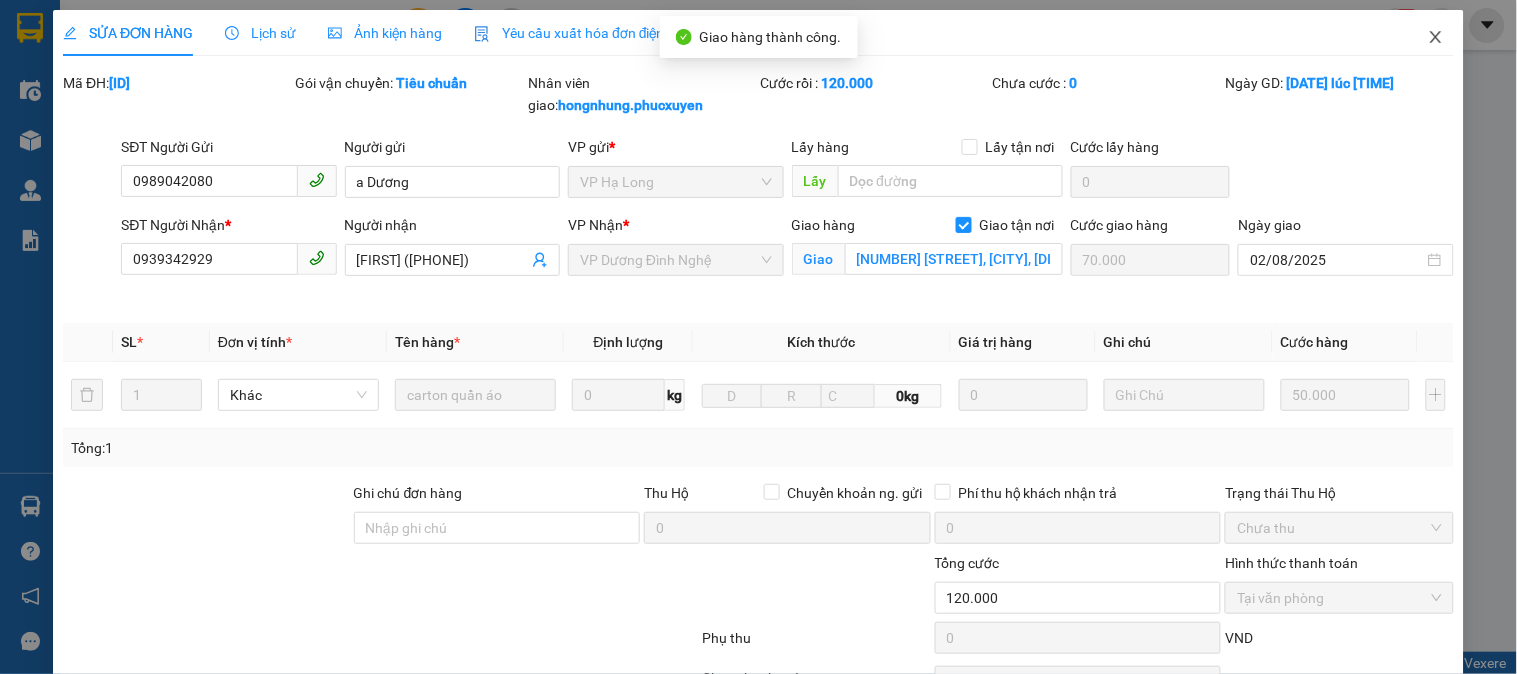 click 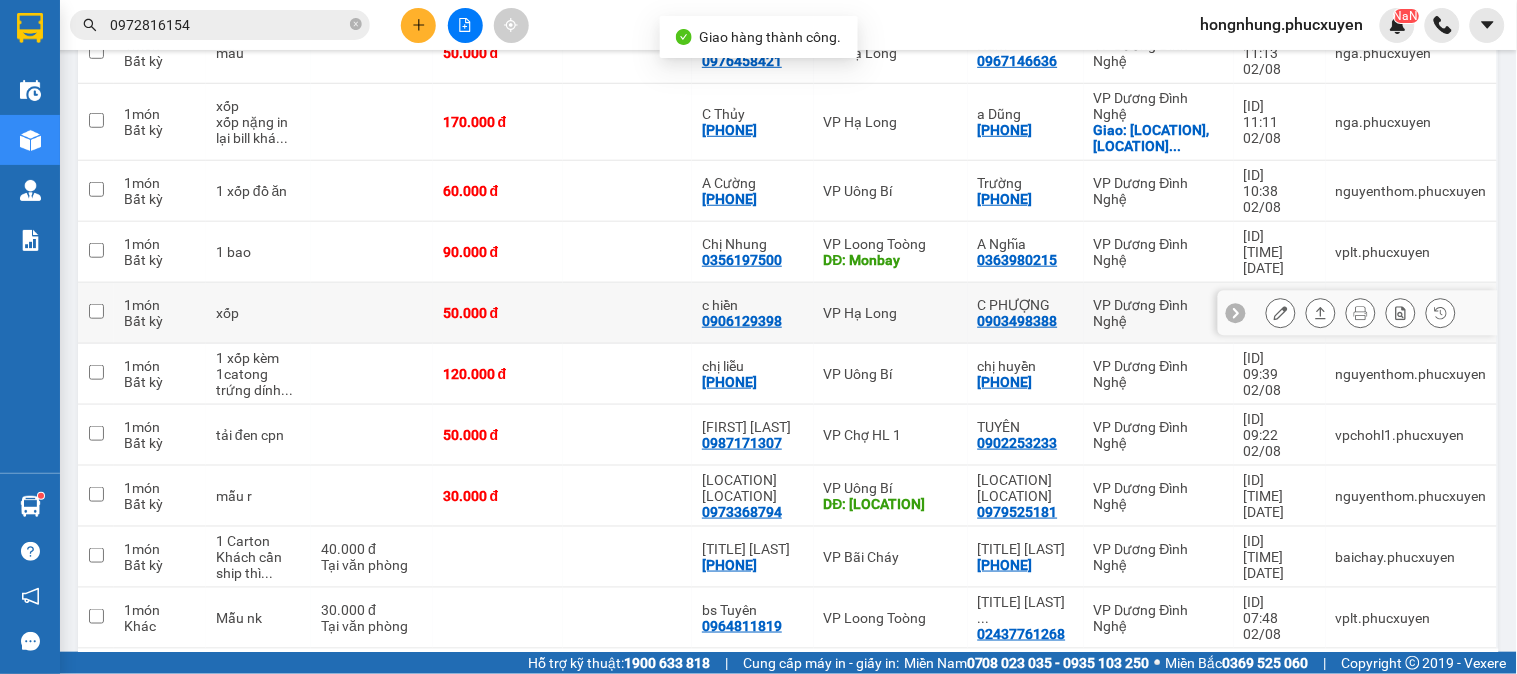scroll, scrollTop: 201, scrollLeft: 0, axis: vertical 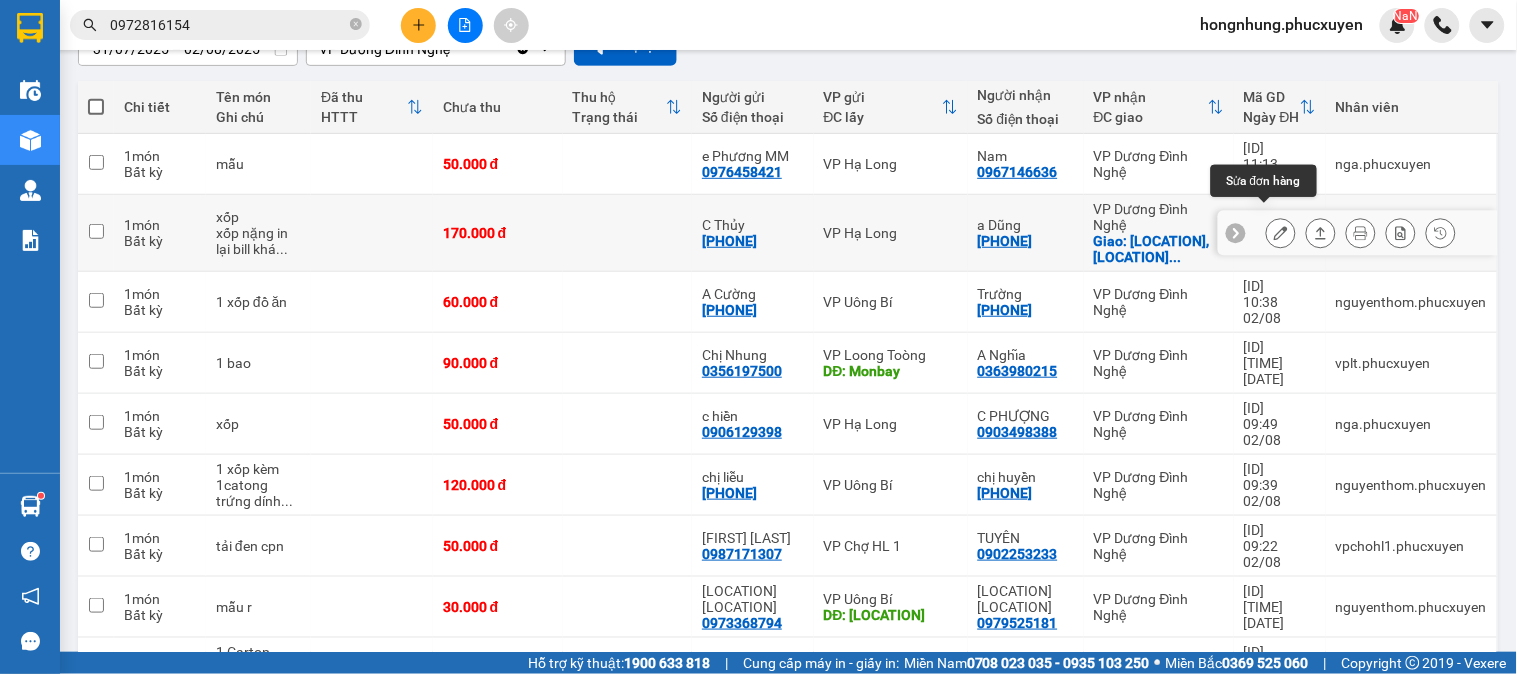 click 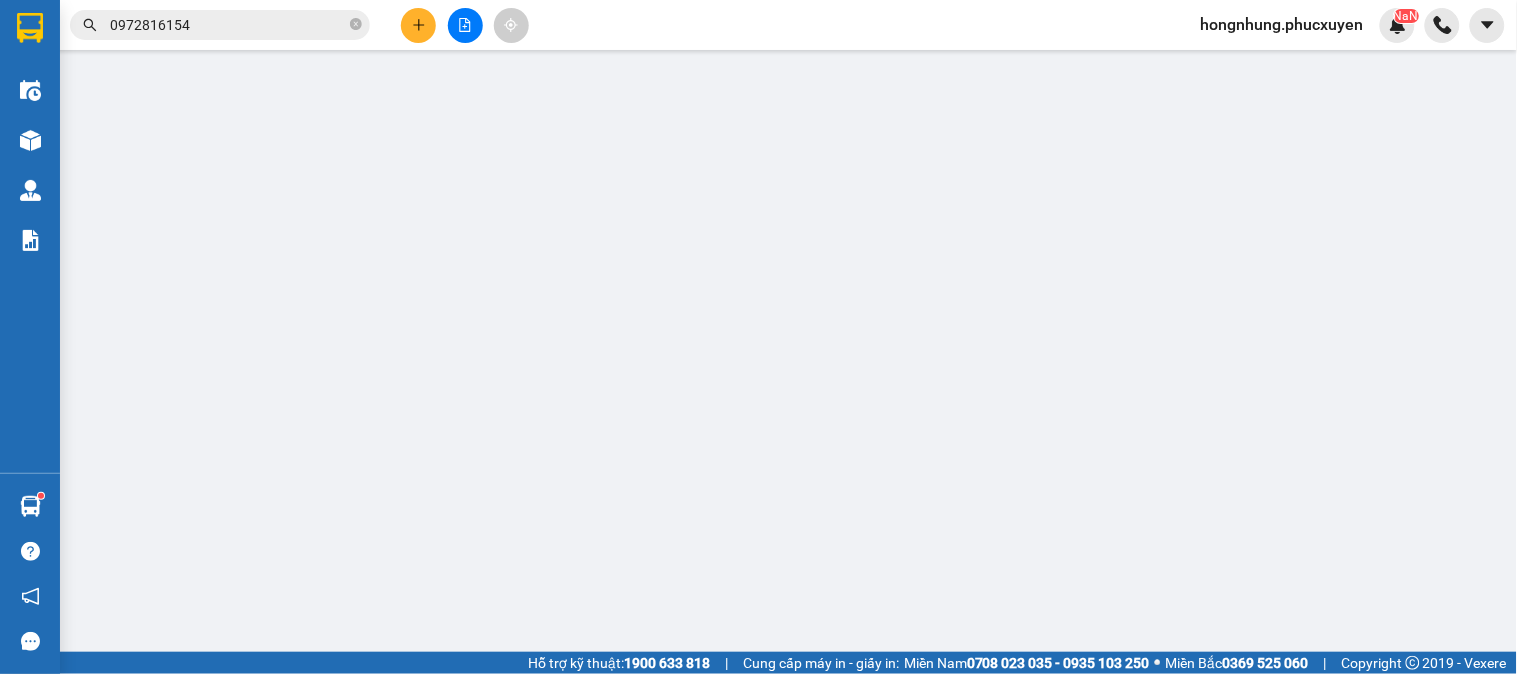 type on "[PHONE]" 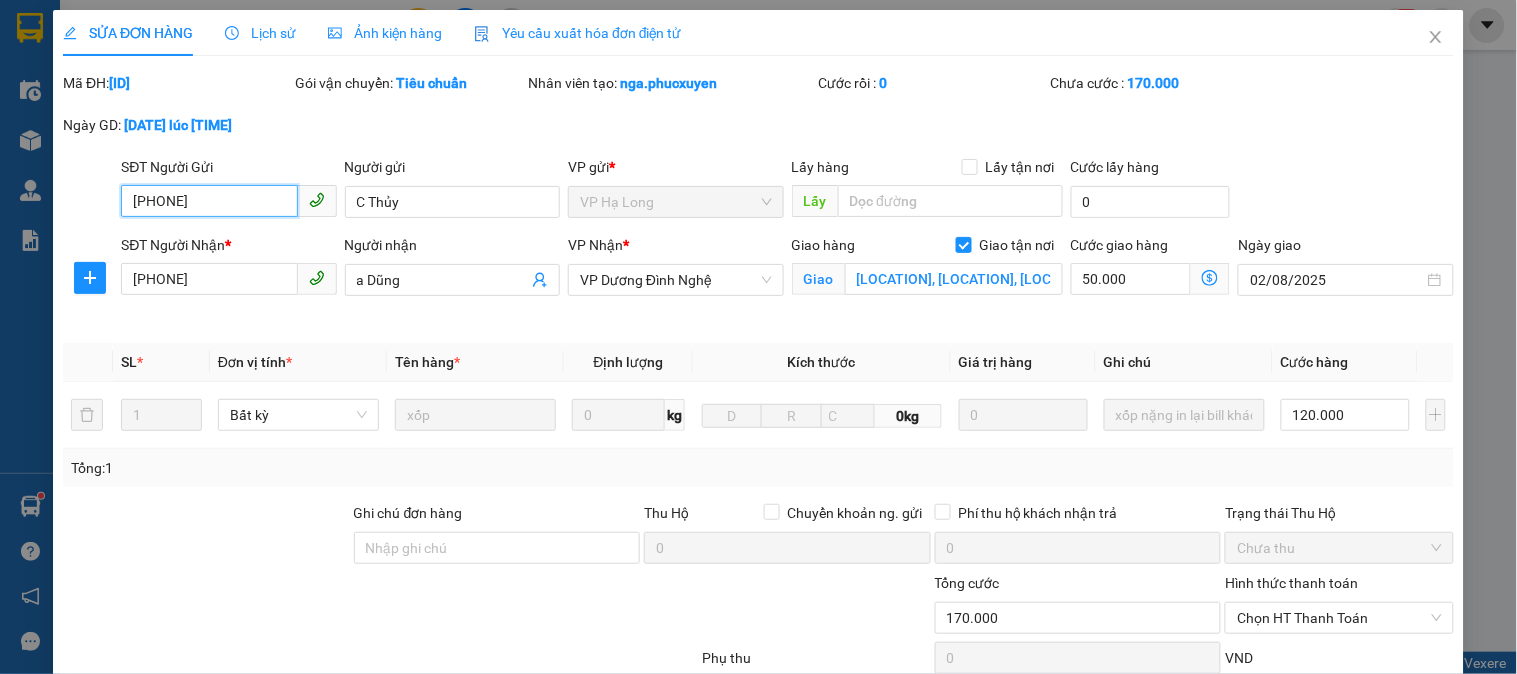 scroll, scrollTop: 0, scrollLeft: 0, axis: both 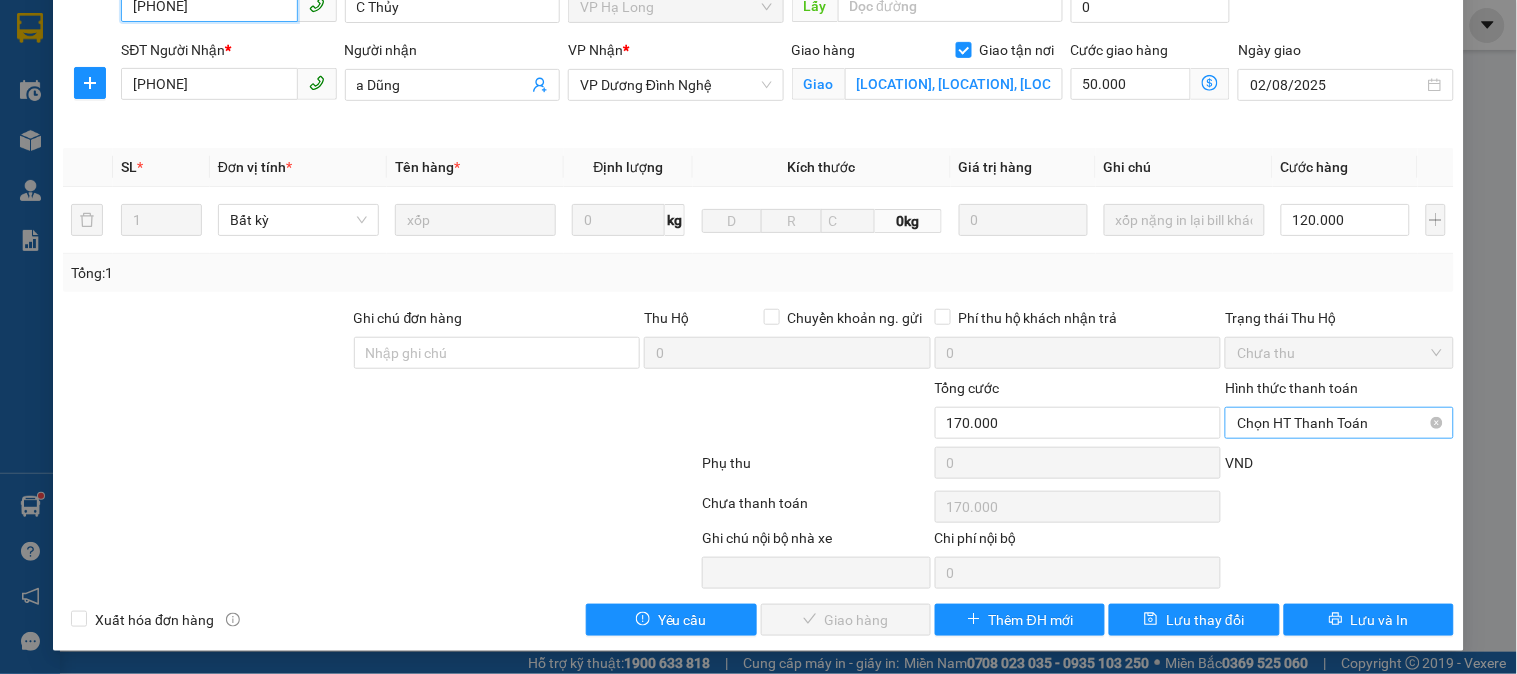 click on "Chọn HT Thanh Toán" at bounding box center (1339, 423) 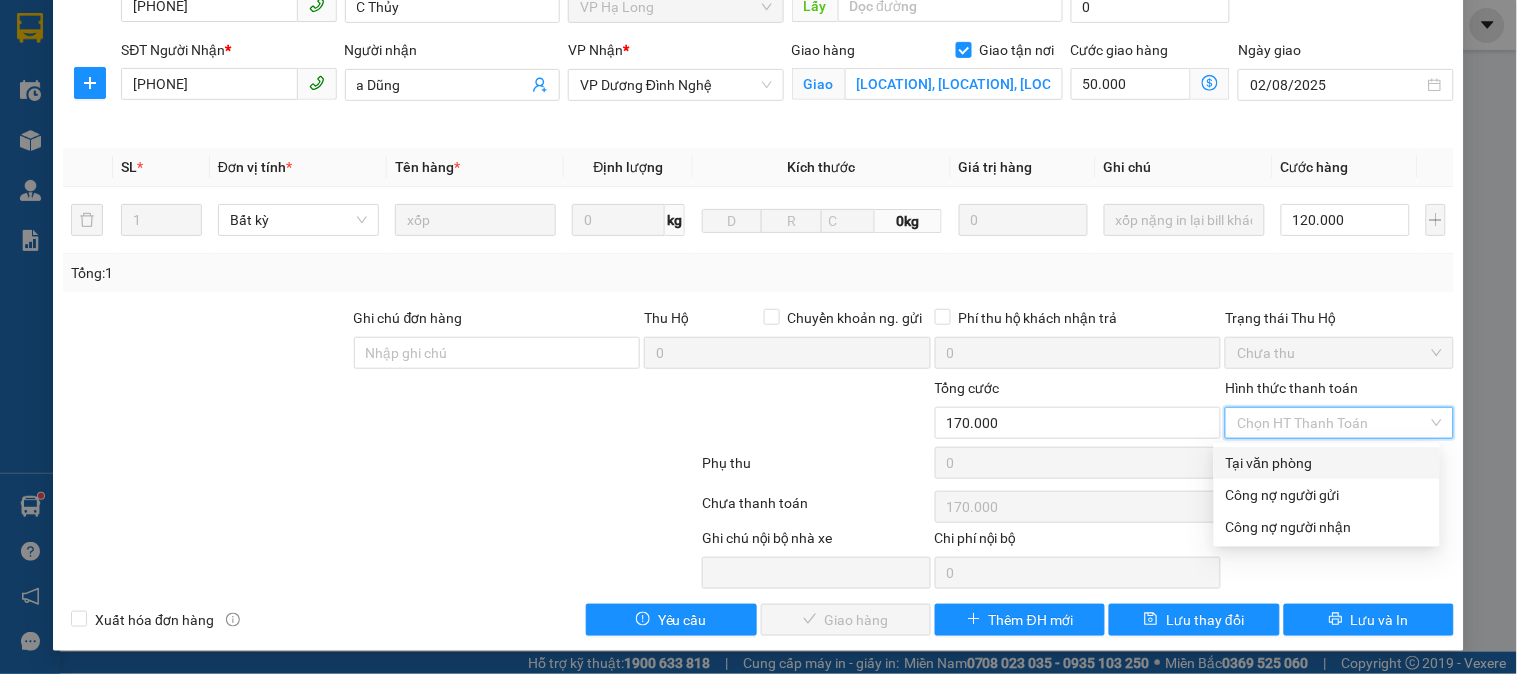 drag, startPoint x: 1311, startPoint y: 458, endPoint x: 1228, endPoint y: 301, distance: 177.58942 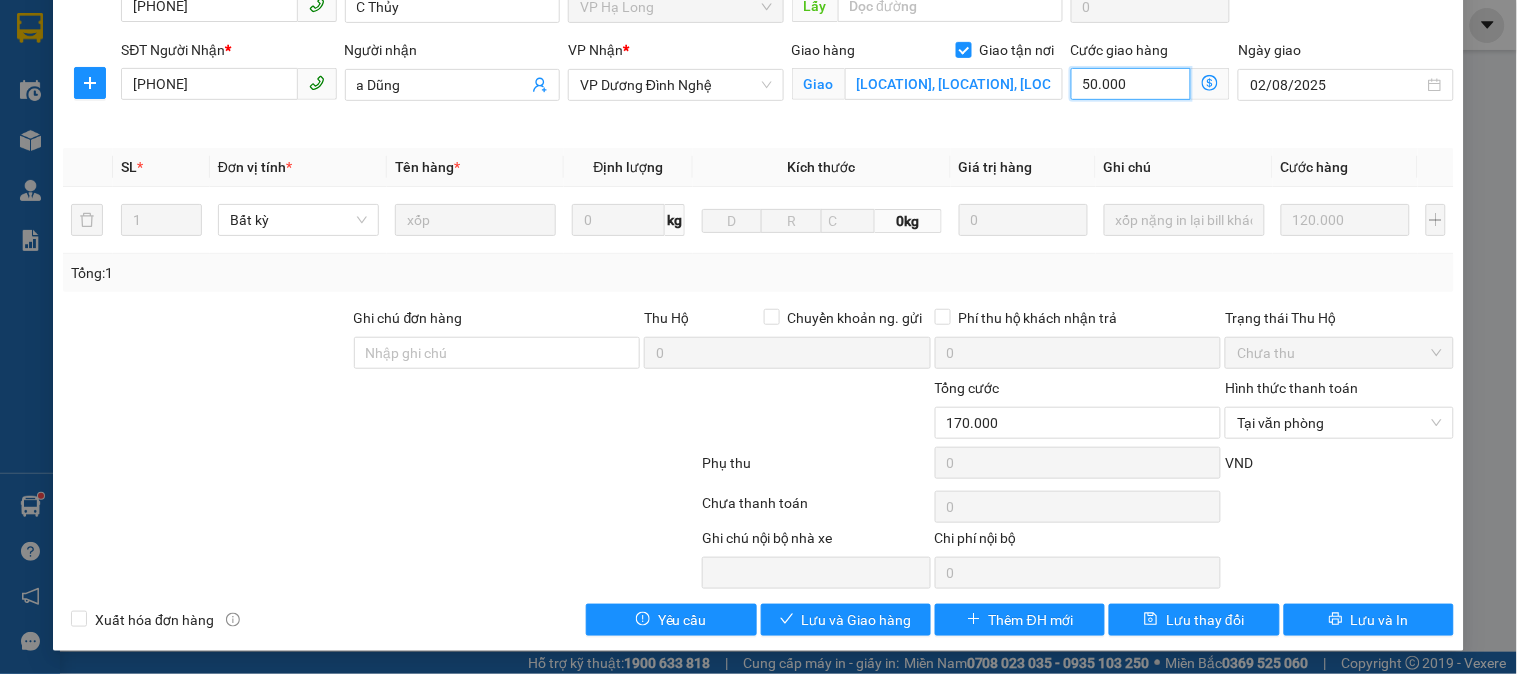 click on "50.000" at bounding box center [1131, 84] 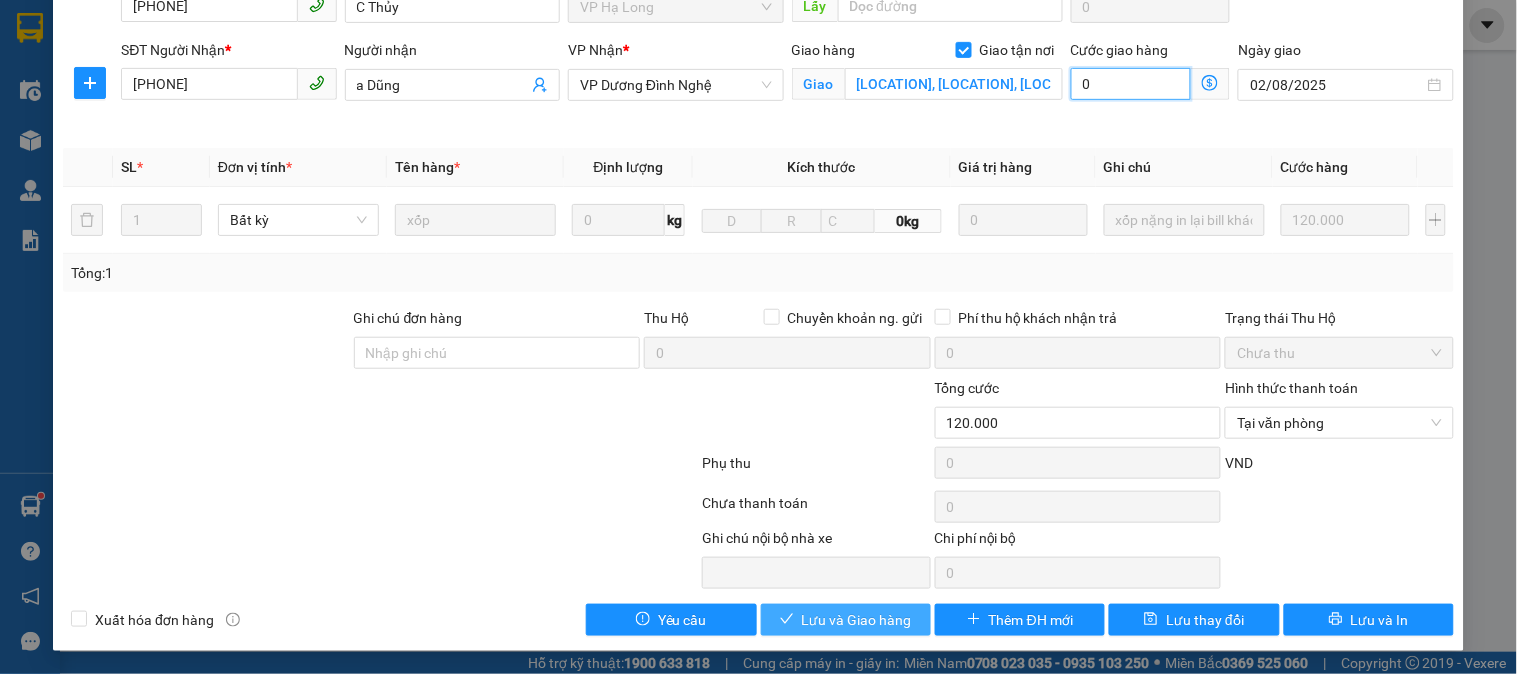 type on "0" 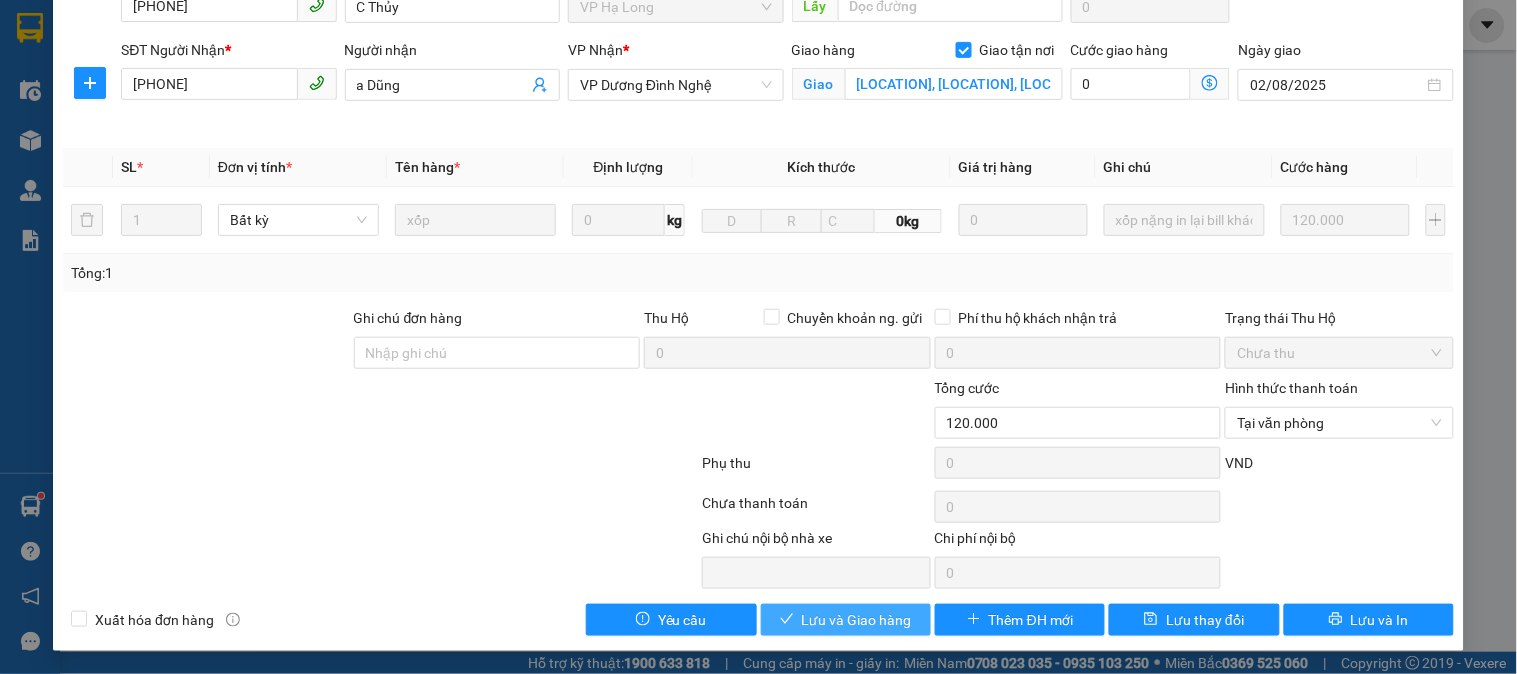 click on "Lưu và Giao hàng" at bounding box center (857, 620) 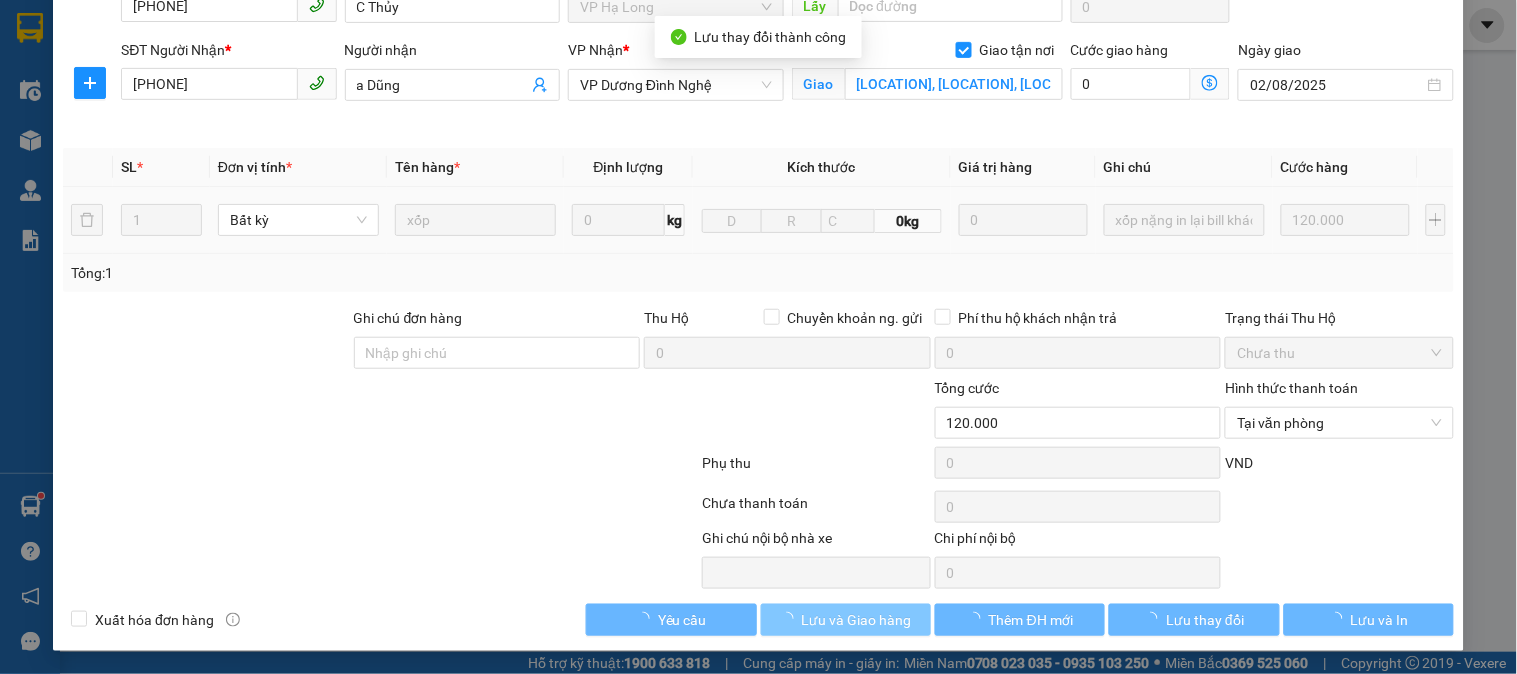 scroll, scrollTop: 0, scrollLeft: 0, axis: both 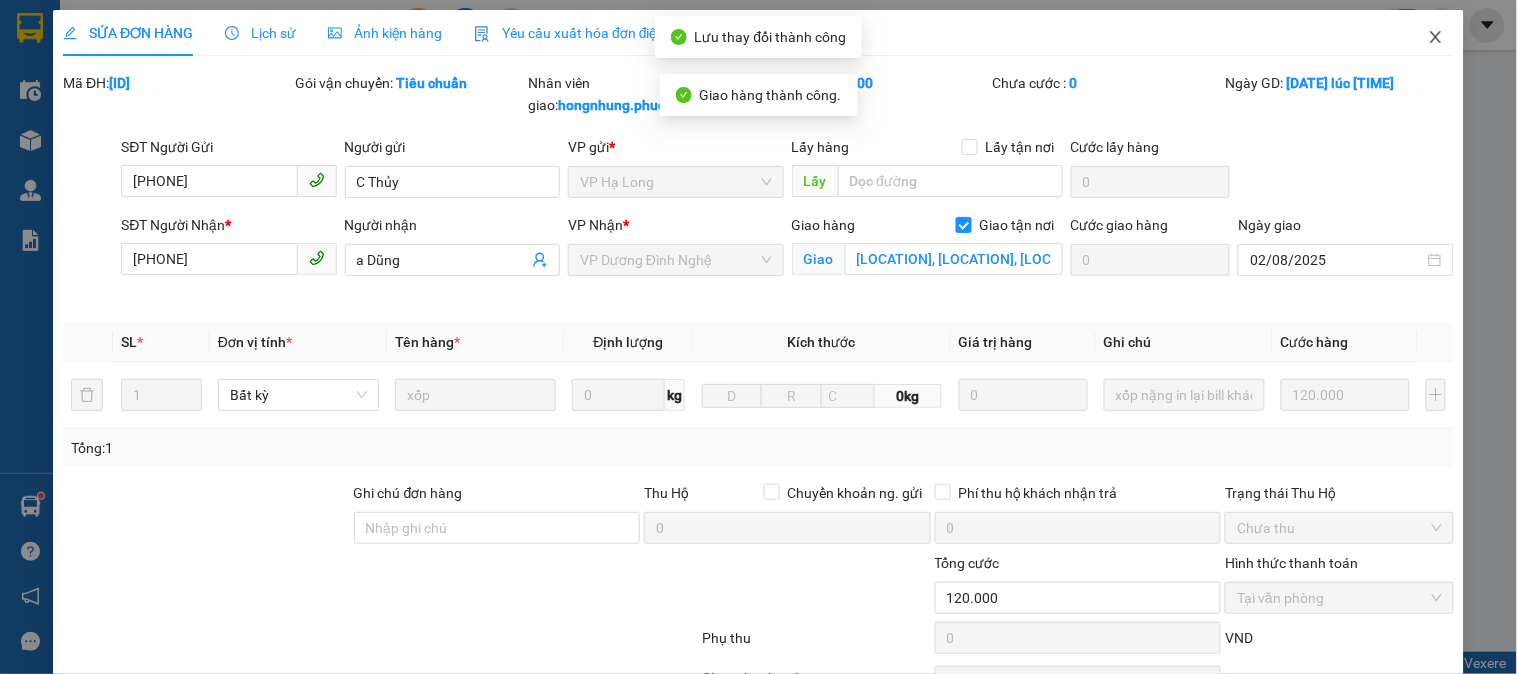 click 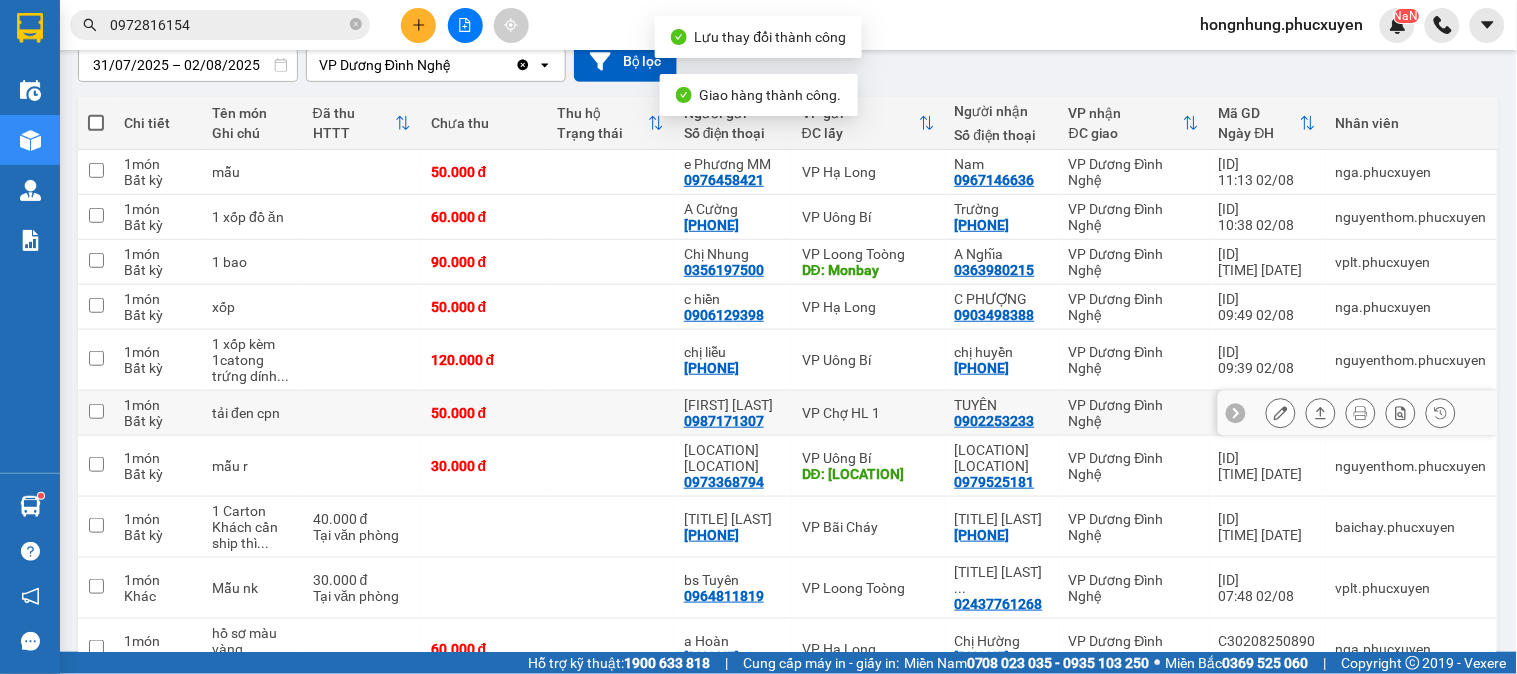 scroll, scrollTop: 296, scrollLeft: 0, axis: vertical 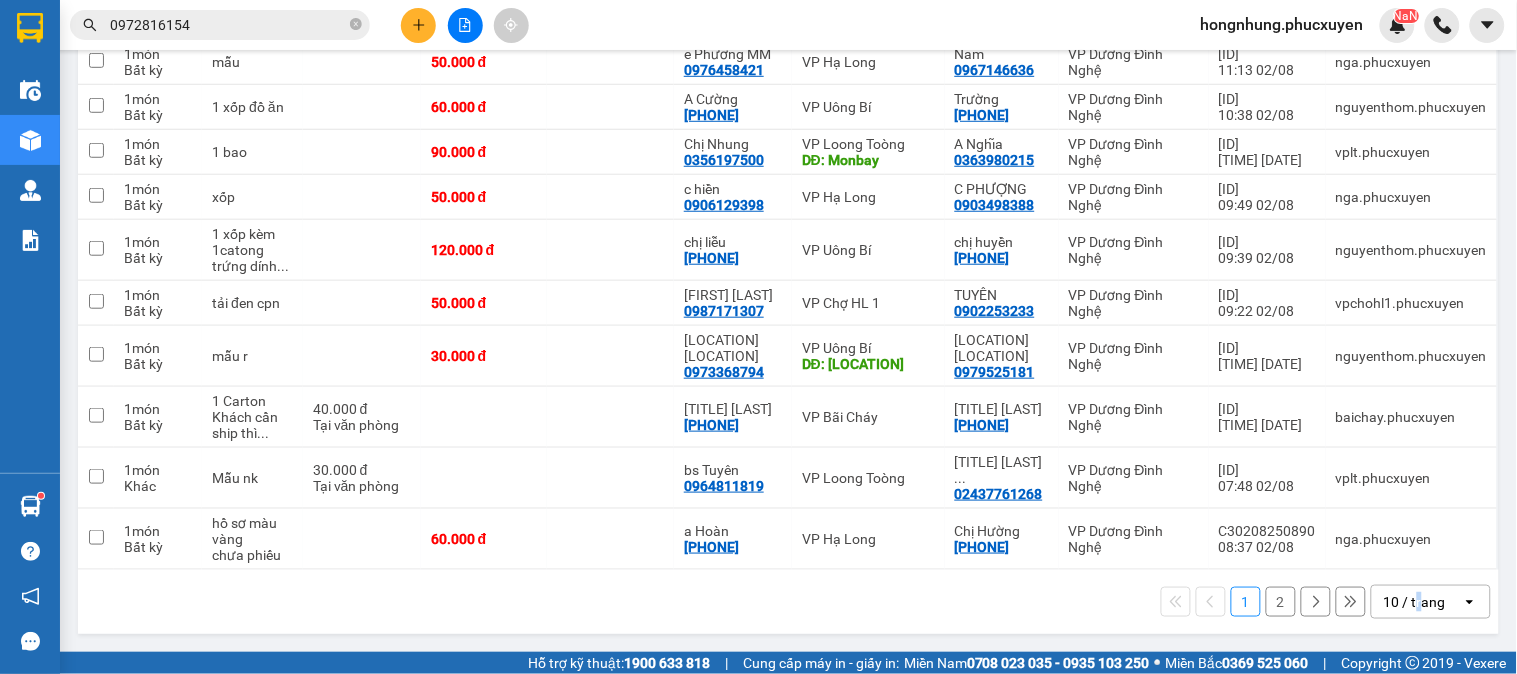 click on "10 / trang" at bounding box center [1415, 602] 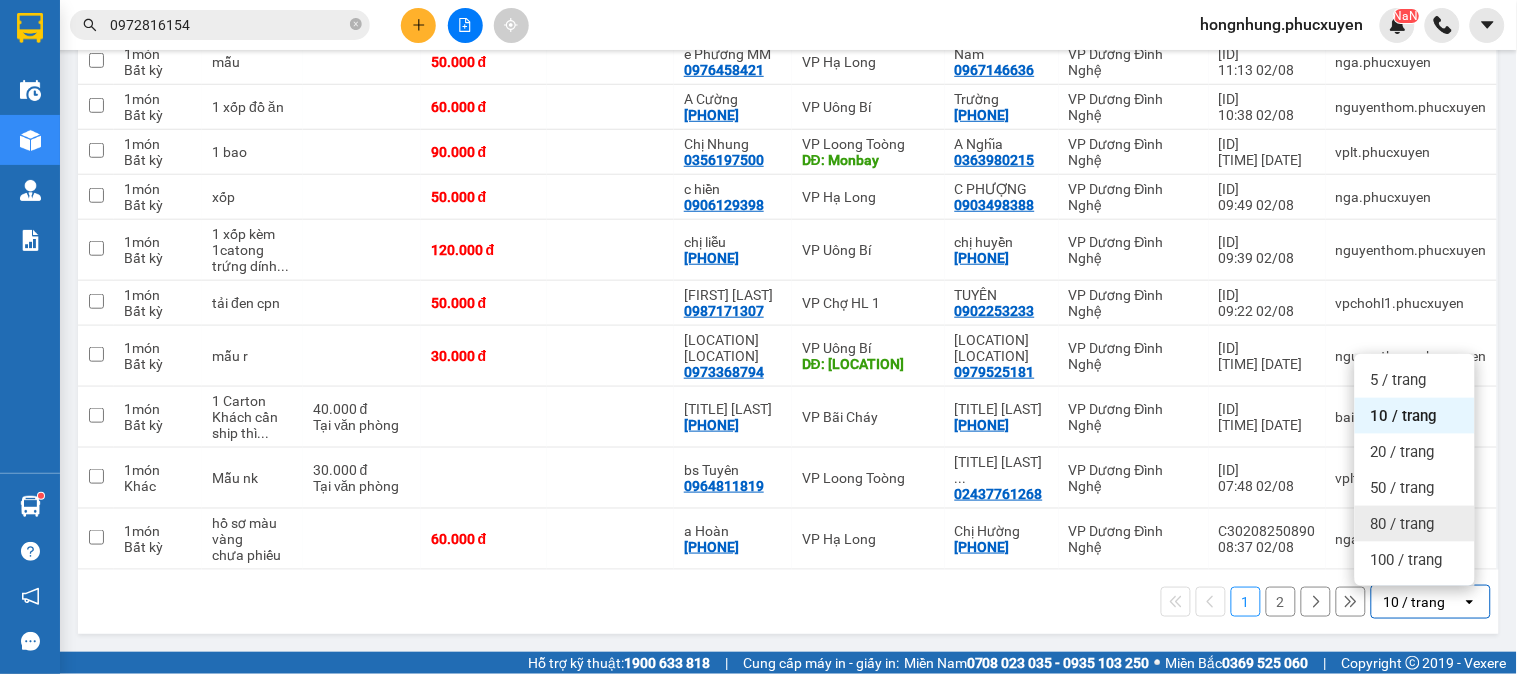 click on "80 / trang" at bounding box center [1415, 524] 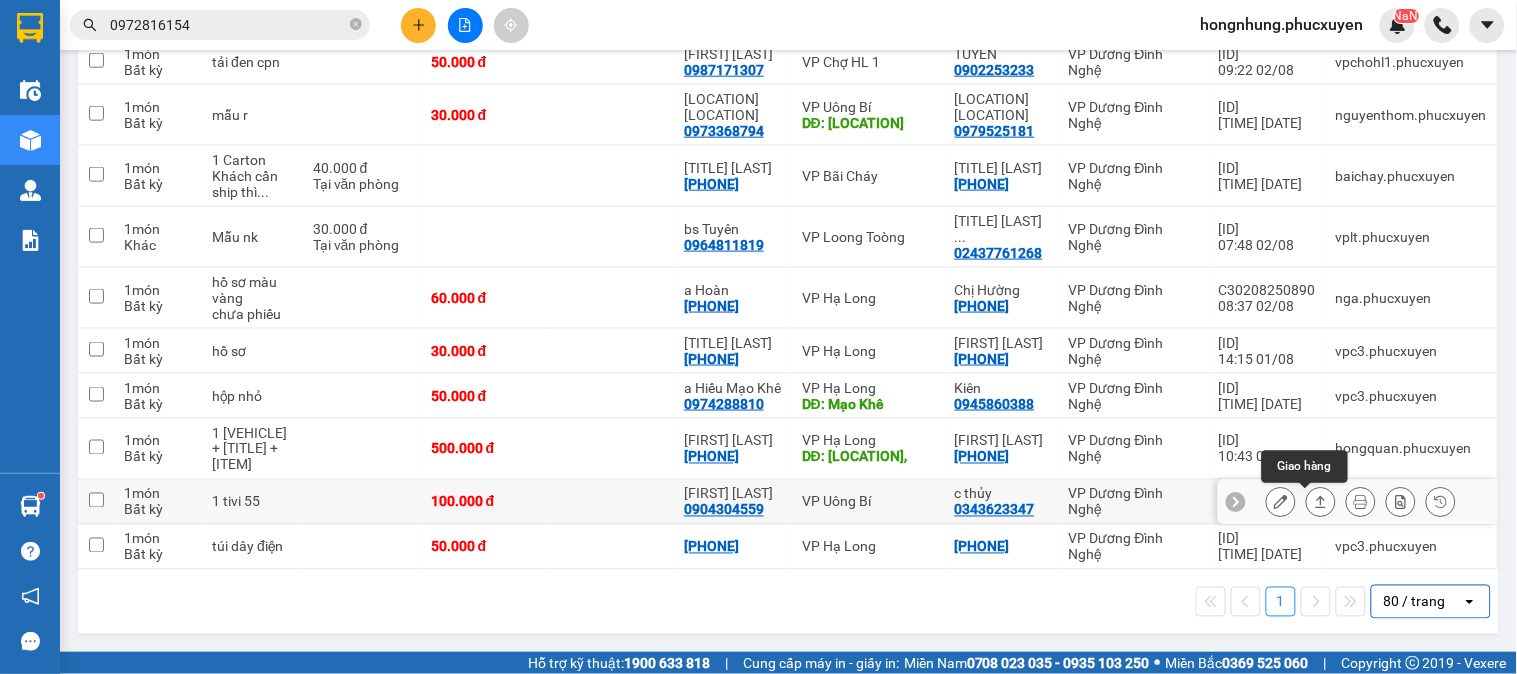 scroll, scrollTop: 93, scrollLeft: 0, axis: vertical 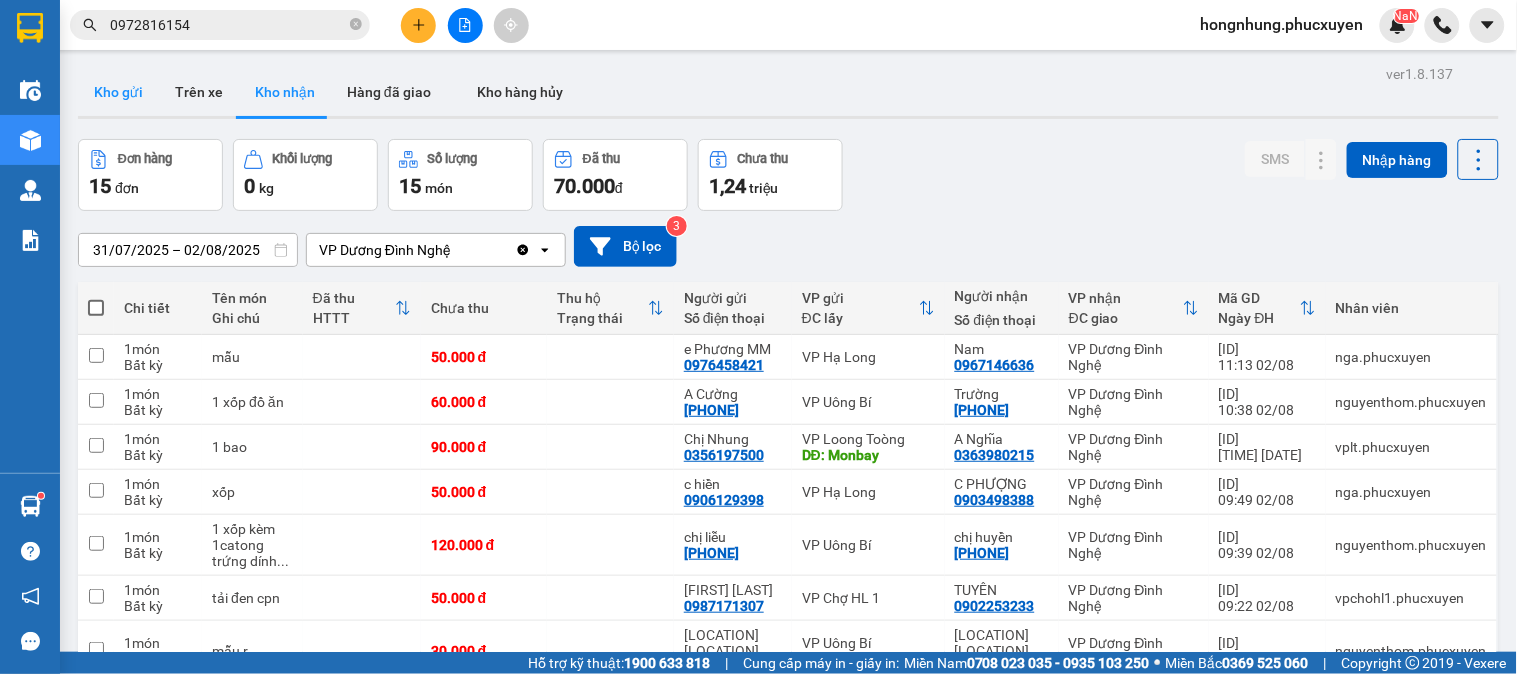 click on "Kho gửi" at bounding box center [118, 92] 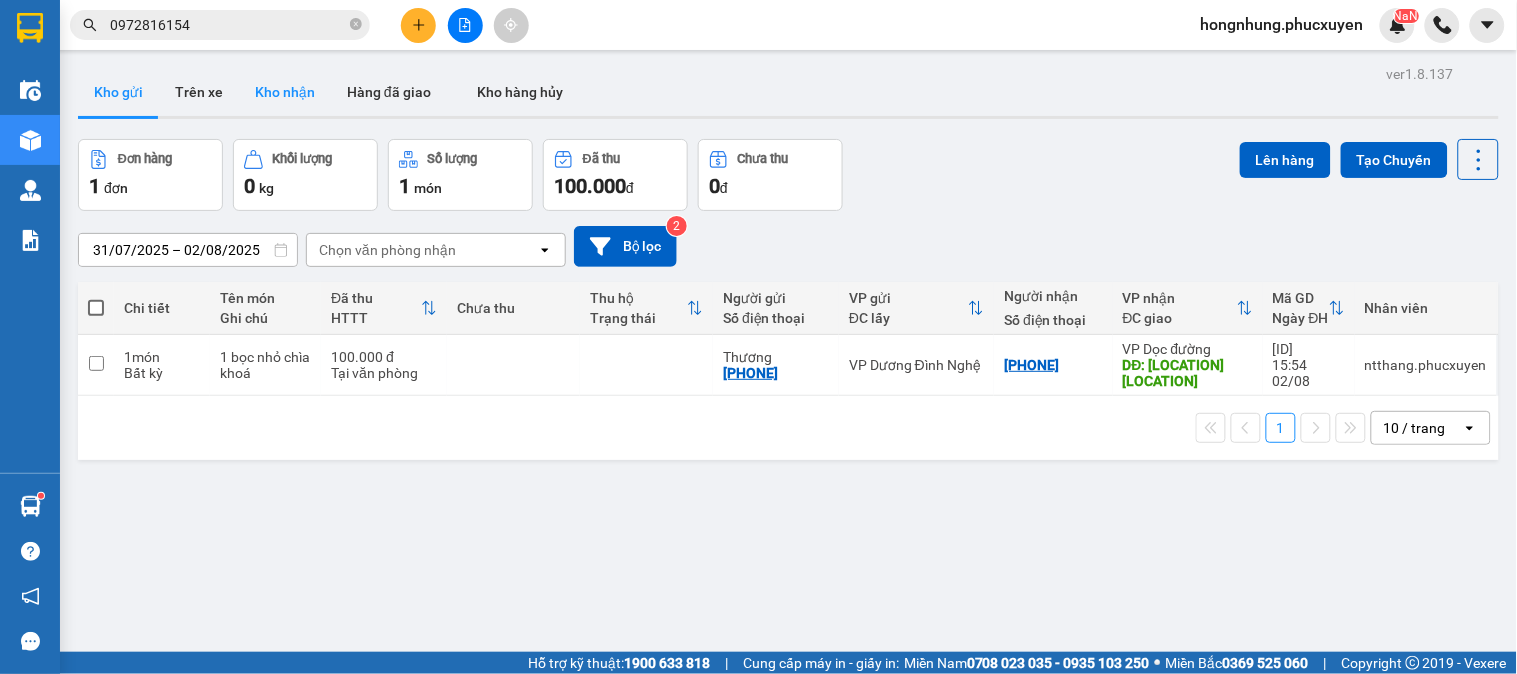 click on "Kho nhận" at bounding box center [285, 92] 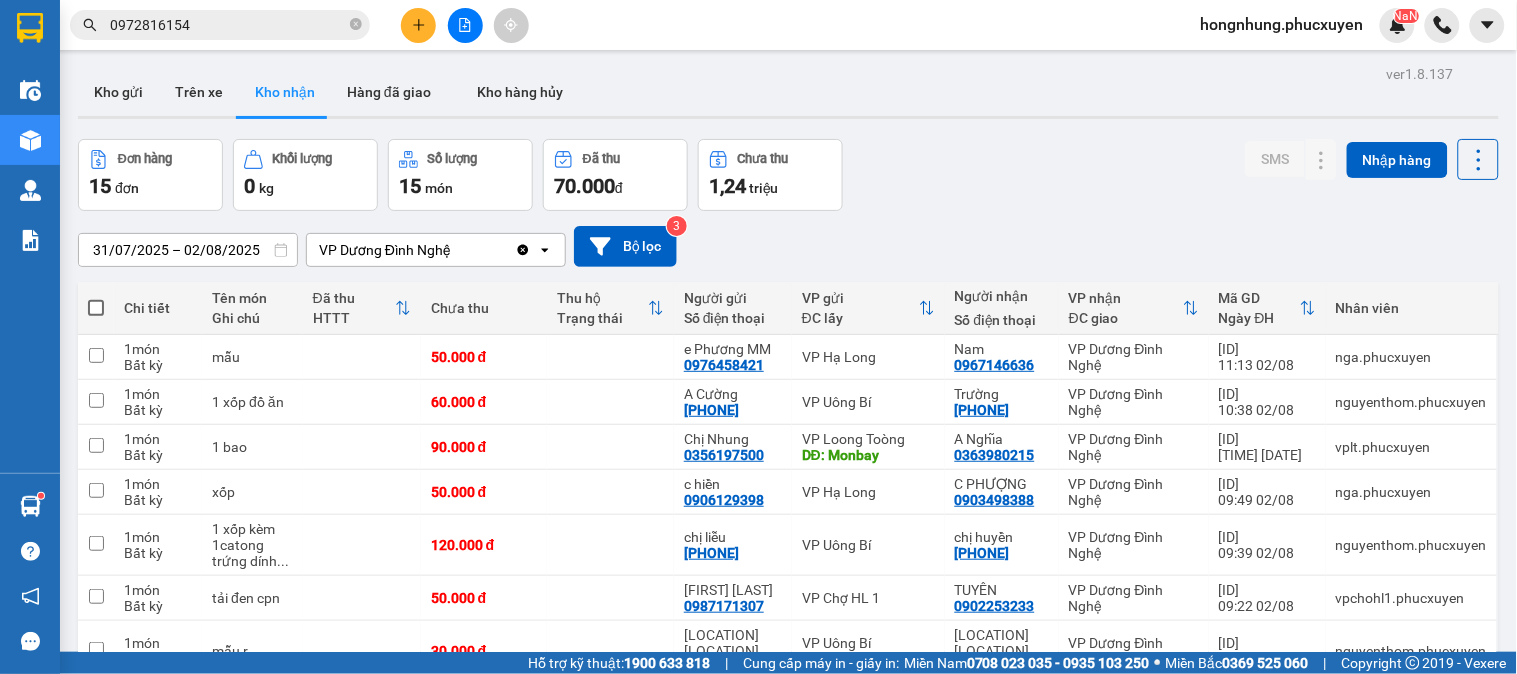click on "31/07/2025 – 02/08/2025 Press the down arrow key to interact with the calendar and select a date. Press the escape button to close the calendar. Selected date range is from 31/07/2025 to 02/08/2025. VP Dương Đình Nghệ Clear value open Bộ lọc 3" at bounding box center (788, 246) 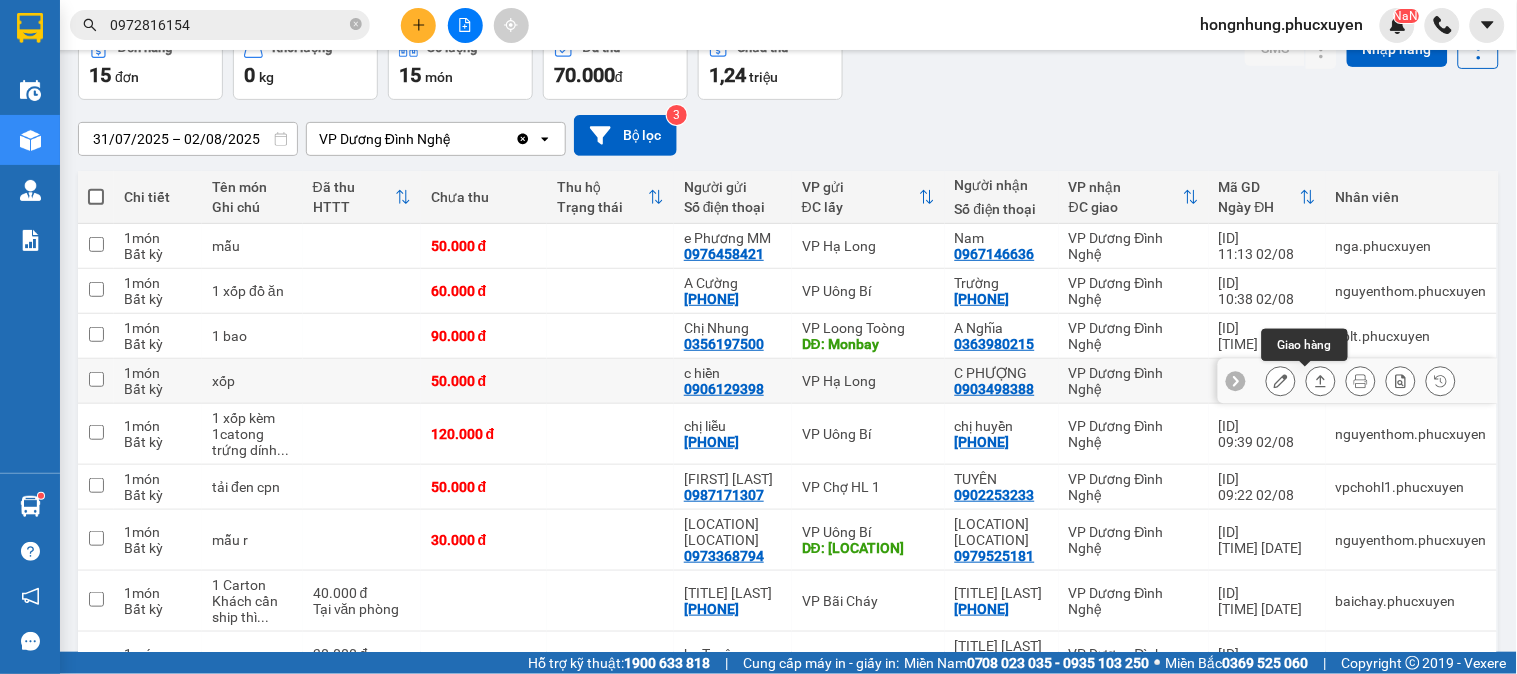 click 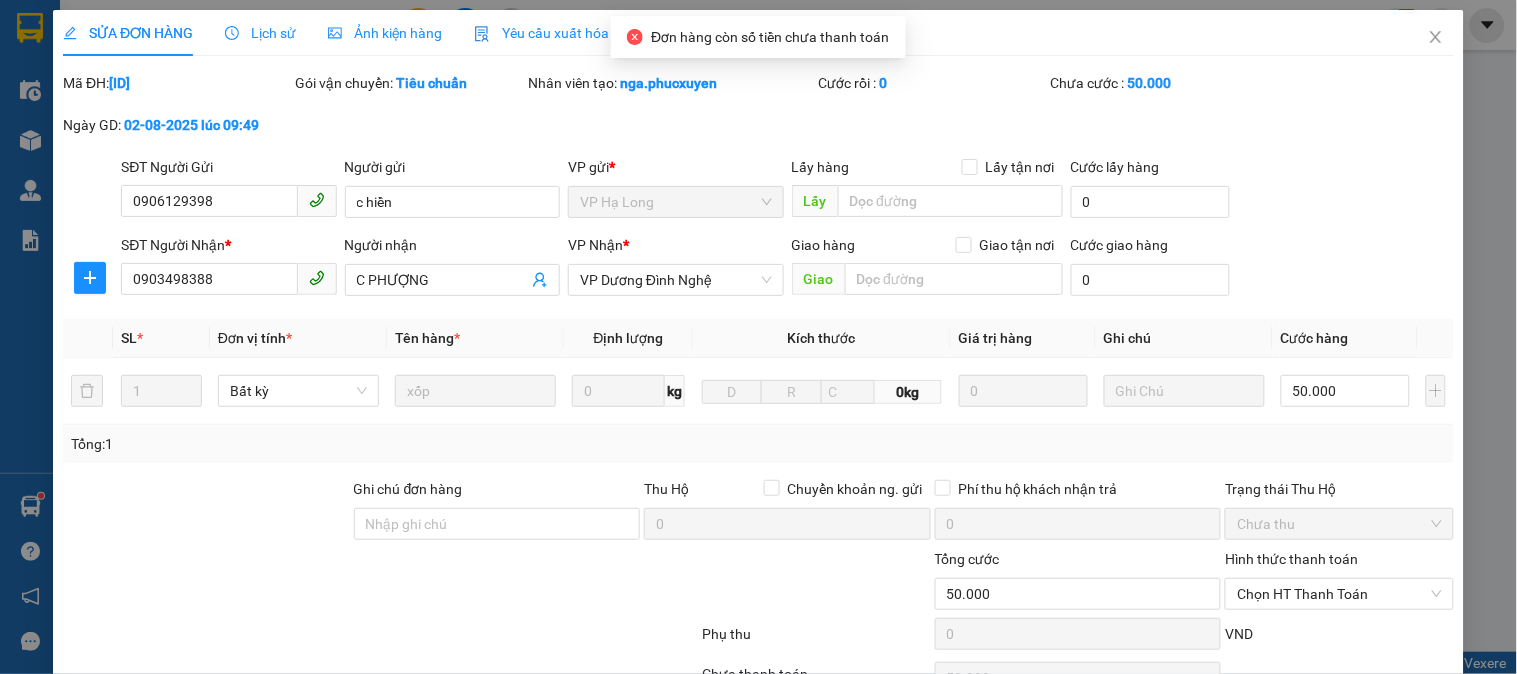 type on "0906129398" 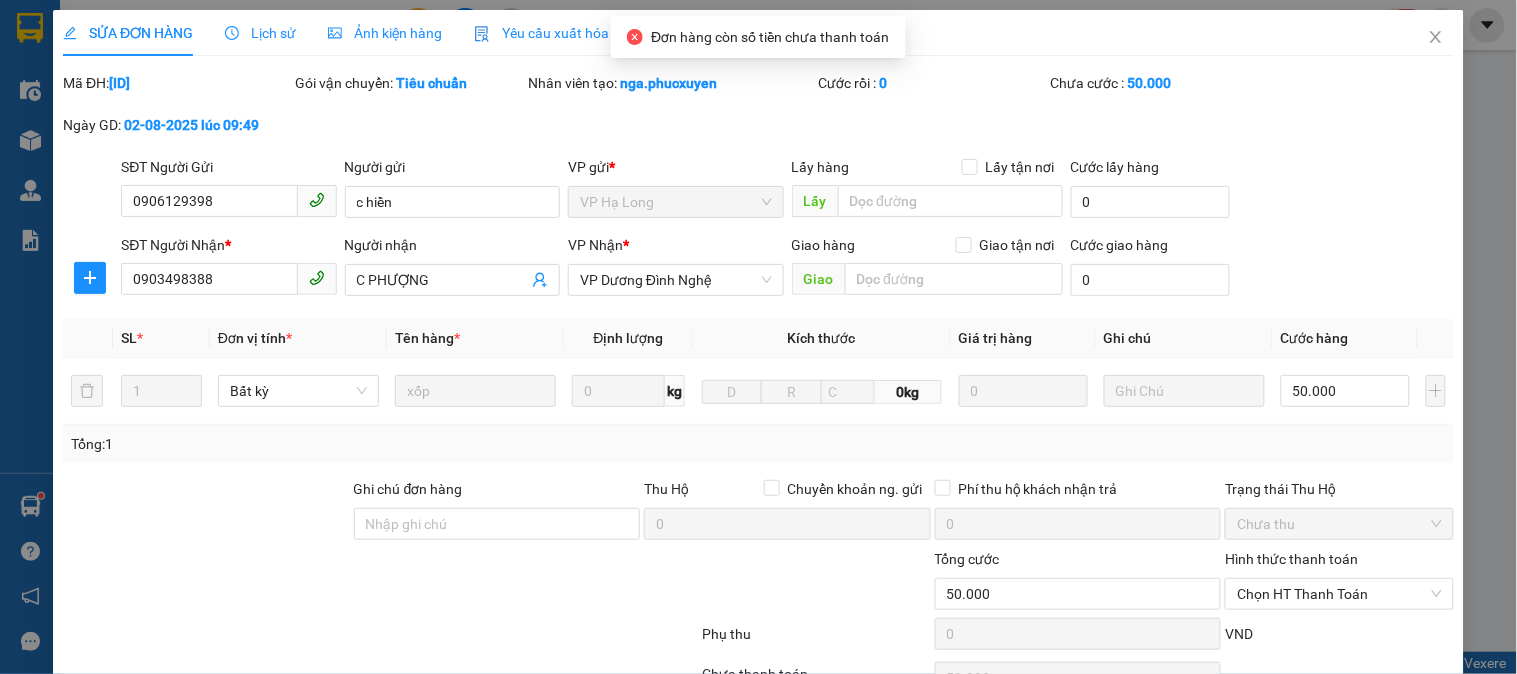 type on "c hiền" 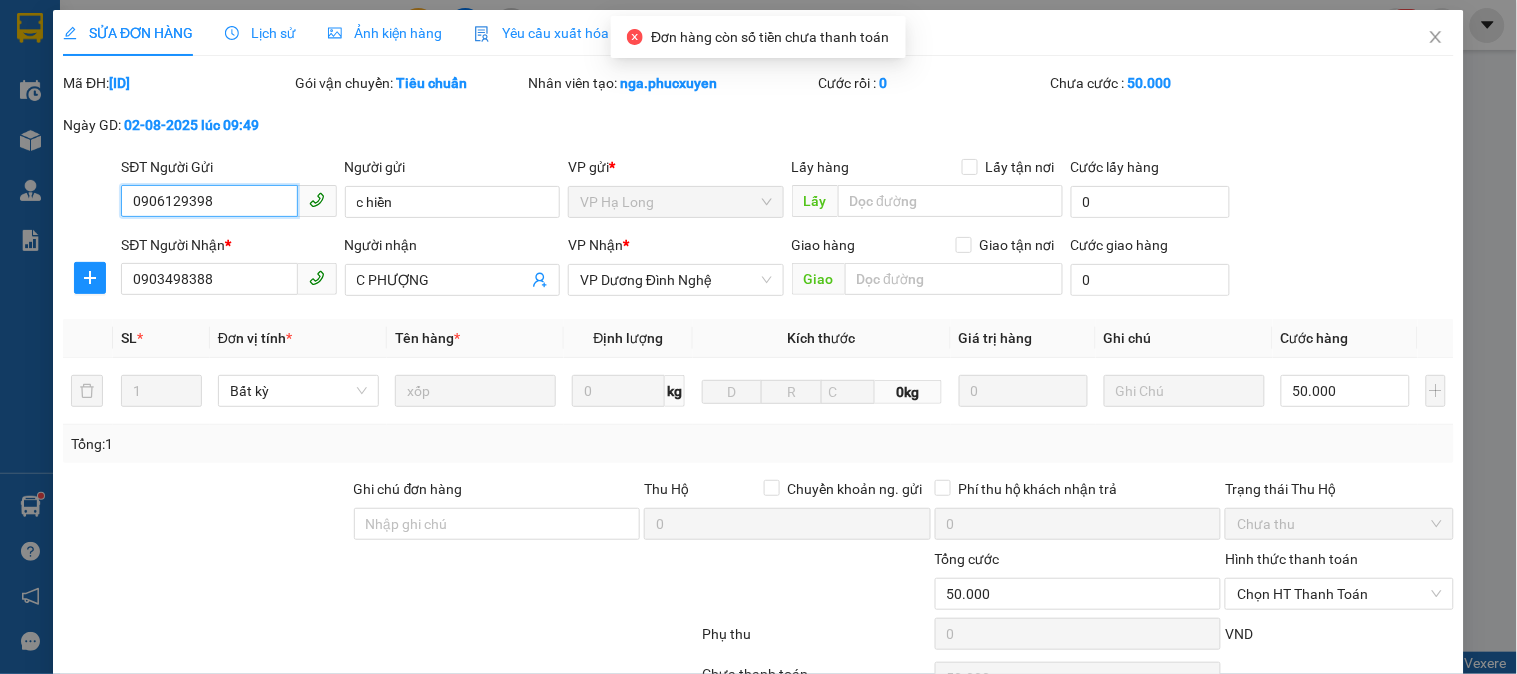 scroll, scrollTop: 172, scrollLeft: 0, axis: vertical 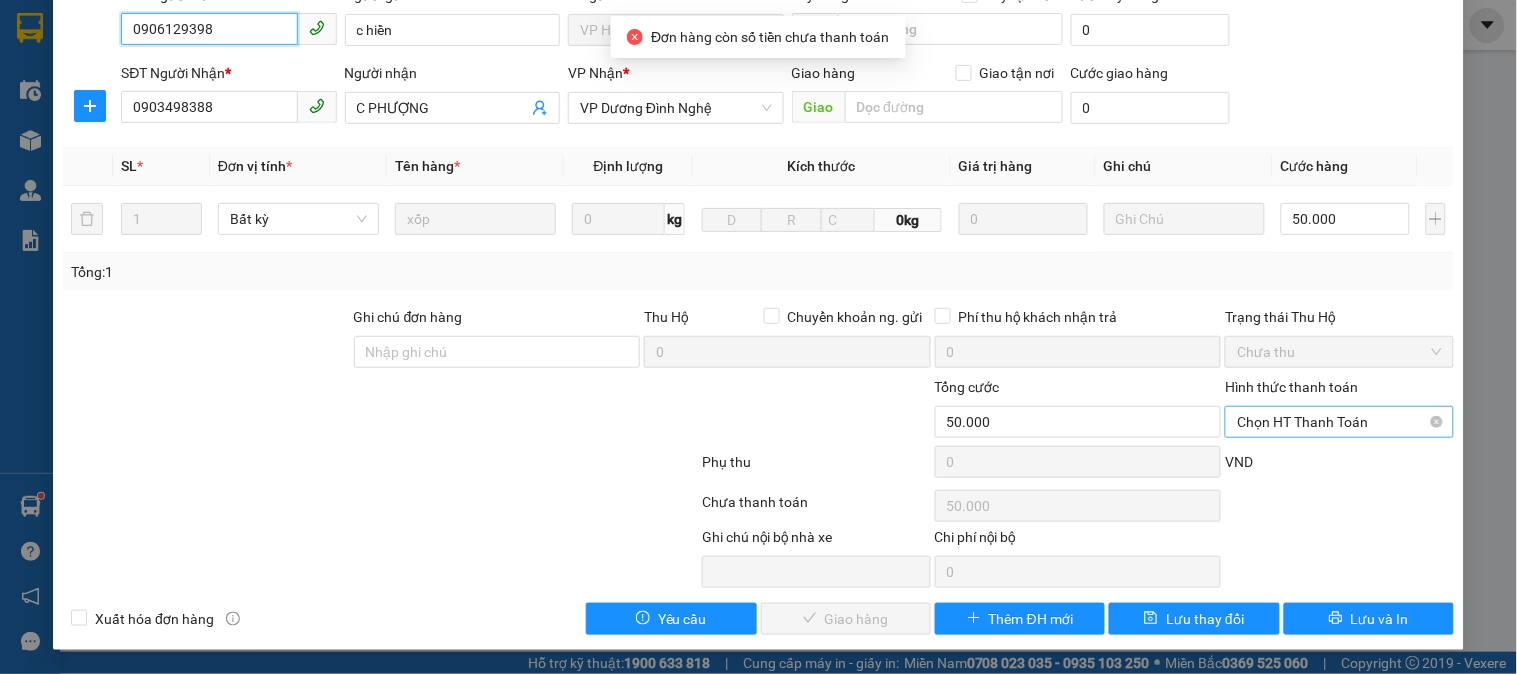 click on "Chọn HT Thanh Toán" at bounding box center (1339, 422) 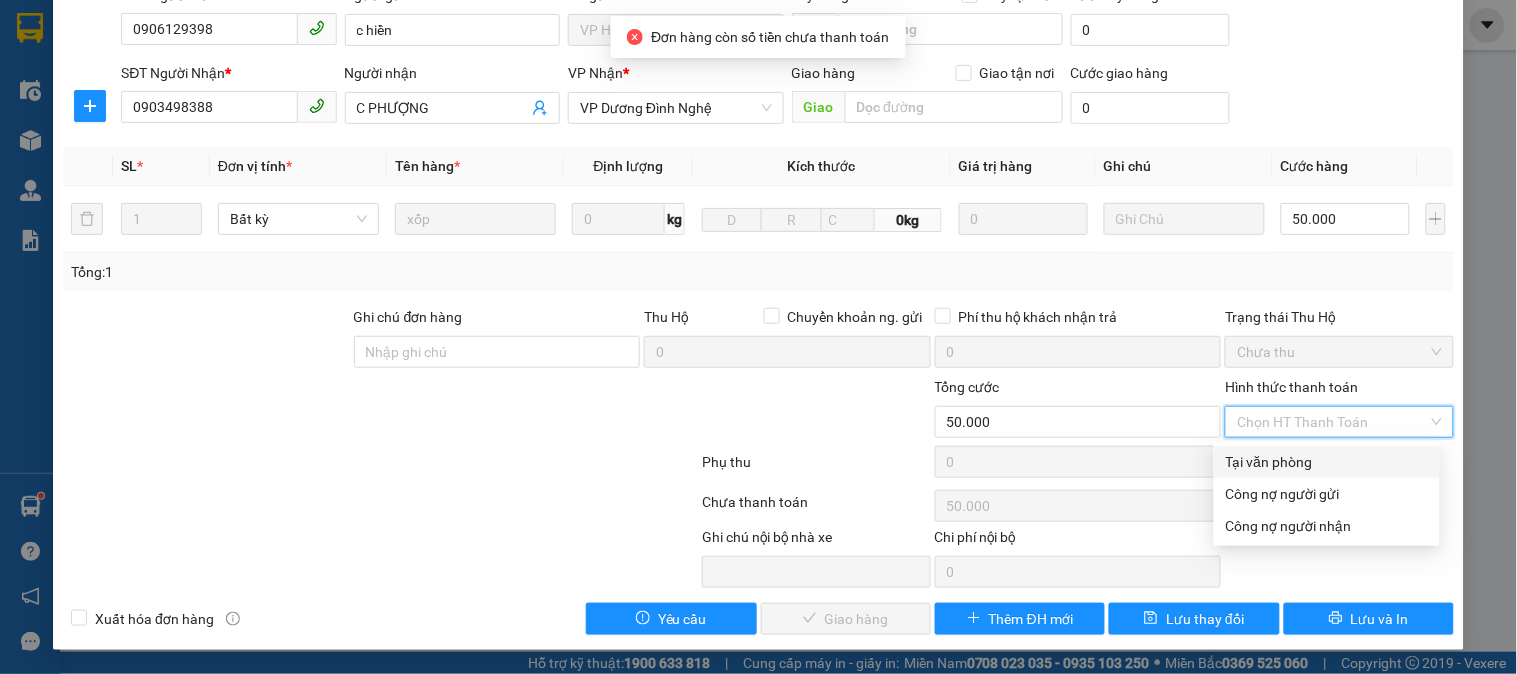click on "Tại văn phòng" at bounding box center (1327, 462) 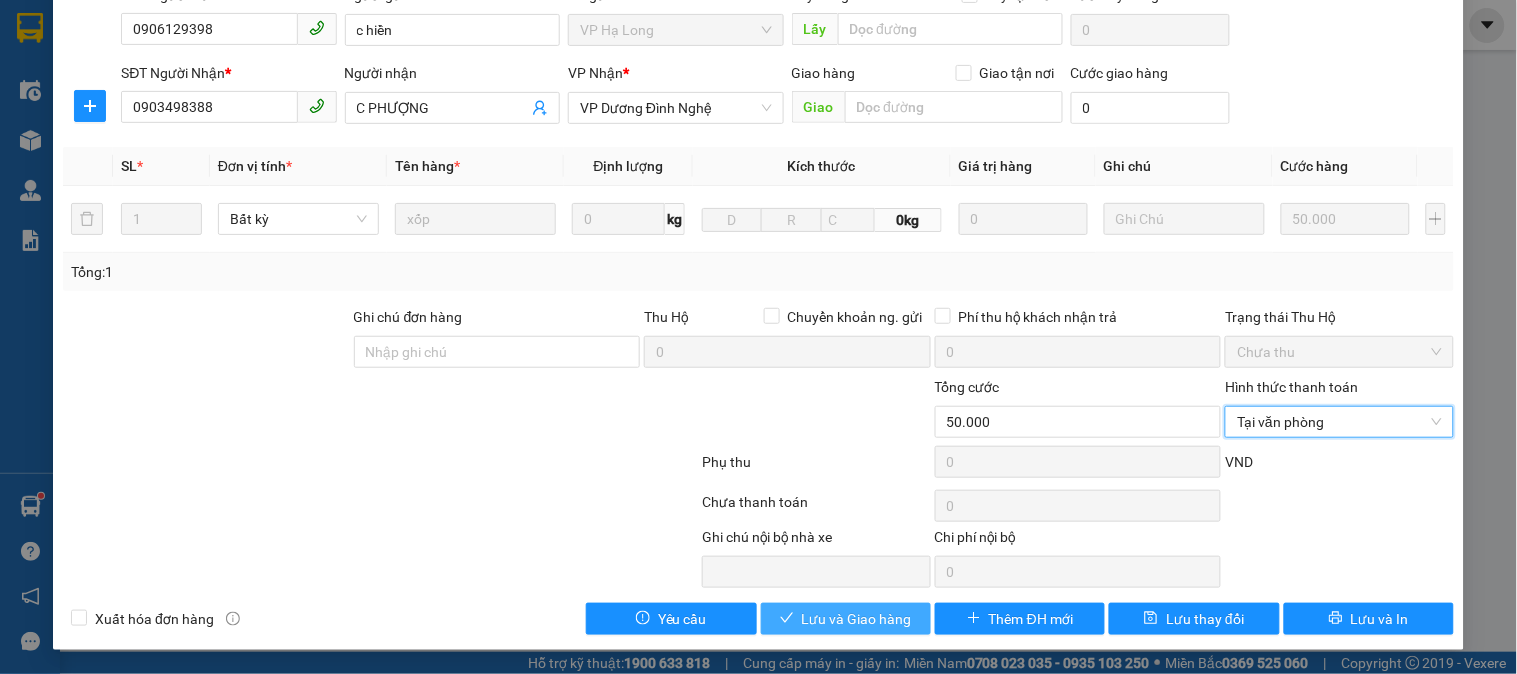 click on "Lưu và Giao hàng" at bounding box center (857, 619) 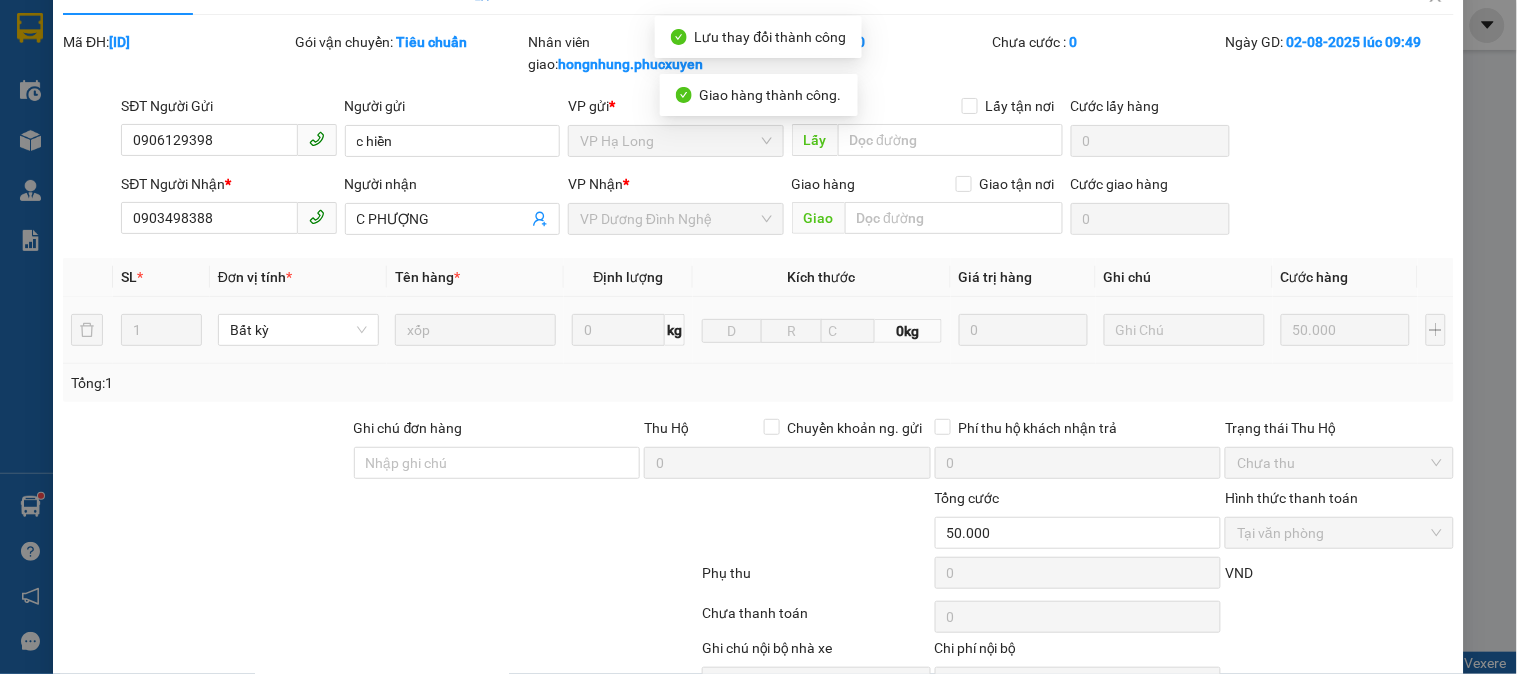 scroll, scrollTop: 0, scrollLeft: 0, axis: both 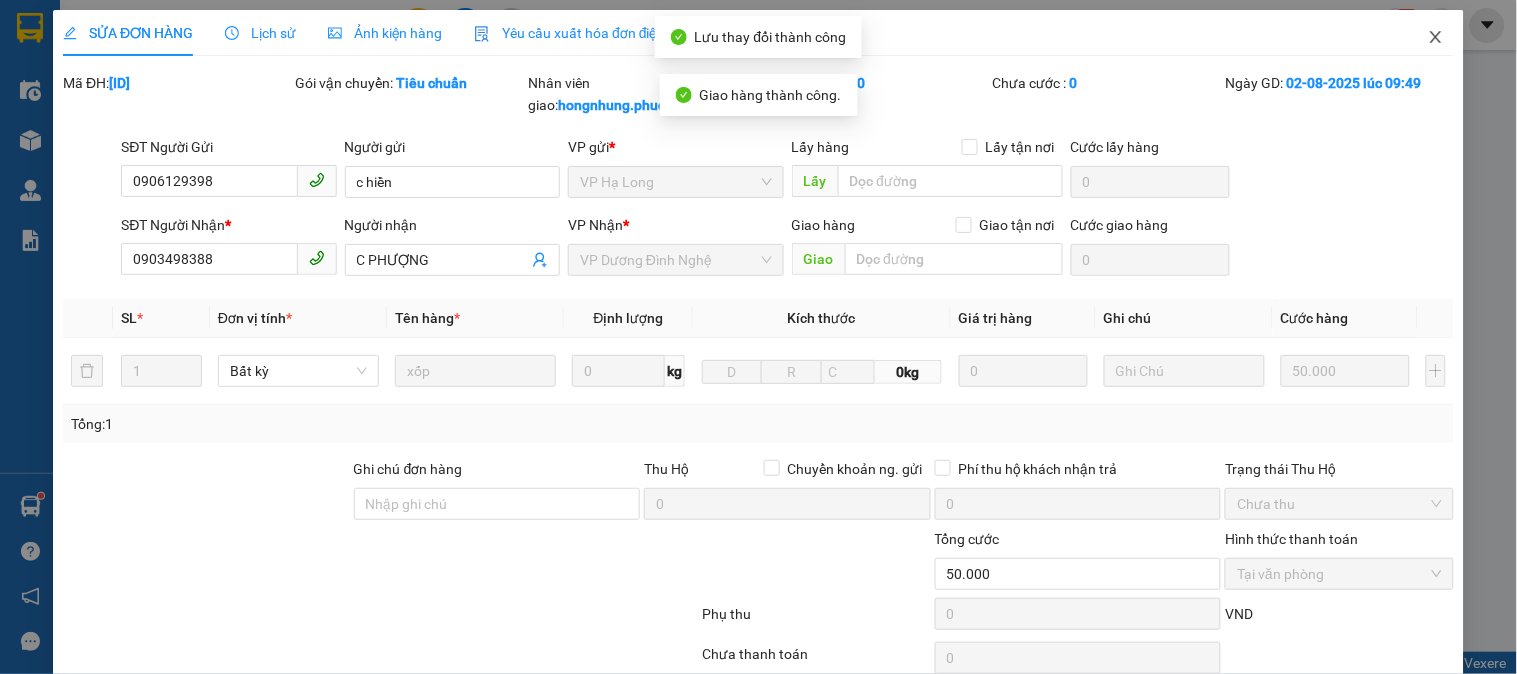 click 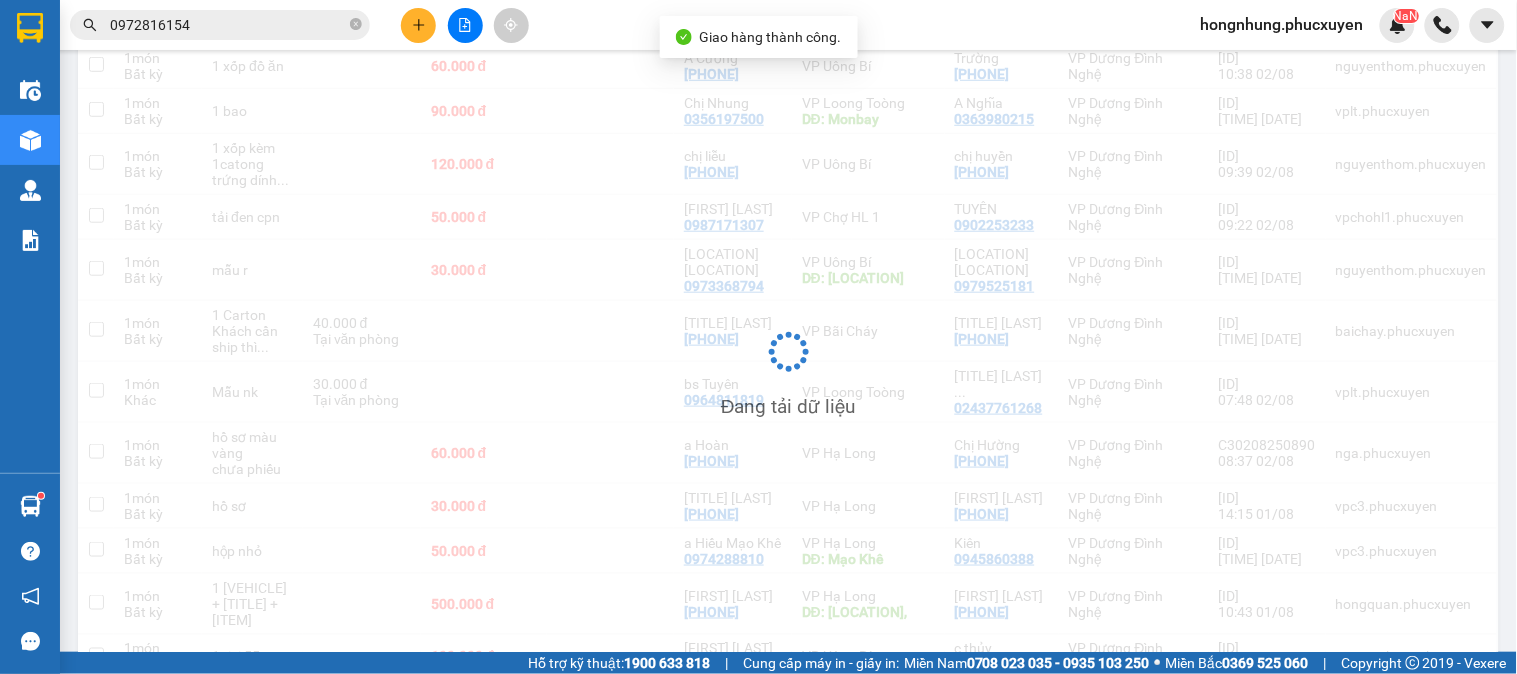 scroll, scrollTop: 336, scrollLeft: 0, axis: vertical 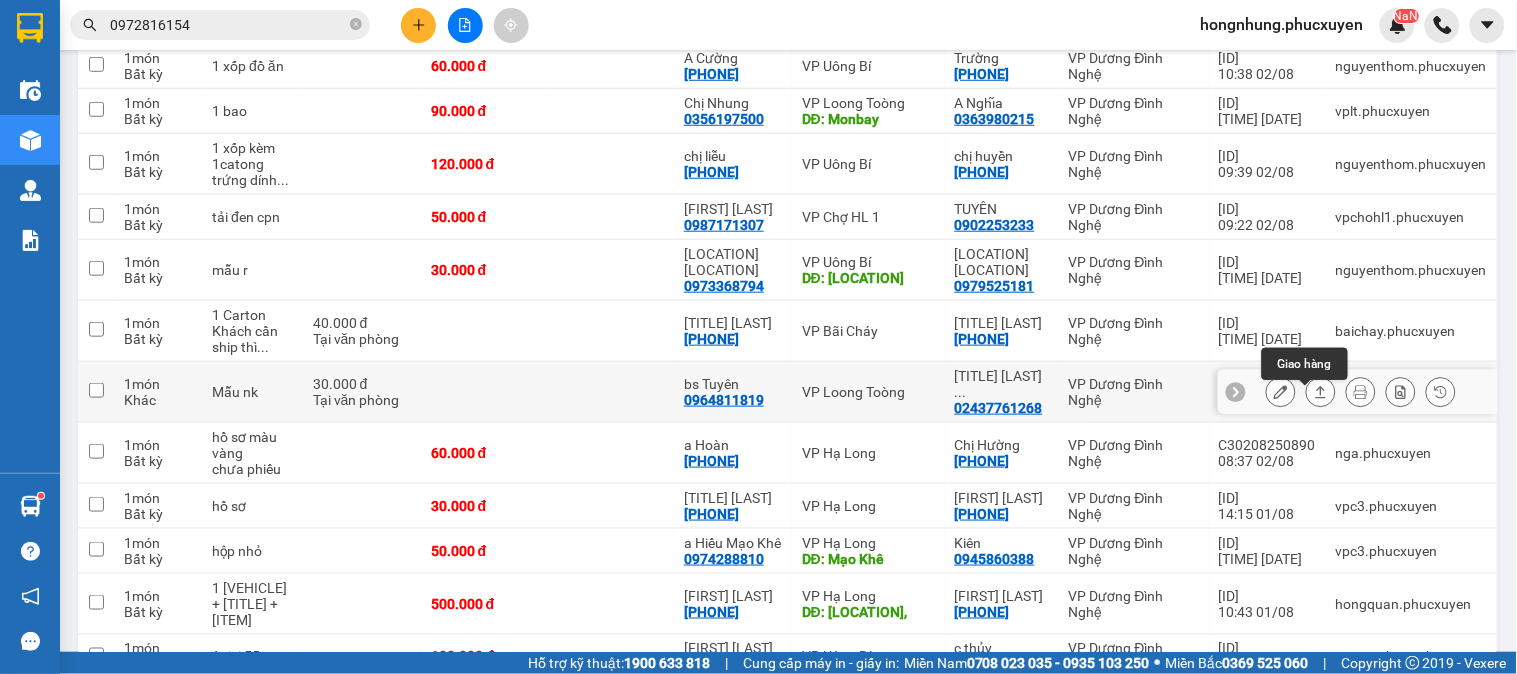 click 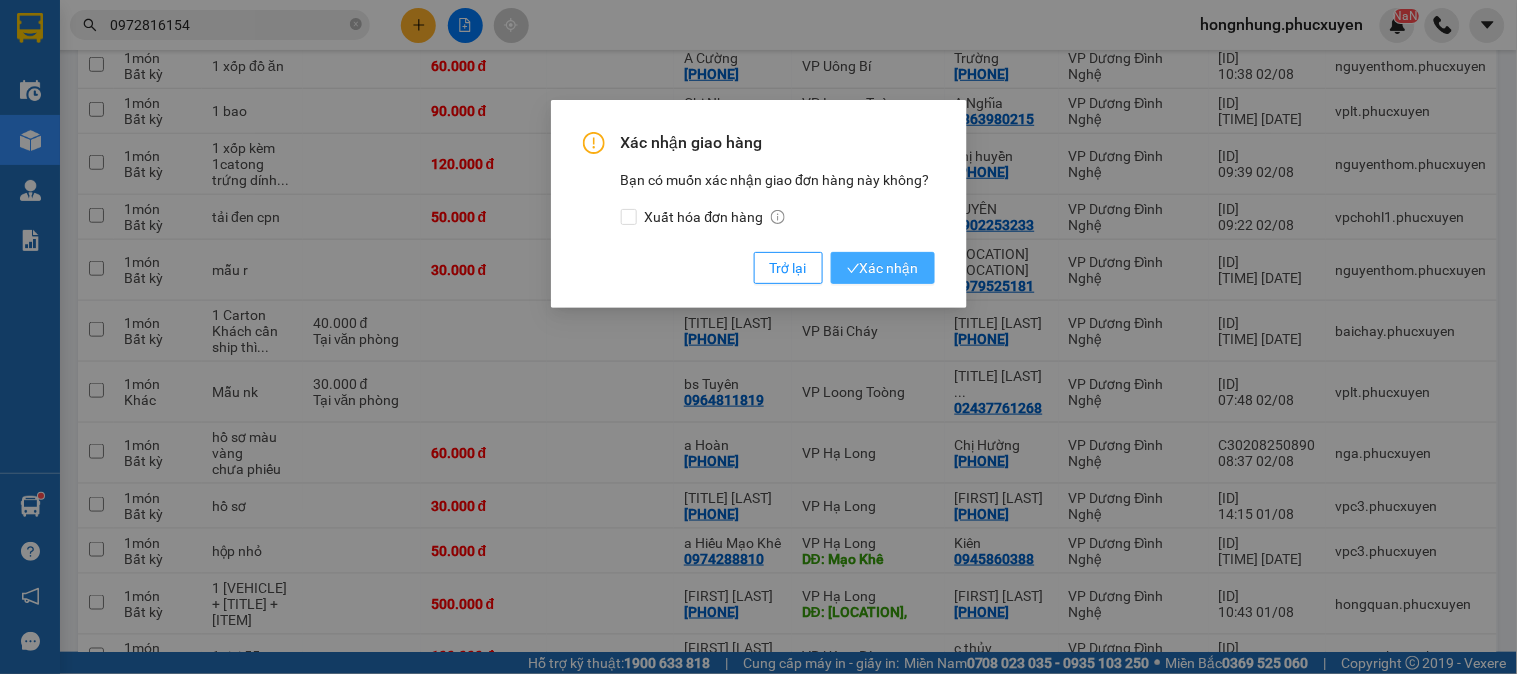 click on "Xác nhận" at bounding box center [883, 268] 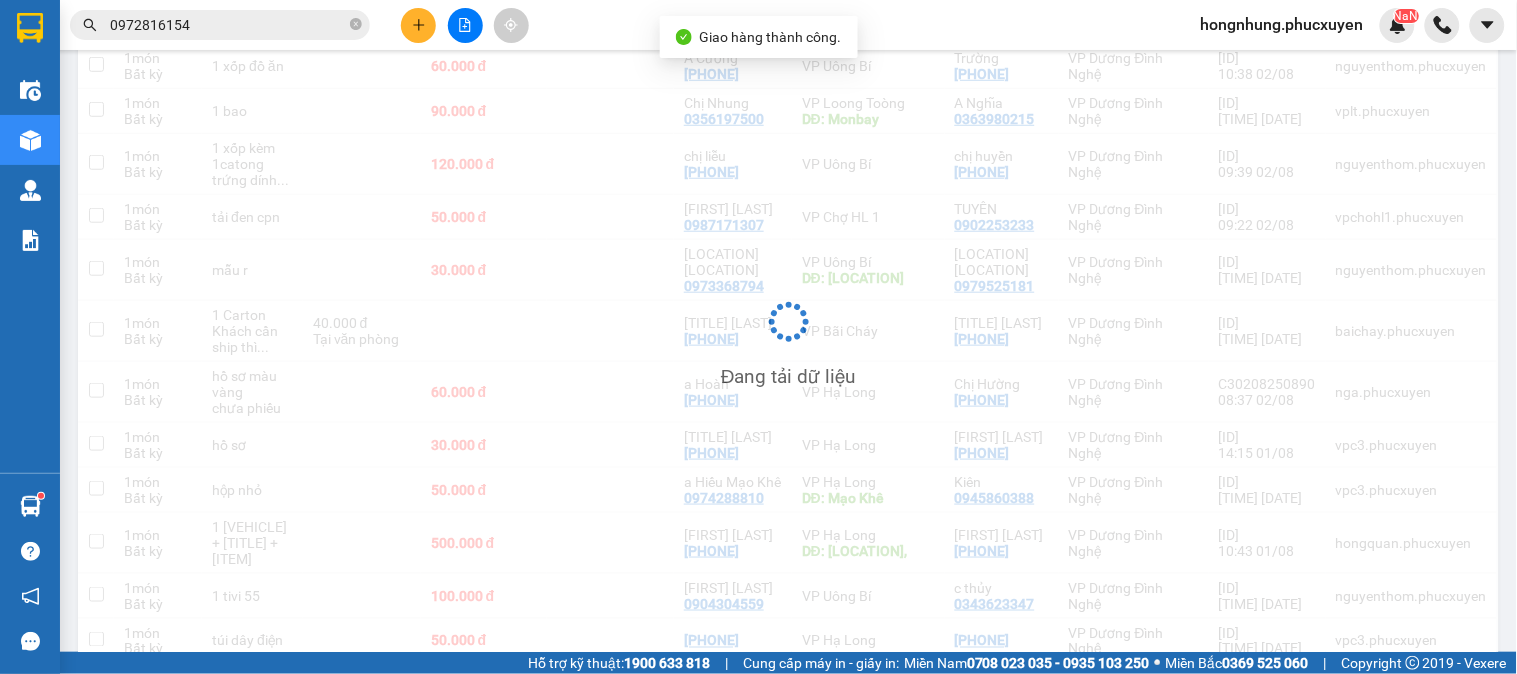 scroll, scrollTop: 336, scrollLeft: 0, axis: vertical 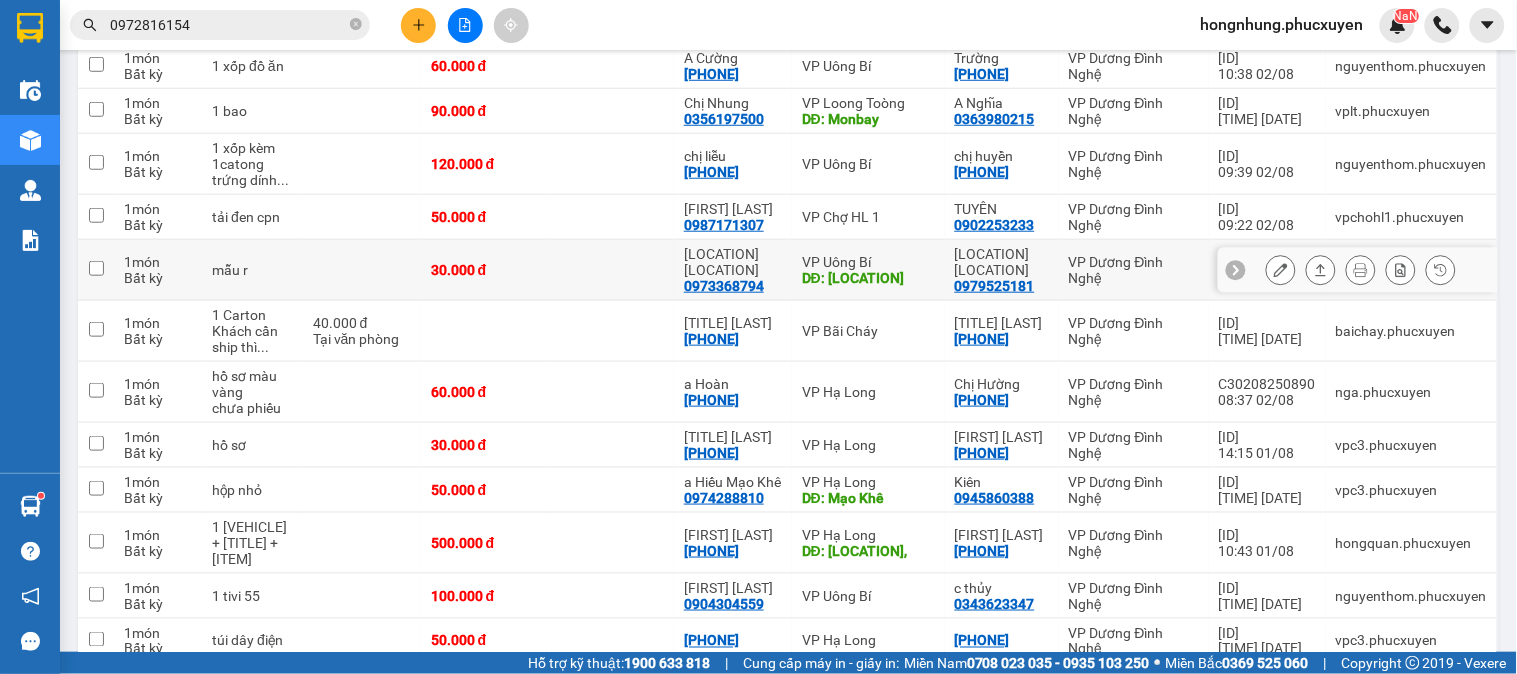 click 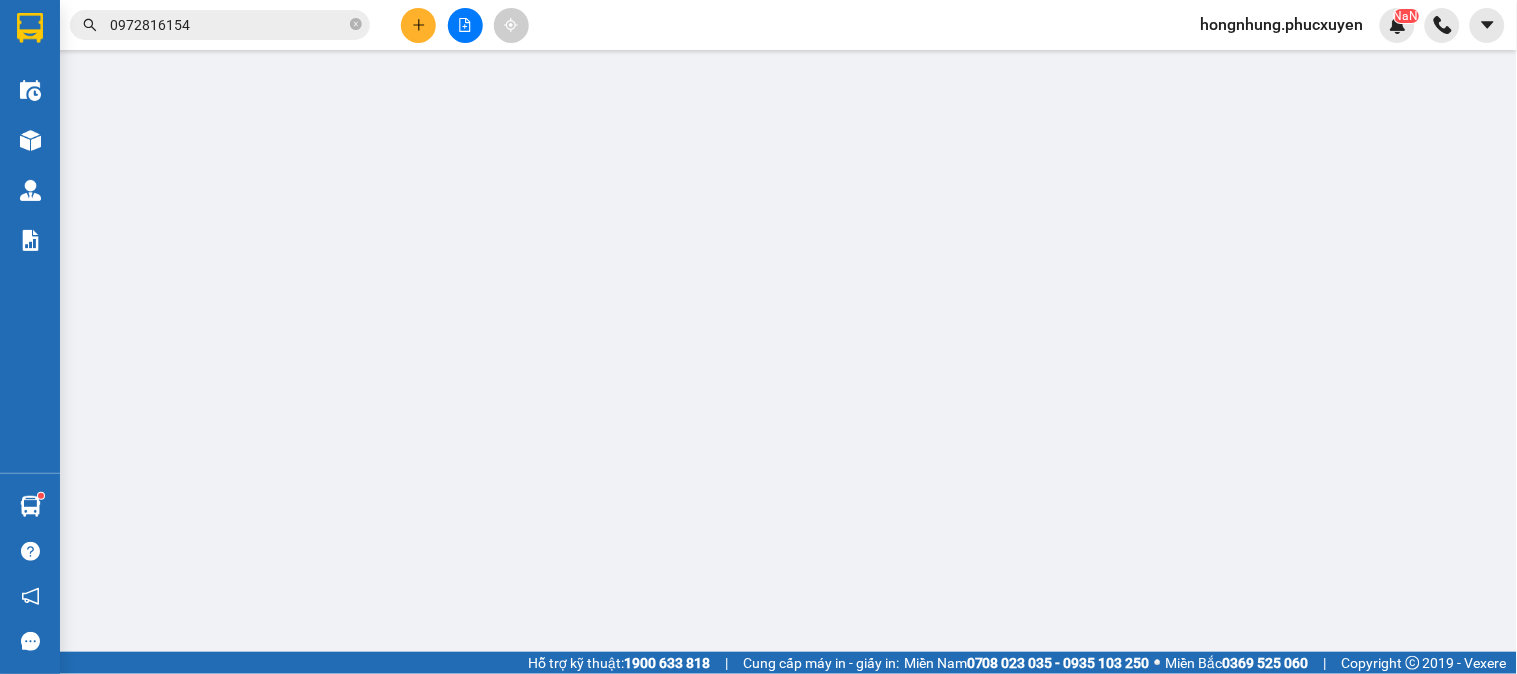 type on "0973368794" 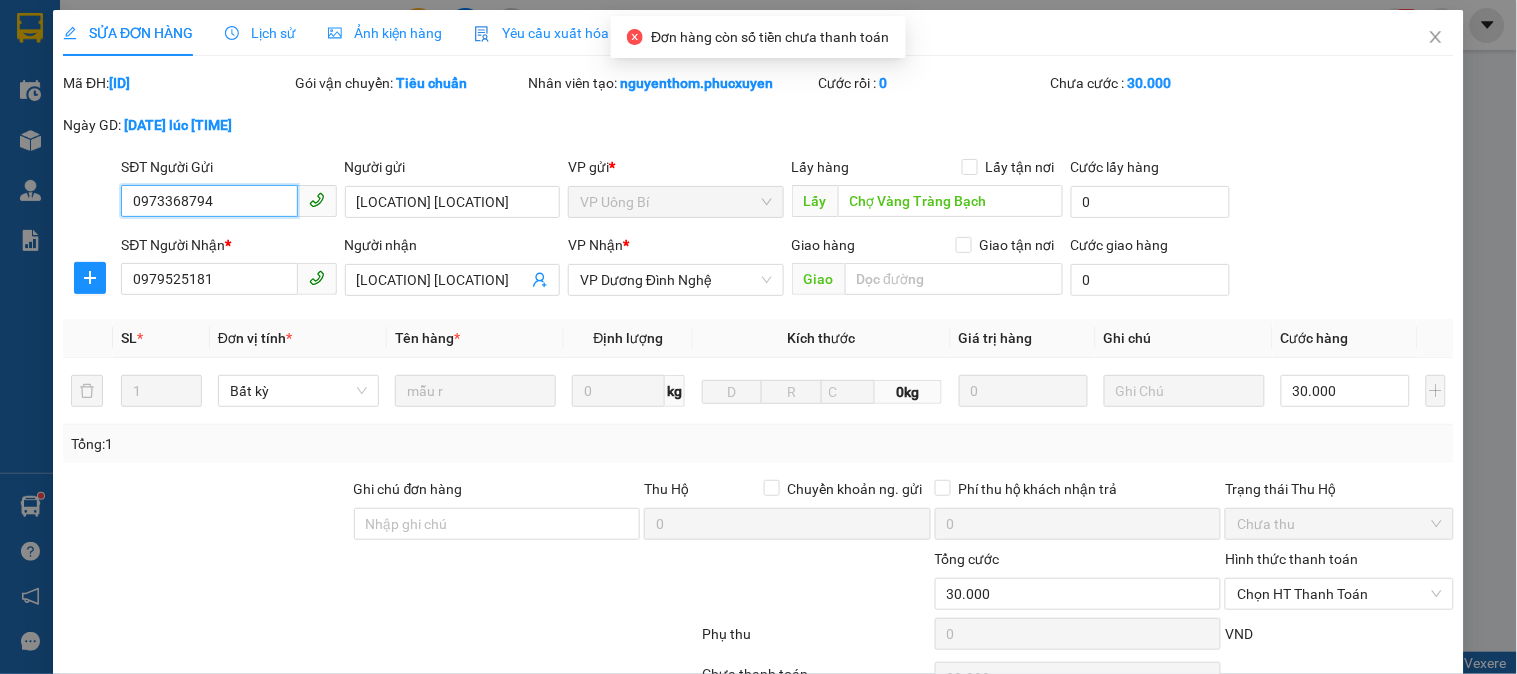 scroll, scrollTop: 0, scrollLeft: 0, axis: both 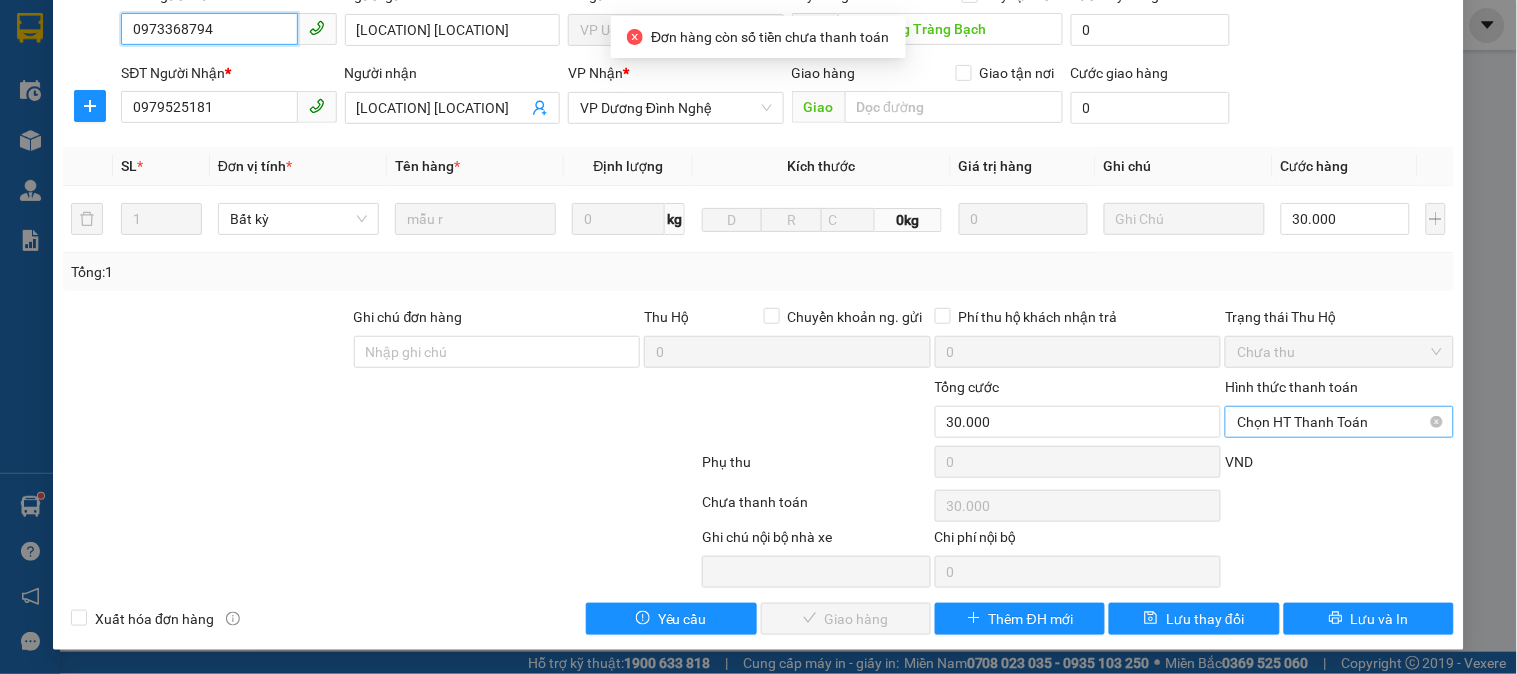click on "Chọn HT Thanh Toán" at bounding box center (1339, 422) 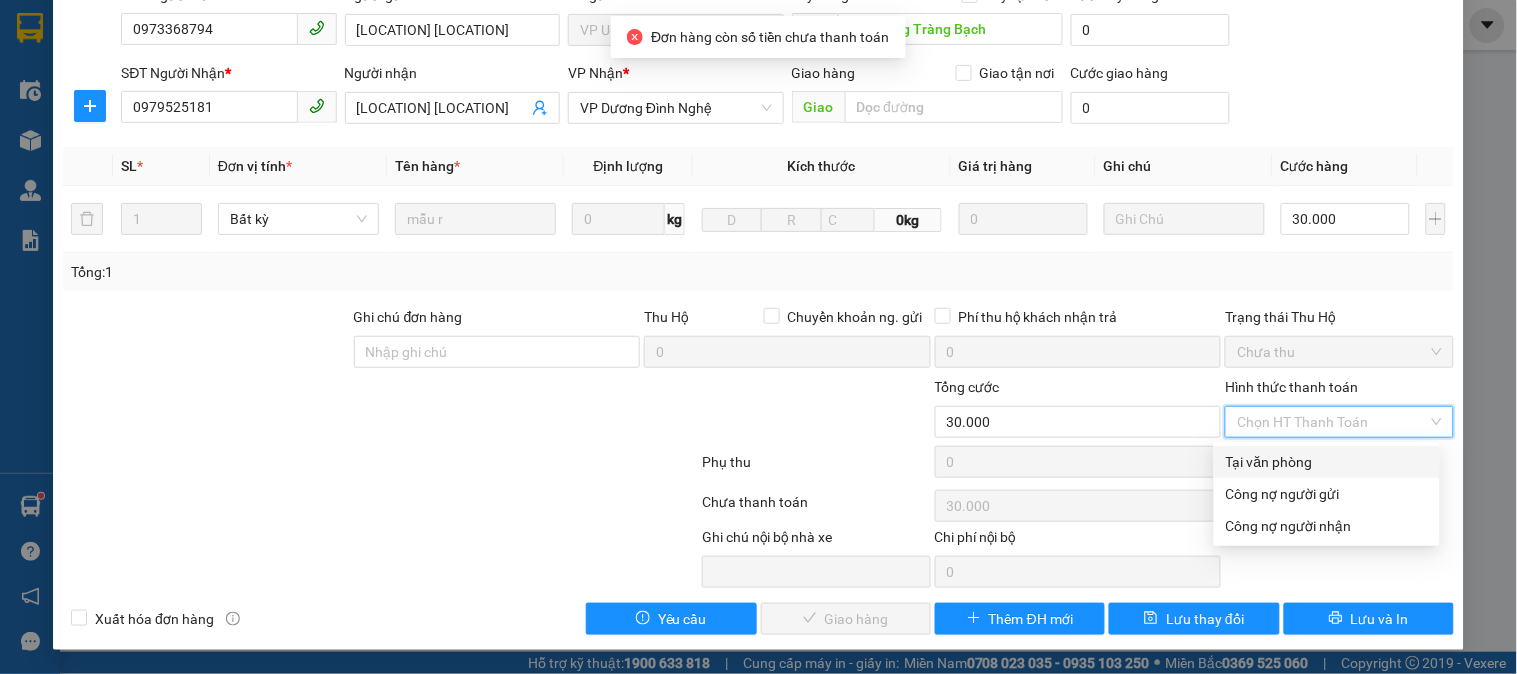 click on "Tại văn phòng" at bounding box center [1327, 462] 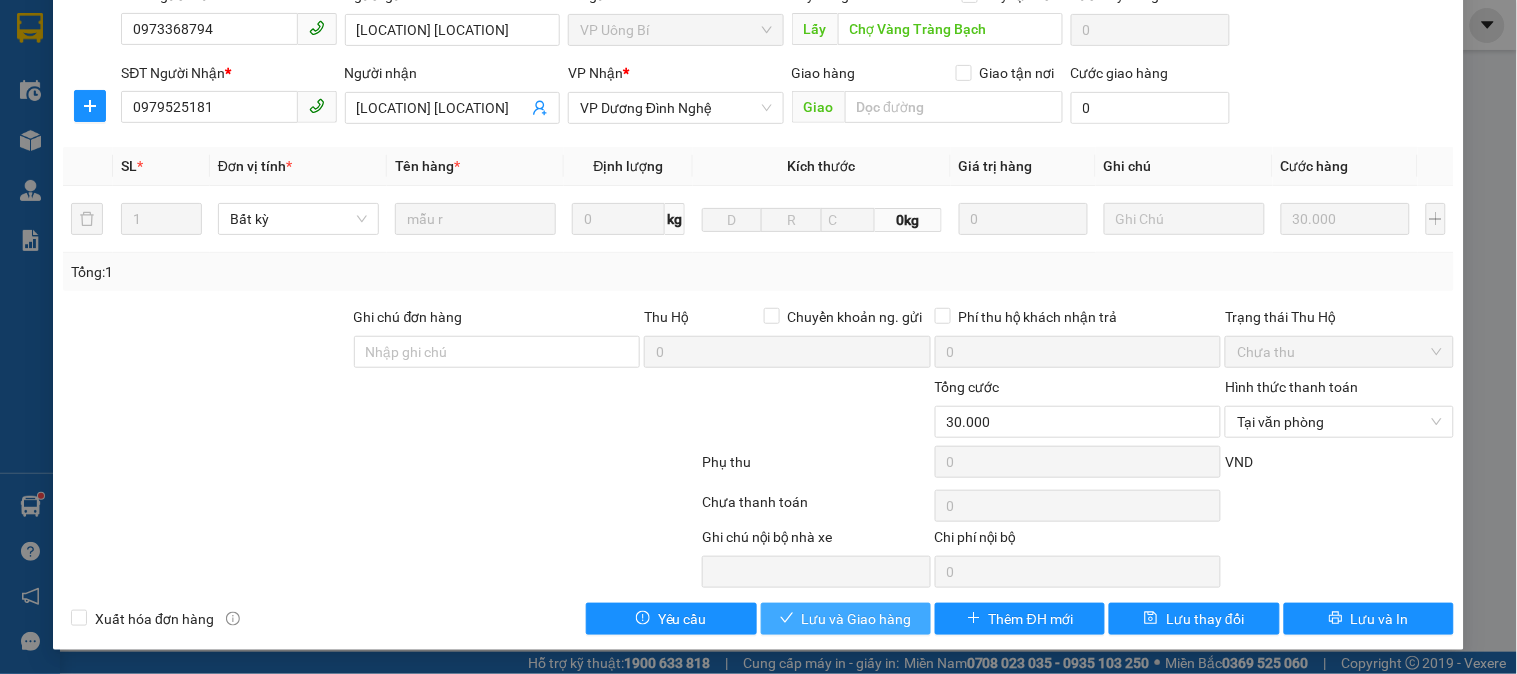 click on "Lưu và Giao hàng" at bounding box center [857, 619] 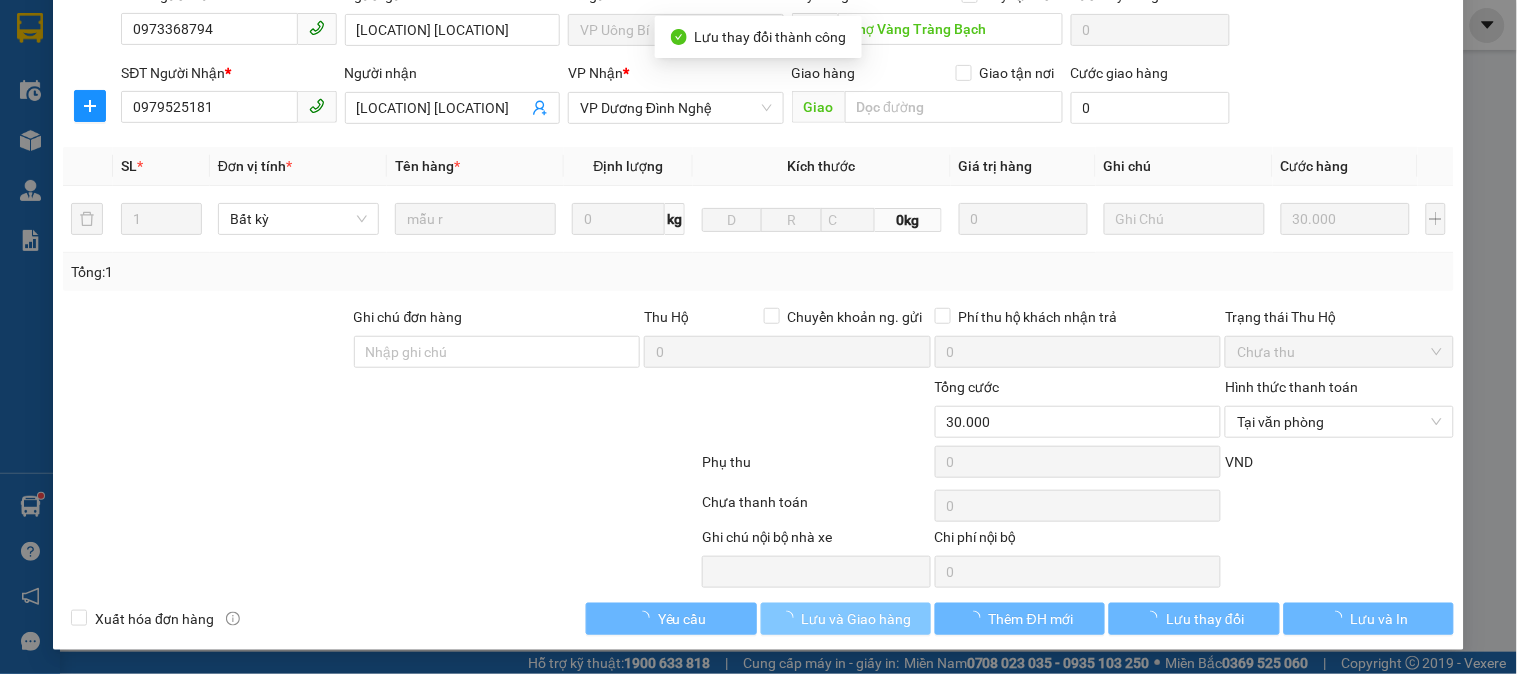 scroll, scrollTop: 0, scrollLeft: 0, axis: both 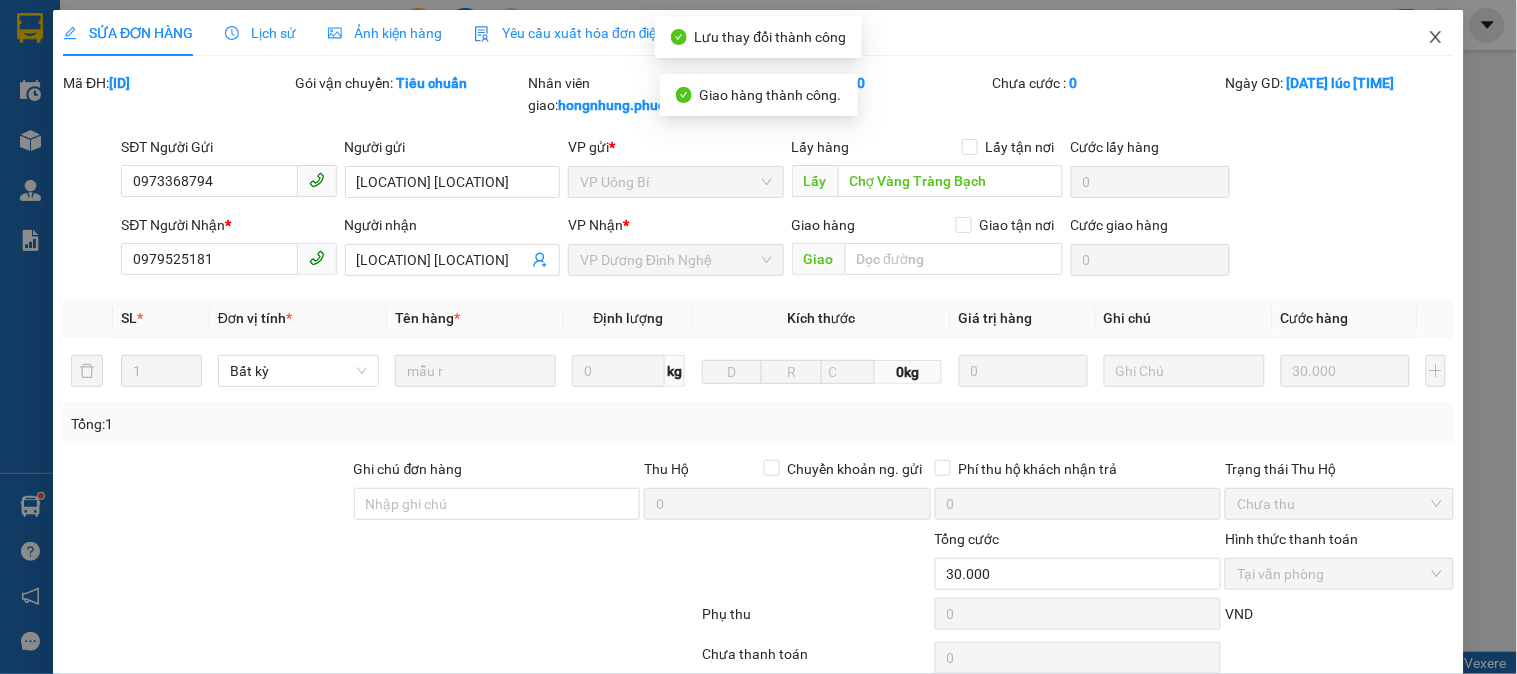 click 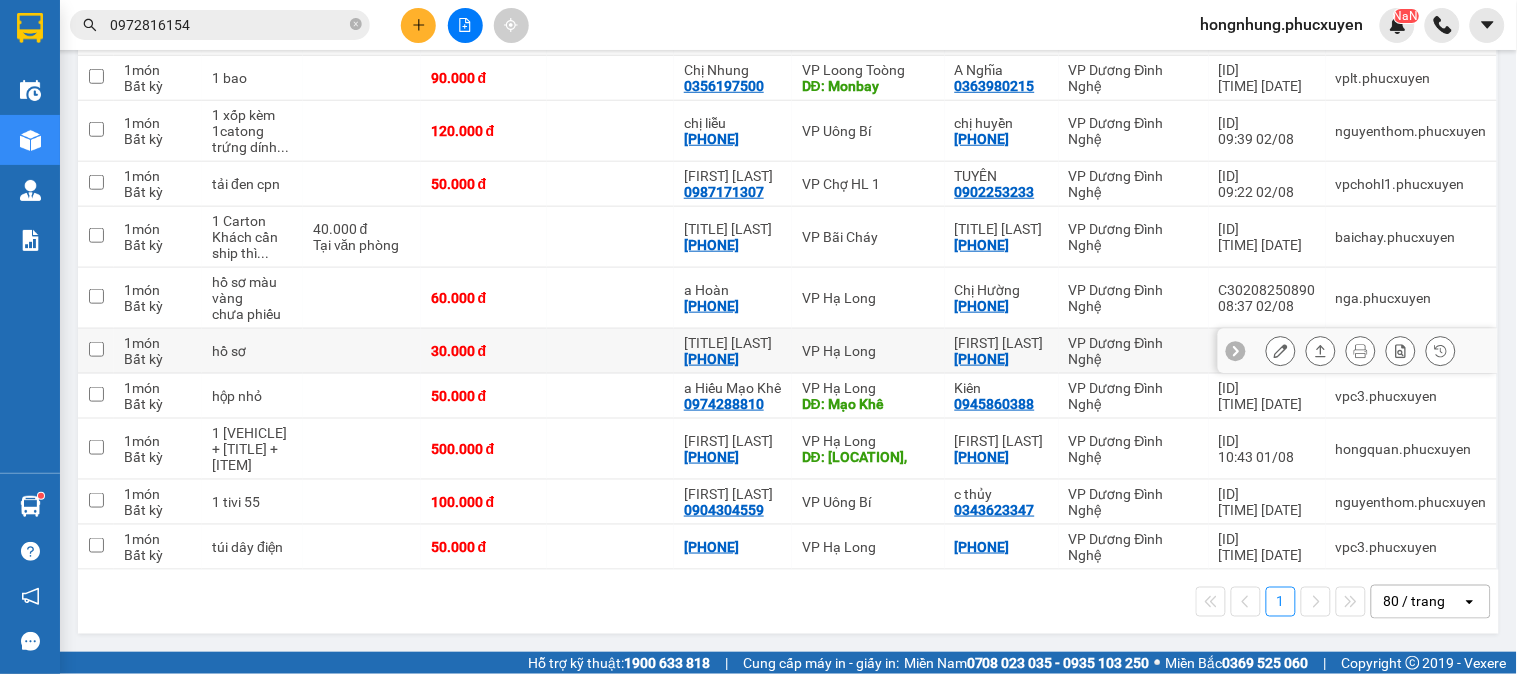 scroll, scrollTop: 53, scrollLeft: 0, axis: vertical 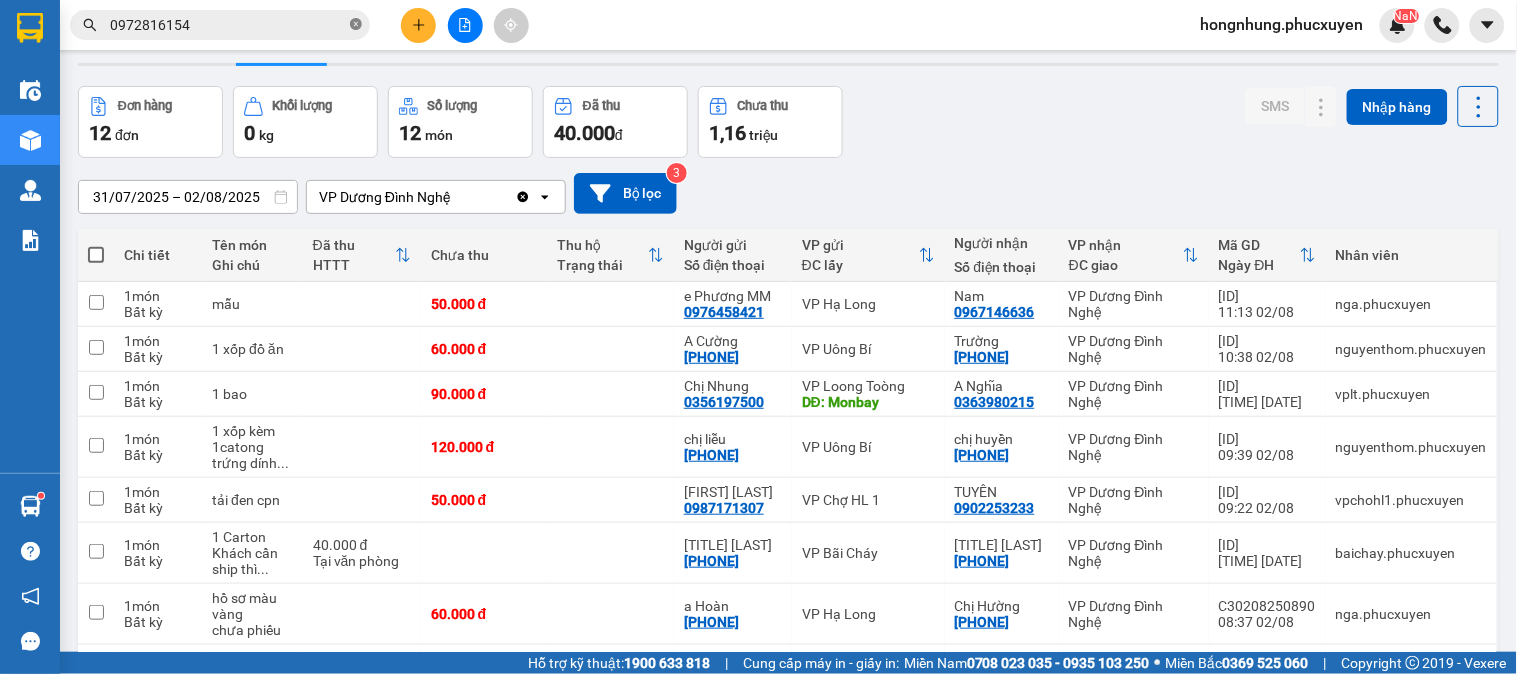 click 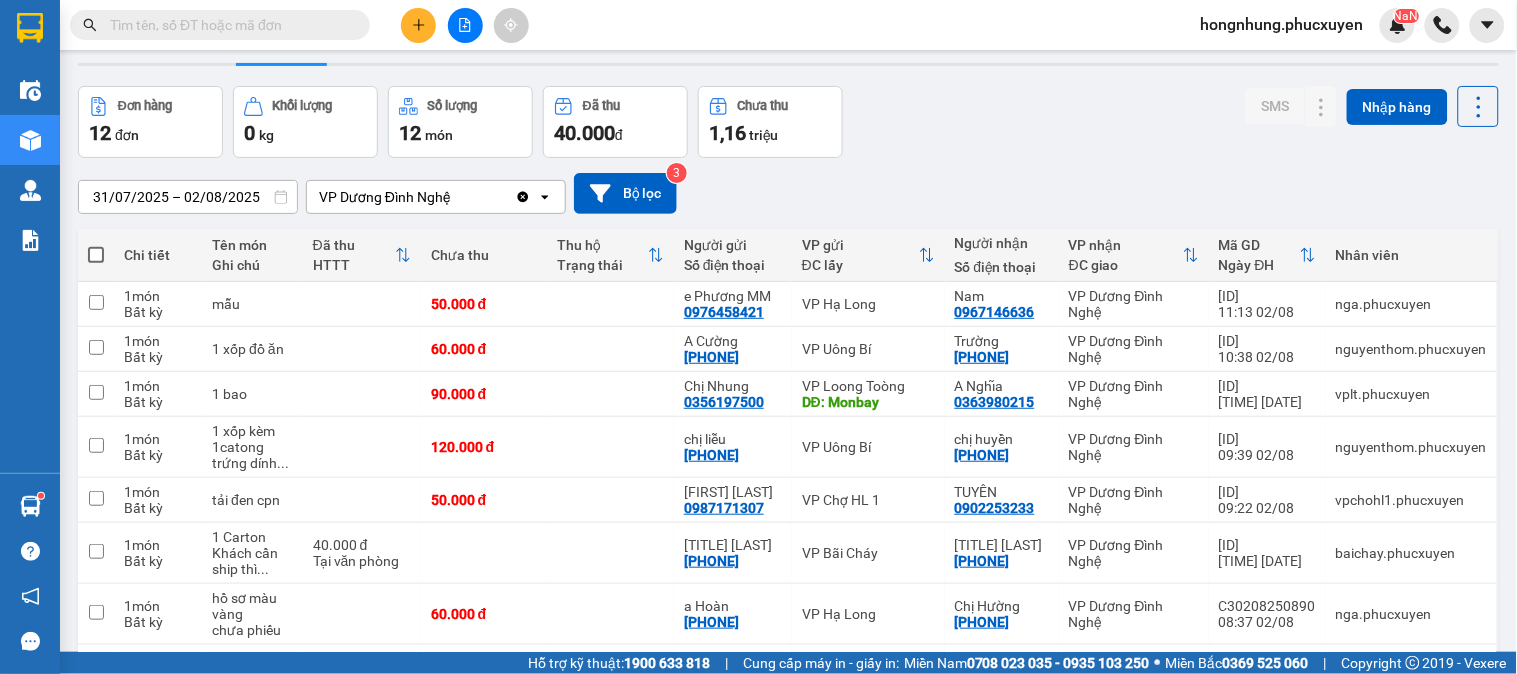 click at bounding box center [228, 25] 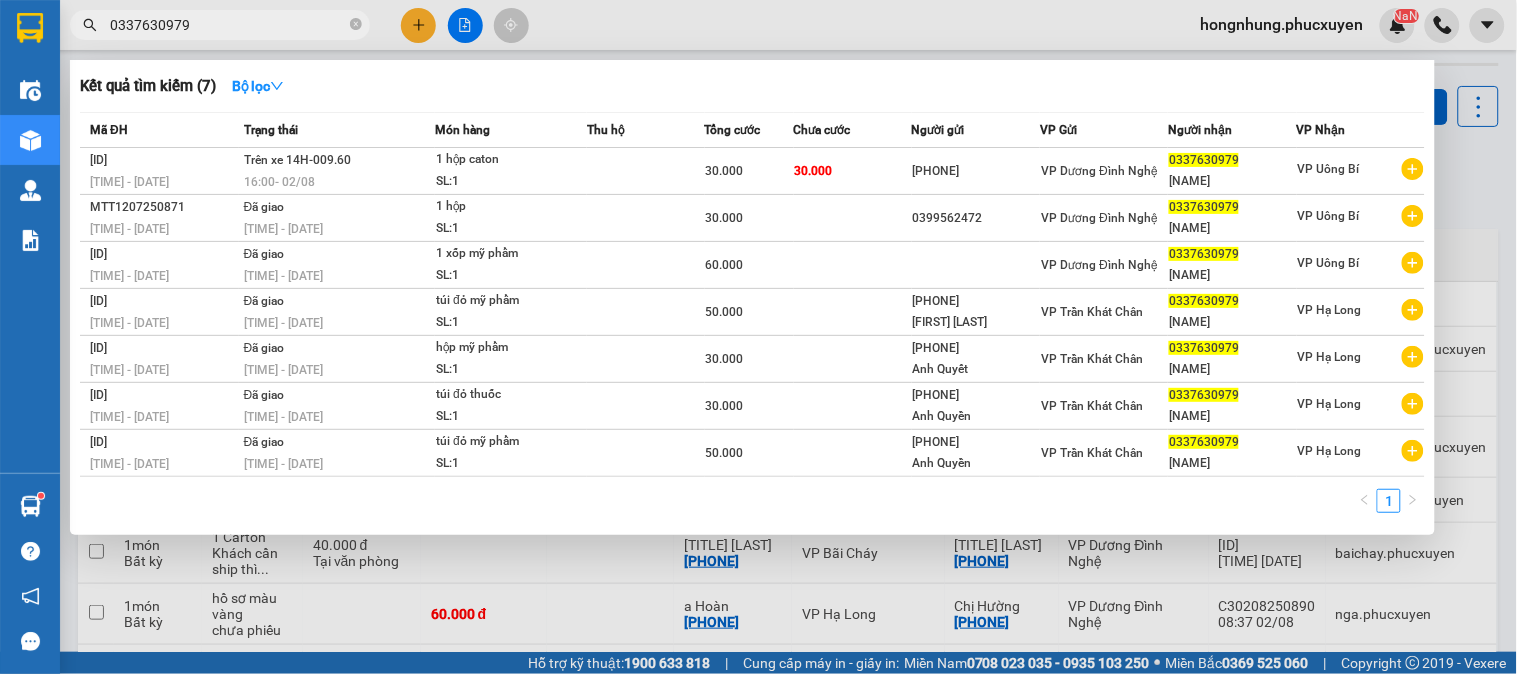 type on "0337630979" 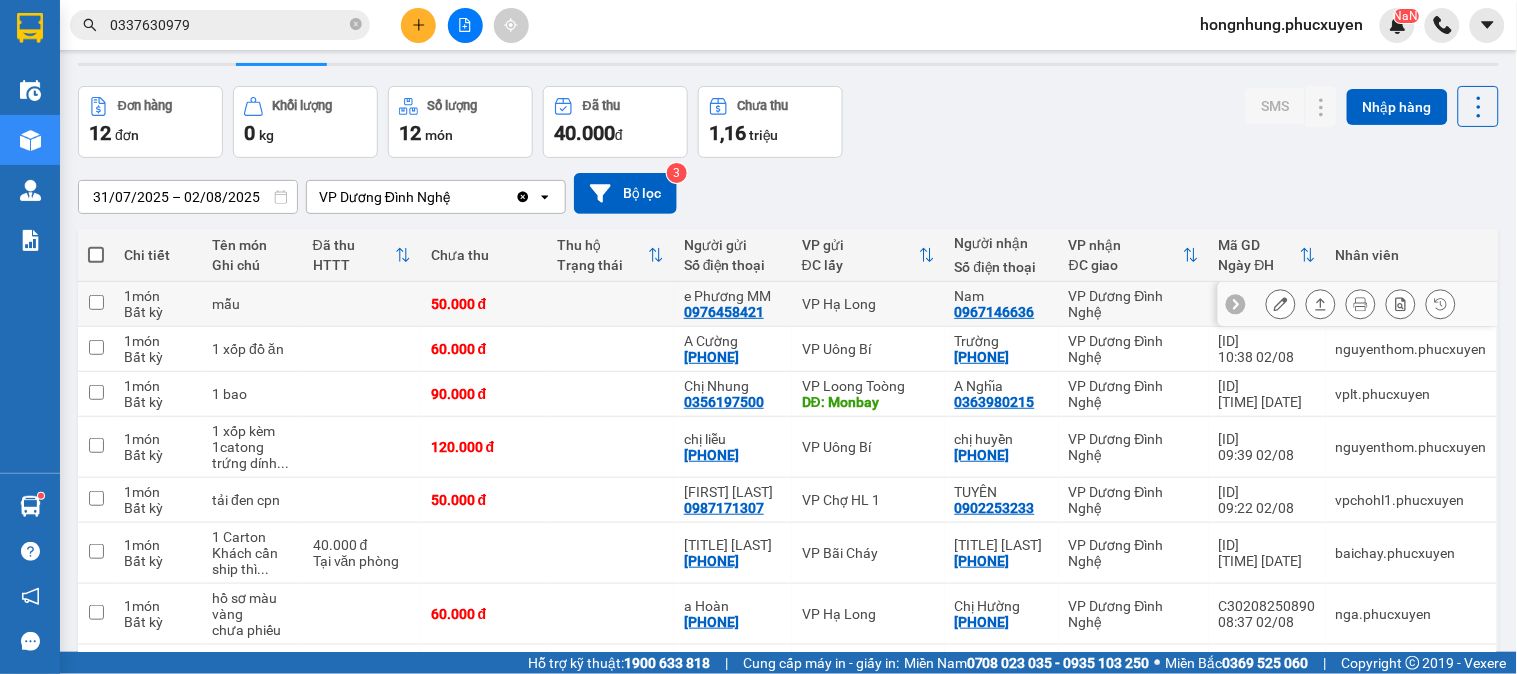 scroll, scrollTop: 0, scrollLeft: 0, axis: both 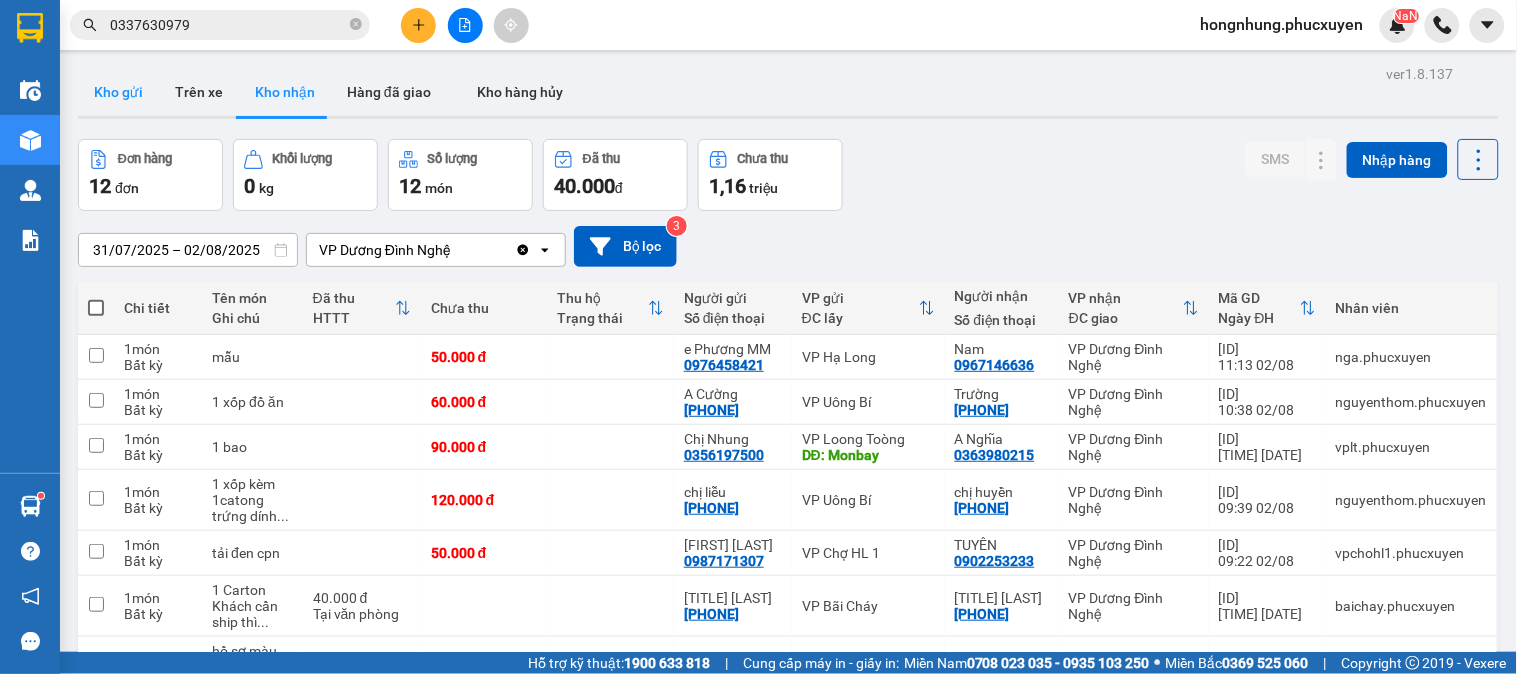 click on "Kho gửi" at bounding box center (118, 92) 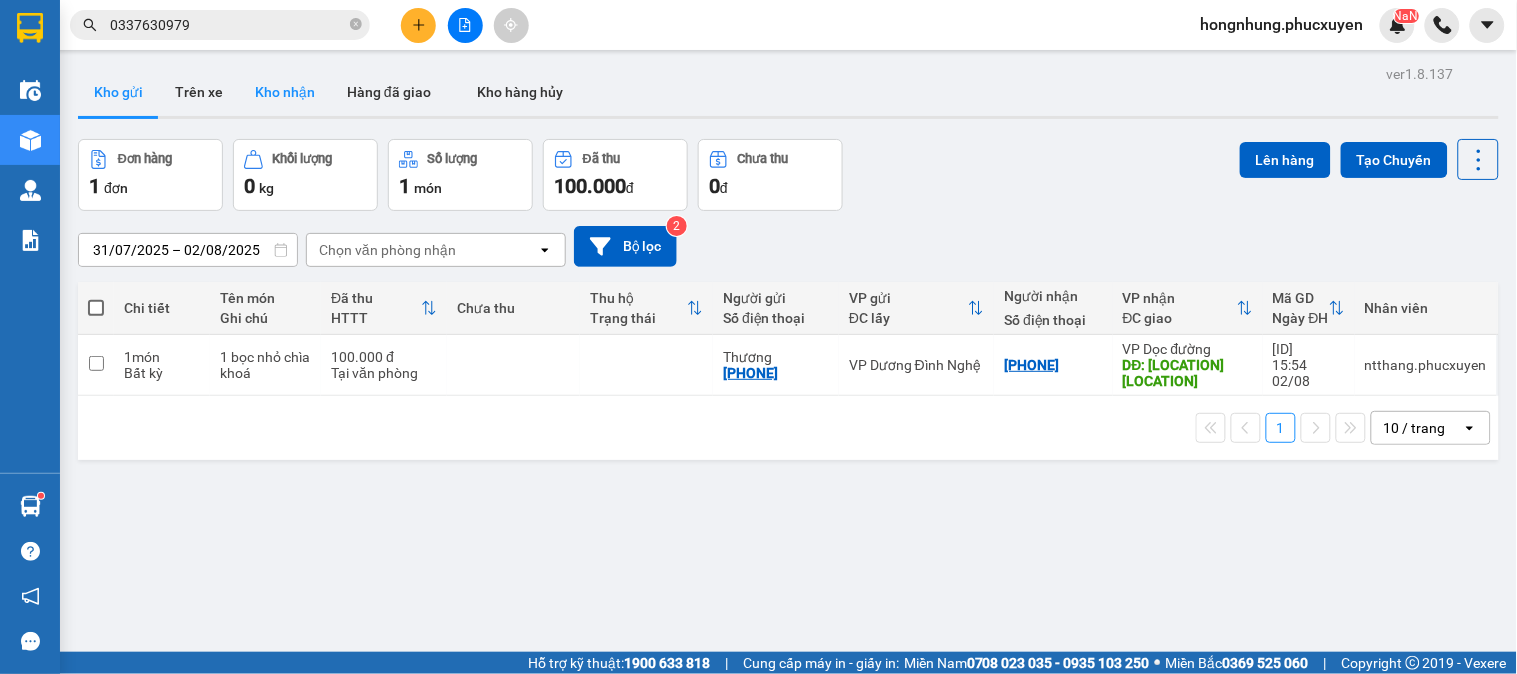 click on "Kho nhận" at bounding box center (285, 92) 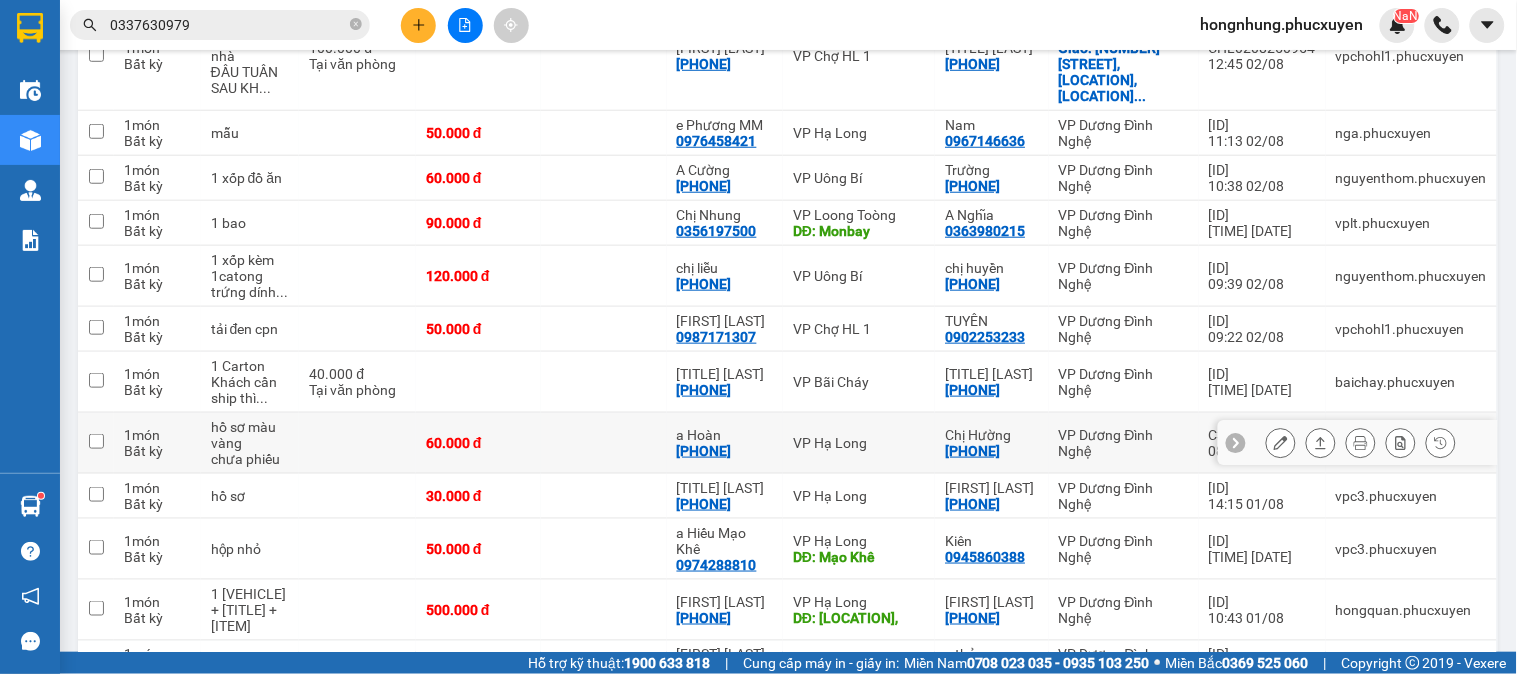 scroll, scrollTop: 111, scrollLeft: 0, axis: vertical 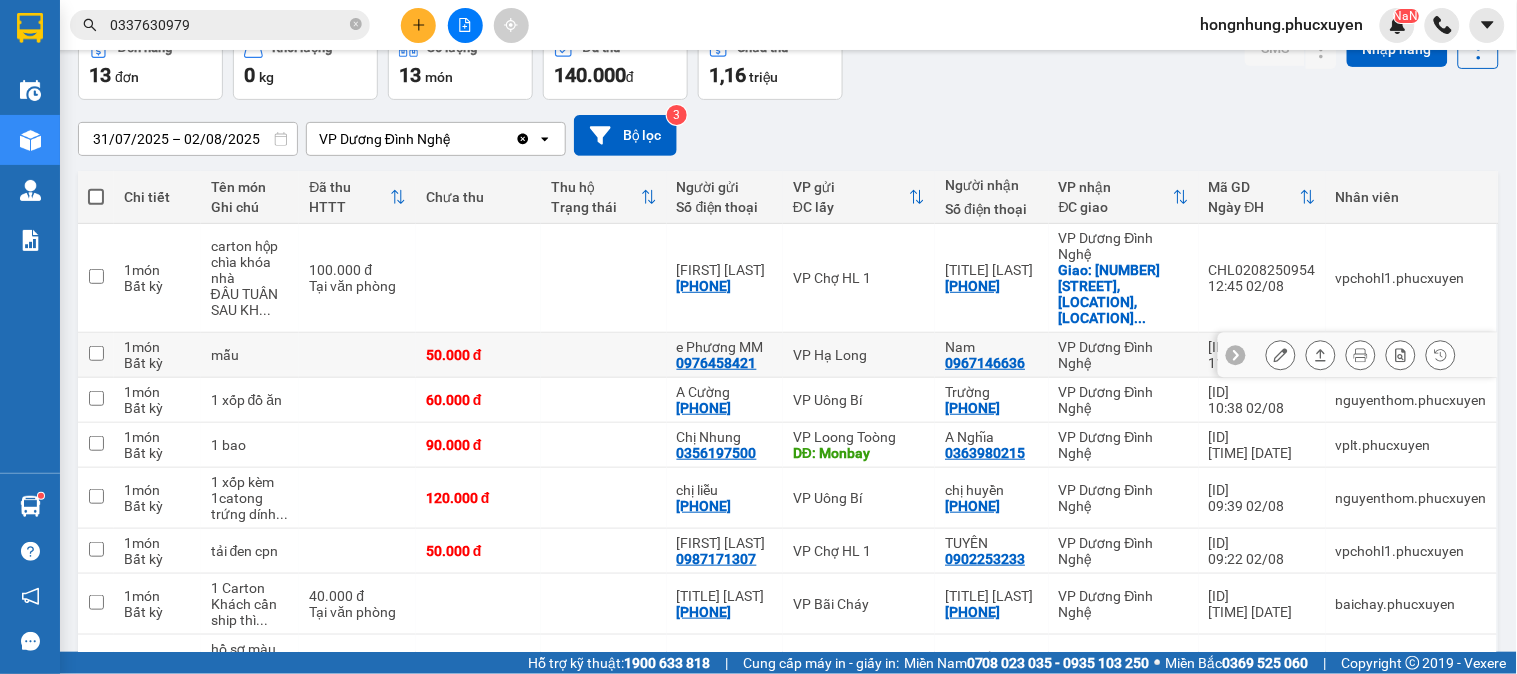 click 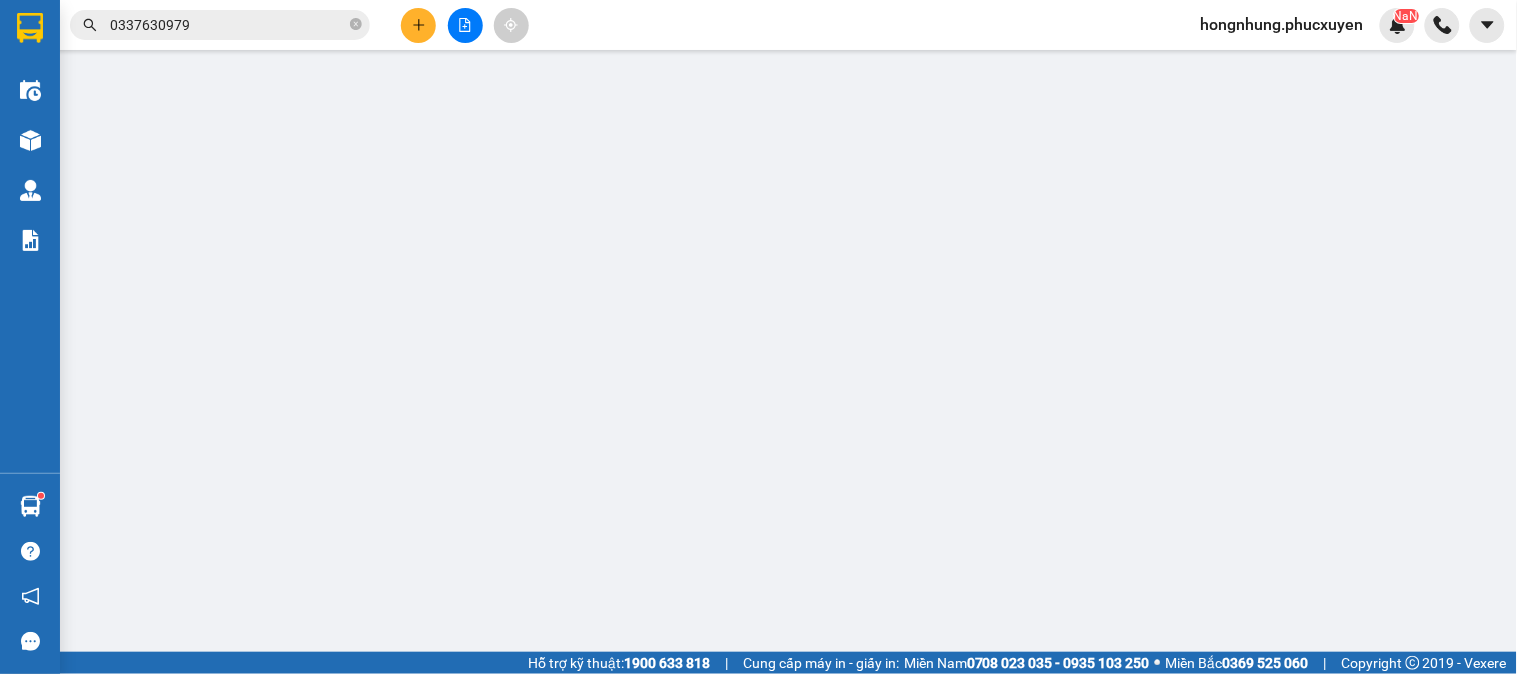 scroll, scrollTop: 0, scrollLeft: 0, axis: both 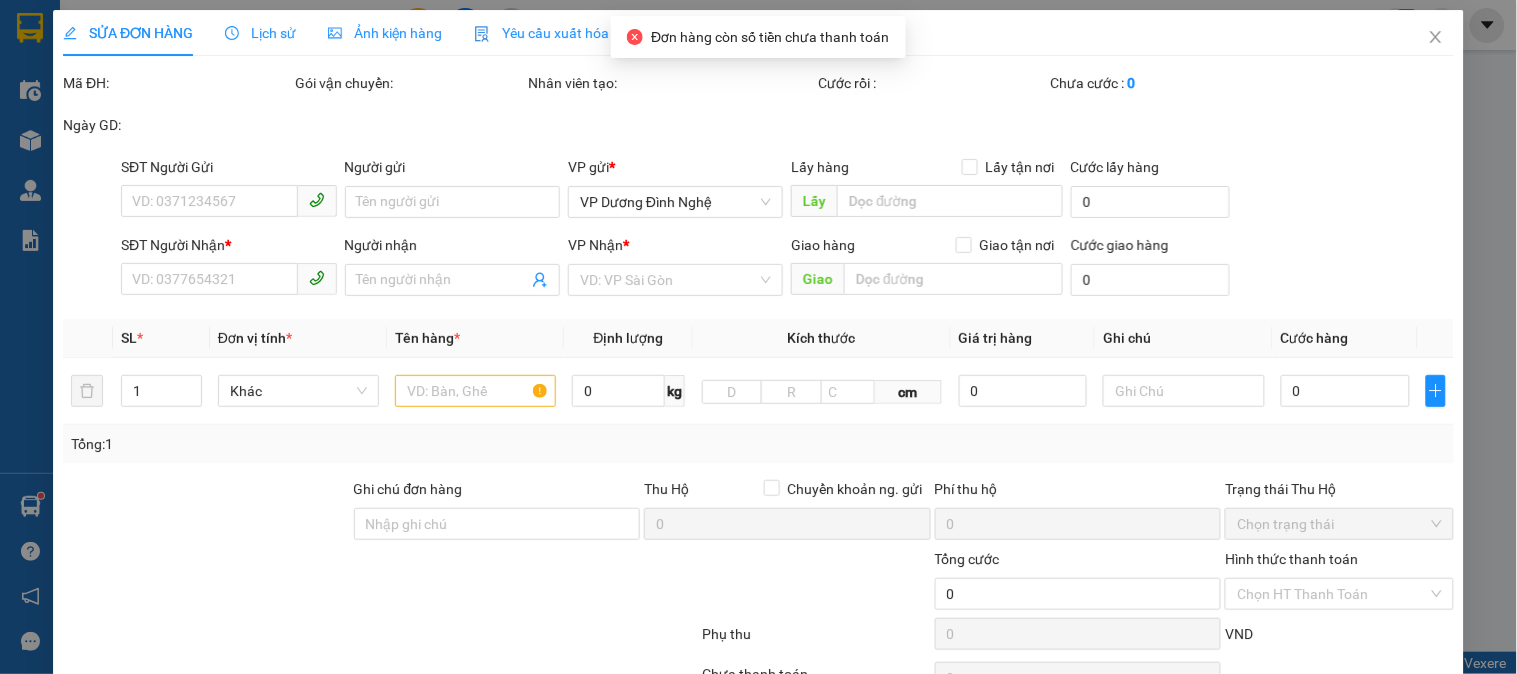 type on "0976458421" 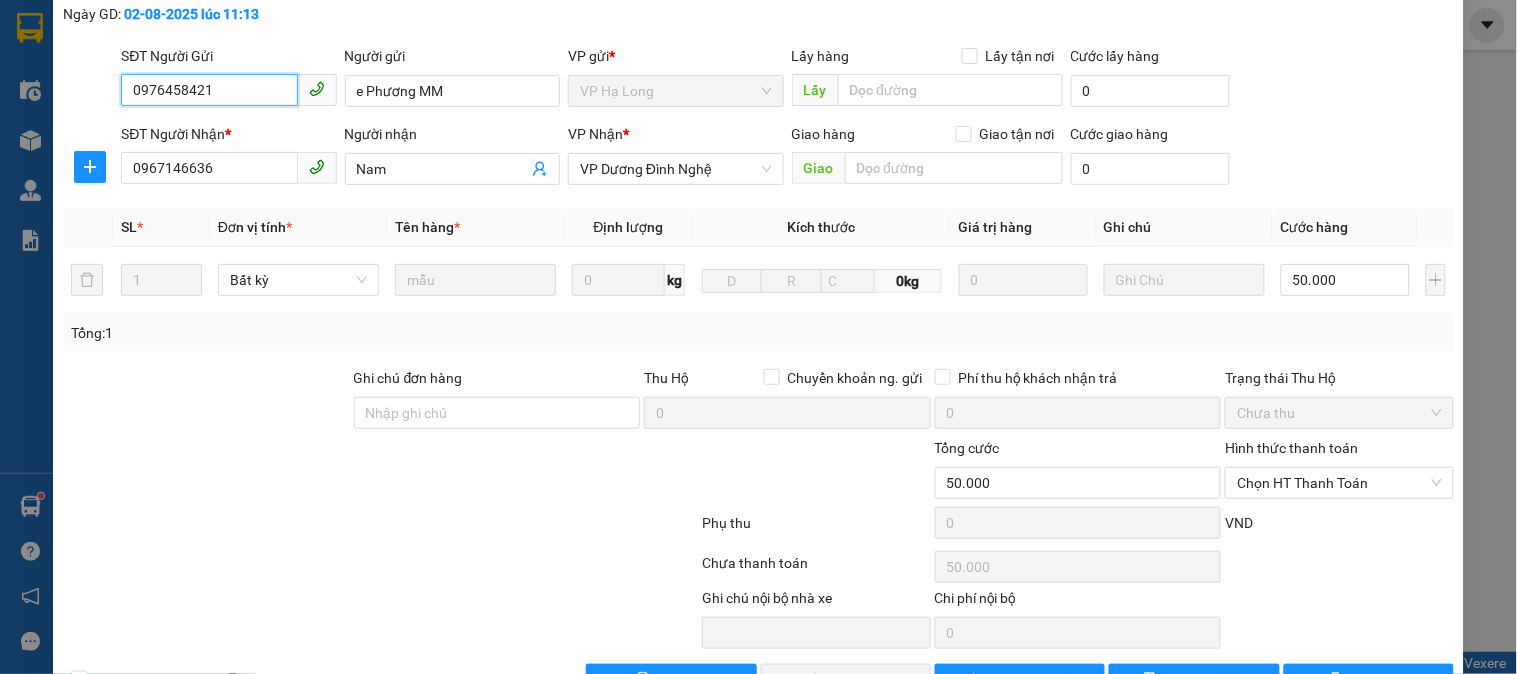 scroll, scrollTop: 172, scrollLeft: 0, axis: vertical 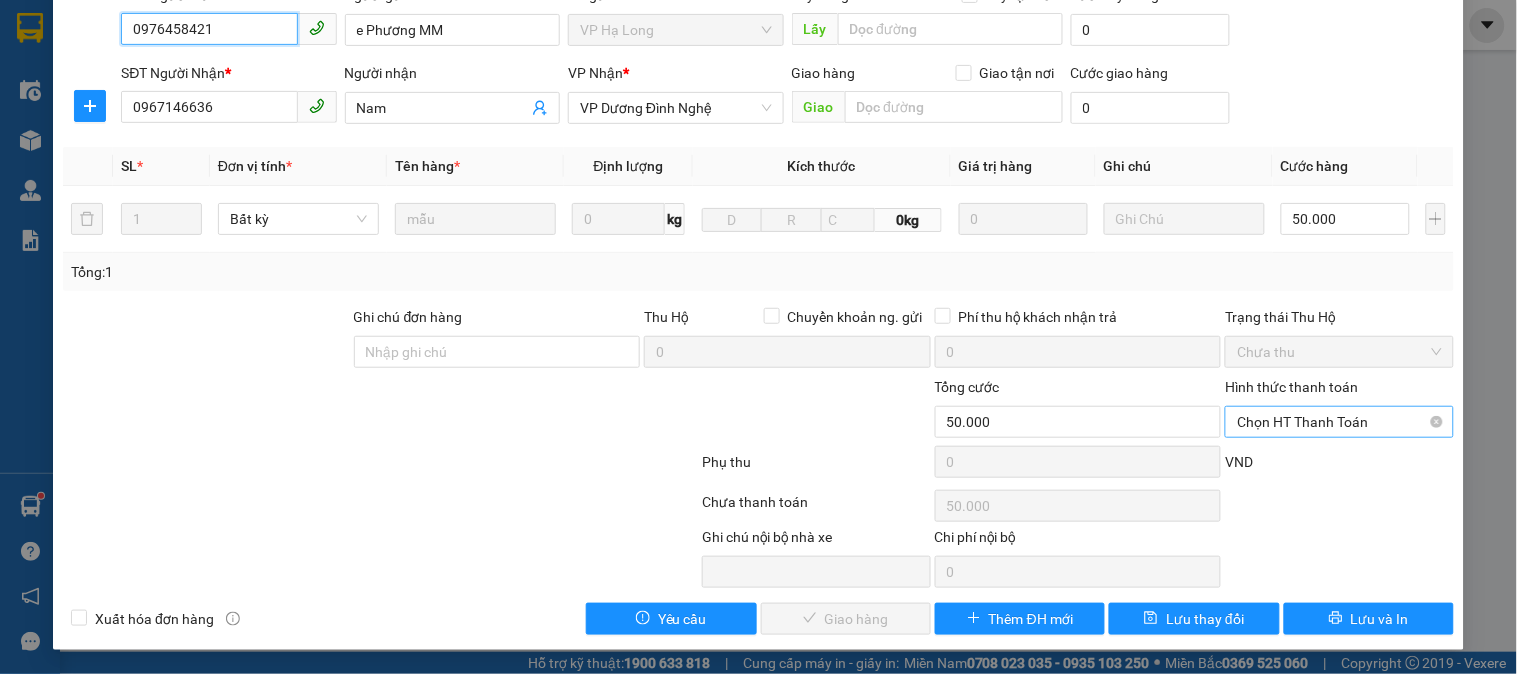 drag, startPoint x: 1275, startPoint y: 421, endPoint x: 1277, endPoint y: 436, distance: 15.132746 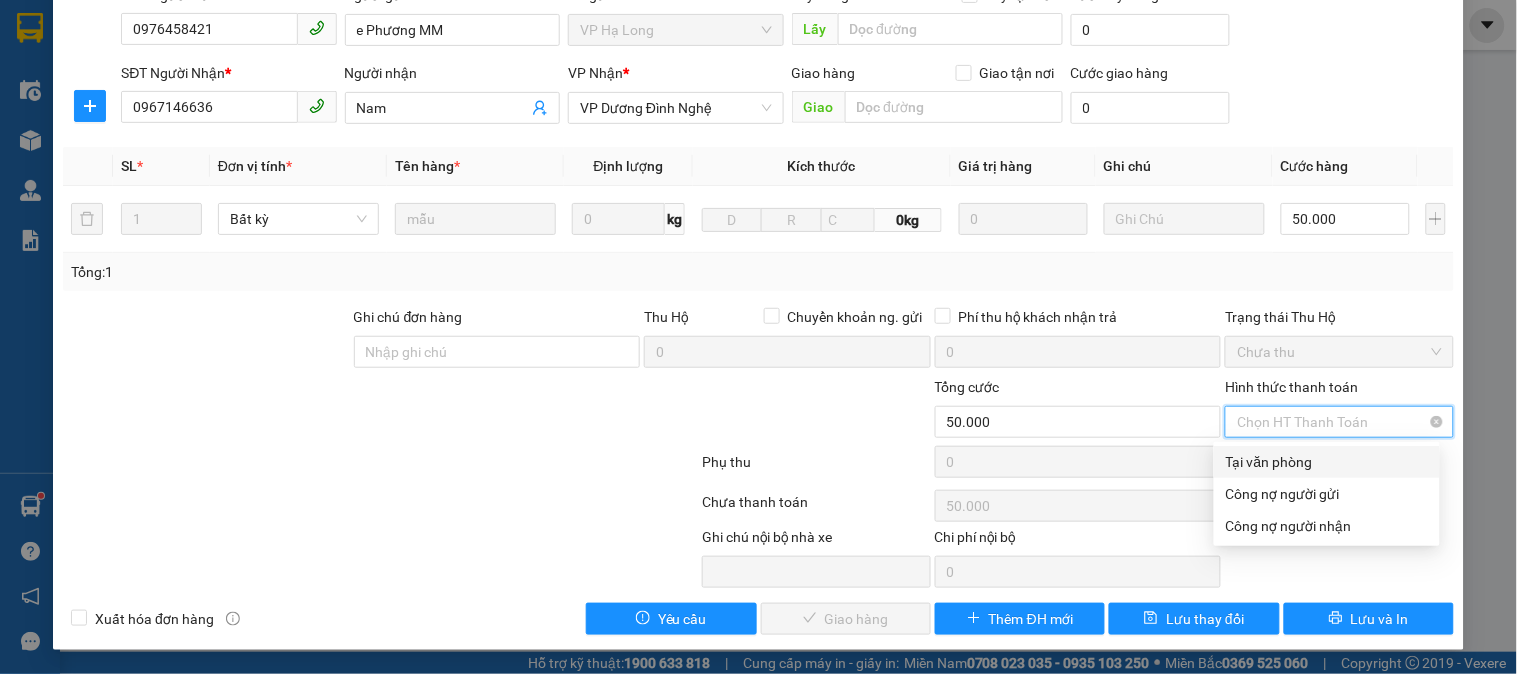 click on "Tại văn phòng" at bounding box center (1327, 462) 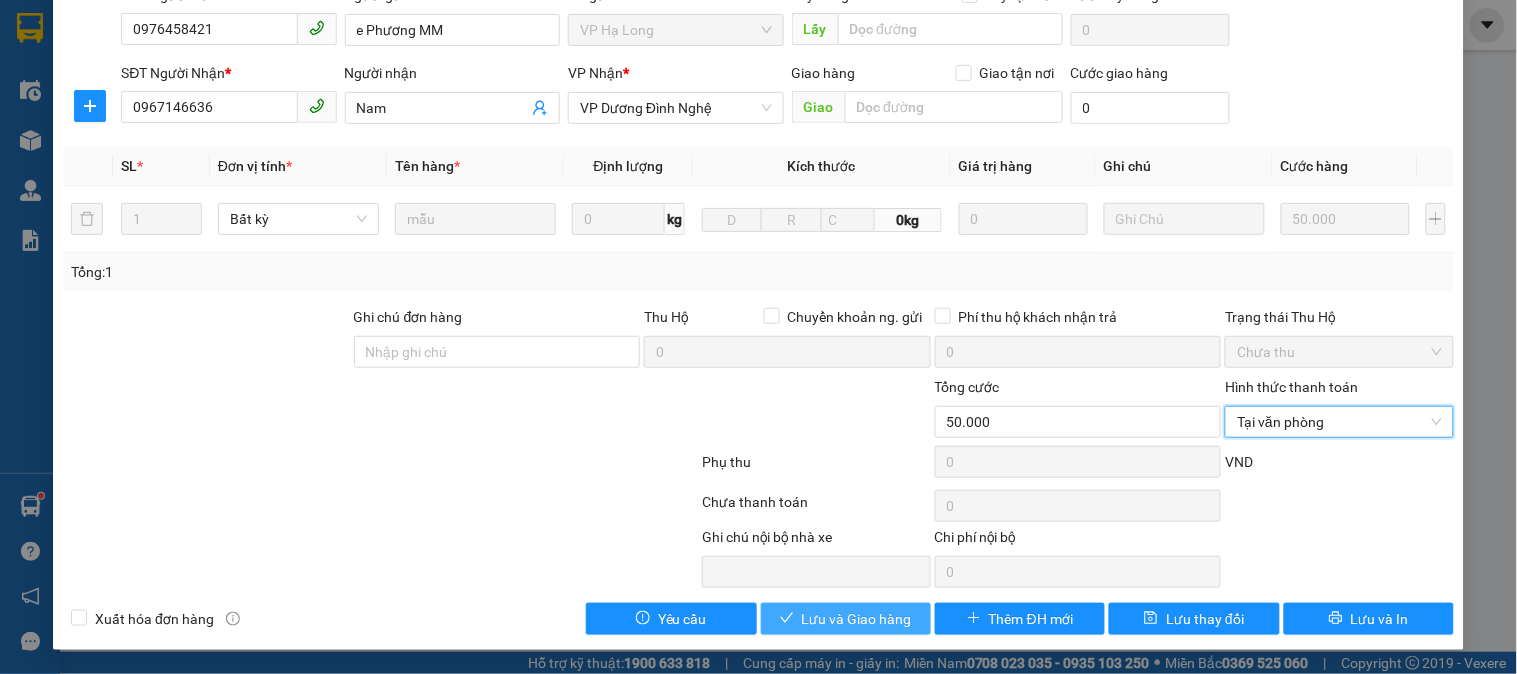 click on "Lưu và Giao hàng" at bounding box center [857, 619] 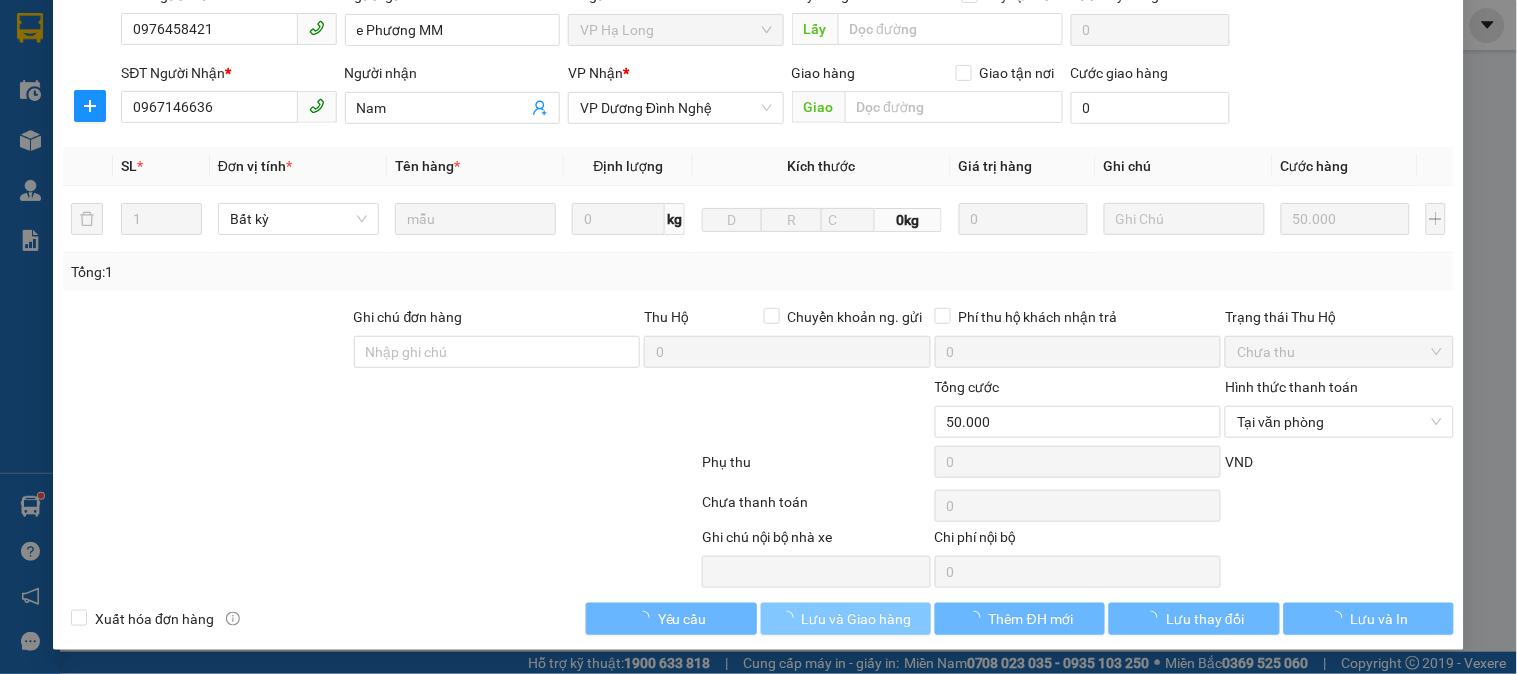 scroll, scrollTop: 0, scrollLeft: 0, axis: both 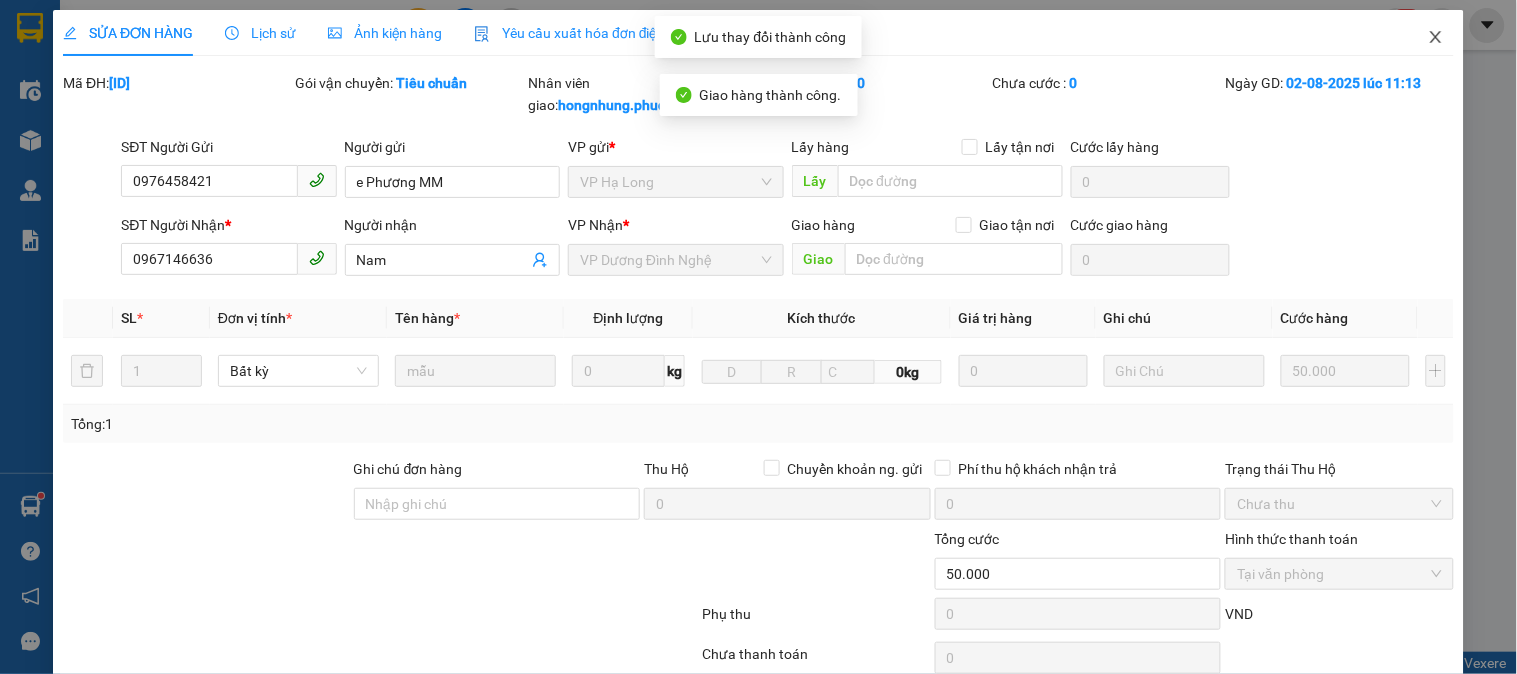 click 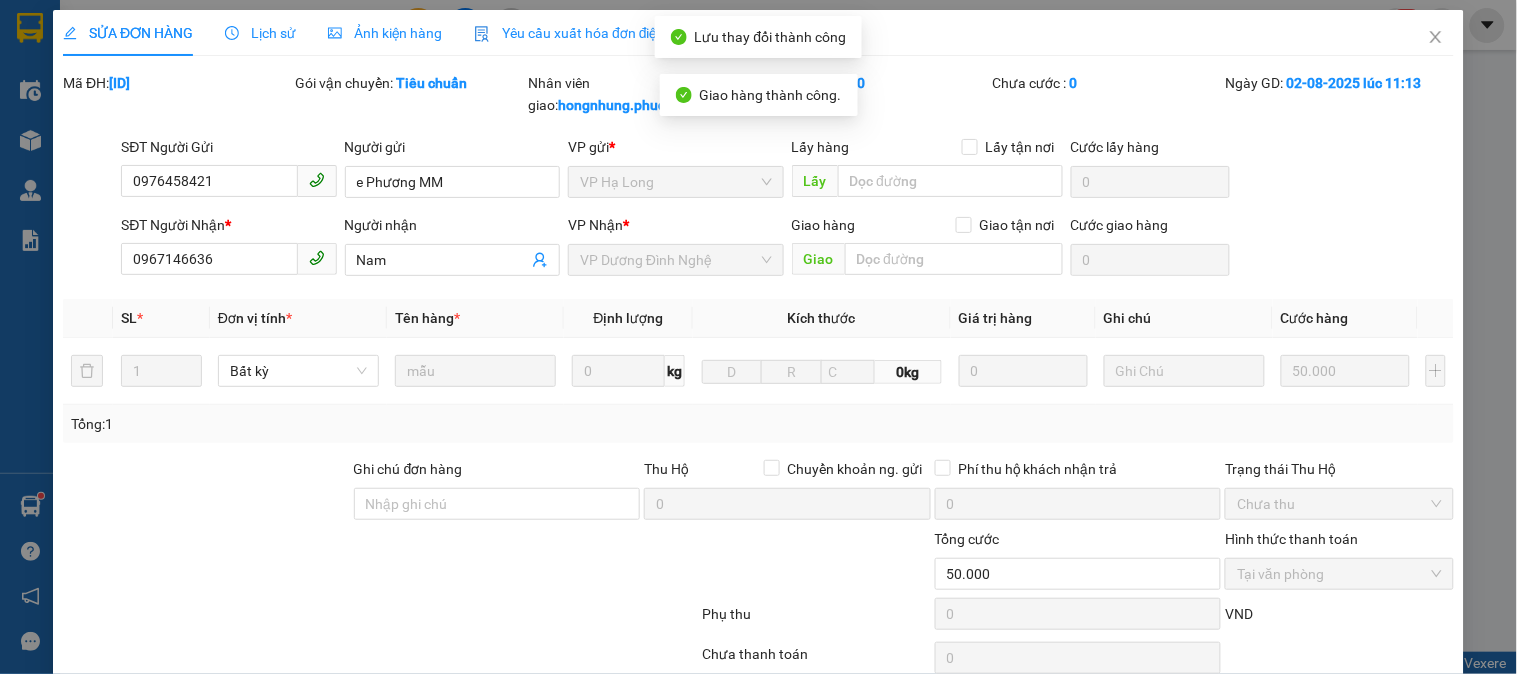 click on "hongnhung.phucxuyen NaN" at bounding box center [1300, 25] 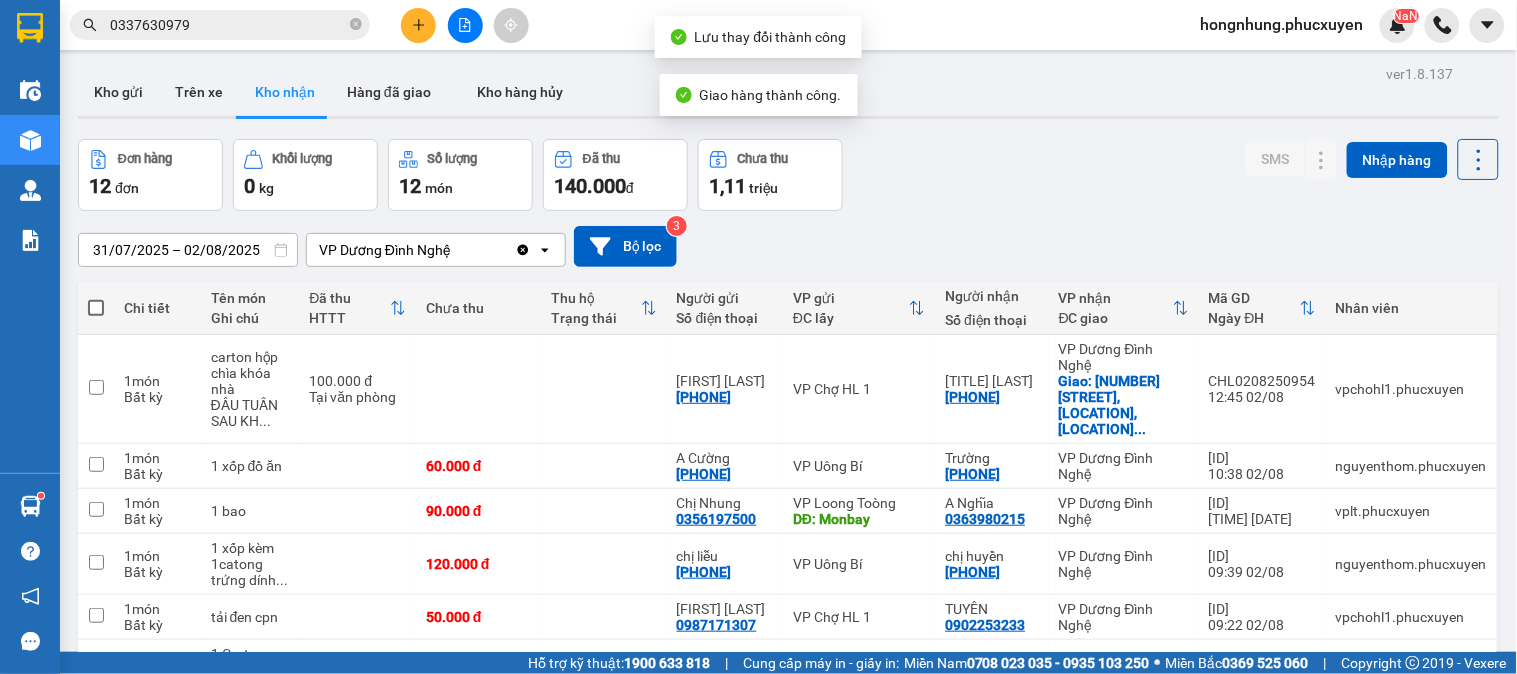 click on "Đơn hàng 12 đơn Khối lượng 0 kg Số lượng 12 món Đã thu 140.000  đ Chưa thu 1,11   triệu SMS Nhập hàng" at bounding box center (788, 175) 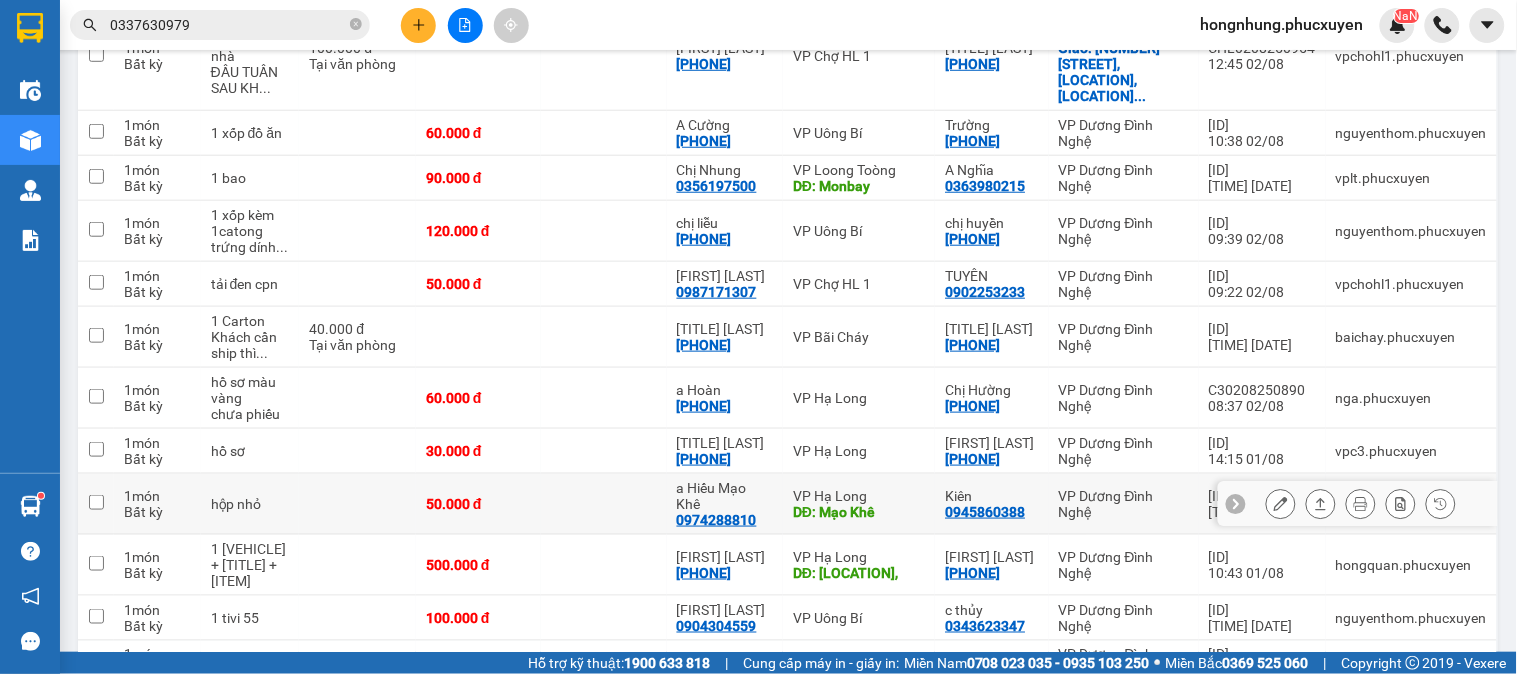 scroll, scrollTop: 434, scrollLeft: 0, axis: vertical 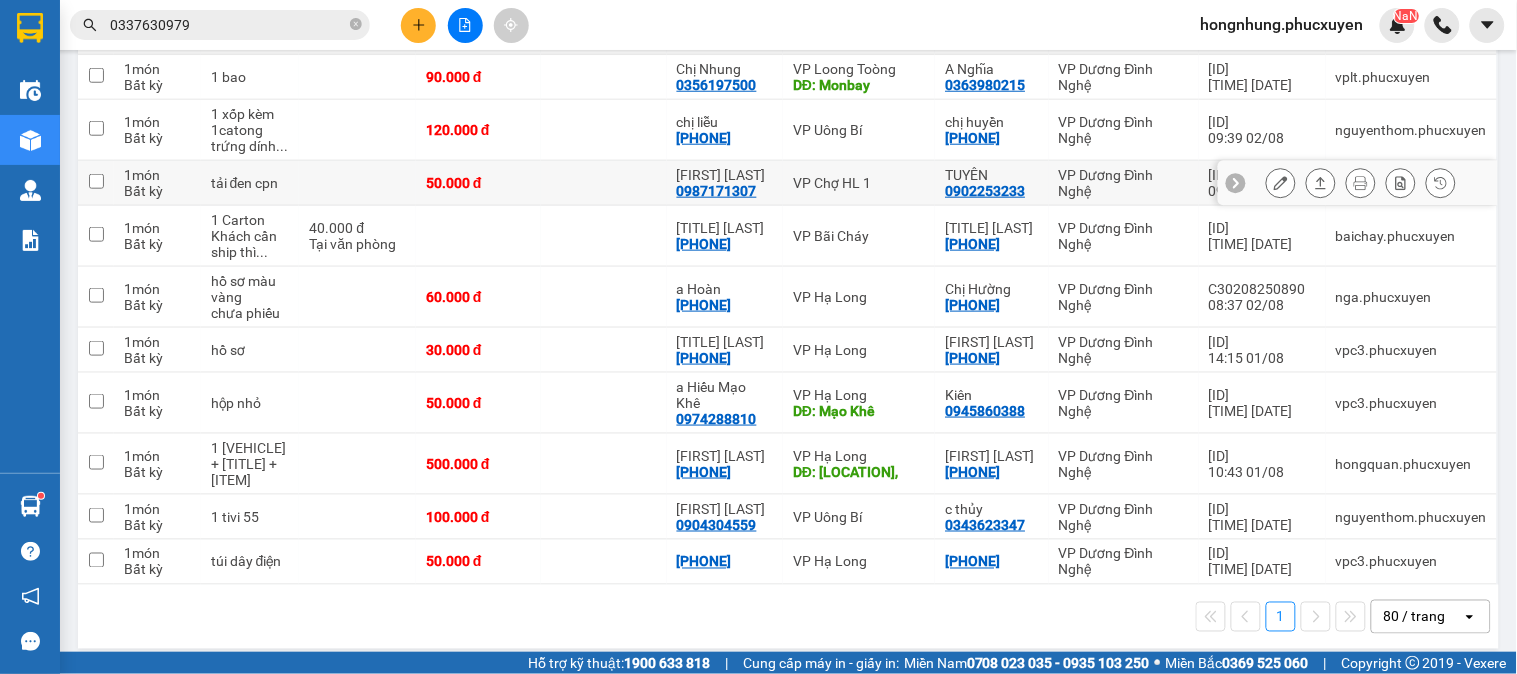 click at bounding box center [1321, 183] 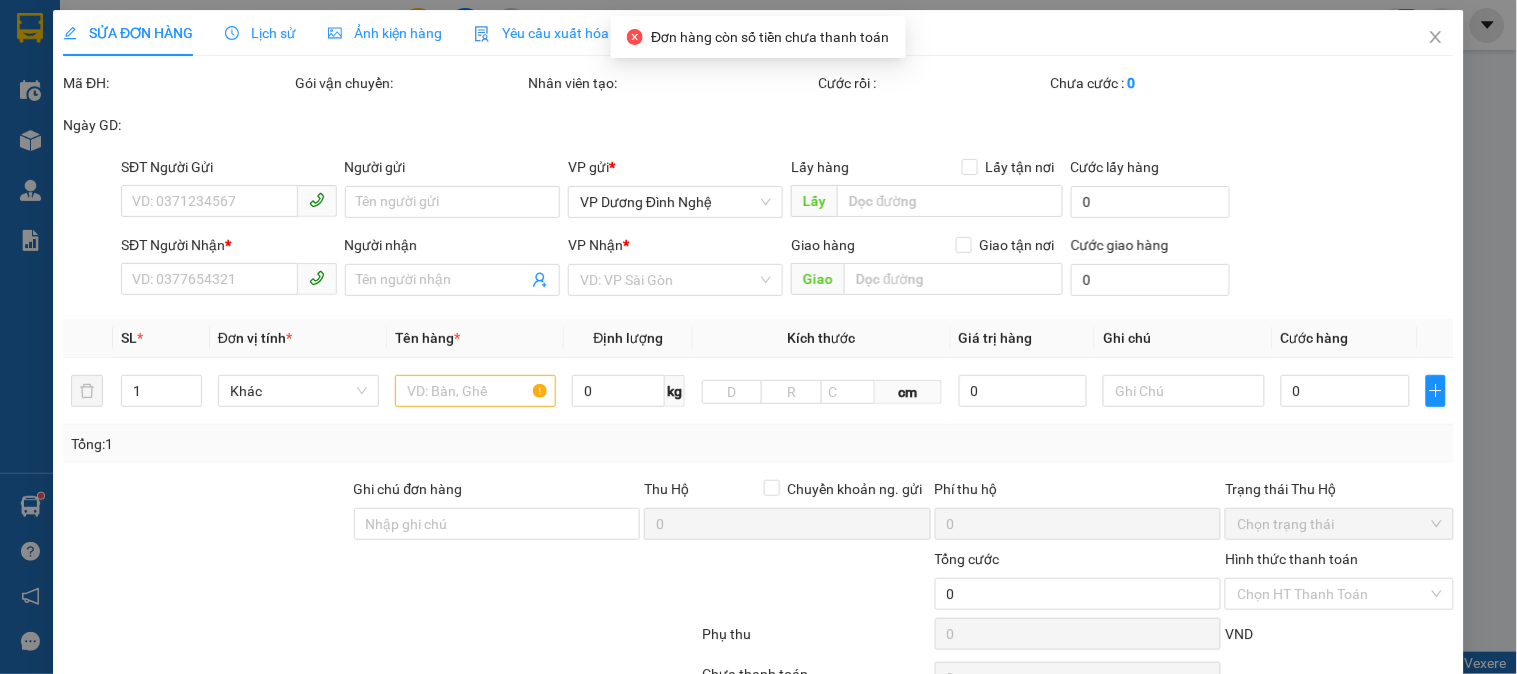 type on "0987171307" 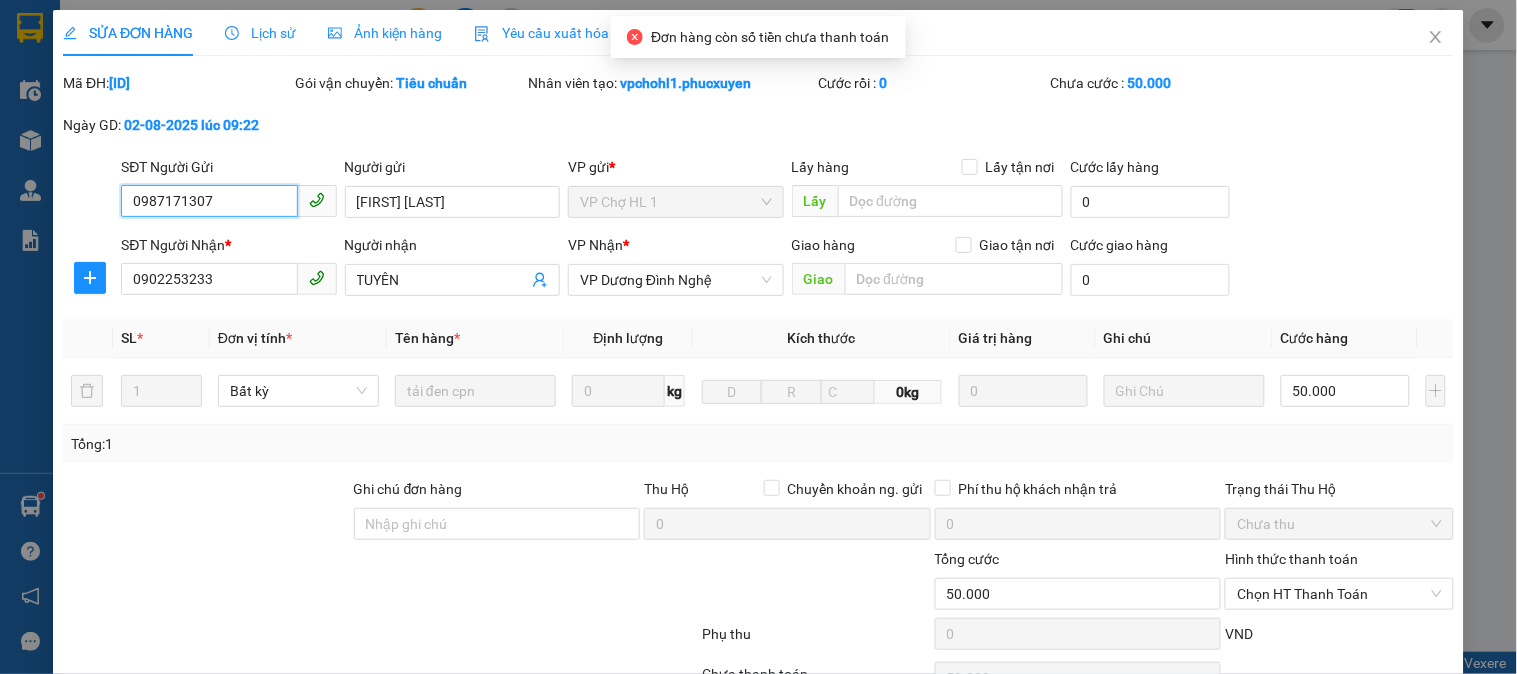 scroll, scrollTop: 0, scrollLeft: 0, axis: both 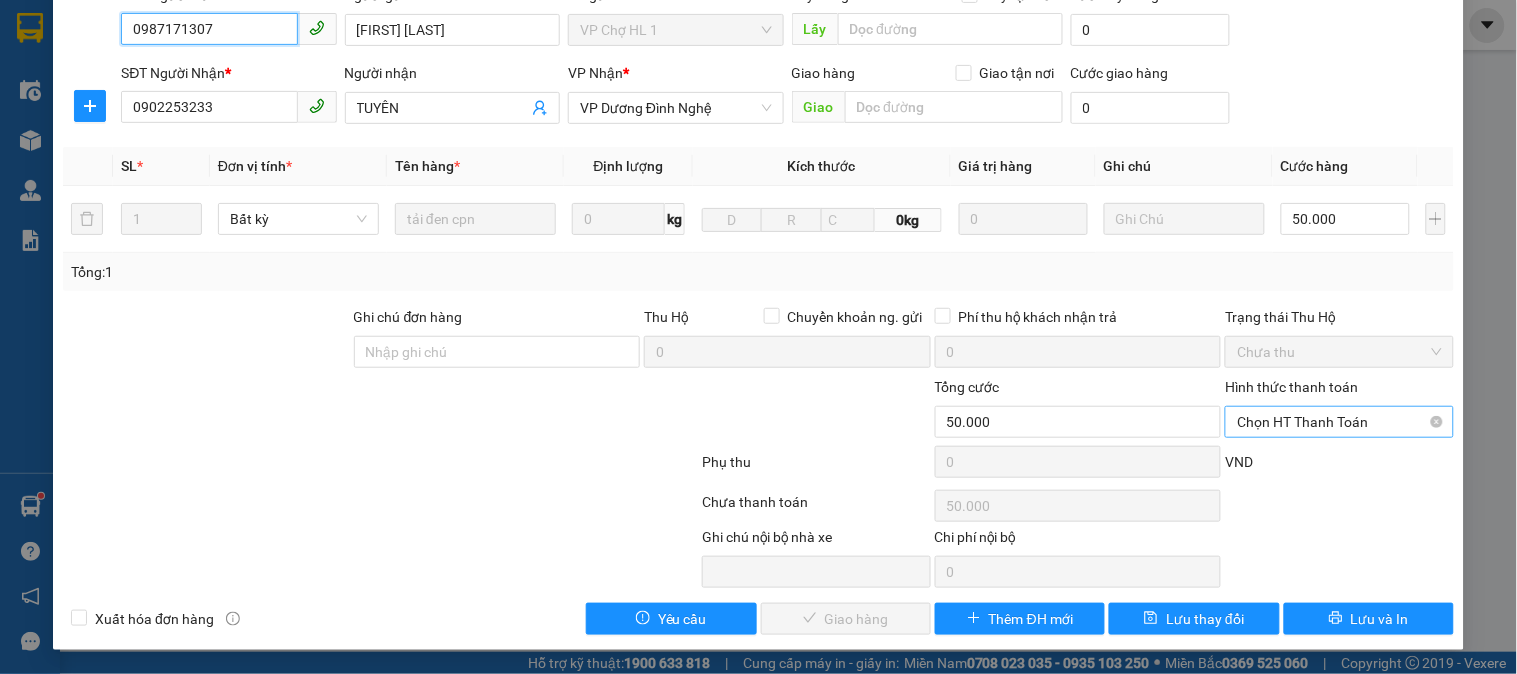 click on "Chọn HT Thanh Toán" at bounding box center [1339, 422] 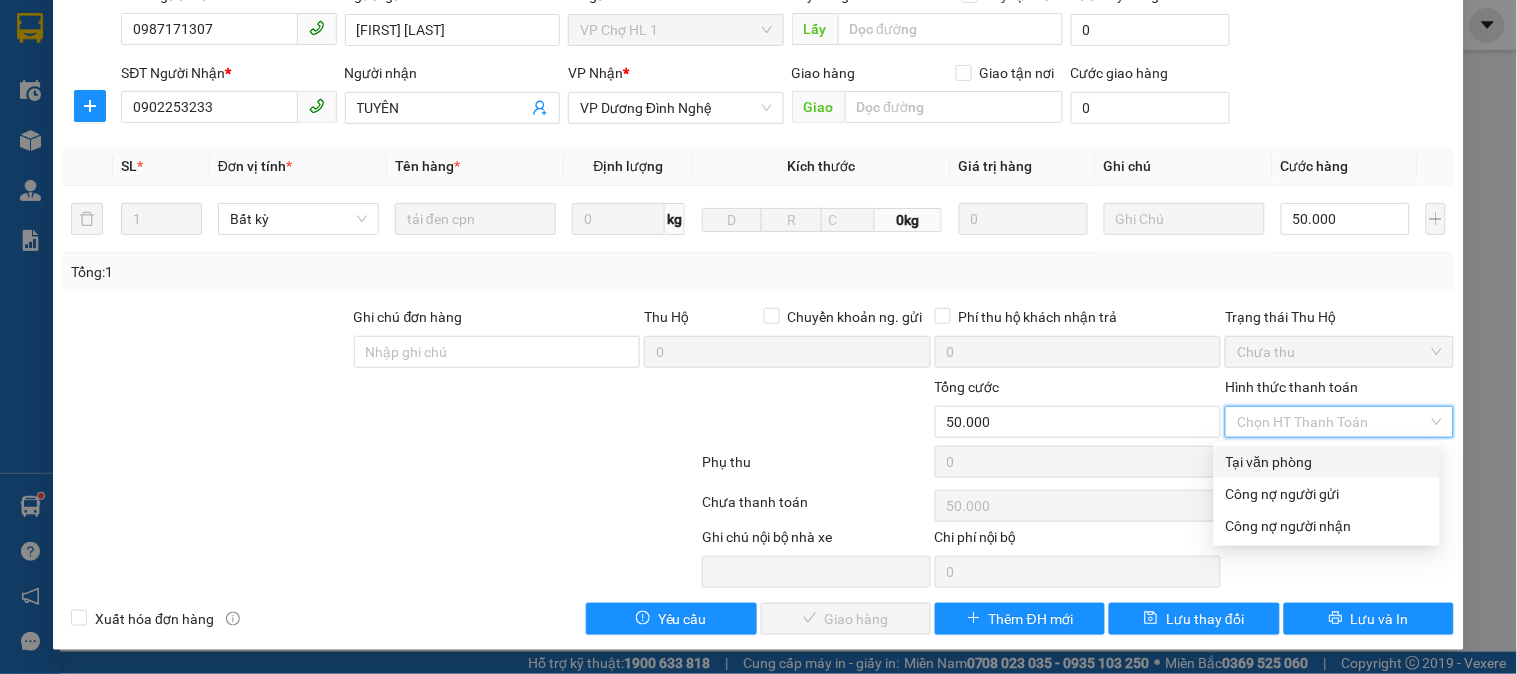 drag, startPoint x: 1304, startPoint y: 456, endPoint x: 1114, endPoint y: 497, distance: 194.37335 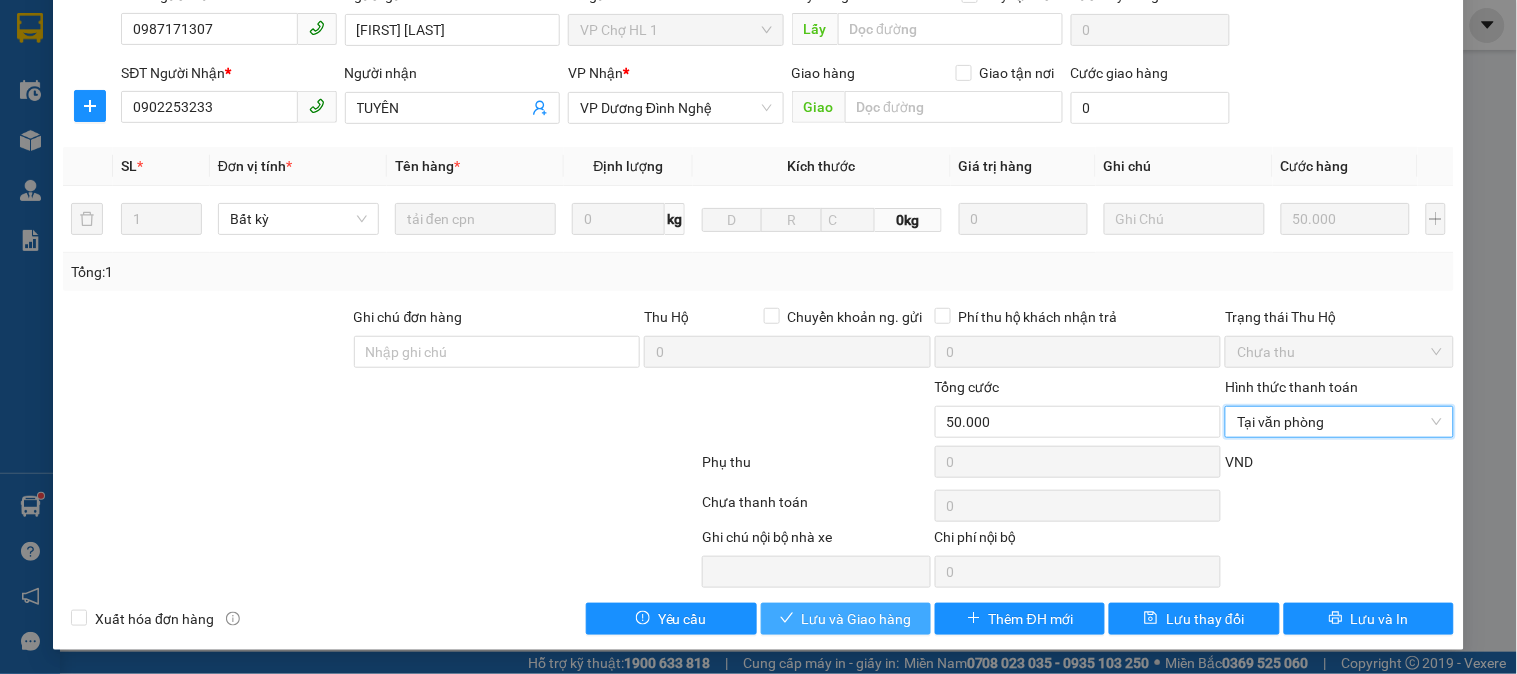 click on "Lưu và Giao hàng" at bounding box center (857, 619) 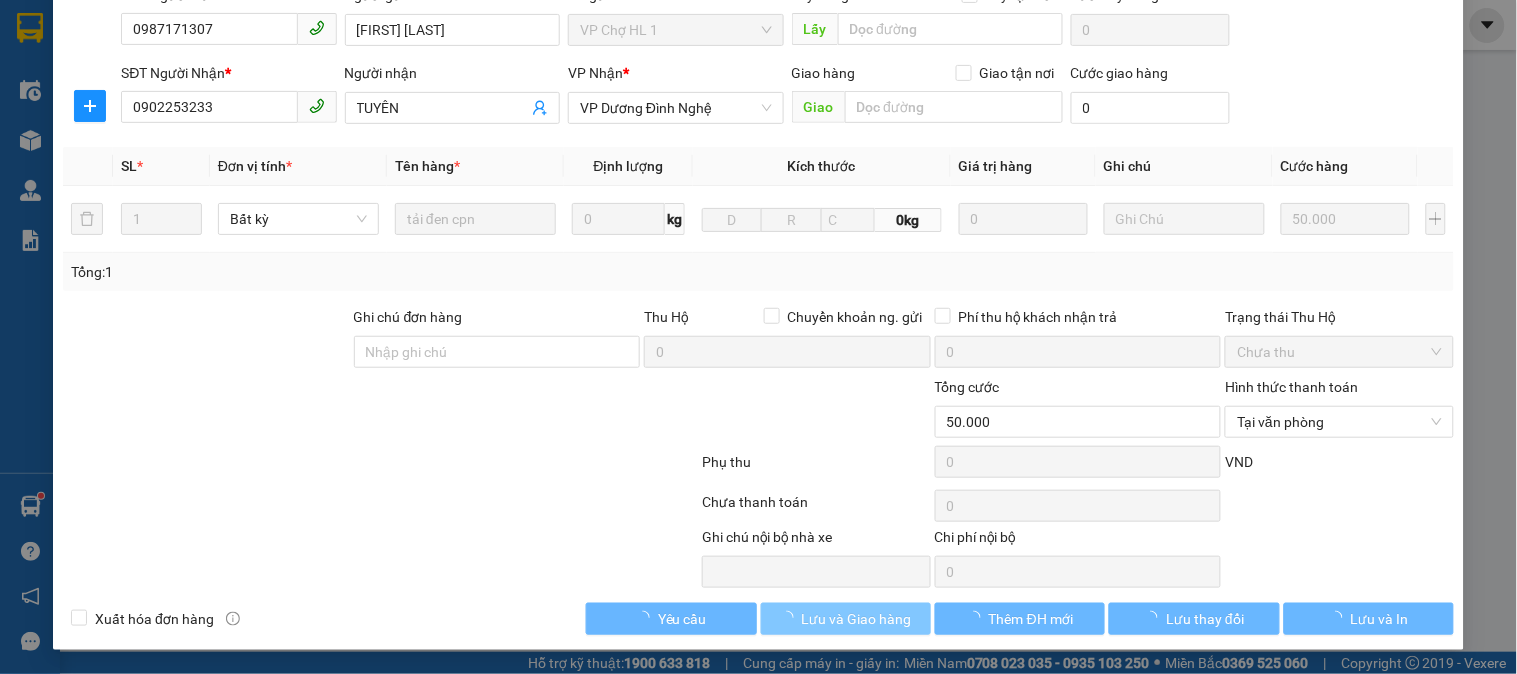 scroll, scrollTop: 0, scrollLeft: 0, axis: both 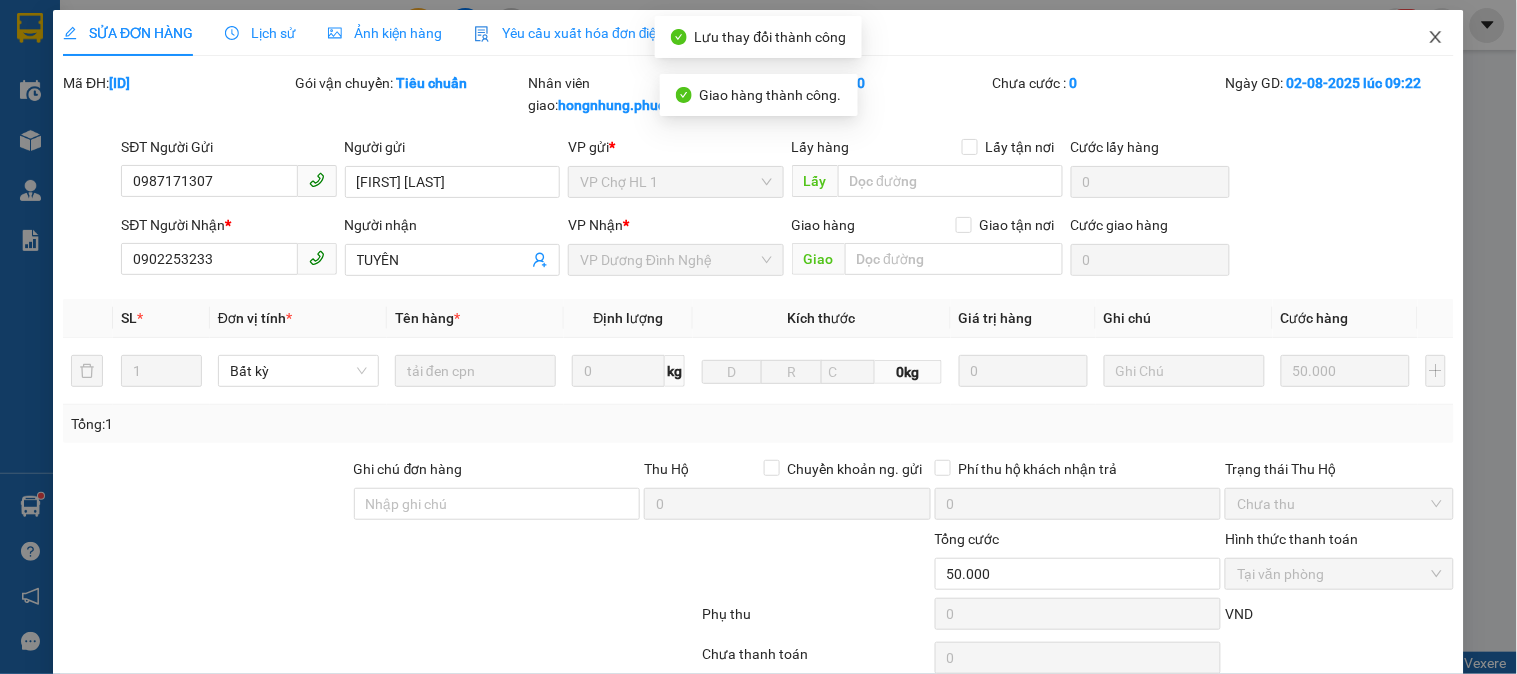 click 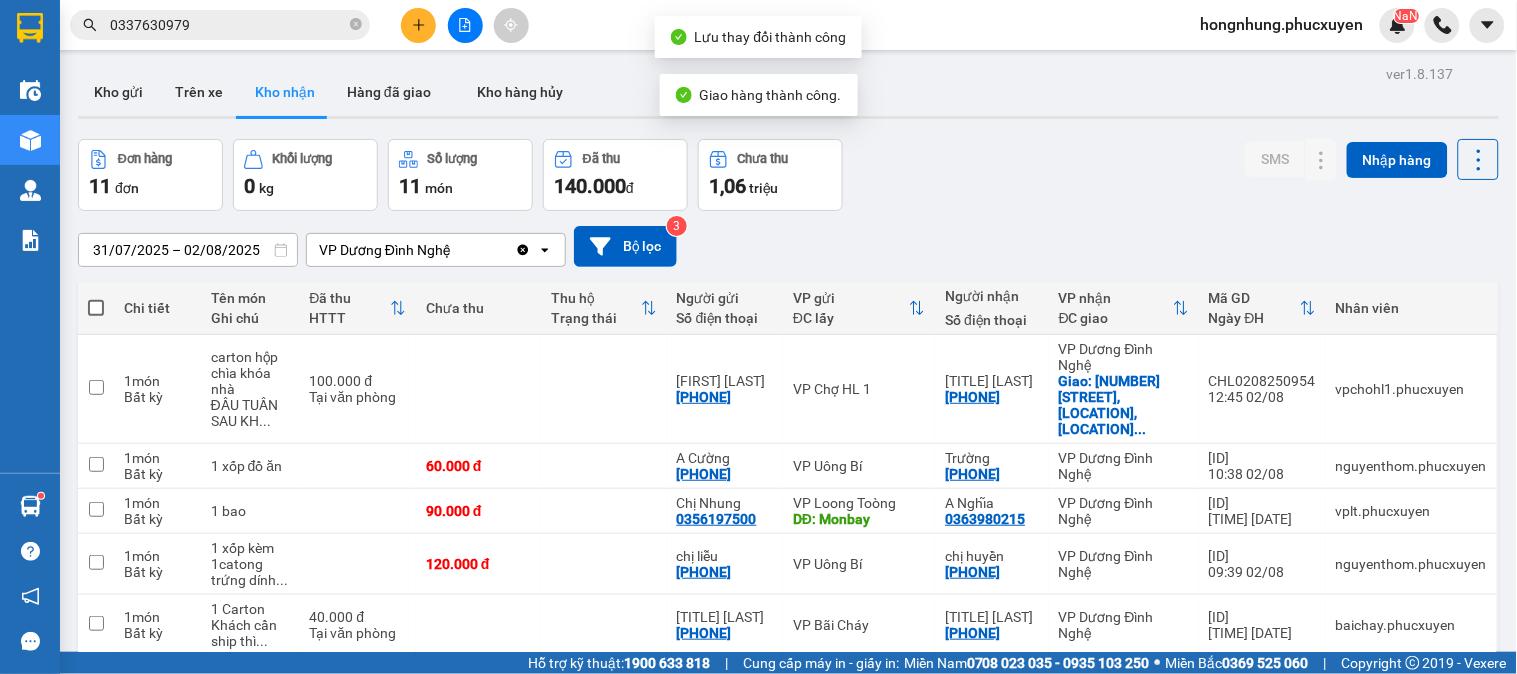 scroll, scrollTop: 373, scrollLeft: 0, axis: vertical 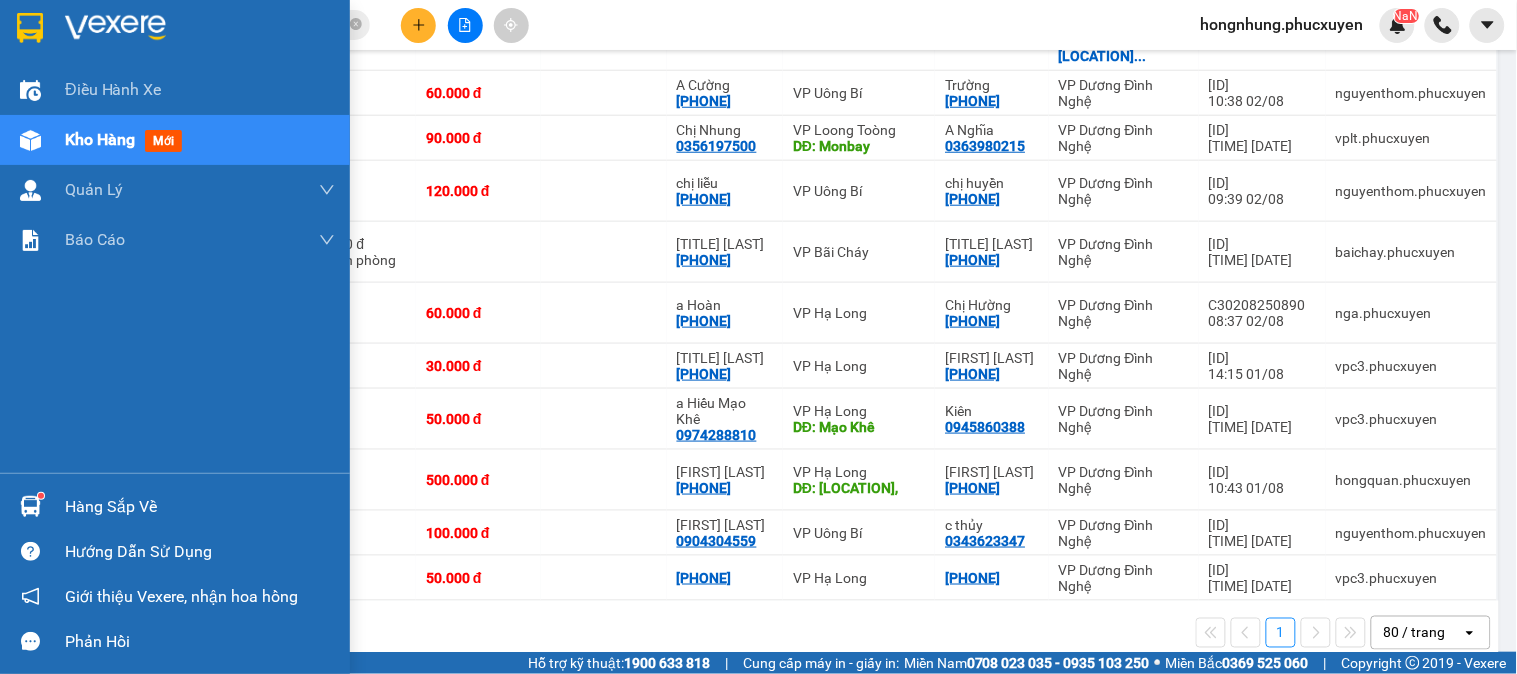 click at bounding box center (30, 506) 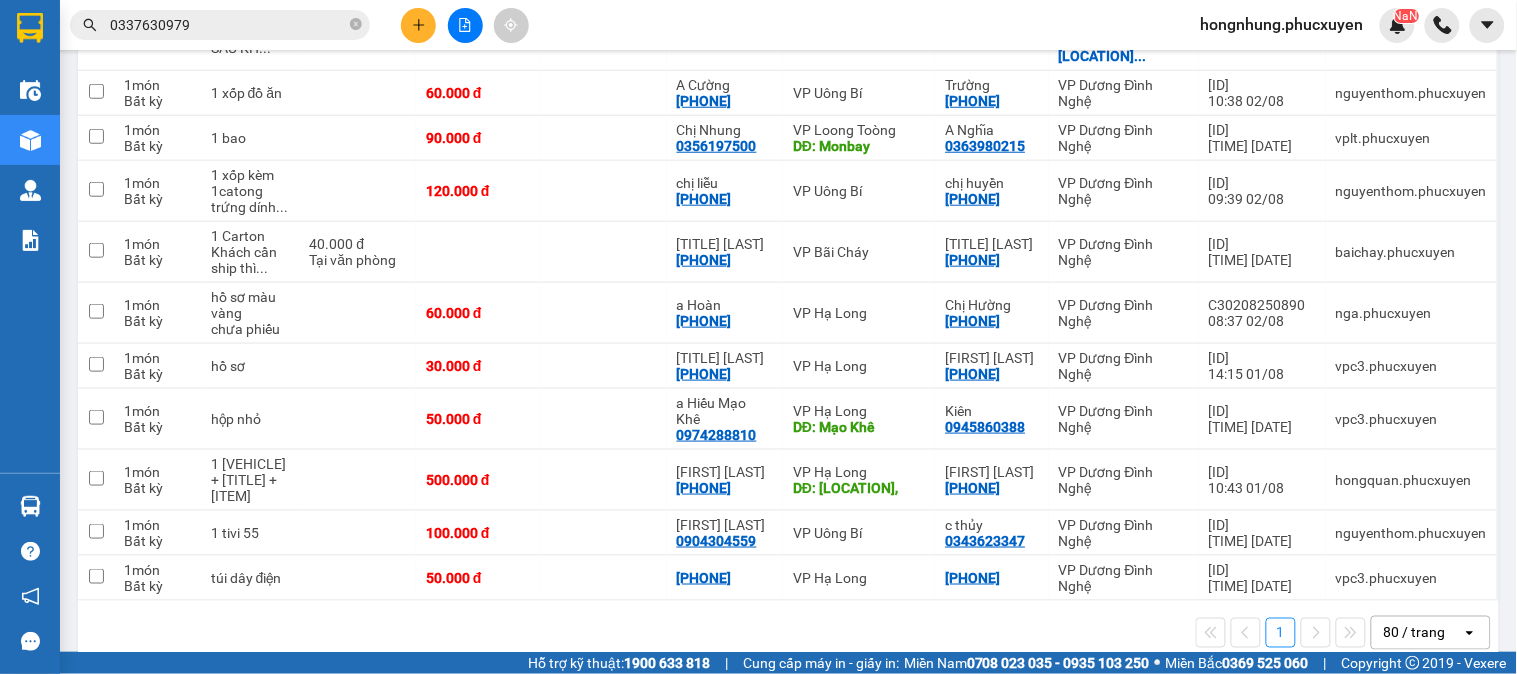 click on "Kết quả tìm kiếm ( 7 )  Bộ lọc  Mã ĐH Trạng thái Món hàng Thu hộ Tổng cước Chưa cước Người gửi VP Gửi Người nhận VP Nhận MTT0208250977 15:27 - 02/08 Trên xe   14H-009.60 16:00  -   02/08 1 hộp caton SL:  1 30.000 30.000 0981911874 VP Dương Đình Nghệ 0337630979 Minh Thúy VP Uông Bí MTT1207250871 14:13 - 12/07 Đã giao   07:43 - 13/07 1 hộp SL:  1 30.000 0399562472 VP Dương Đình Nghệ 0337630979 Minh Thúy VP Uông Bí MTT0201250689 18:21 - 02/01 Đã giao   15:56 - 03/01 1 xốp mỹ phẩm SL:  1 60.000 VP Dương Đình Nghệ 0337630979 Minh Thúy VP Uông Bí LY1811240102 11:59 - 18/11 Đã giao   18:36 - 18/11 túi đỏ mỹ phẩm SL:  1 50.000 0396706136 Yến Hà VP Trần Khát Chân 0337630979 Minh Thúy VP Hạ Long  LY1807240566 11:25 - 18/07 Đã giao   17:40 - 18/07 hộp mỹ phẩm SL:  1 30.000 0985872486 Anh Quyết VP Trần Khát Chân 0337630979 Minh Thúy VP Hạ Long  LY1607240206 09:47 - 16/07 Đã giao   20:21 - 16/07 SL:" at bounding box center (758, 337) 